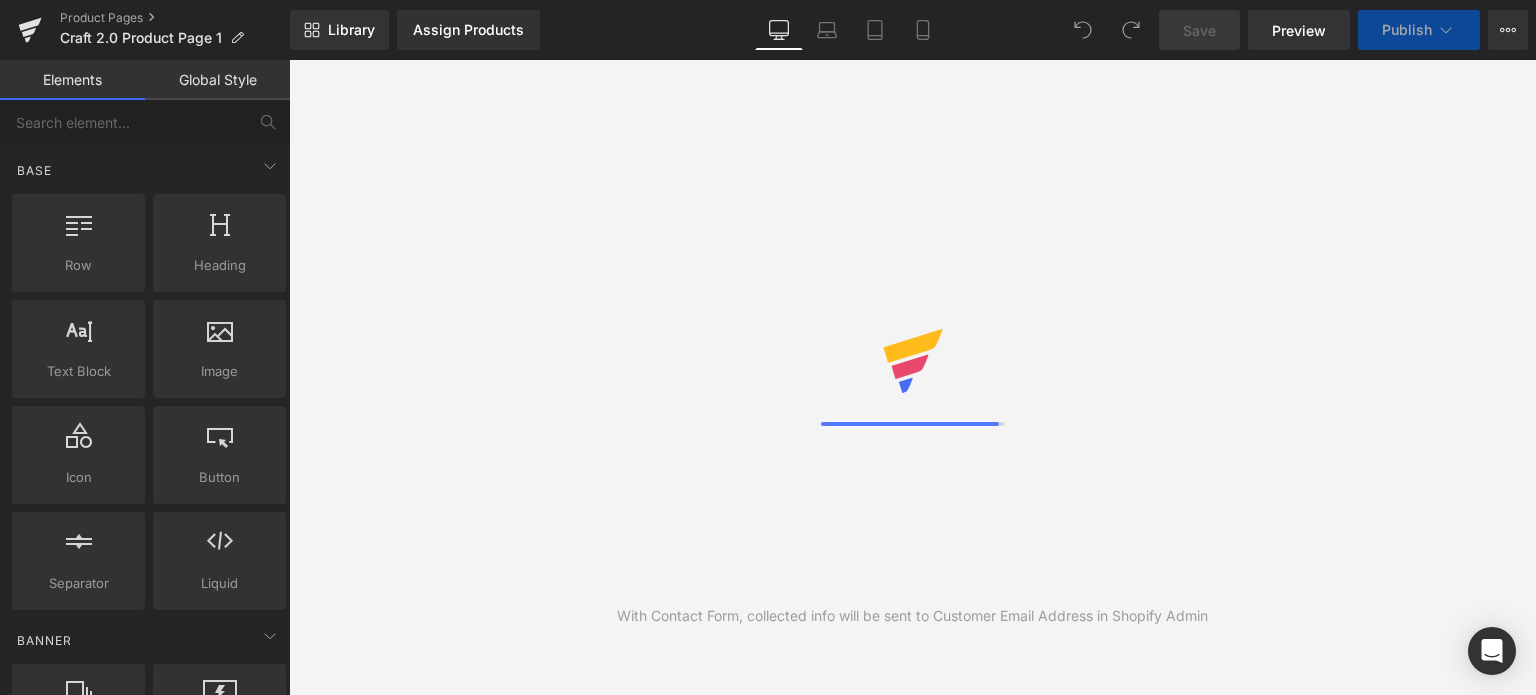 scroll, scrollTop: 0, scrollLeft: 0, axis: both 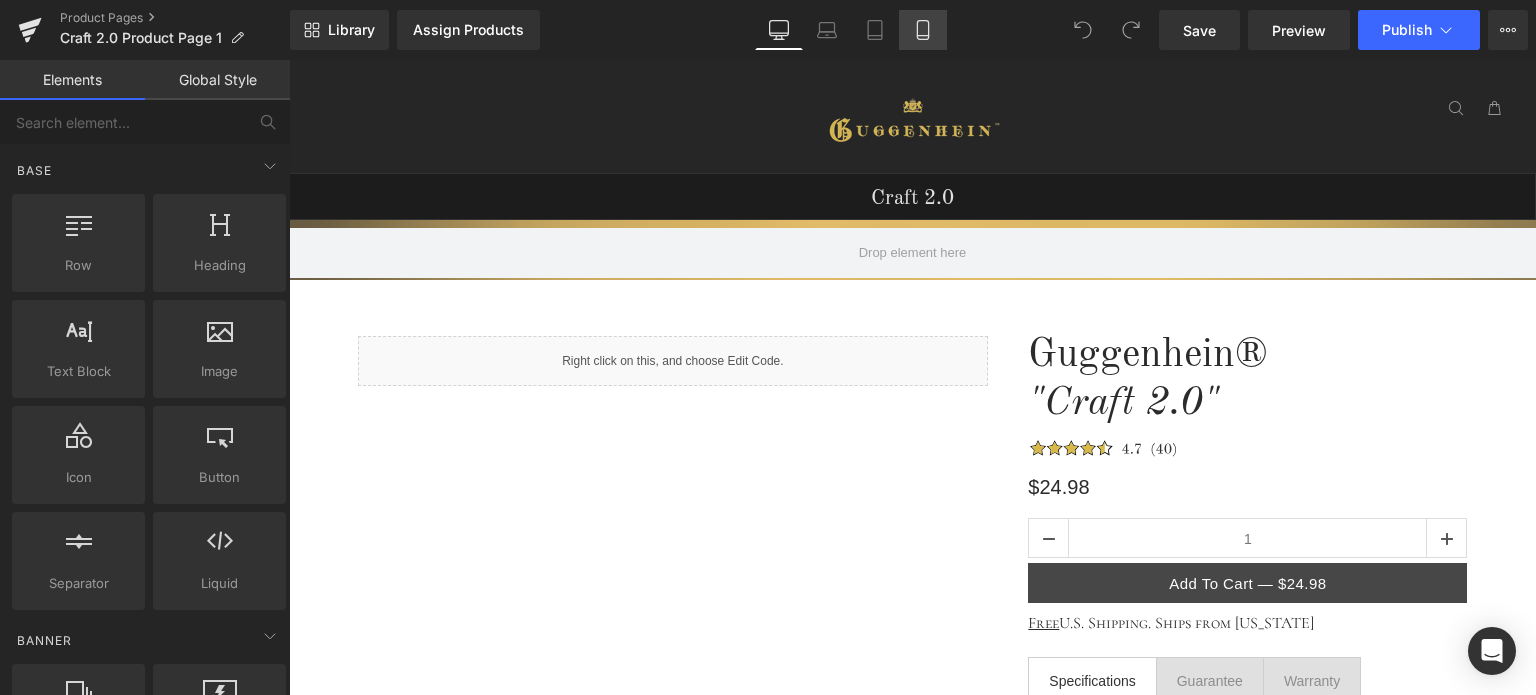 click 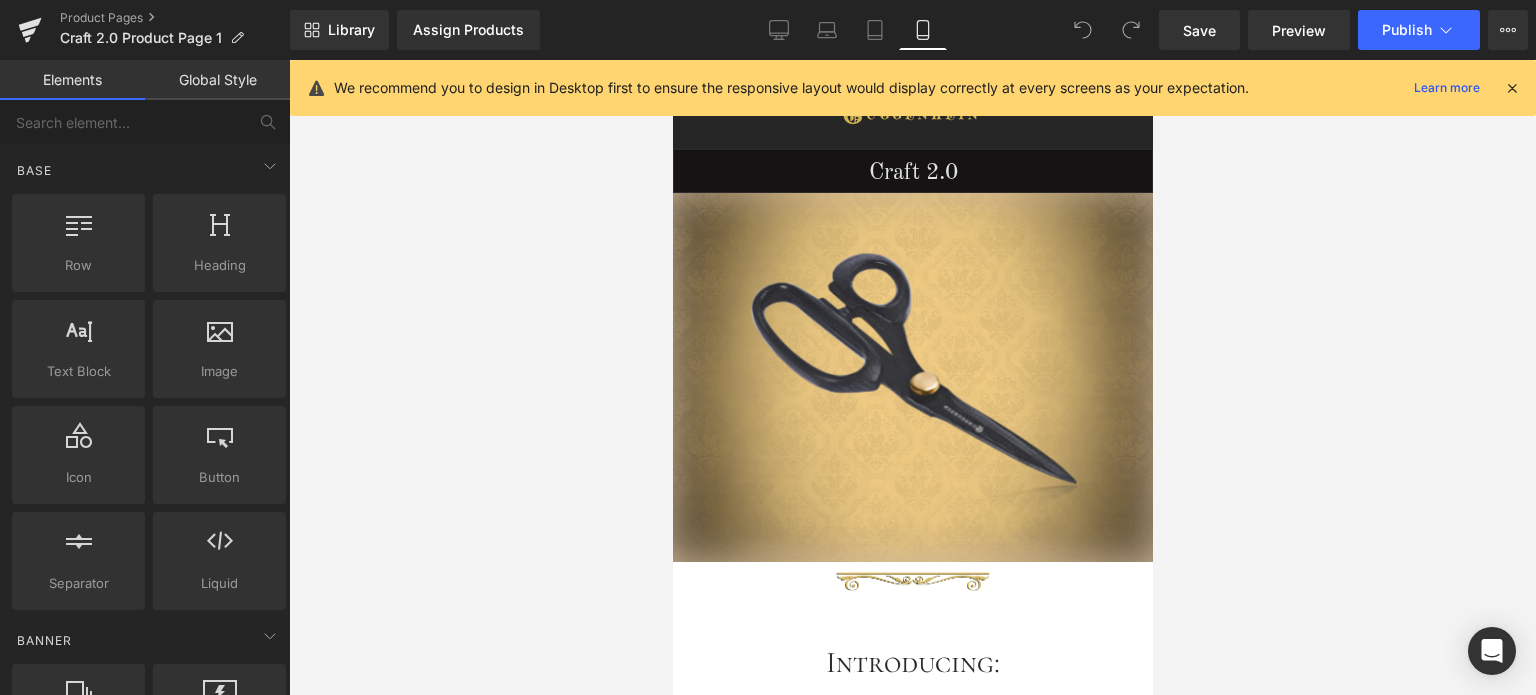 click at bounding box center [1512, 88] 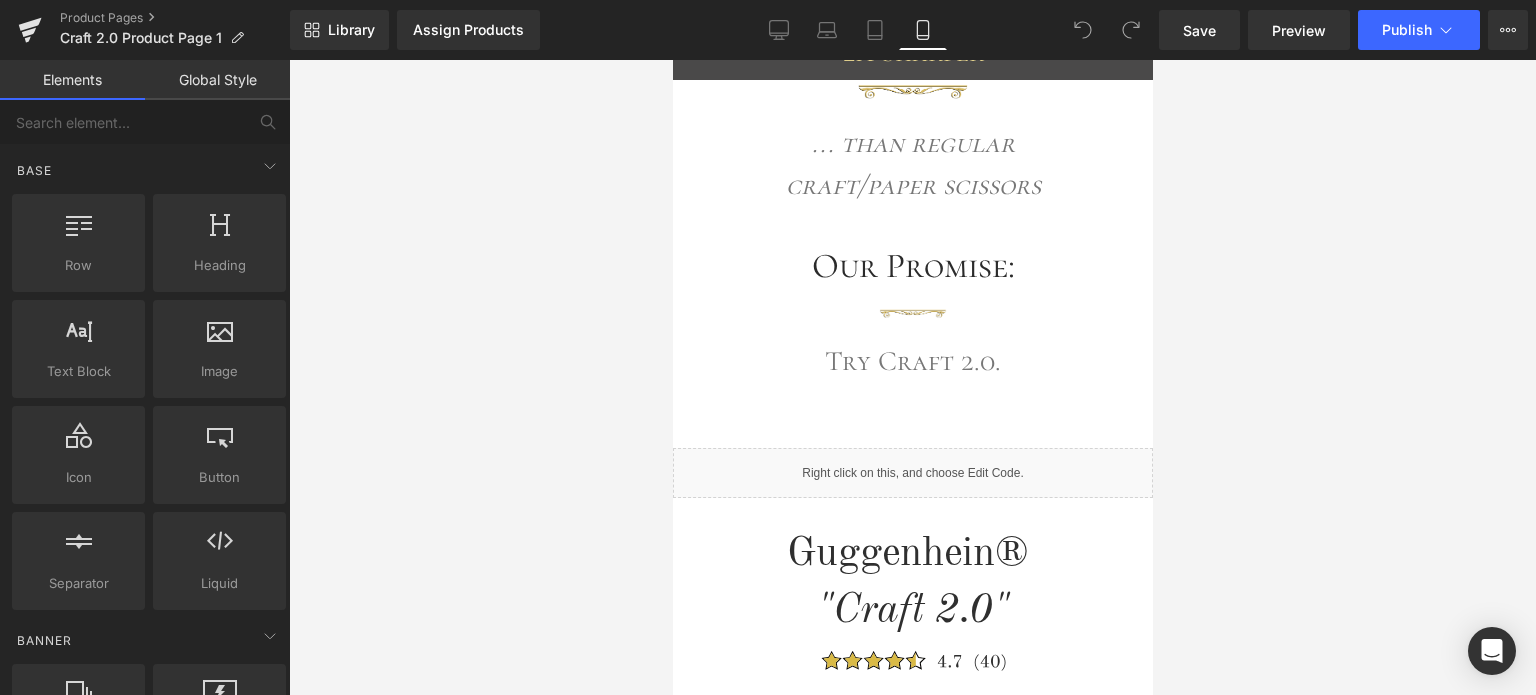 scroll, scrollTop: 785, scrollLeft: 0, axis: vertical 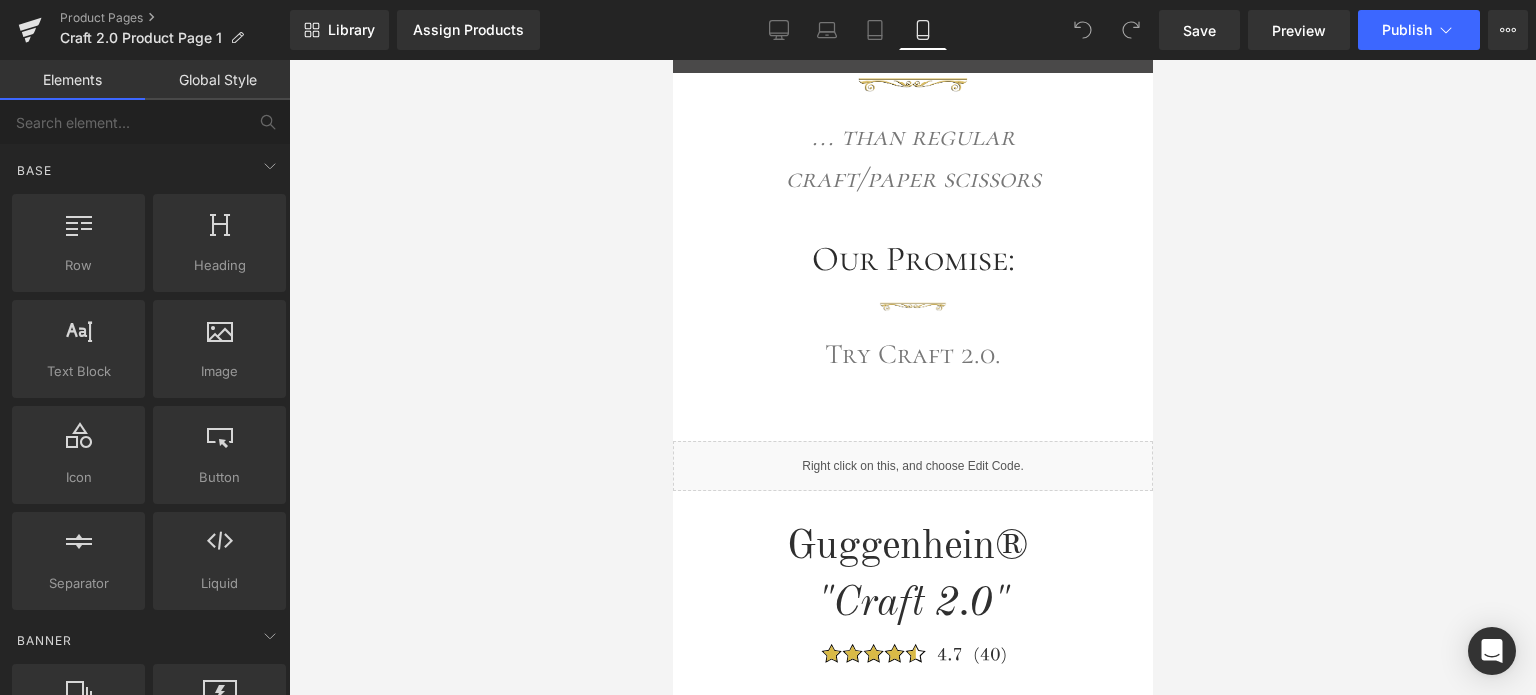 drag, startPoint x: 1143, startPoint y: 103, endPoint x: 1824, endPoint y: 248, distance: 696.26575 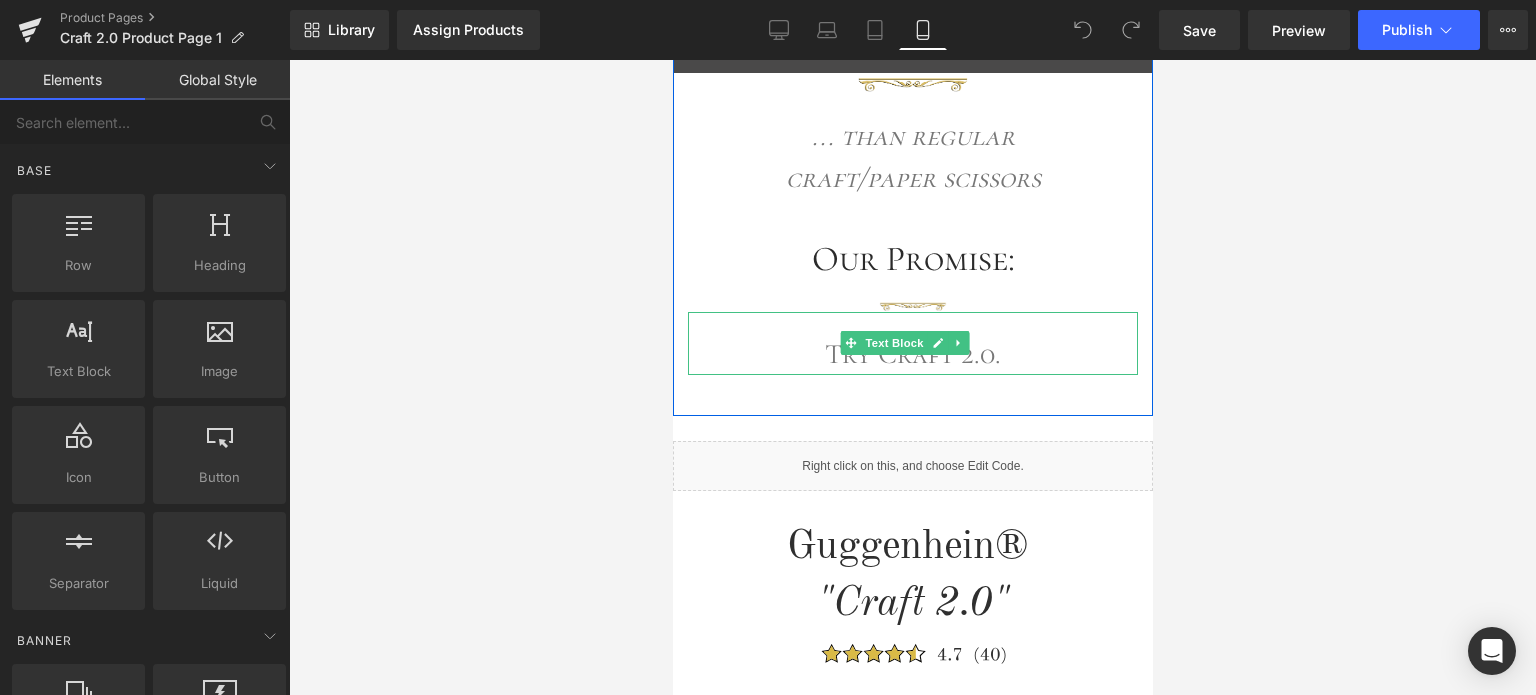 click 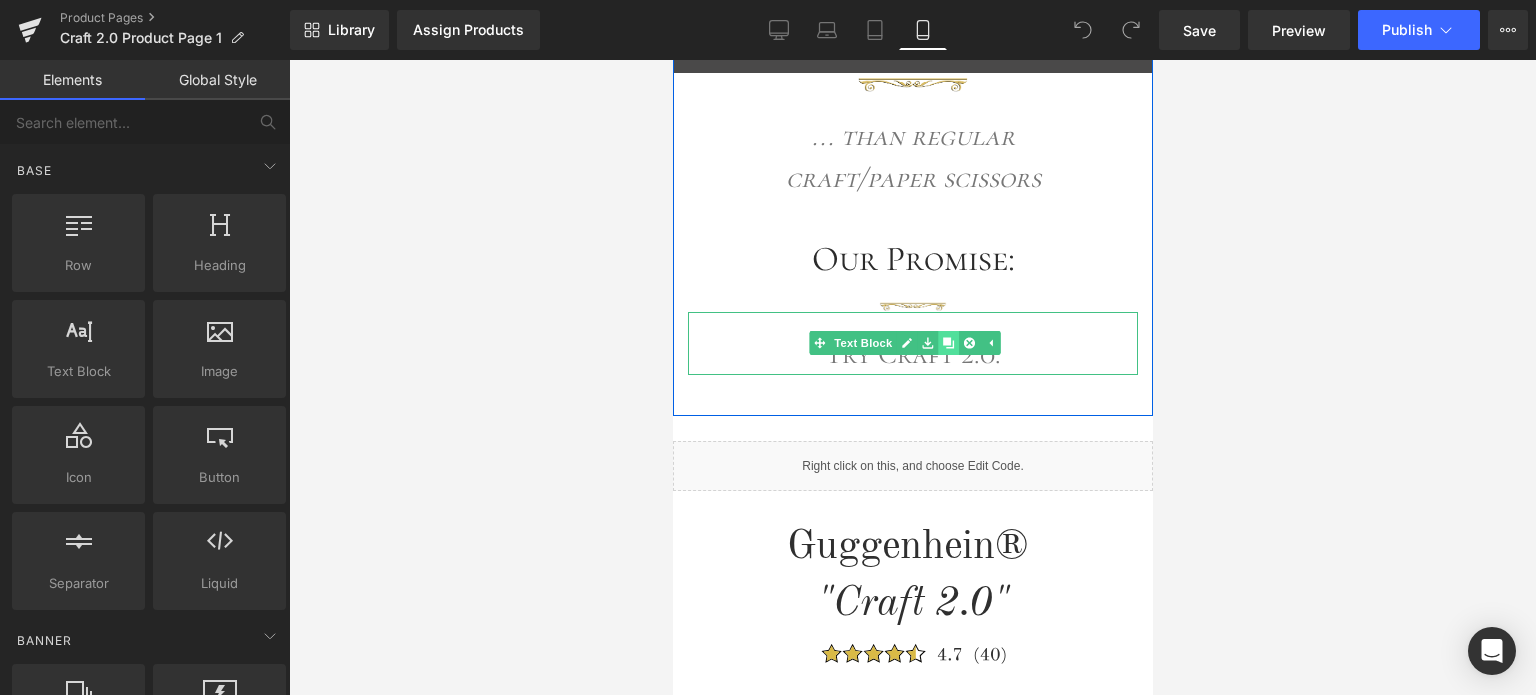 click 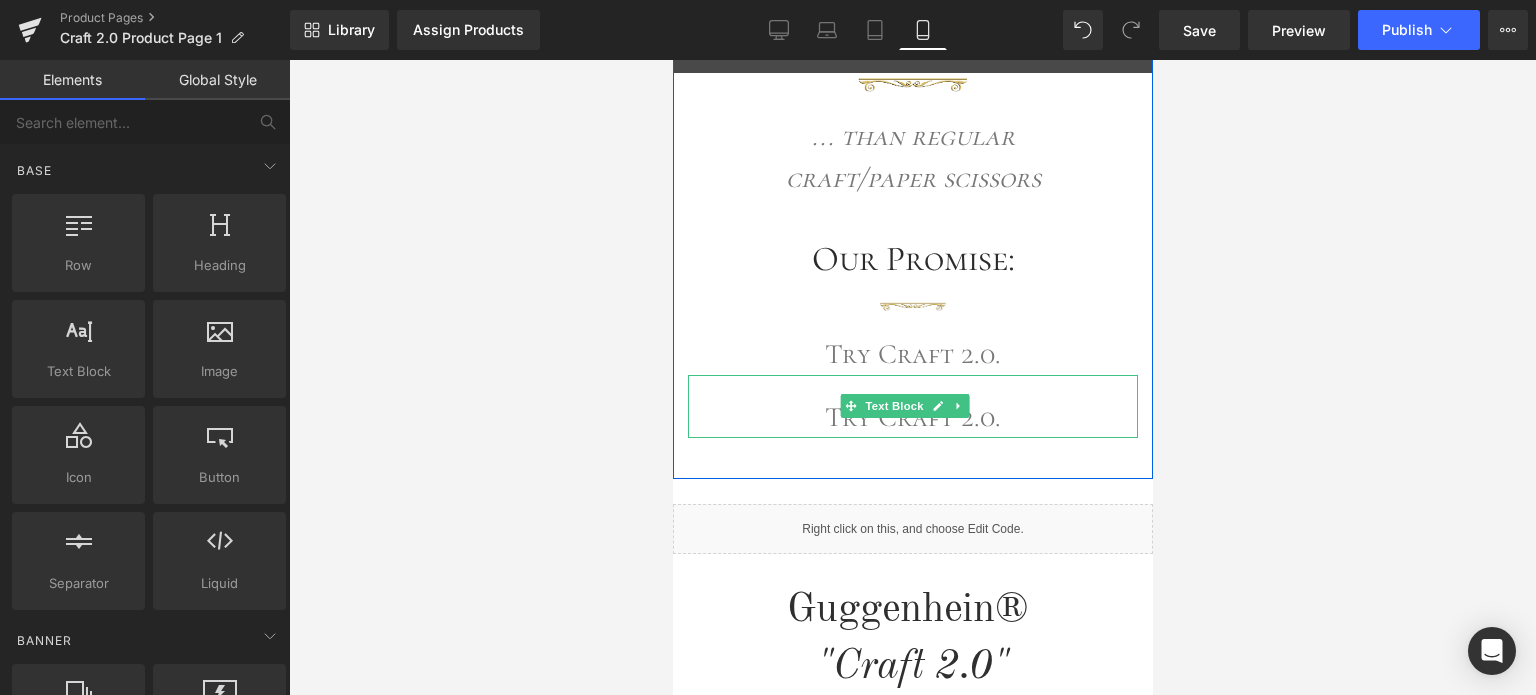 drag, startPoint x: 958, startPoint y: 414, endPoint x: 1006, endPoint y: 416, distance: 48.04165 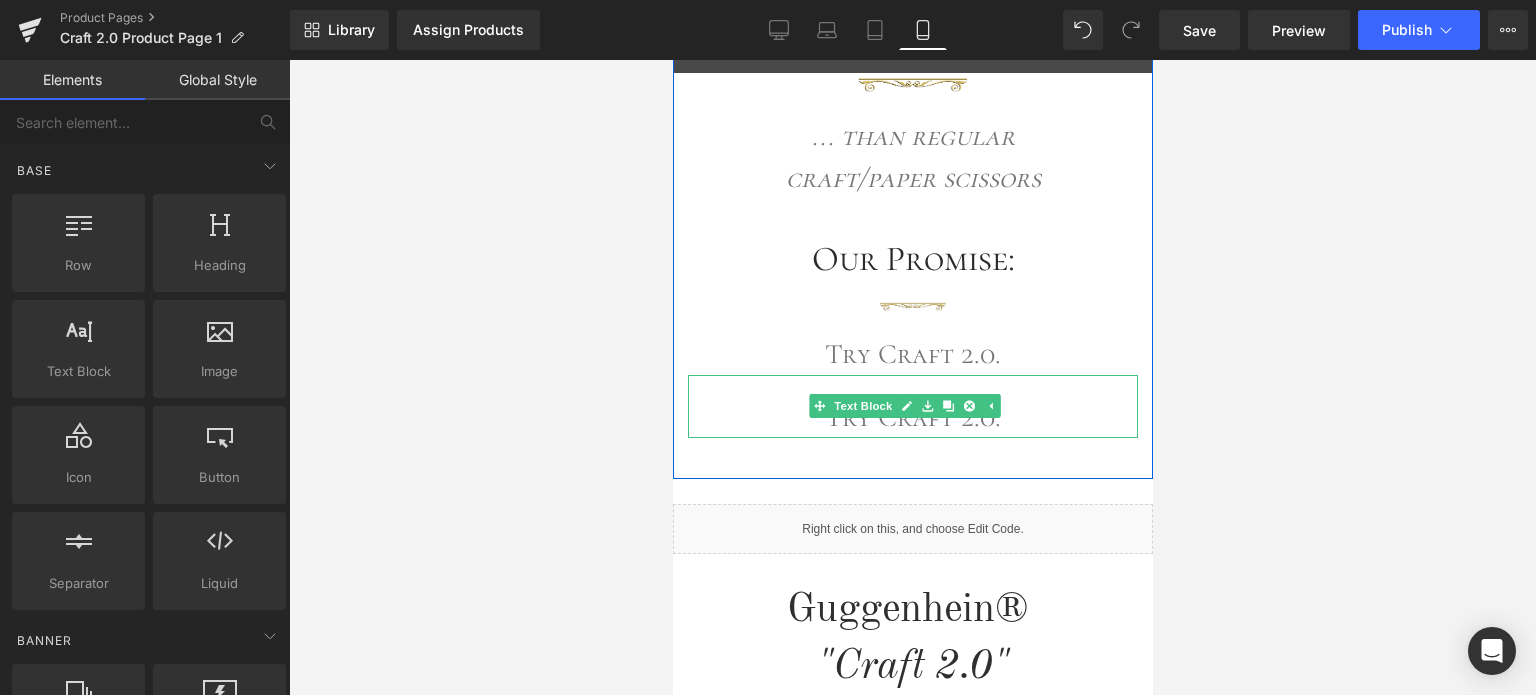 click on "Try Craft 2.0." at bounding box center (912, 417) 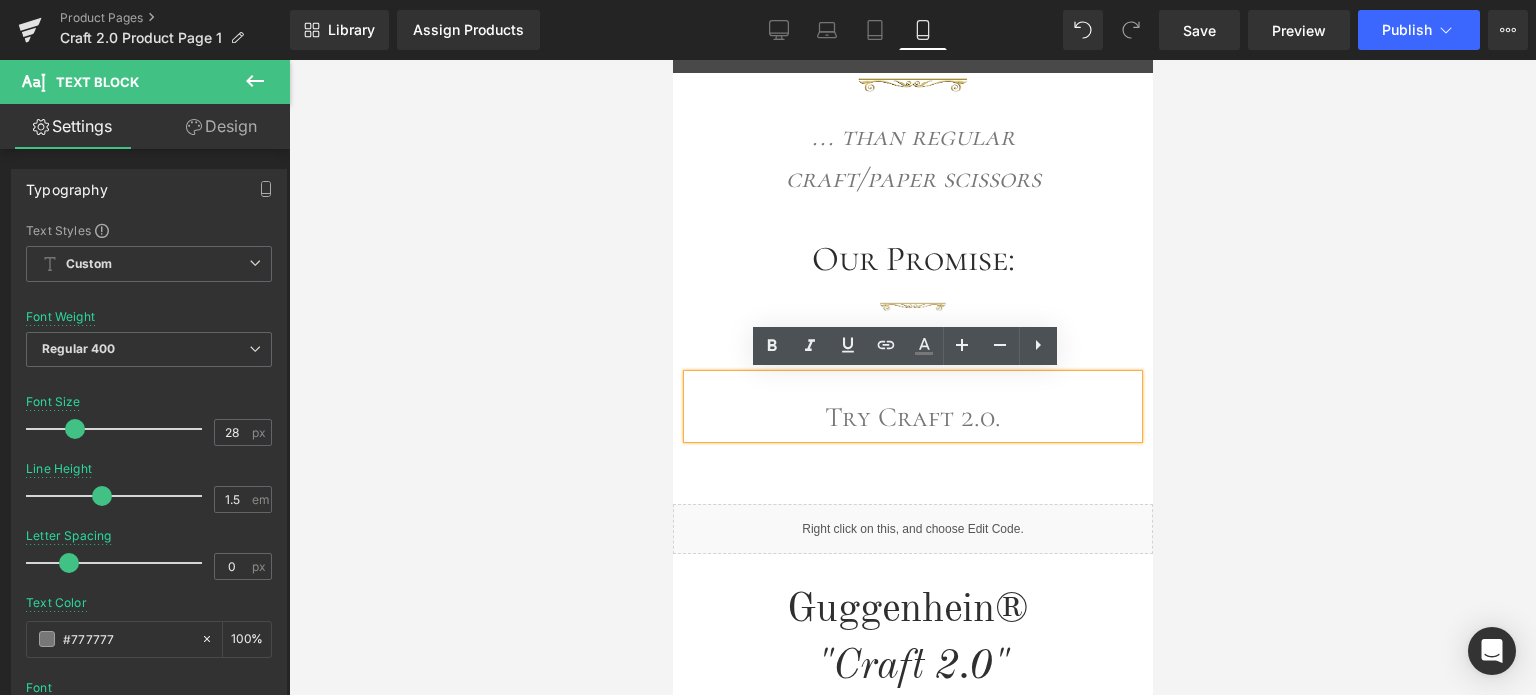 drag, startPoint x: 1005, startPoint y: 418, endPoint x: 784, endPoint y: 422, distance: 221.0362 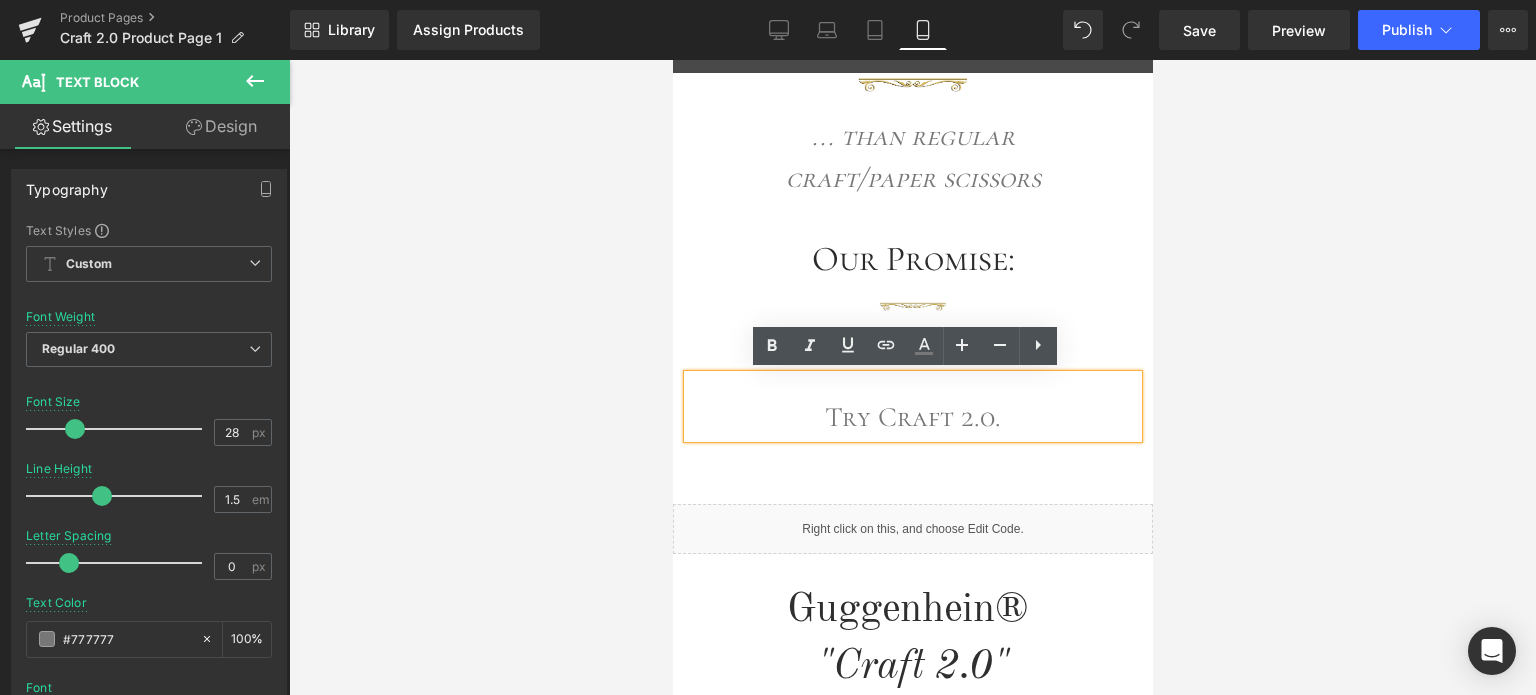 click on "Try Craft 2.0." at bounding box center [912, 417] 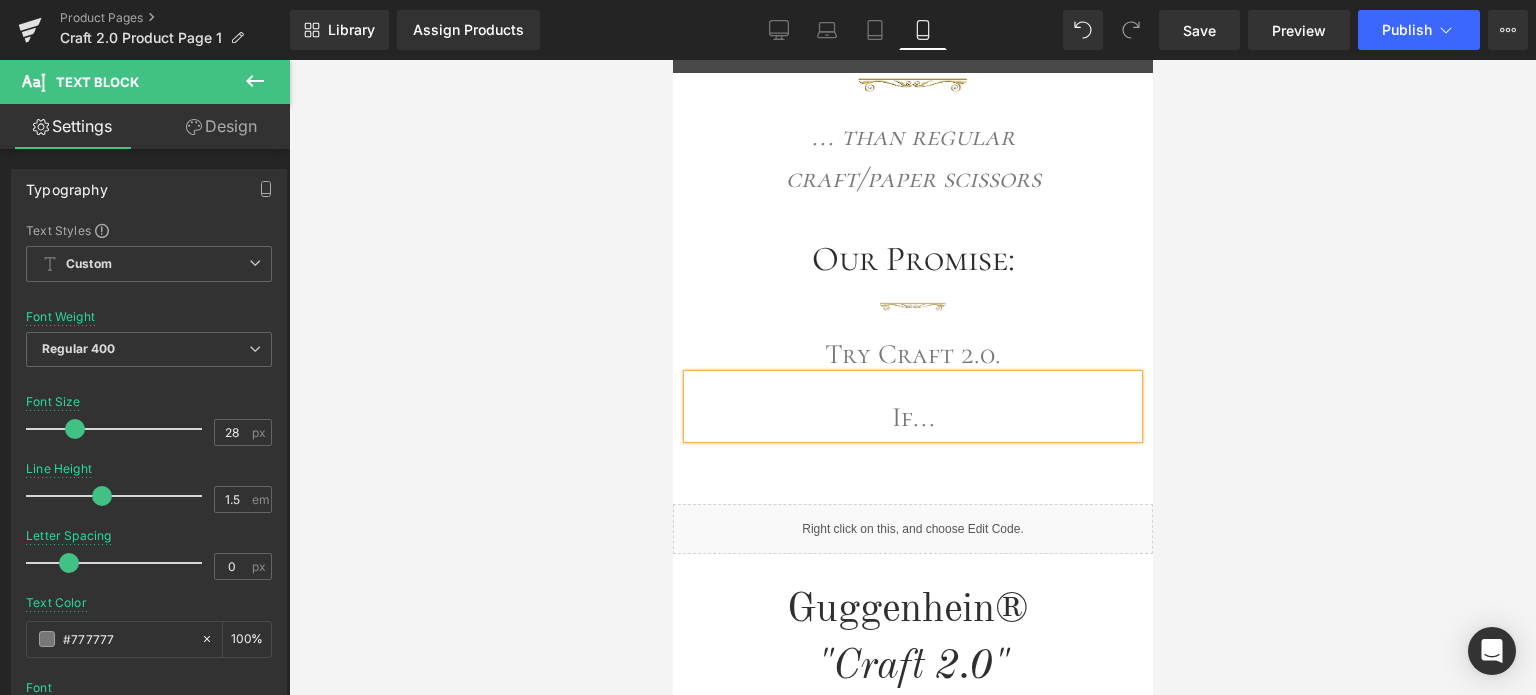 click at bounding box center (912, 377) 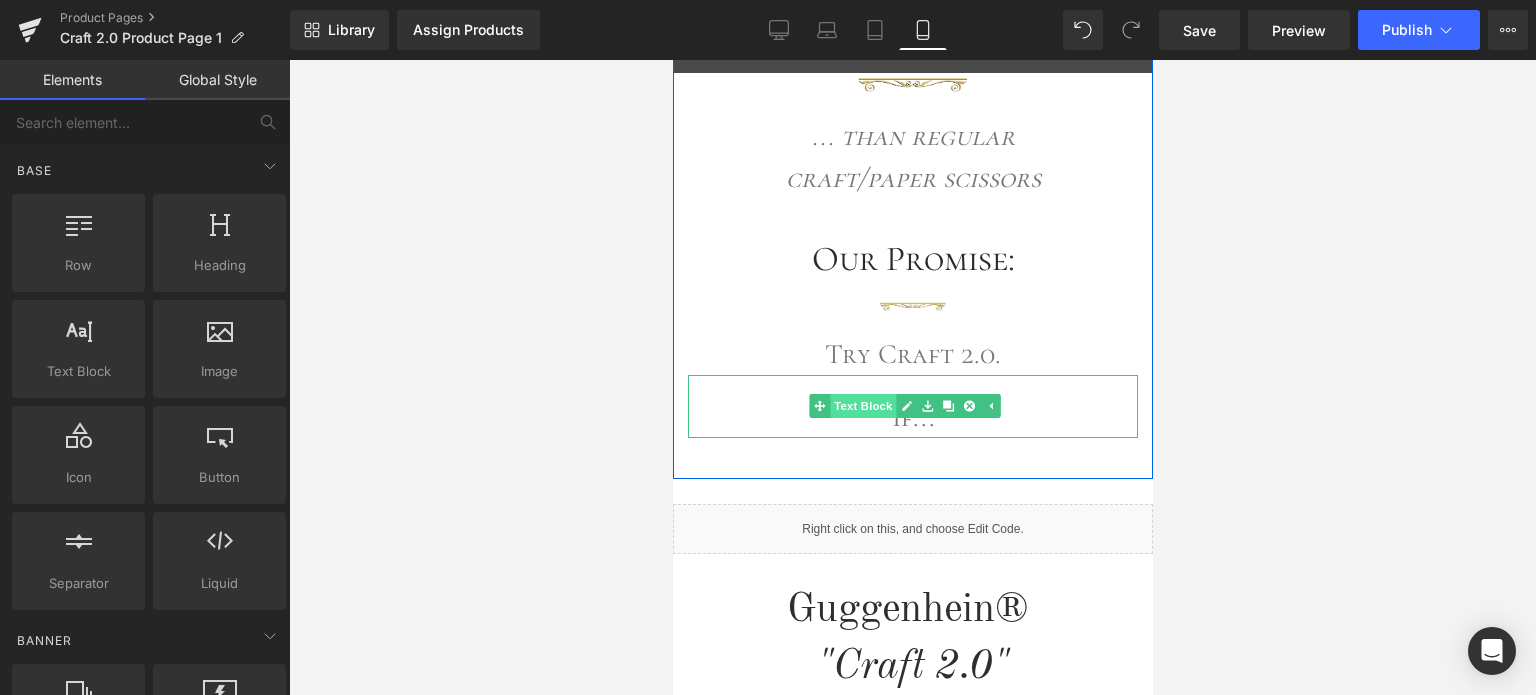 click on "Text Block" at bounding box center (852, 406) 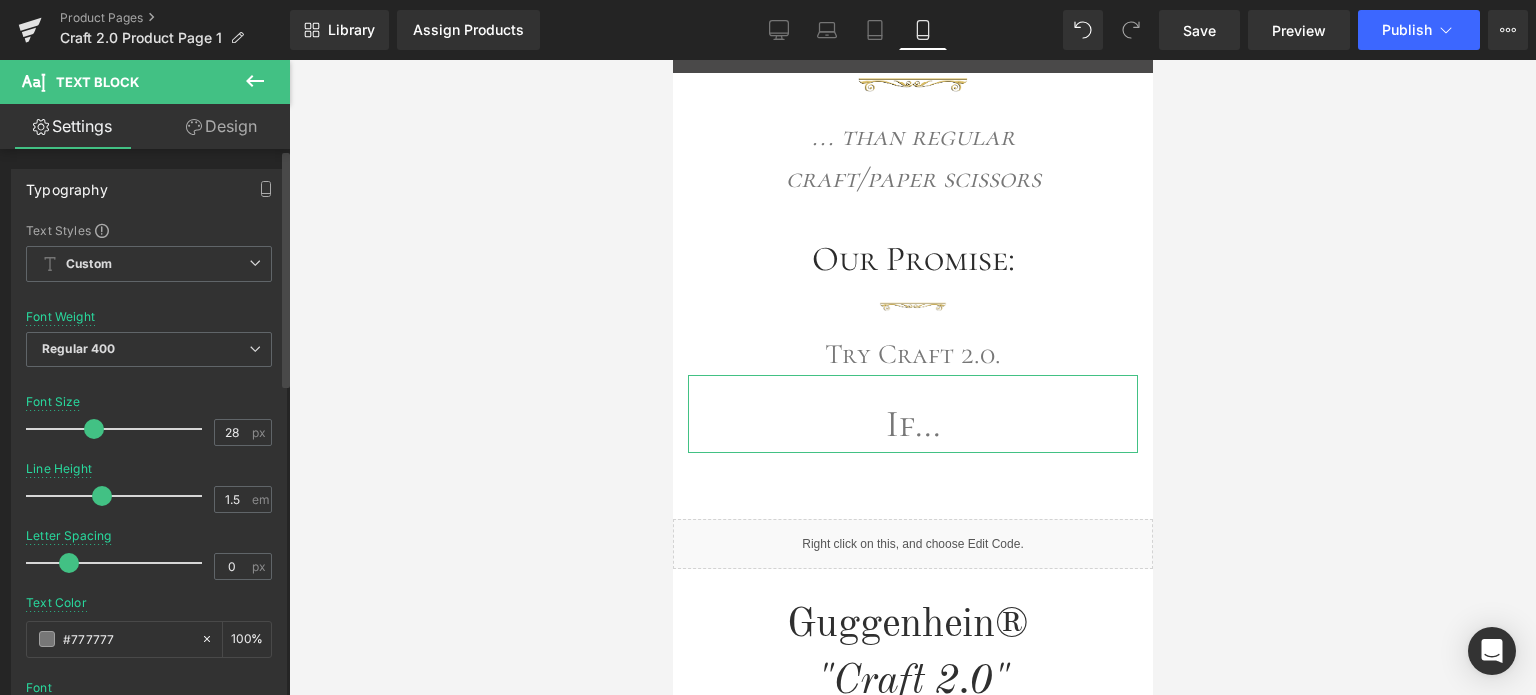 drag, startPoint x: 70, startPoint y: 428, endPoint x: 88, endPoint y: 428, distance: 18 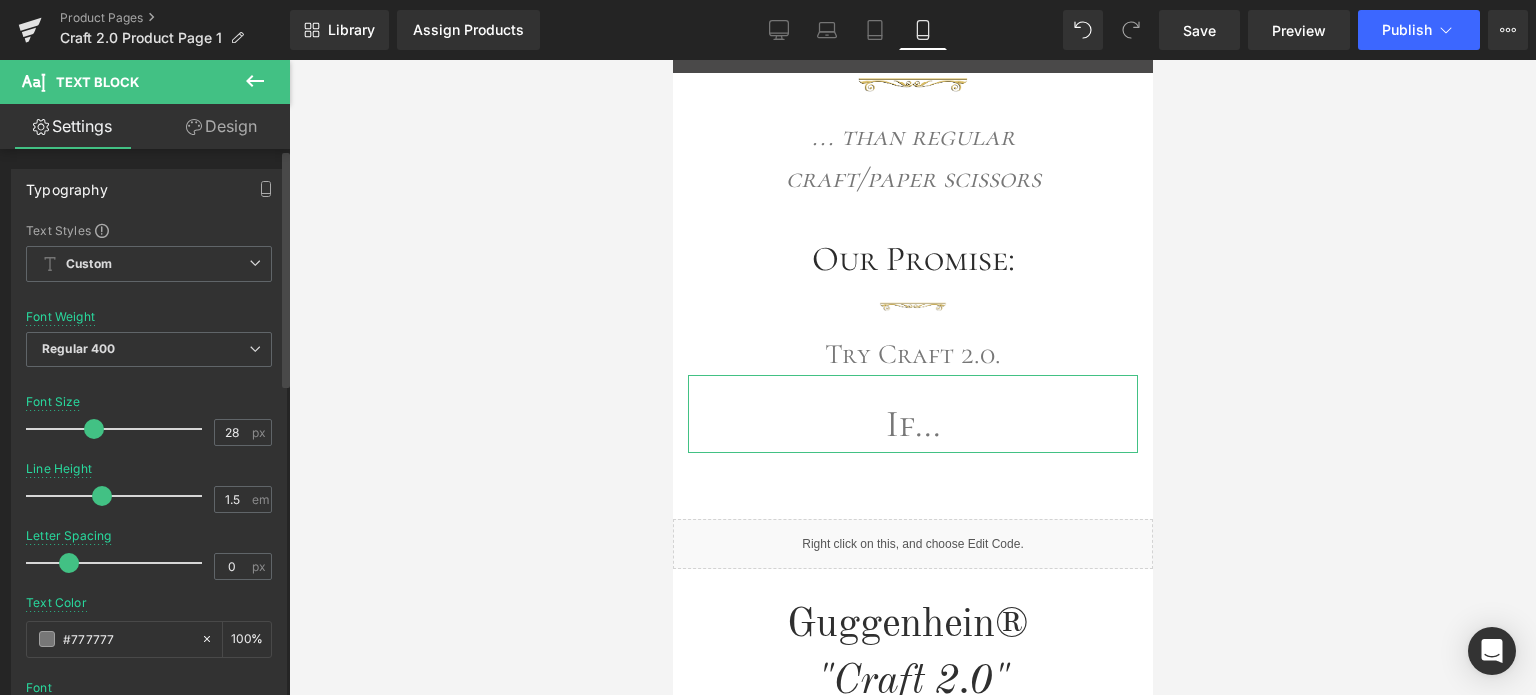 click at bounding box center [94, 429] 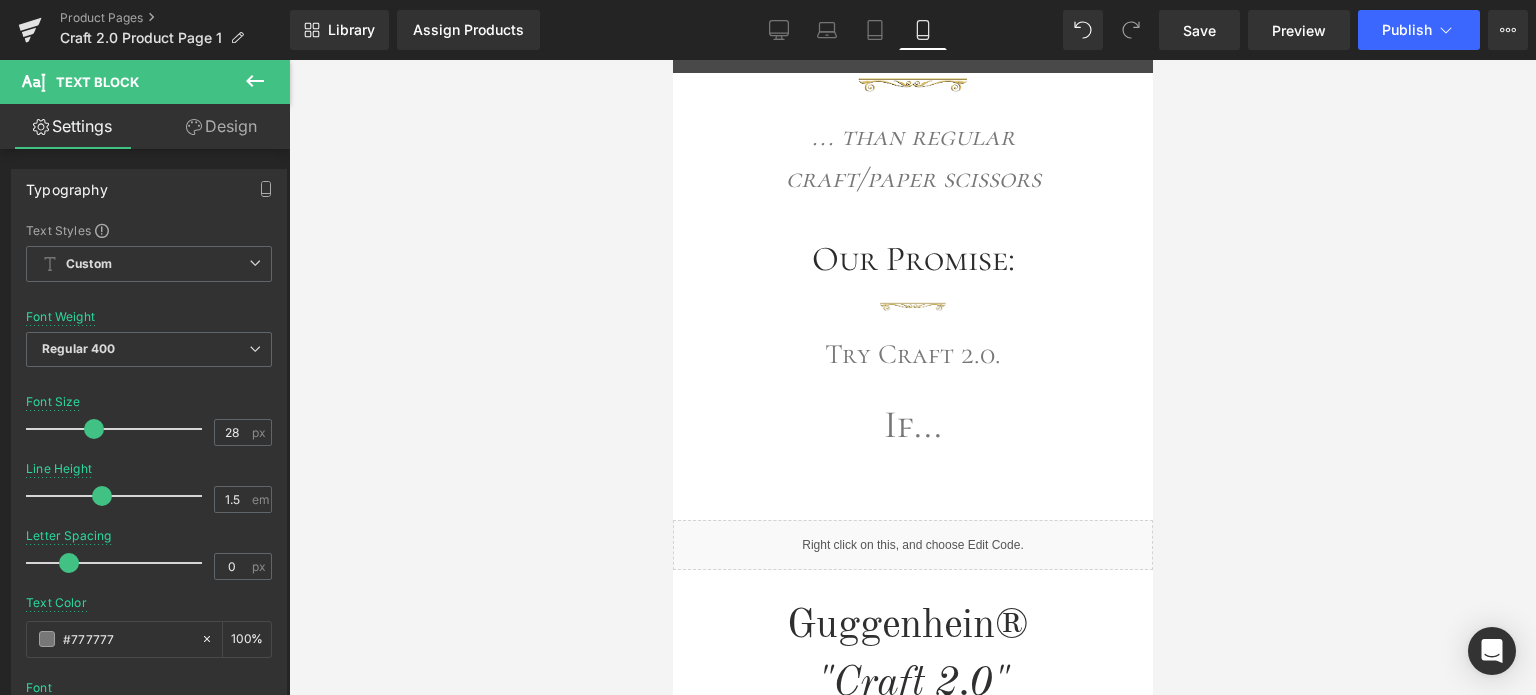 scroll, scrollTop: 973, scrollLeft: 0, axis: vertical 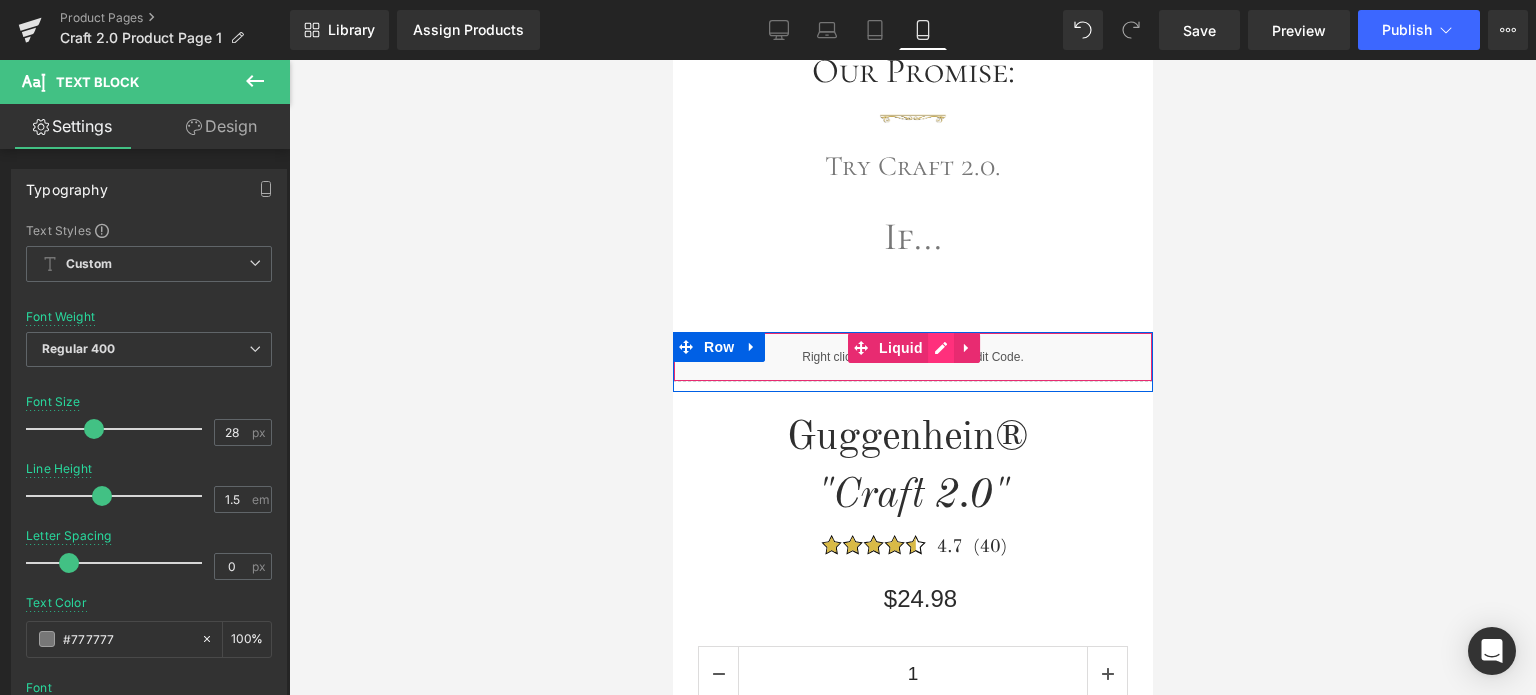 click on "Liquid" at bounding box center [912, 357] 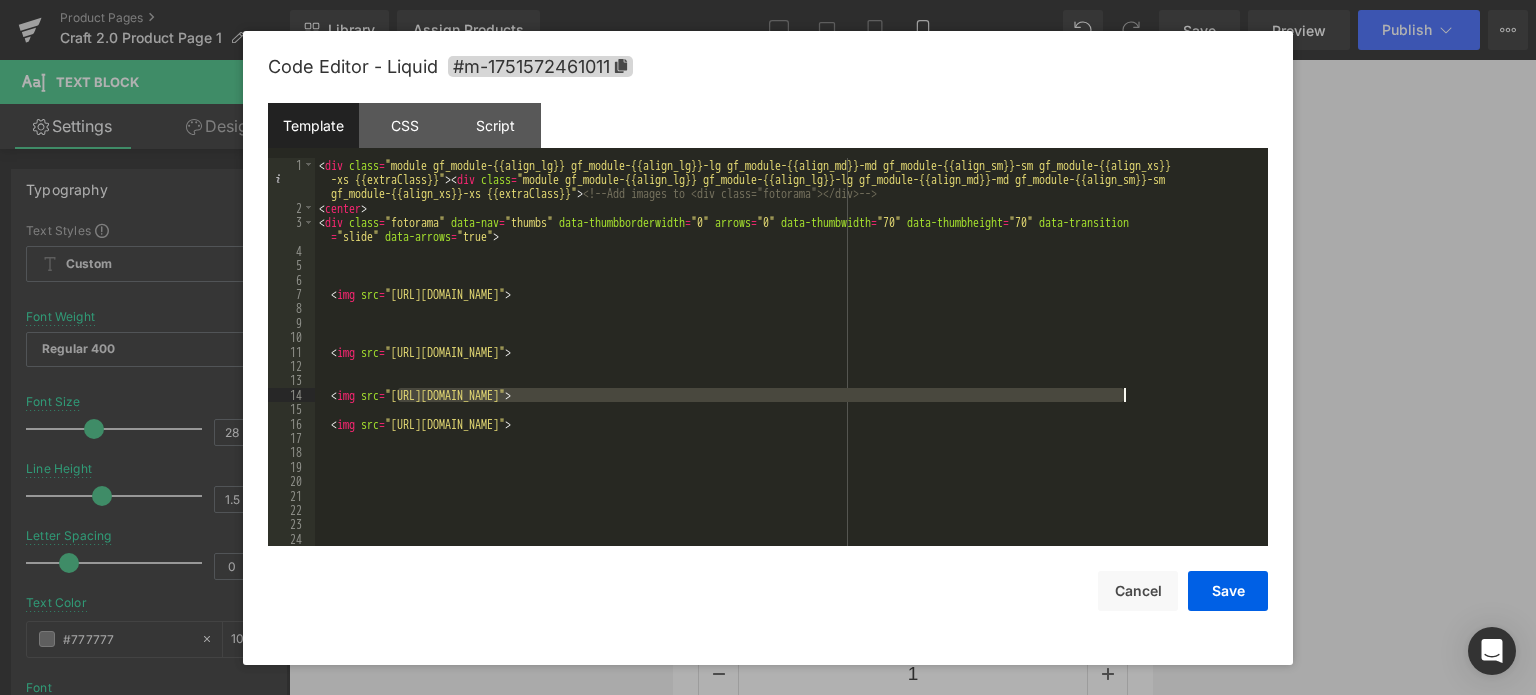 drag, startPoint x: 400, startPoint y: 393, endPoint x: 1123, endPoint y: 398, distance: 723.0173 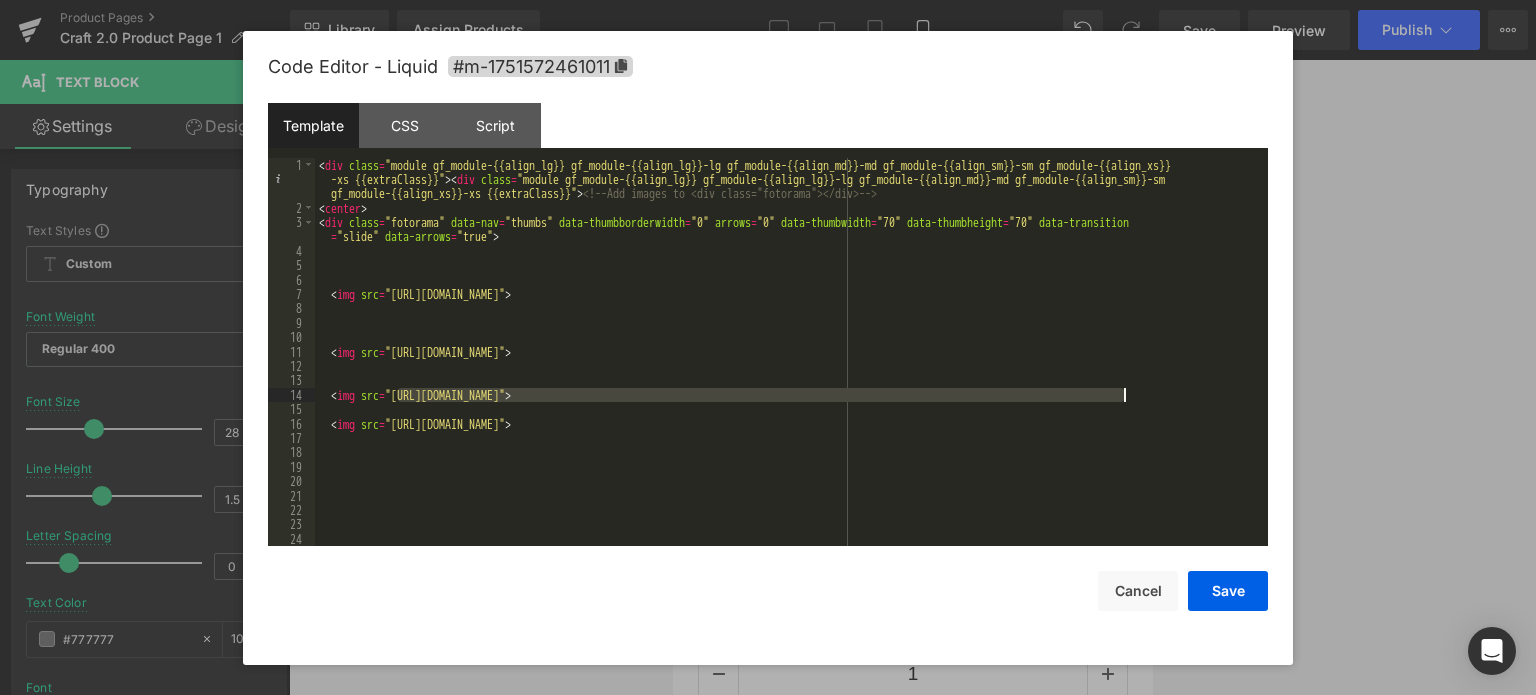 click on "< div   class = "module gf_module-{{align_lg}} gf_module-{{align_lg}}-lg gf_module-{{align_md}}-md gf_module-{{align_sm}}-sm gf_module-{{align_xs}}    -xs {{extraClass}}" > < div   class = "module gf_module-{{align_lg}} gf_module-{{align_lg}}-lg gf_module-{{align_md}}-md gf_module-{{align_sm}}-sm     gf_module-{{align_xs}}-xs {{extraClass}}" > <!--  Add images to <div class="fotorama"></div>  --> < center > < div   class = "fotorama"   data-nav = "thumbs"   data-thumbborderwidth = "0"   arrows = "0"   data-thumbwidth = "70"   data-thumbheight = "70"   data-transition    = "slide"   data-arrows = "true" >          < img   src = "[URL][DOMAIN_NAME]" >             < img   src = "[URL][DOMAIN_NAME]" >          < img   src = >       < img   src = >" at bounding box center [787, 381] 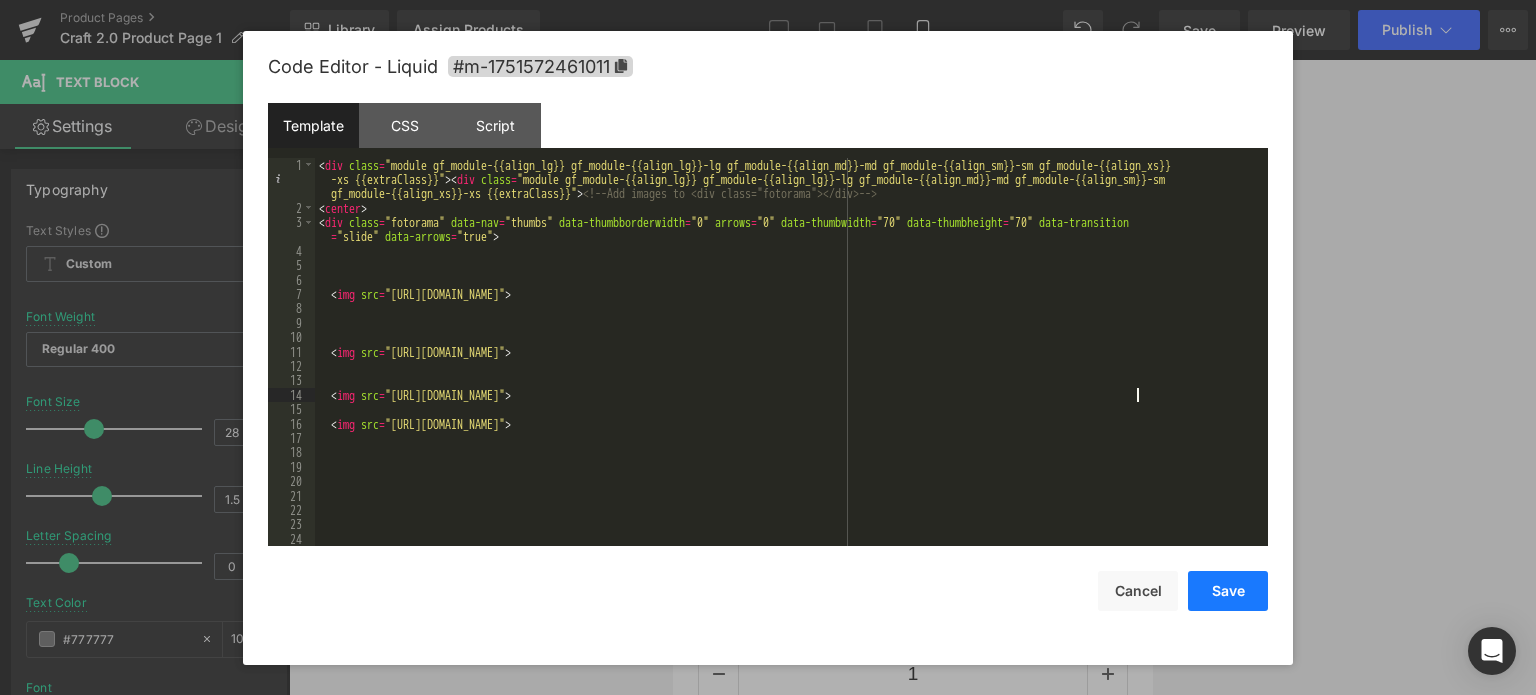 click on "Save" at bounding box center (1228, 591) 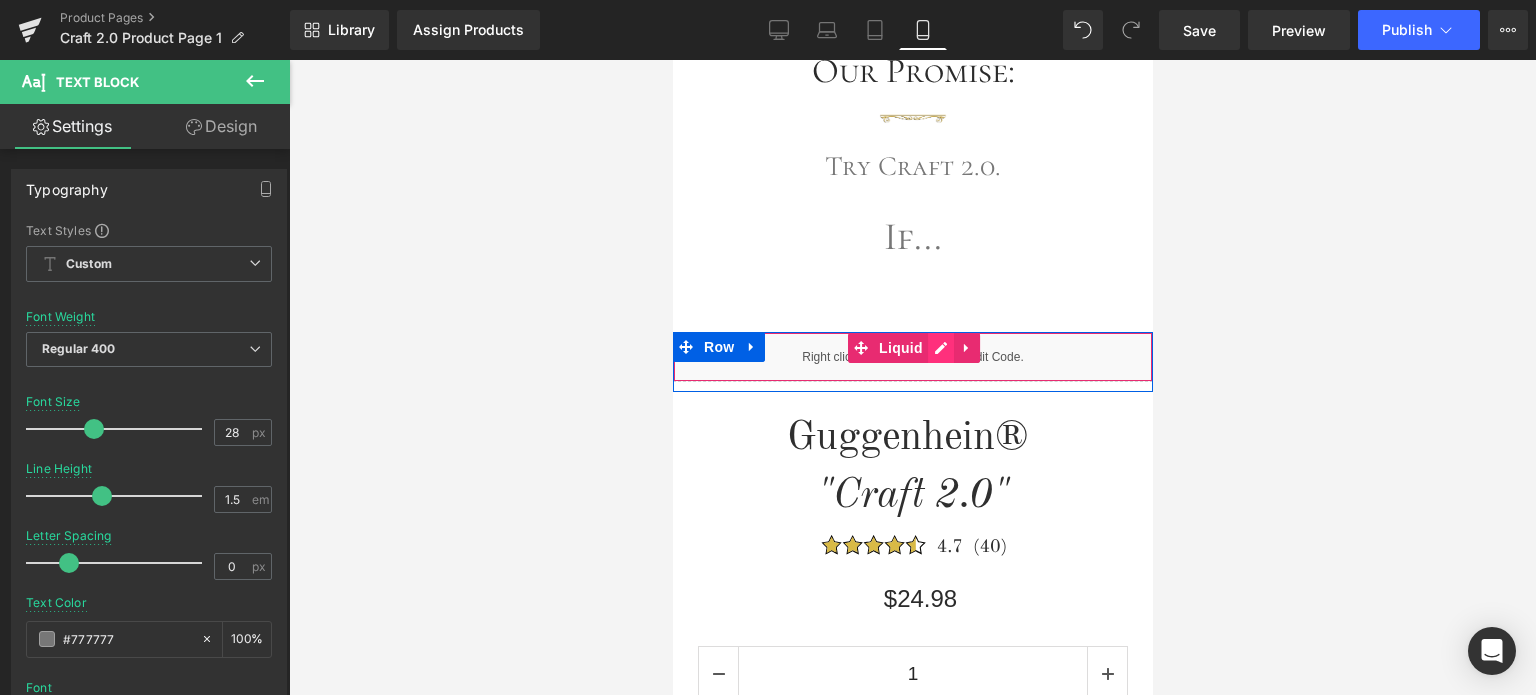 click on "Liquid" at bounding box center (912, 357) 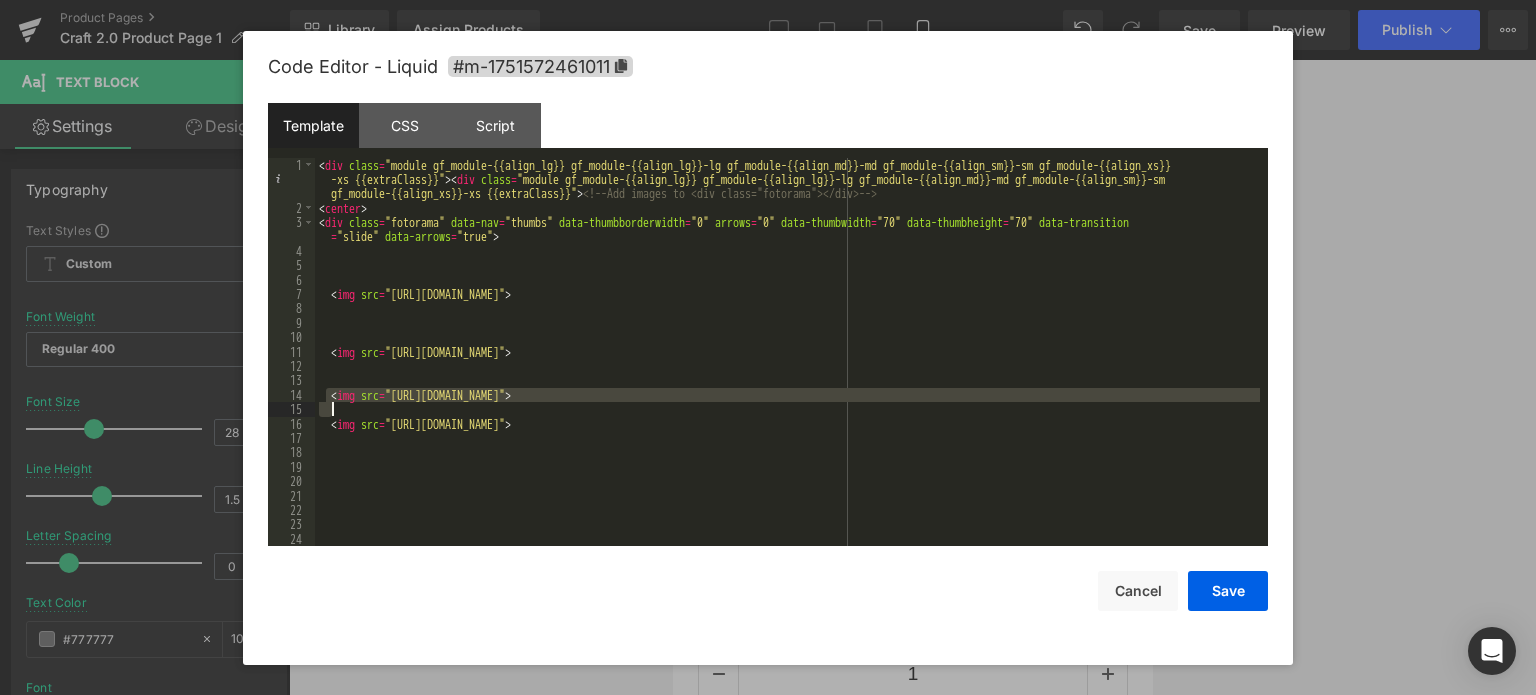drag, startPoint x: 326, startPoint y: 399, endPoint x: 1094, endPoint y: 405, distance: 768.02344 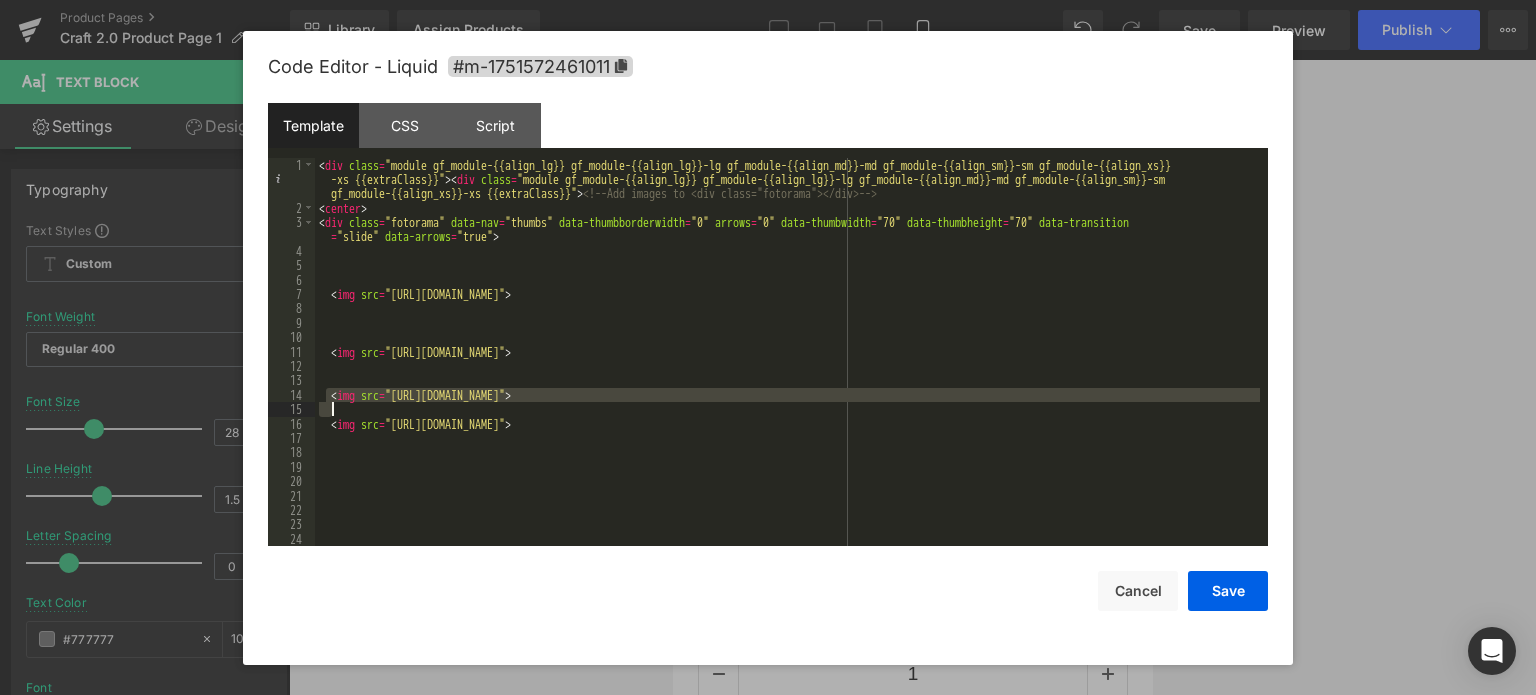 click on "< div   class = "module gf_module-{{align_lg}} gf_module-{{align_lg}}-lg gf_module-{{align_md}}-md gf_module-{{align_sm}}-sm gf_module-{{align_xs}}    -xs {{extraClass}}" > < div   class = "module gf_module-{{align_lg}} gf_module-{{align_lg}}-lg gf_module-{{align_md}}-md gf_module-{{align_sm}}-sm     gf_module-{{align_xs}}-xs {{extraClass}}" > <!--  Add images to <div class="fotorama"></div>  --> < center > < div   class = "fotorama"   data-nav = "thumbs"   data-thumbborderwidth = "0"   arrows = "0"   data-thumbwidth = "70"   data-thumbheight = "70"   data-transition    = "slide"   data-arrows = "true" >          < img   src = "[URL][DOMAIN_NAME]" >             < img   src = "[URL][DOMAIN_NAME]" >          < img   src = >       < img   src = >" at bounding box center (787, 381) 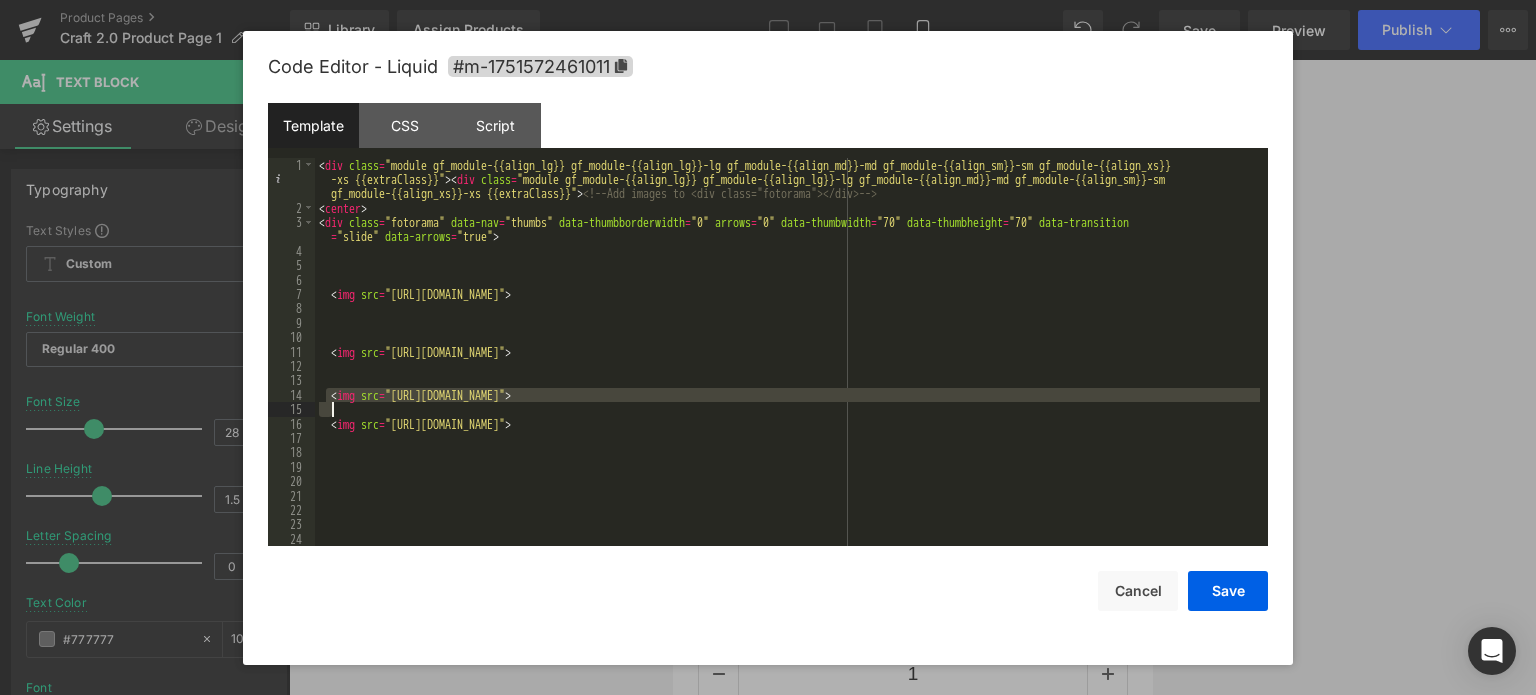 click on "< div   class = "module gf_module-{{align_lg}} gf_module-{{align_lg}}-lg gf_module-{{align_md}}-md gf_module-{{align_sm}}-sm gf_module-{{align_xs}}    -xs {{extraClass}}" > < div   class = "module gf_module-{{align_lg}} gf_module-{{align_lg}}-lg gf_module-{{align_md}}-md gf_module-{{align_sm}}-sm     gf_module-{{align_xs}}-xs {{extraClass}}" > <!--  Add images to <div class="fotorama"></div>  --> < center > < div   class = "fotorama"   data-nav = "thumbs"   data-thumbborderwidth = "0"   arrows = "0"   data-thumbwidth = "70"   data-thumbheight = "70"   data-transition    = "slide"   data-arrows = "true" >          < img   src = "[URL][DOMAIN_NAME]" >             < img   src = "[URL][DOMAIN_NAME]" >          < img   src = >       < img   src = >" at bounding box center [787, 352] 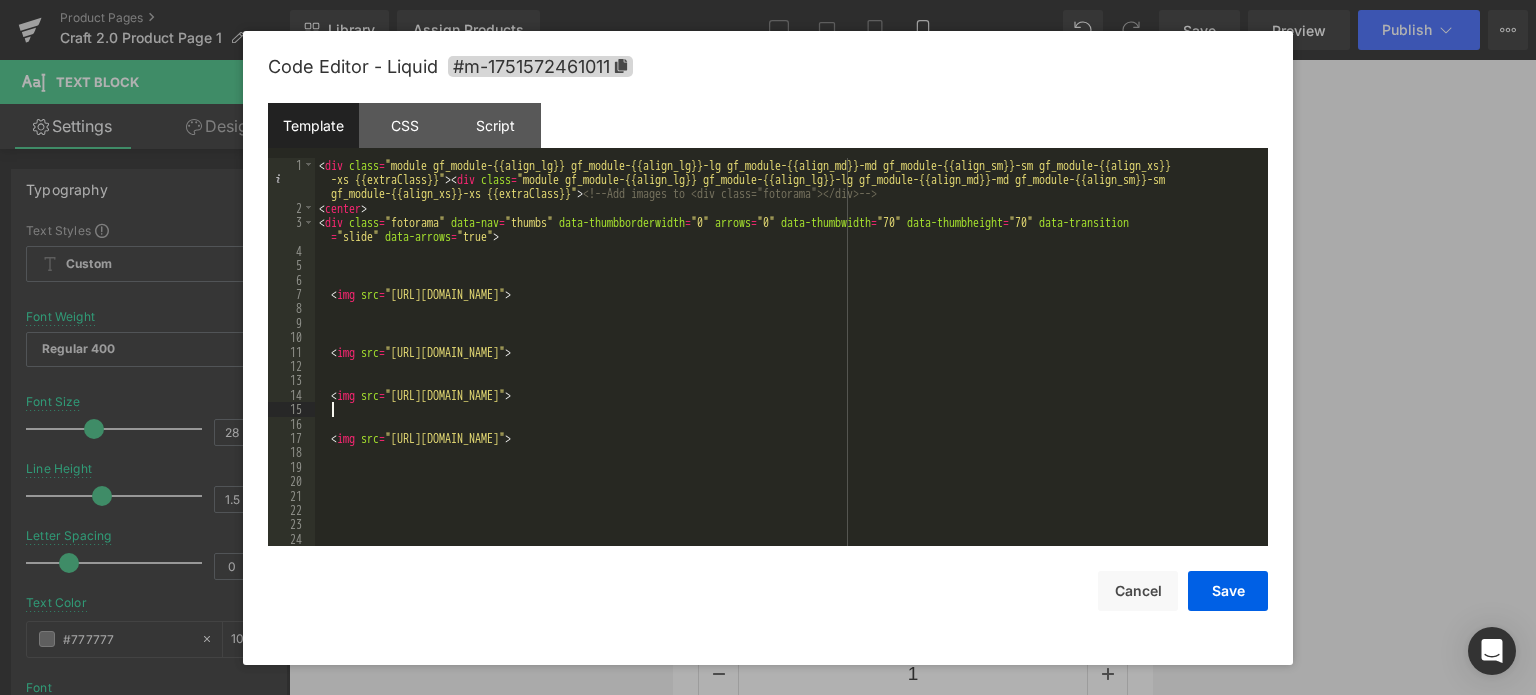 type 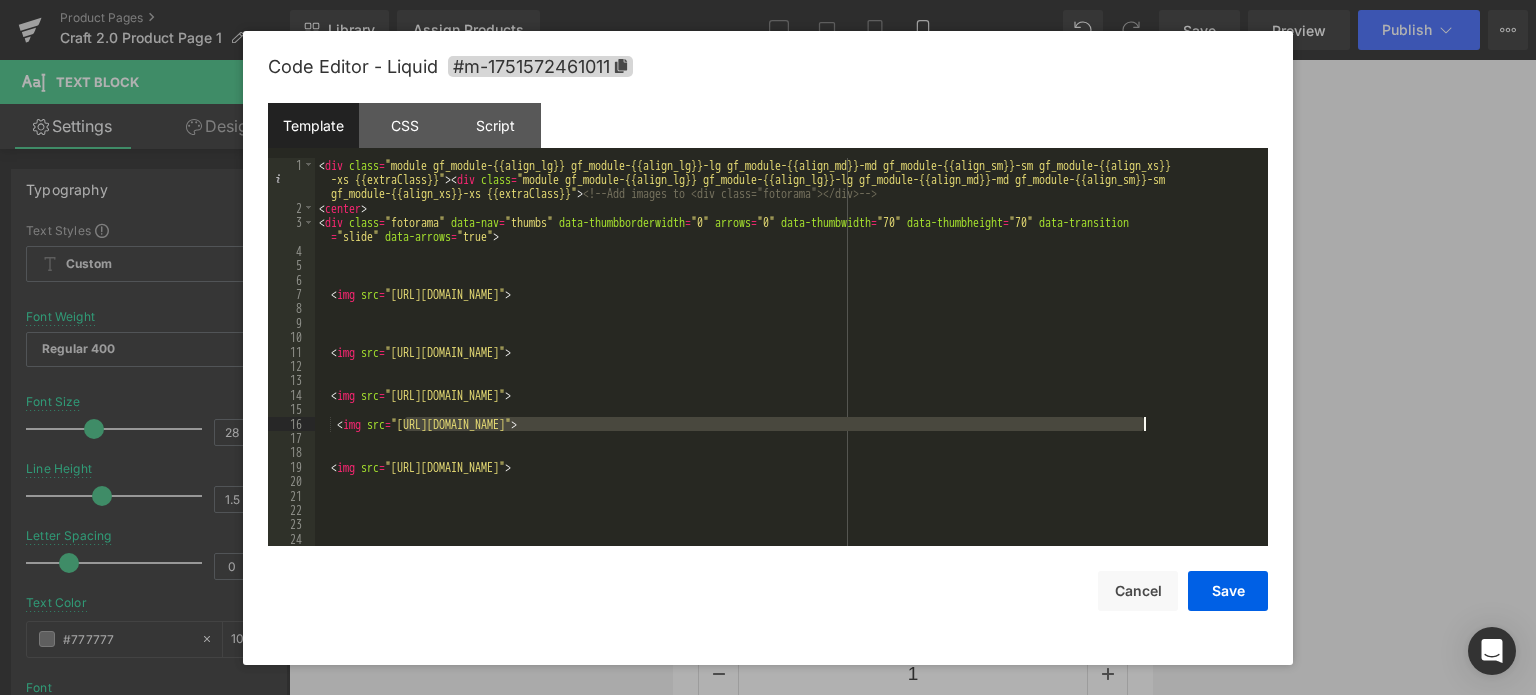 drag, startPoint x: 406, startPoint y: 424, endPoint x: 1143, endPoint y: 430, distance: 737.0244 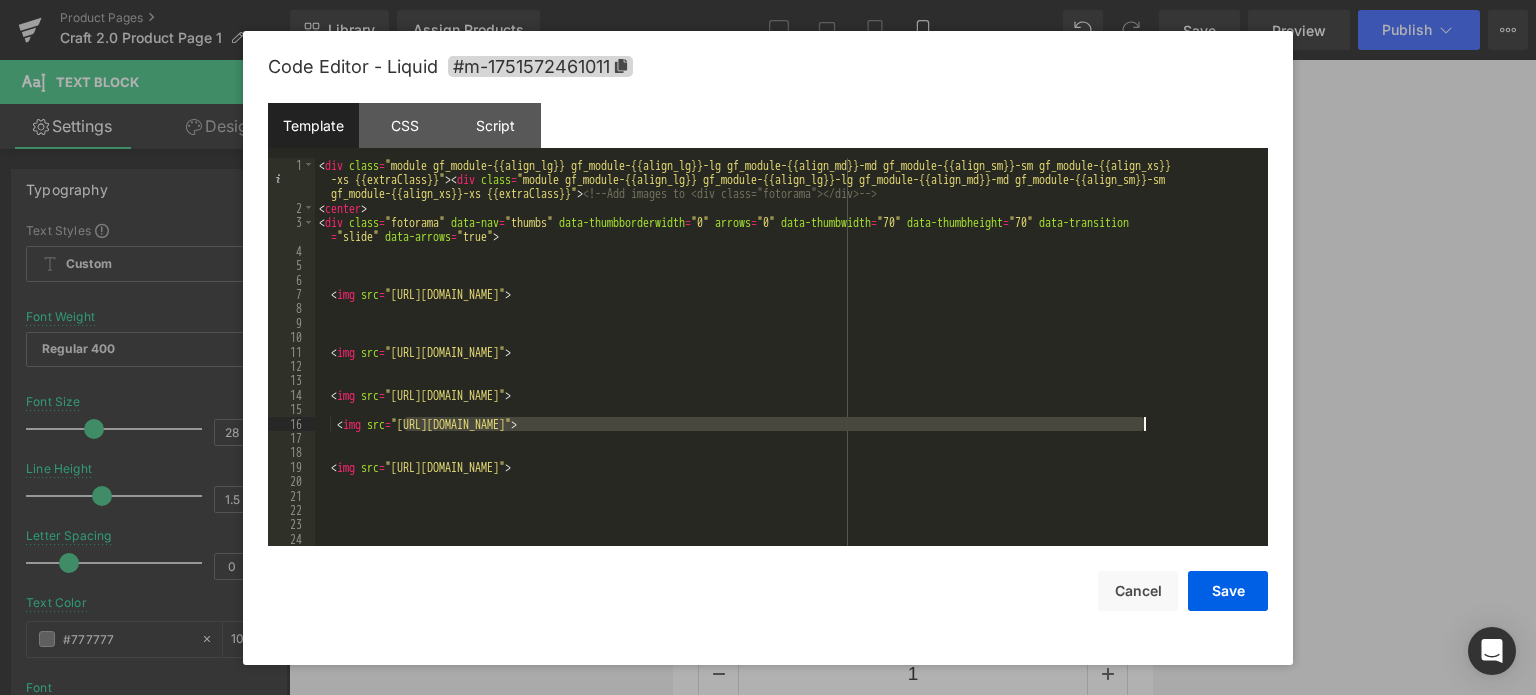 click on "< div   class = "module gf_module-{{align_lg}} gf_module-{{align_lg}}-lg gf_module-{{align_md}}-md gf_module-{{align_sm}}-sm gf_module-{{align_xs}}    -xs {{extraClass}}" > < div   class = "module gf_module-{{align_lg}} gf_module-{{align_lg}}-lg gf_module-{{align_md}}-md gf_module-{{align_sm}}-sm     gf_module-{{align_xs}}-xs {{extraClass}}" > <!--  Add images to <div class="fotorama"></div>  --> < center > < div   class = "fotorama"   data-nav = "thumbs"   data-thumbborderwidth = "0"   arrows = "0"   data-thumbwidth = "70"   data-thumbheight = "70"   data-transition    = "slide"   data-arrows = "true" >          < img   src = "[URL][DOMAIN_NAME]" >             < img   src = "[URL][DOMAIN_NAME]" >          < img   src = >         < img   src = >          < img   src = >" at bounding box center [787, 381] 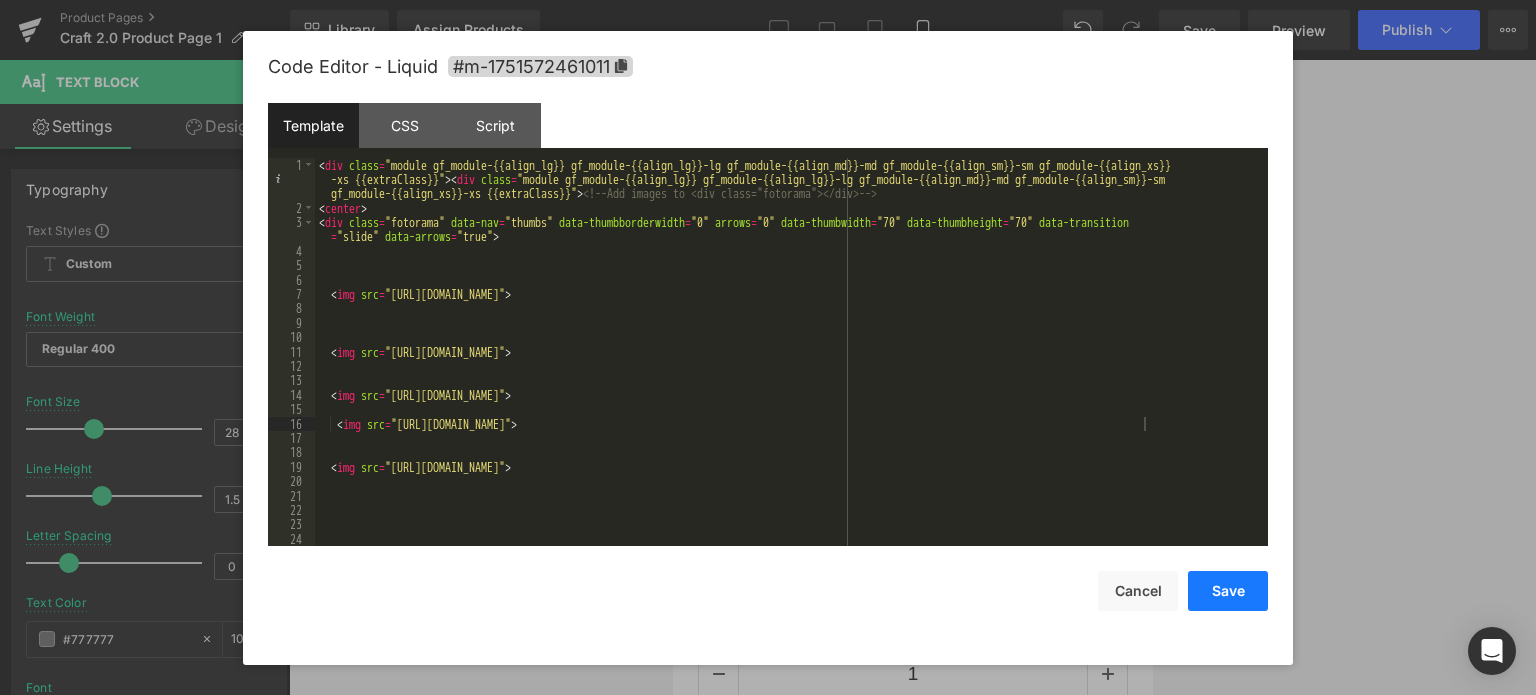 click on "Save" at bounding box center [1228, 591] 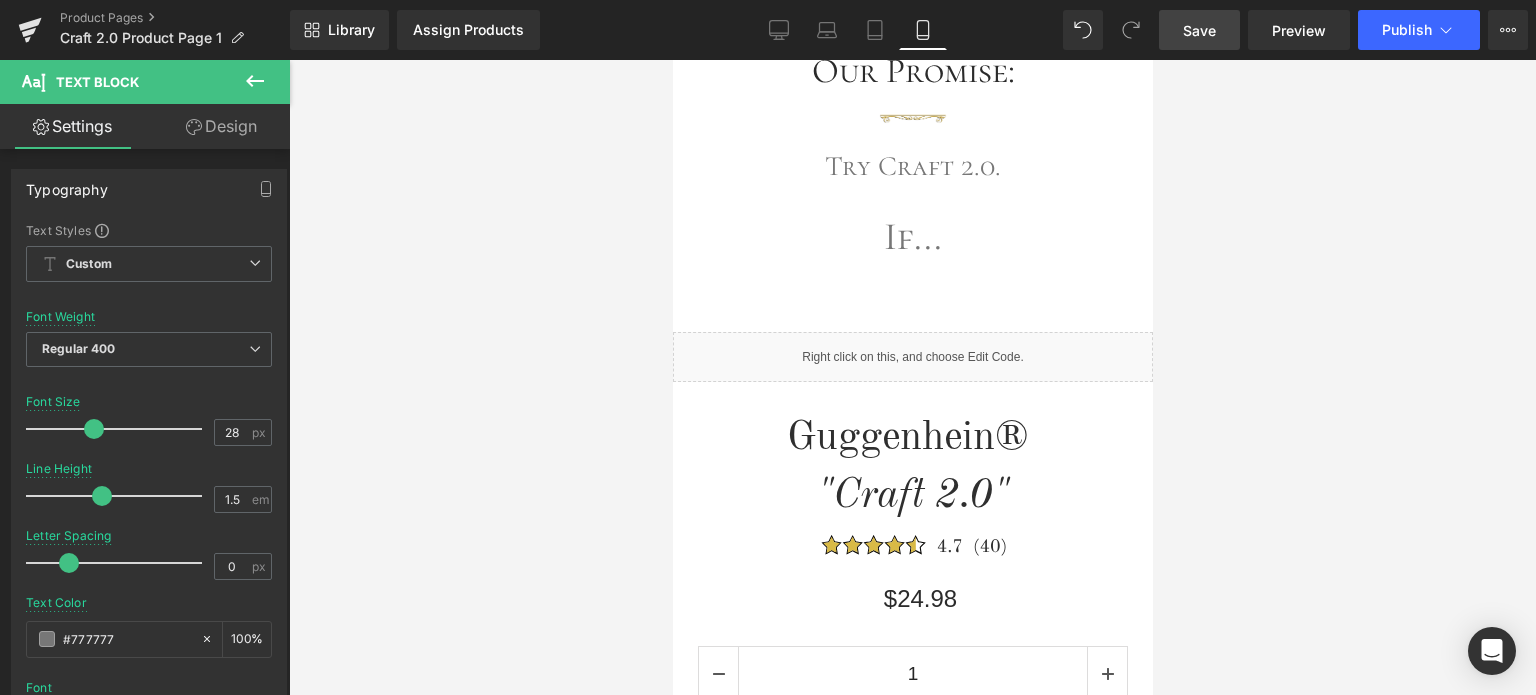 click on "Save" at bounding box center [1199, 30] 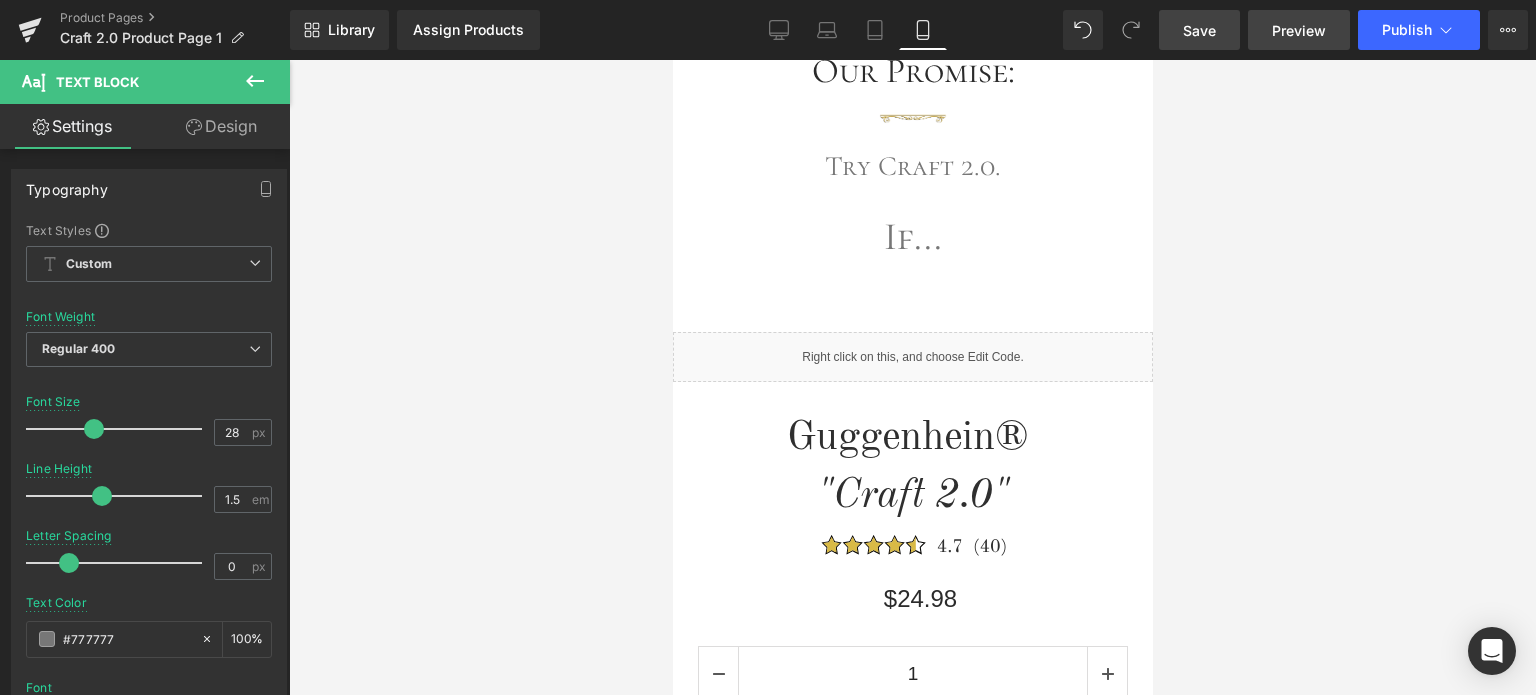 click on "Preview" at bounding box center (1299, 30) 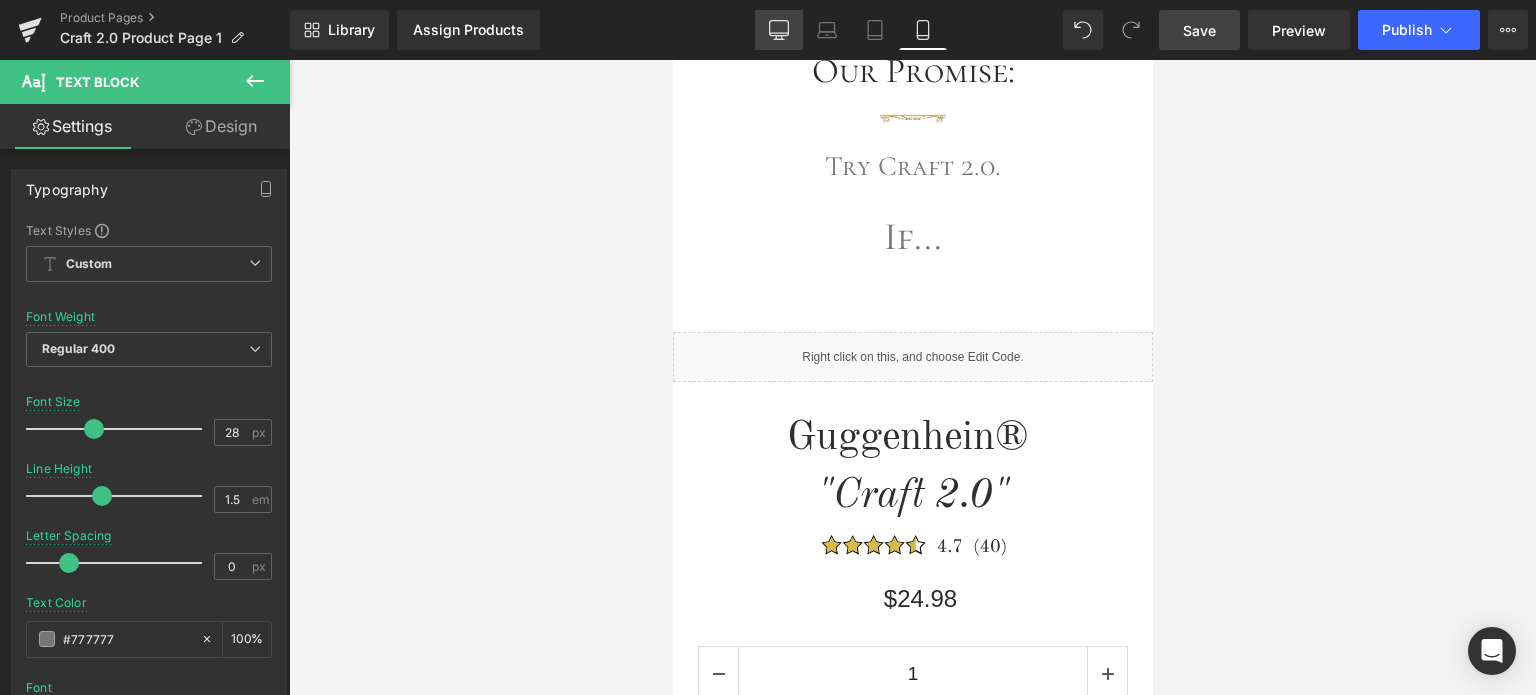 click 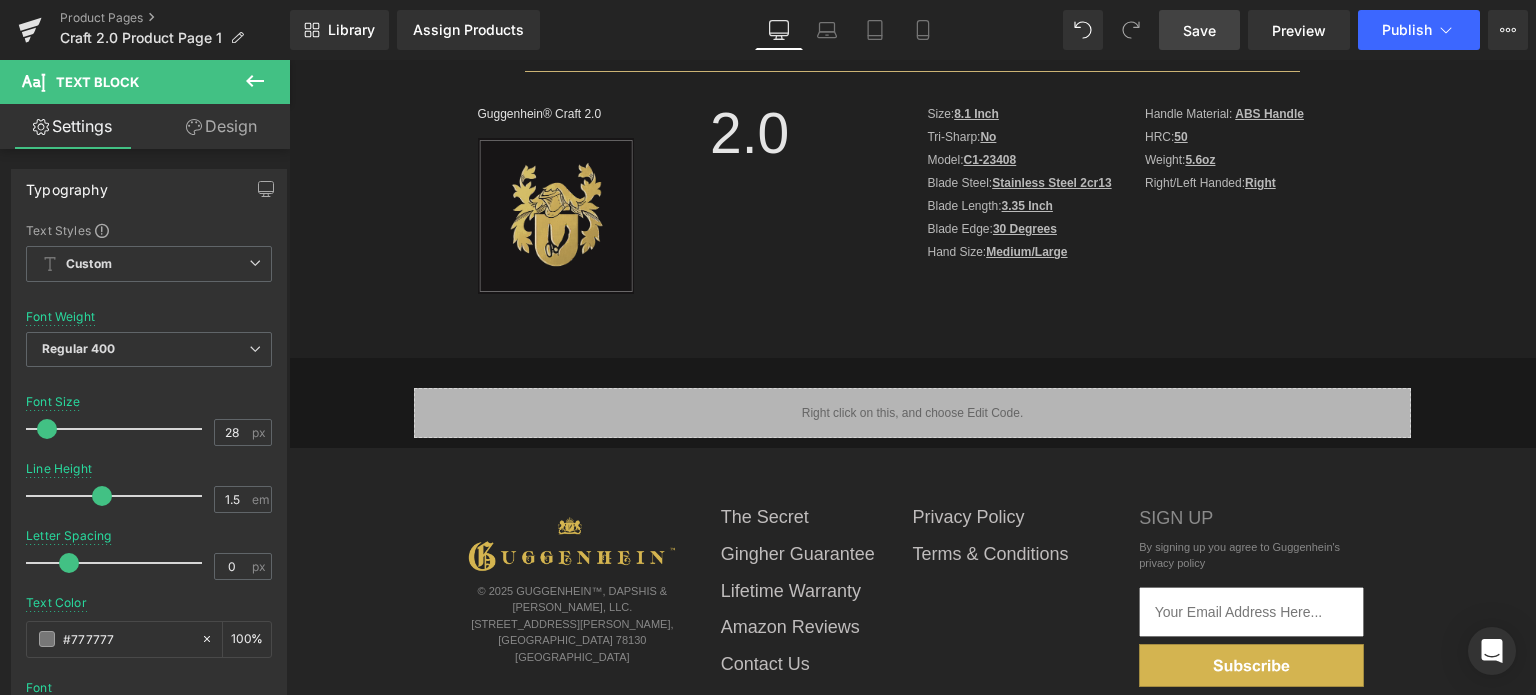 scroll, scrollTop: 0, scrollLeft: 0, axis: both 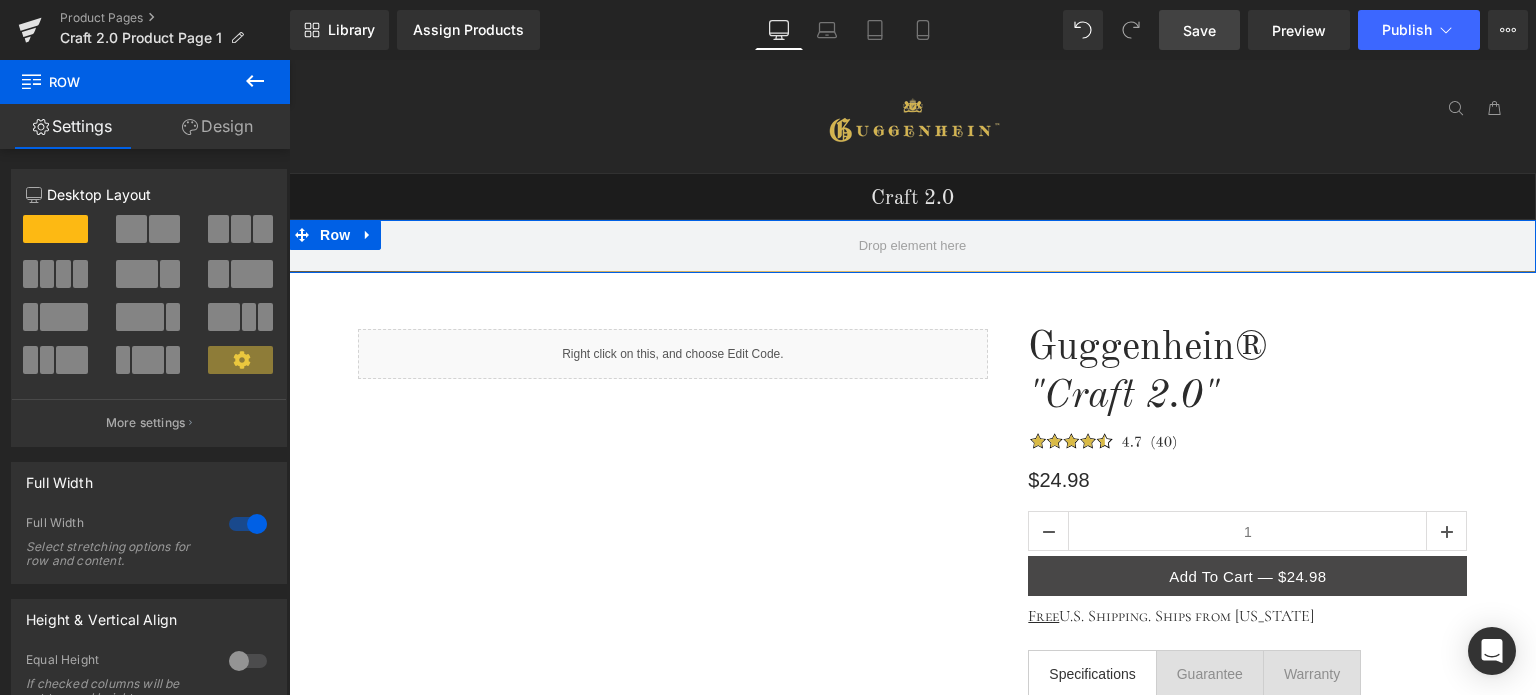 click on "Craft 2.0 Heading         Row         Craft 2.0 Heading         Row         Craft 2.0 Heading         Row         Craft 2.0 Heading         Row         Image         Row         Image         Introducing: Heading         Craft 2.0 Heading         2X Sharper  Text Block         Row         Image         ... than regular craft/paper scissors Text Block         Our Promise: Heading         Image         Try Craft 2.0.  Text Block         If... Text Block         Row         Liquid         Row         Guggenhein®   "Craft 2.0" Heading         Image         $24.98 Heading
1
(P) Quantity
Add To Cart — $24.98
(P) Cart Button
Product         Row" at bounding box center (912, 1152) 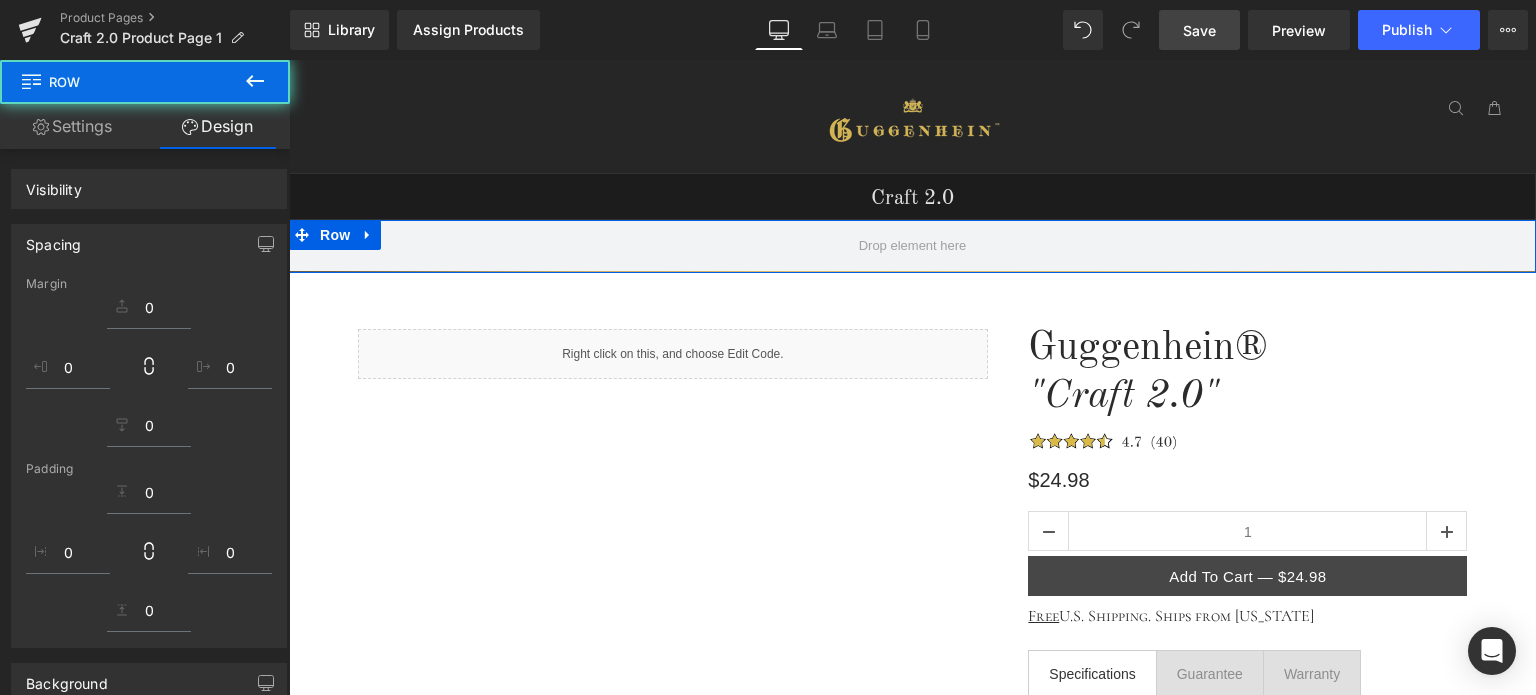 click on "Save" at bounding box center [1199, 30] 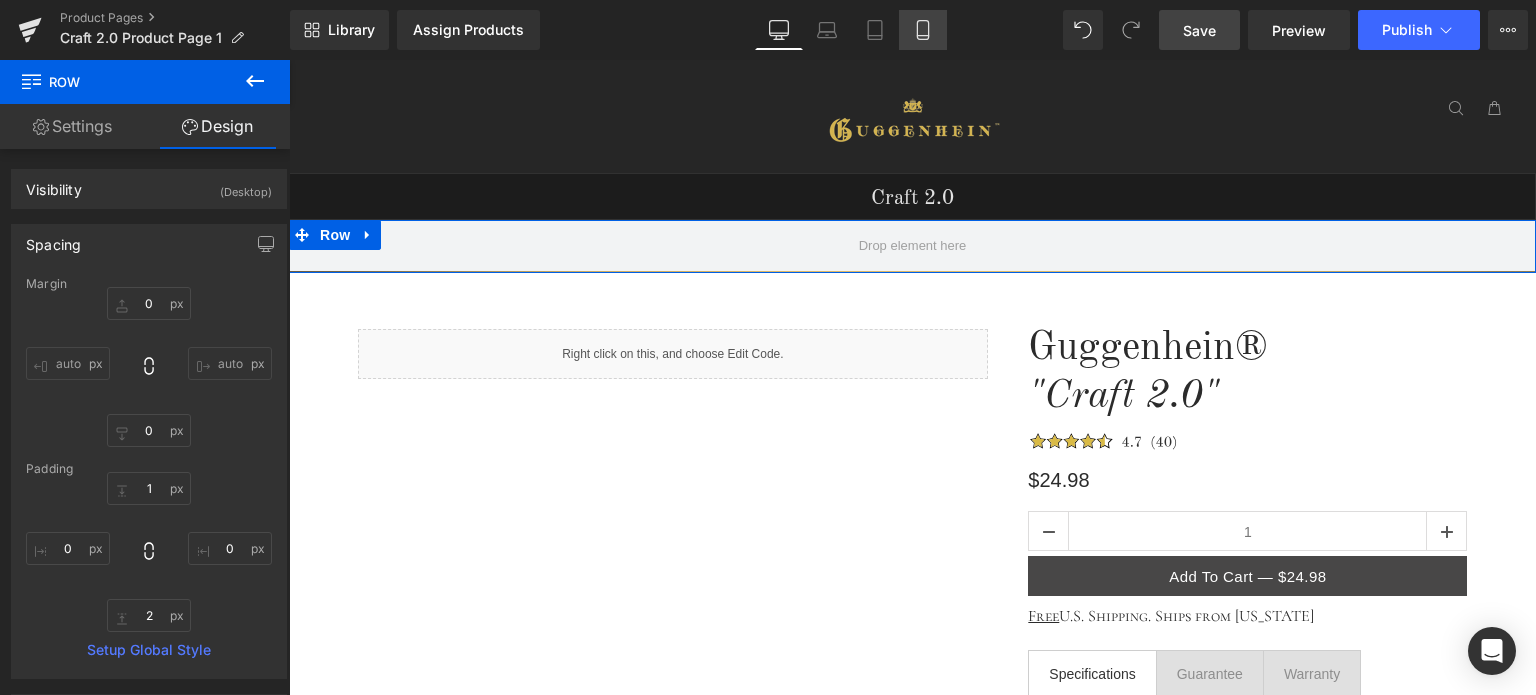 click 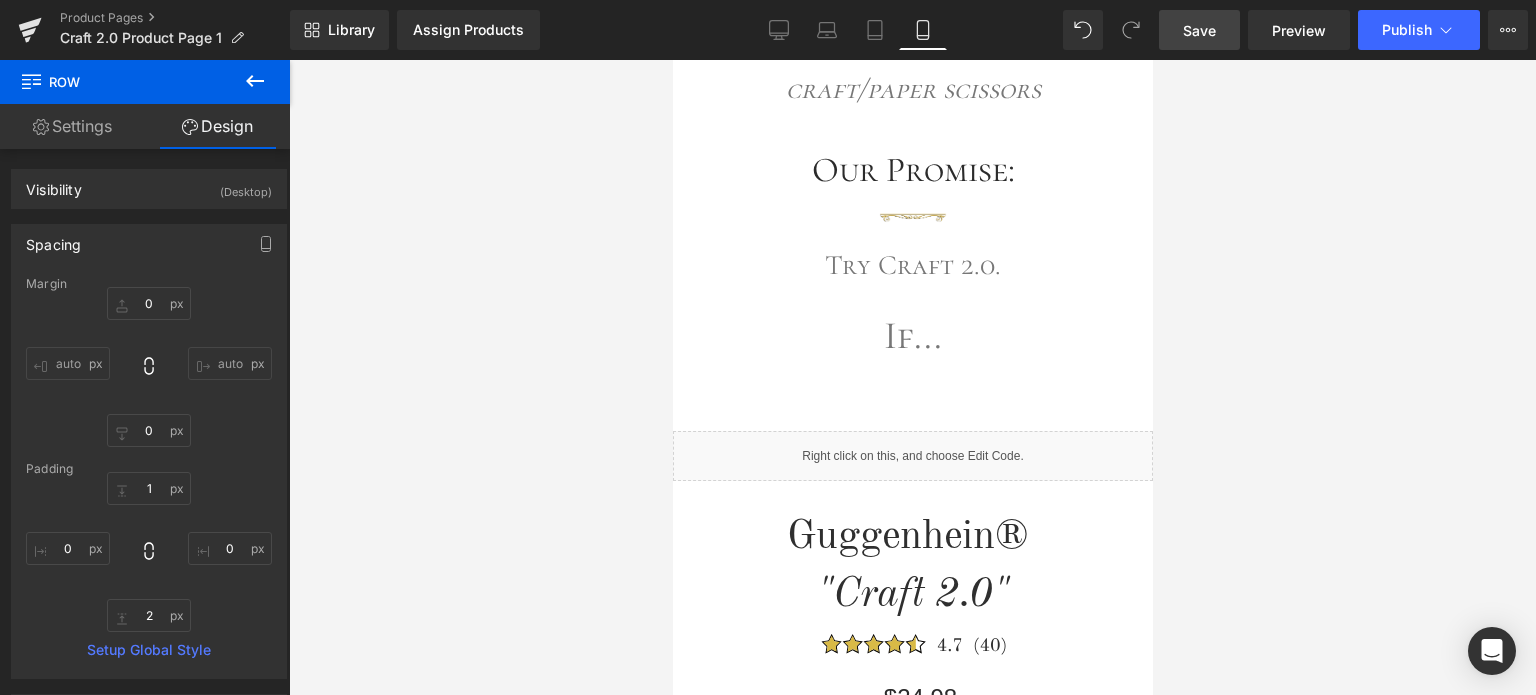 scroll, scrollTop: 1100, scrollLeft: 0, axis: vertical 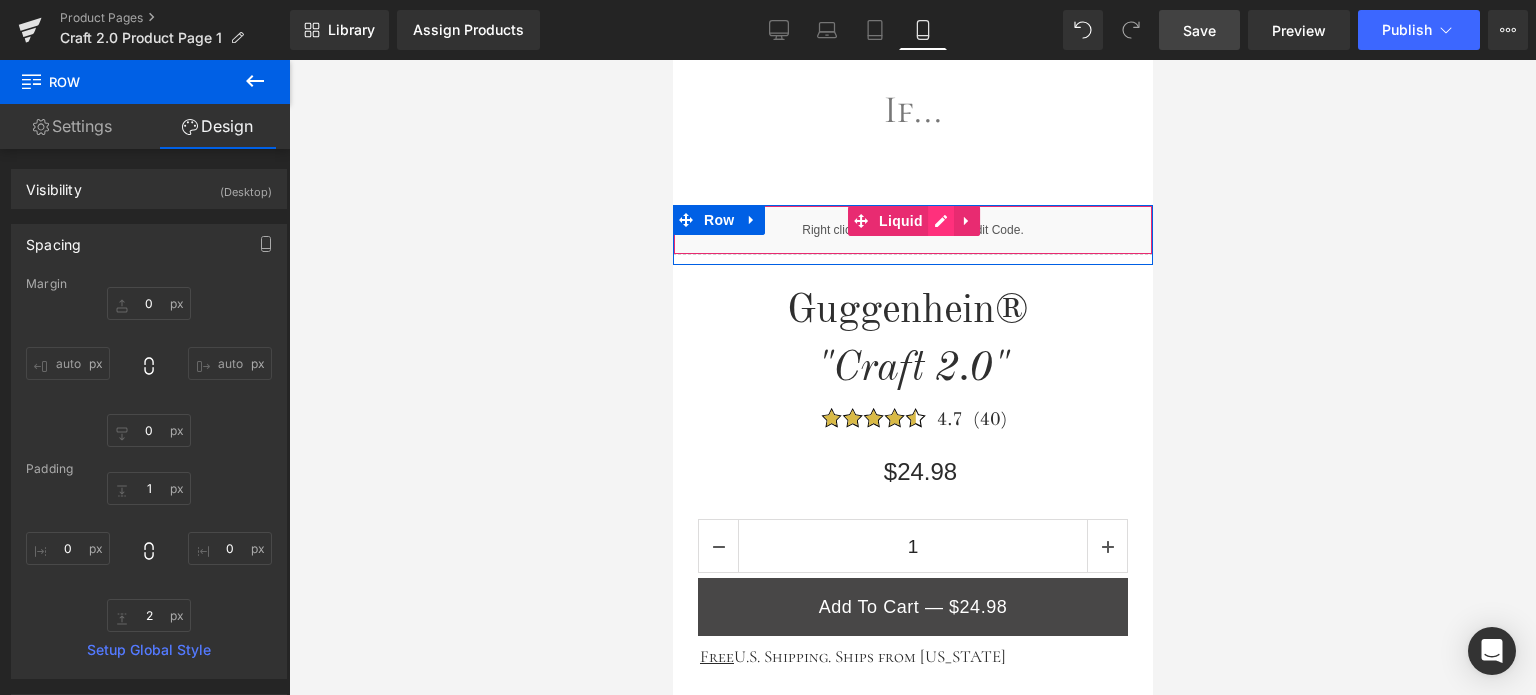 click on "Liquid" at bounding box center (912, 230) 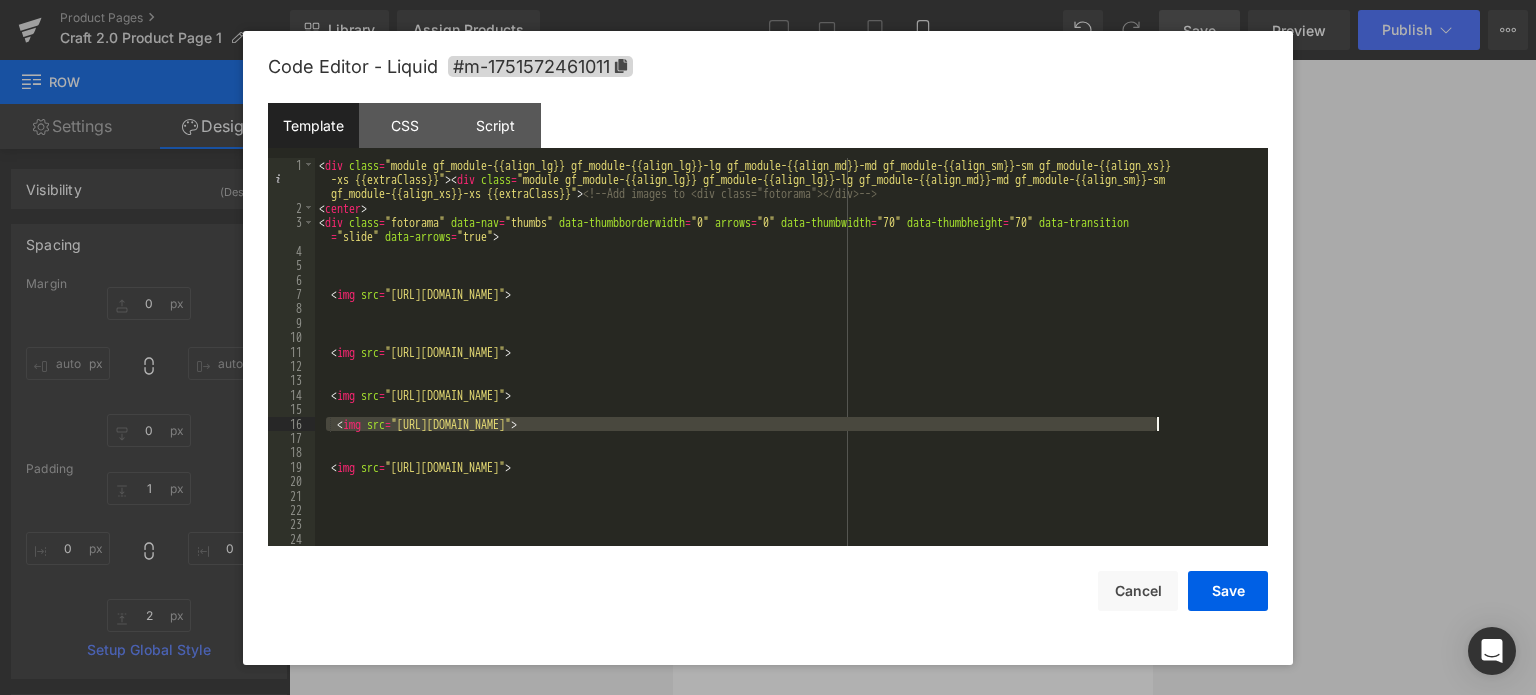 drag, startPoint x: 328, startPoint y: 424, endPoint x: 1182, endPoint y: 429, distance: 854.01465 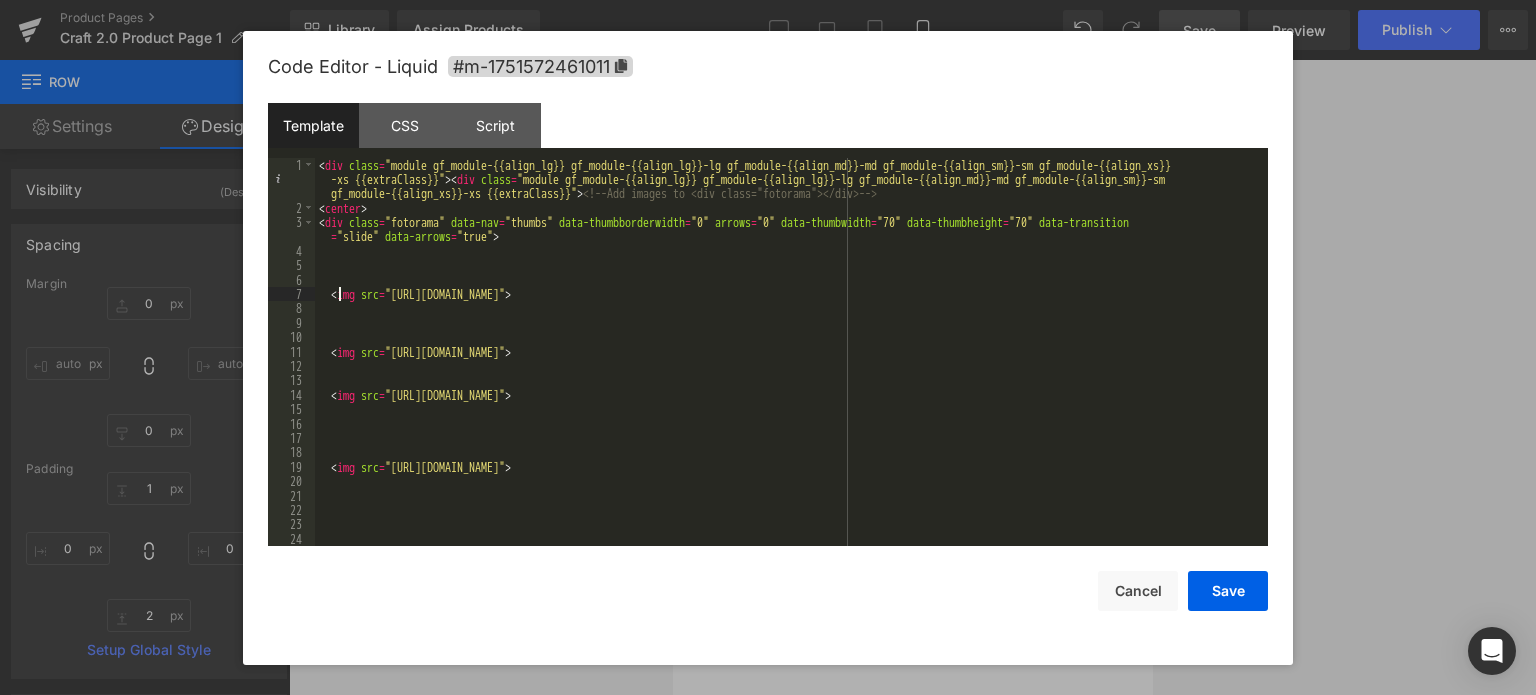 drag, startPoint x: 336, startPoint y: 291, endPoint x: 376, endPoint y: 299, distance: 40.792156 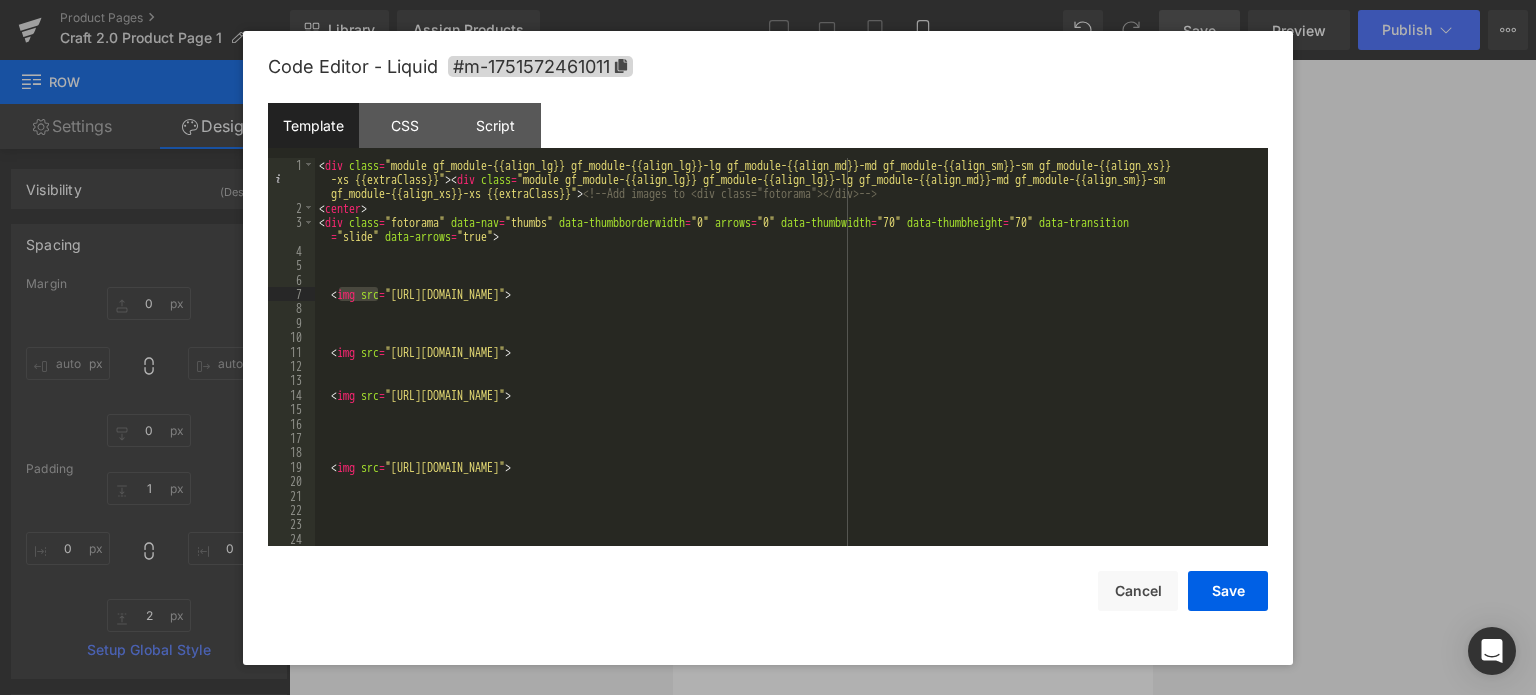 click on "< div   class = "module gf_module-{{align_lg}} gf_module-{{align_lg}}-lg gf_module-{{align_md}}-md gf_module-{{align_sm}}-sm gf_module-{{align_xs}}    -xs {{extraClass}}" > < div   class = "module gf_module-{{align_lg}} gf_module-{{align_lg}}-lg gf_module-{{align_md}}-md gf_module-{{align_sm}}-sm     gf_module-{{align_xs}}-xs {{extraClass}}" > <!--  Add images to <div class="fotorama"></div>  --> < center > < div   class = "fotorama"   data-nav = "thumbs"   data-thumbborderwidth = "0"   arrows = "0"   data-thumbwidth = "70"   data-thumbheight = "70"   data-transition    = "slide"   data-arrows = "true" >          < img   src = "[URL][DOMAIN_NAME]" >             < img   src = "[URL][DOMAIN_NAME]" >          < img   src = >               < img   src = >" at bounding box center (787, 381) 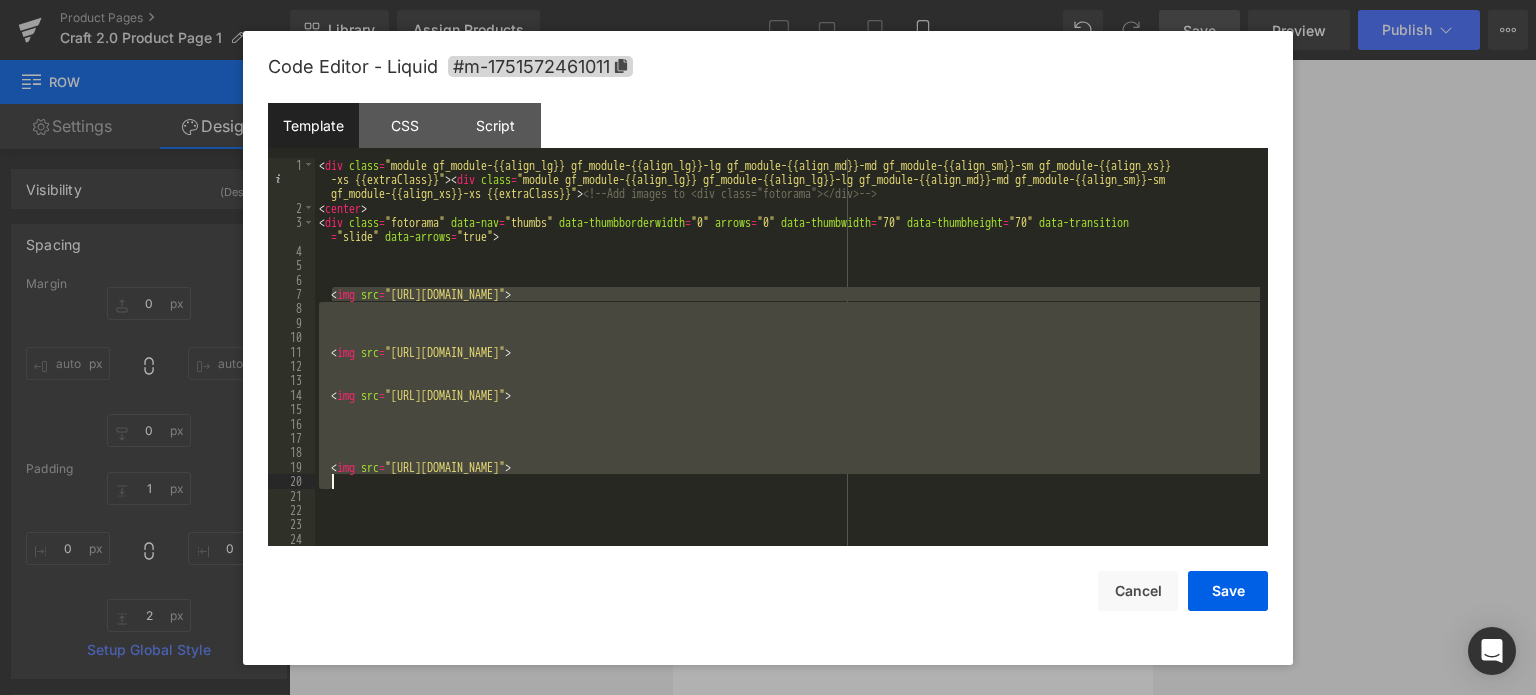 drag, startPoint x: 329, startPoint y: 292, endPoint x: 1223, endPoint y: 478, distance: 913.14404 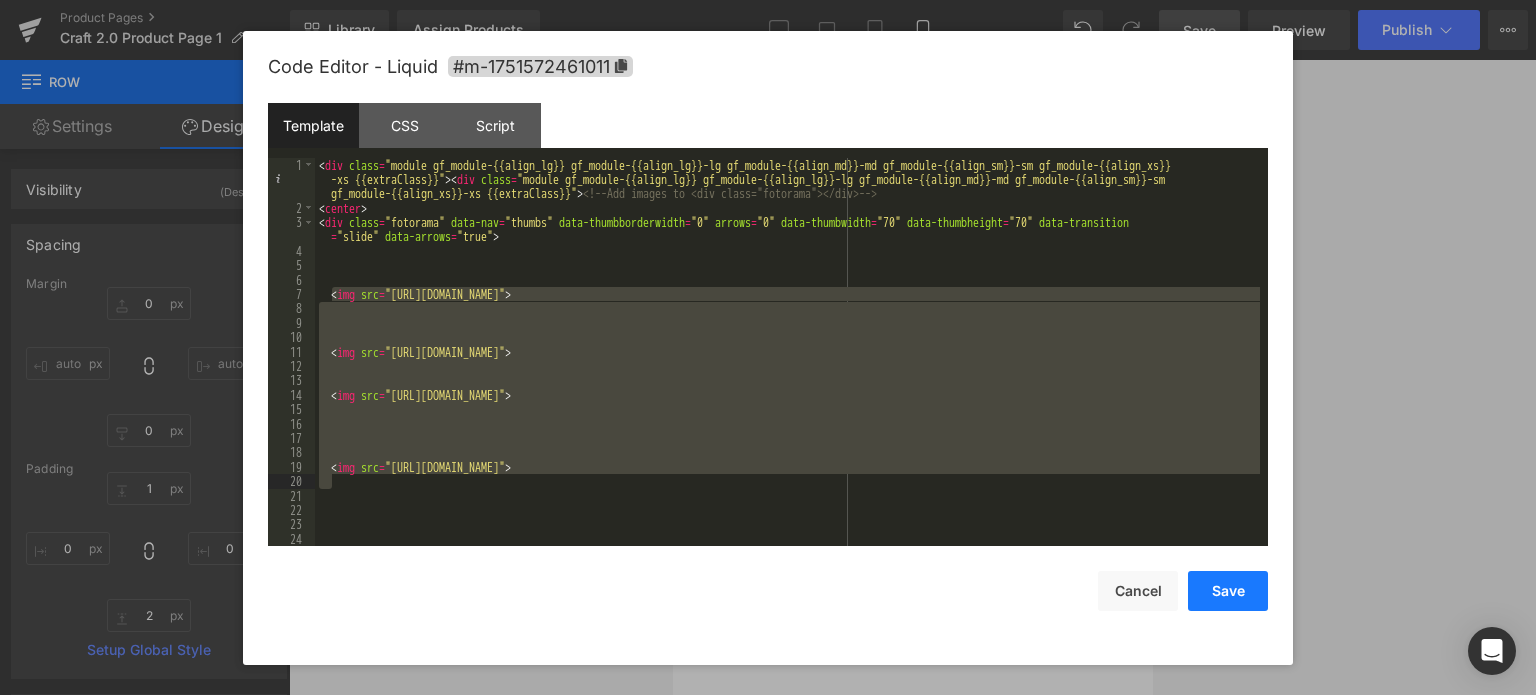 click on "Save" at bounding box center (1228, 591) 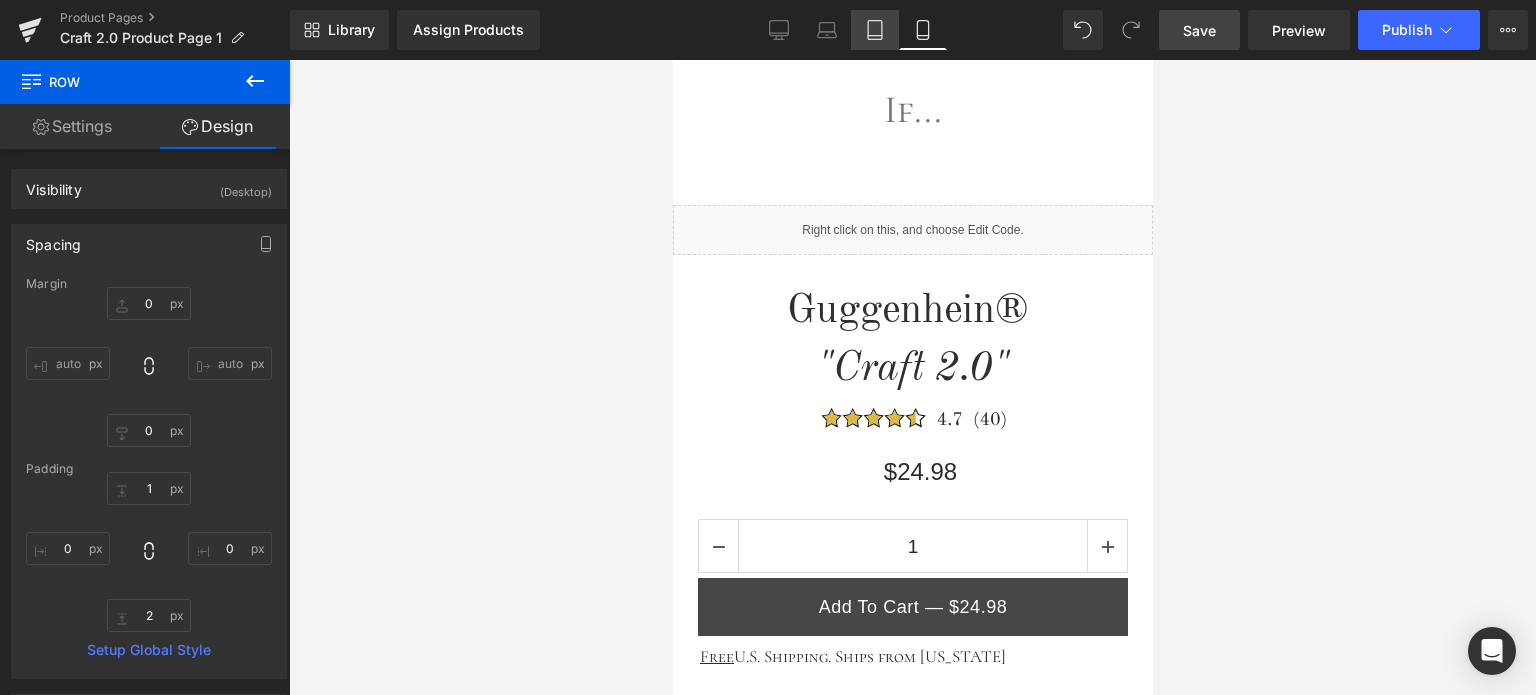 click 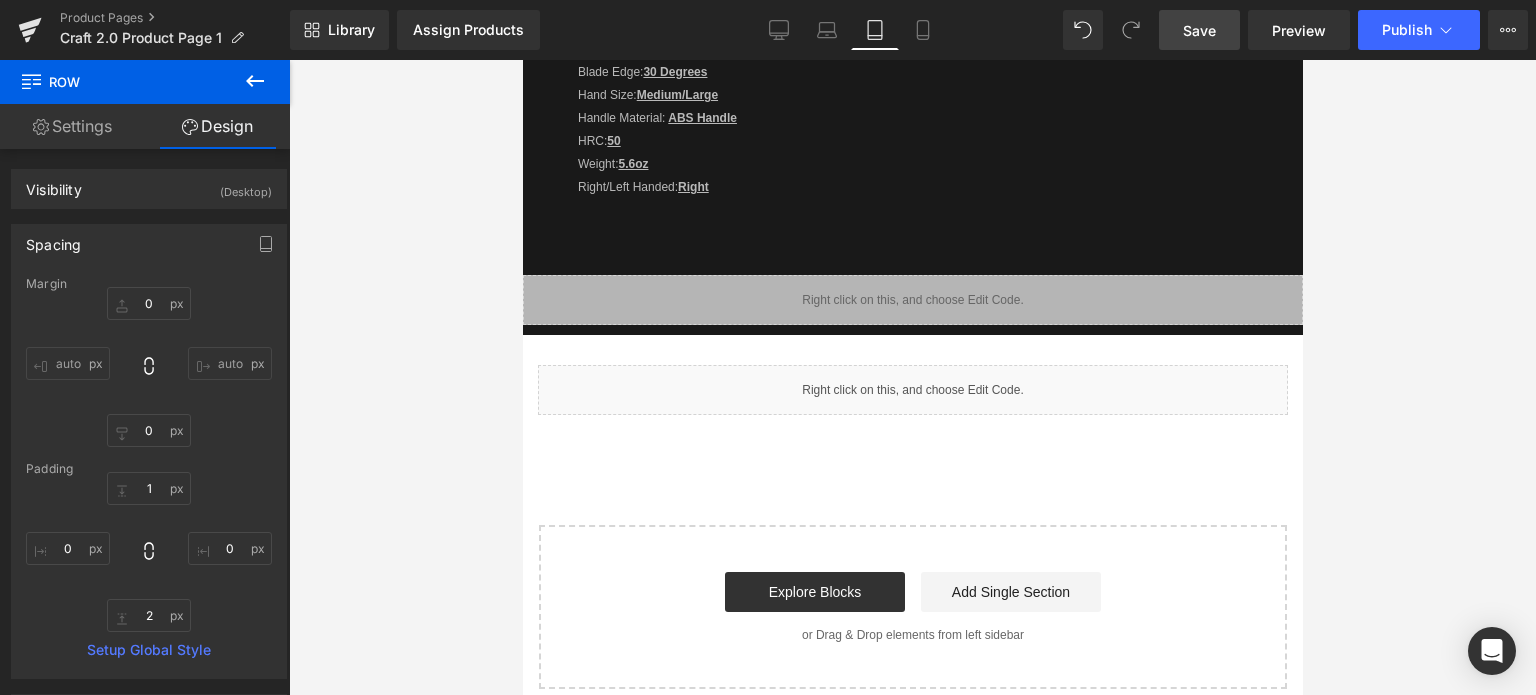 scroll, scrollTop: 0, scrollLeft: 0, axis: both 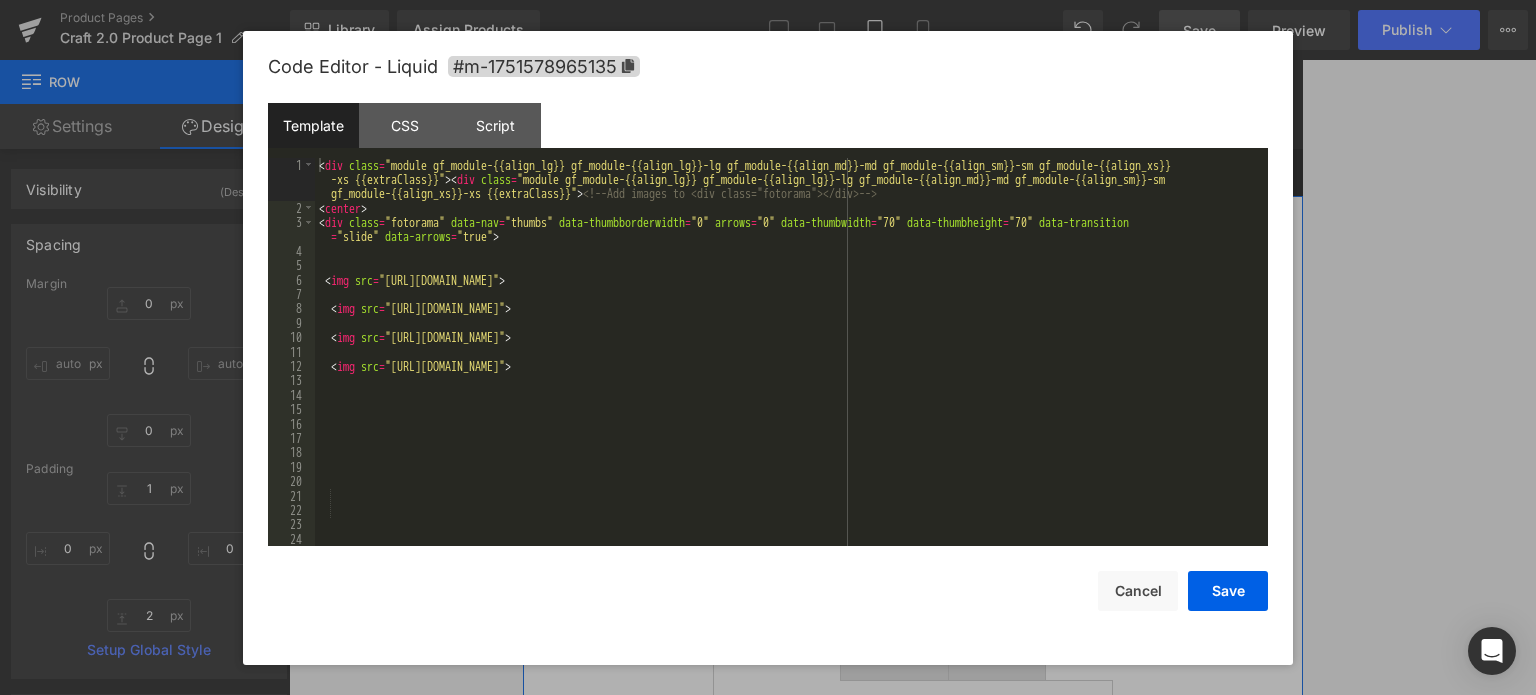 click on "Liquid" at bounding box center (912, 251) 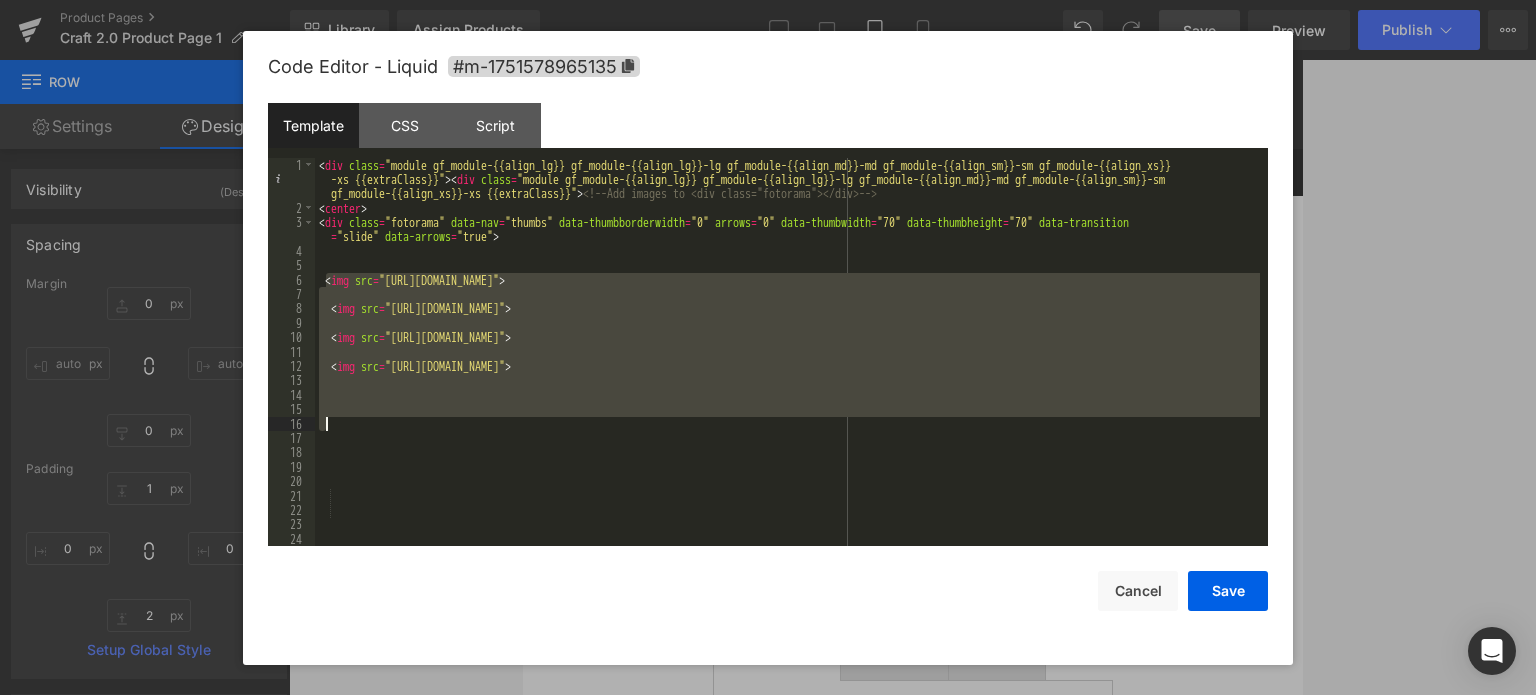 drag, startPoint x: 324, startPoint y: 281, endPoint x: 991, endPoint y: 433, distance: 684.10016 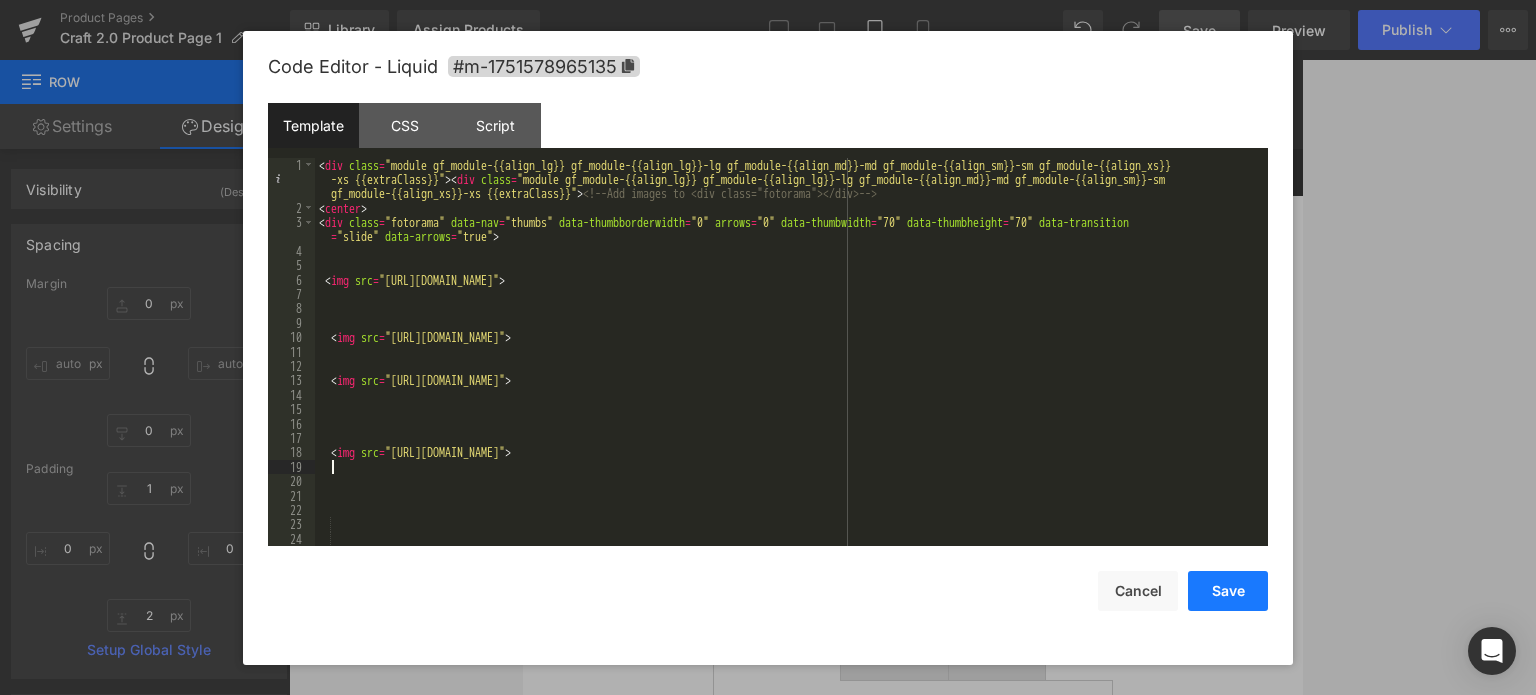 click on "Save" at bounding box center [1228, 591] 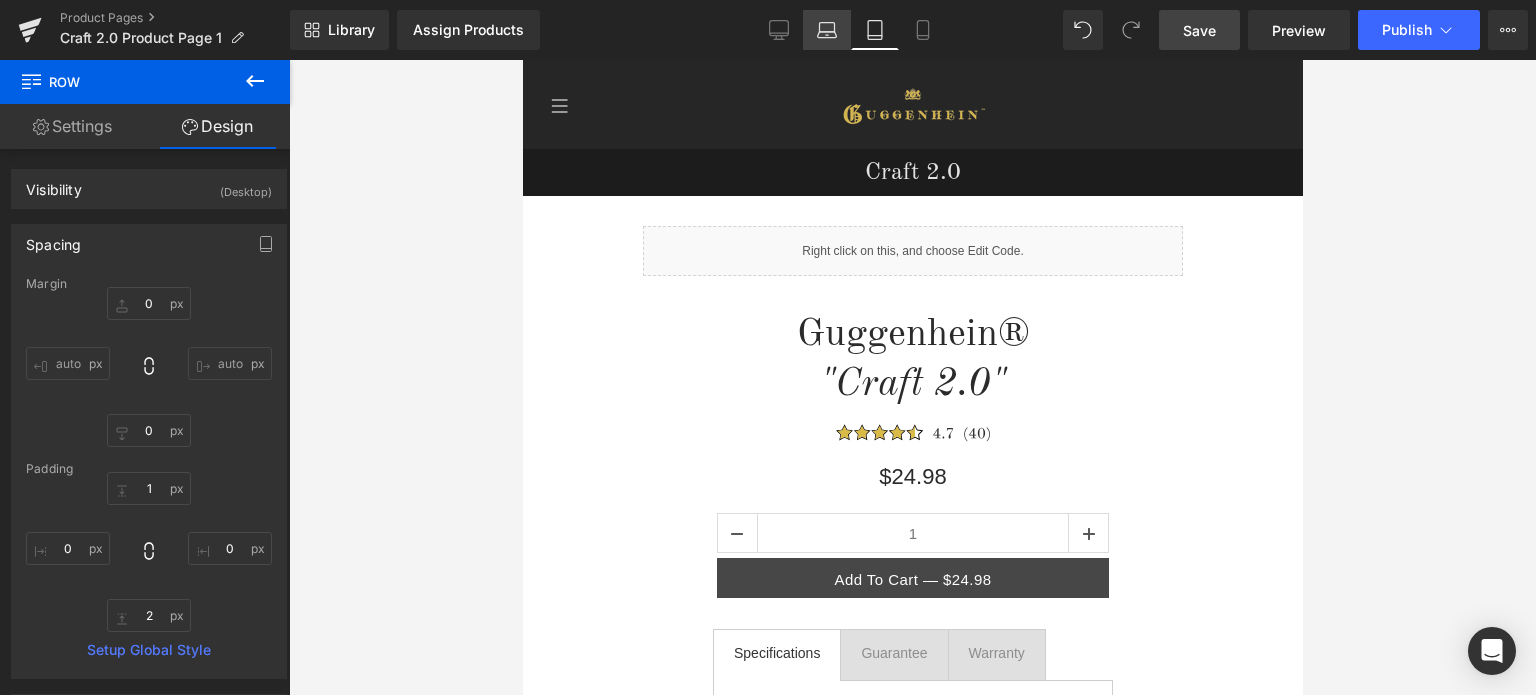 click 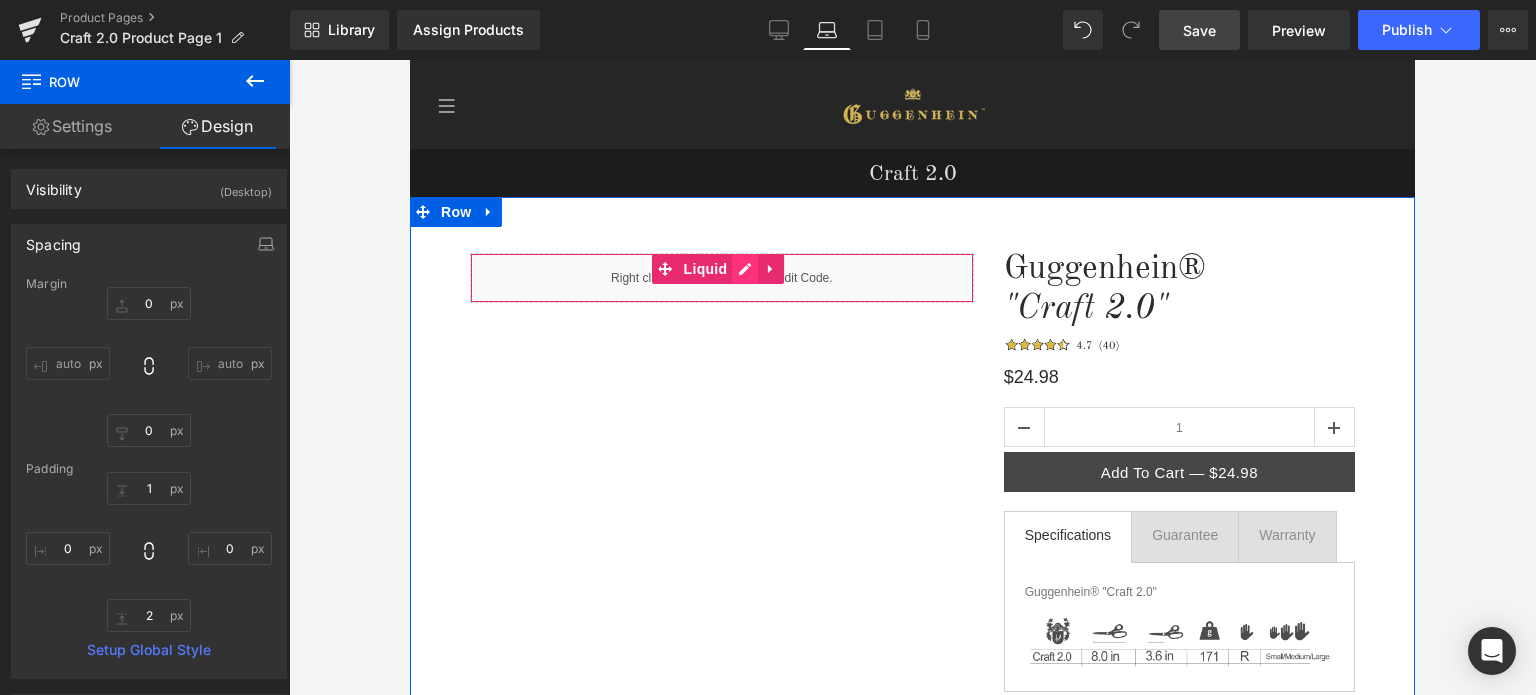 click on "Liquid" at bounding box center [722, 278] 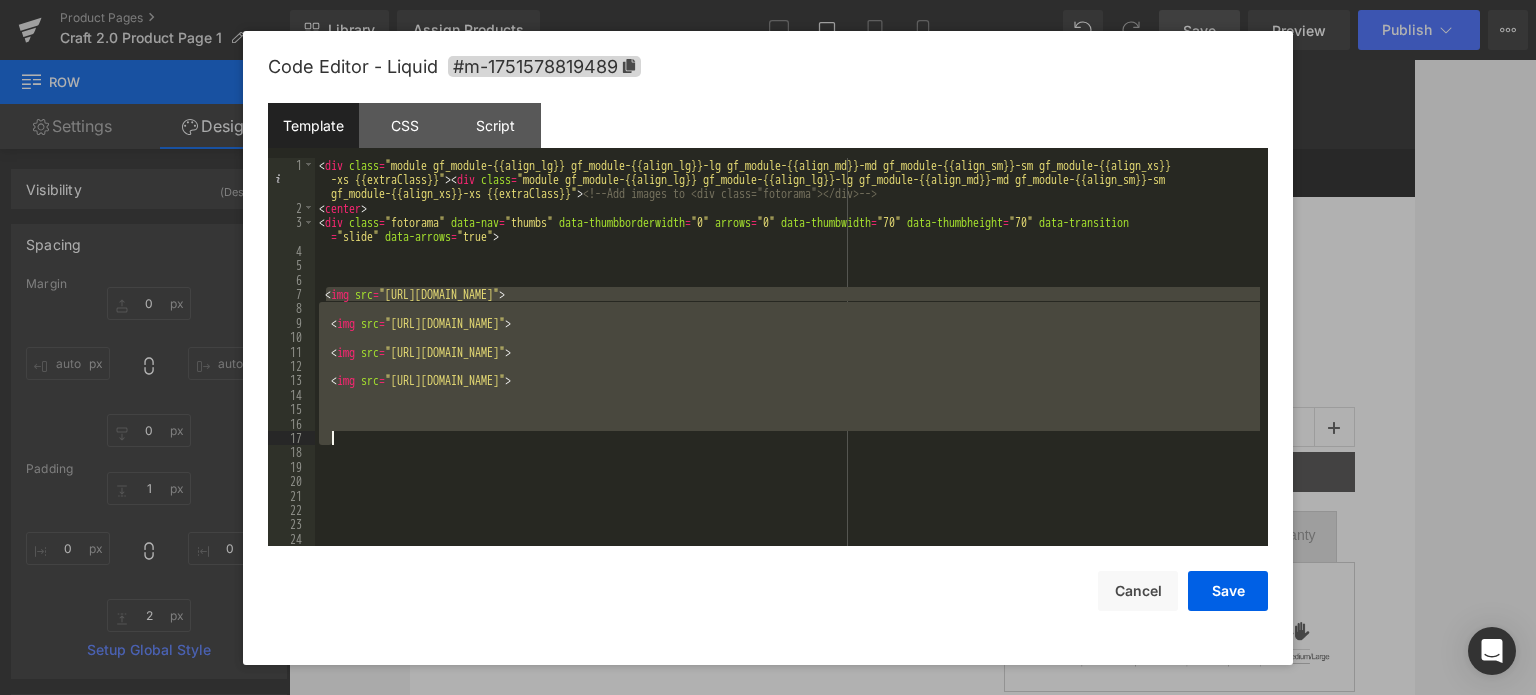 drag, startPoint x: 326, startPoint y: 295, endPoint x: 1086, endPoint y: 432, distance: 772.2493 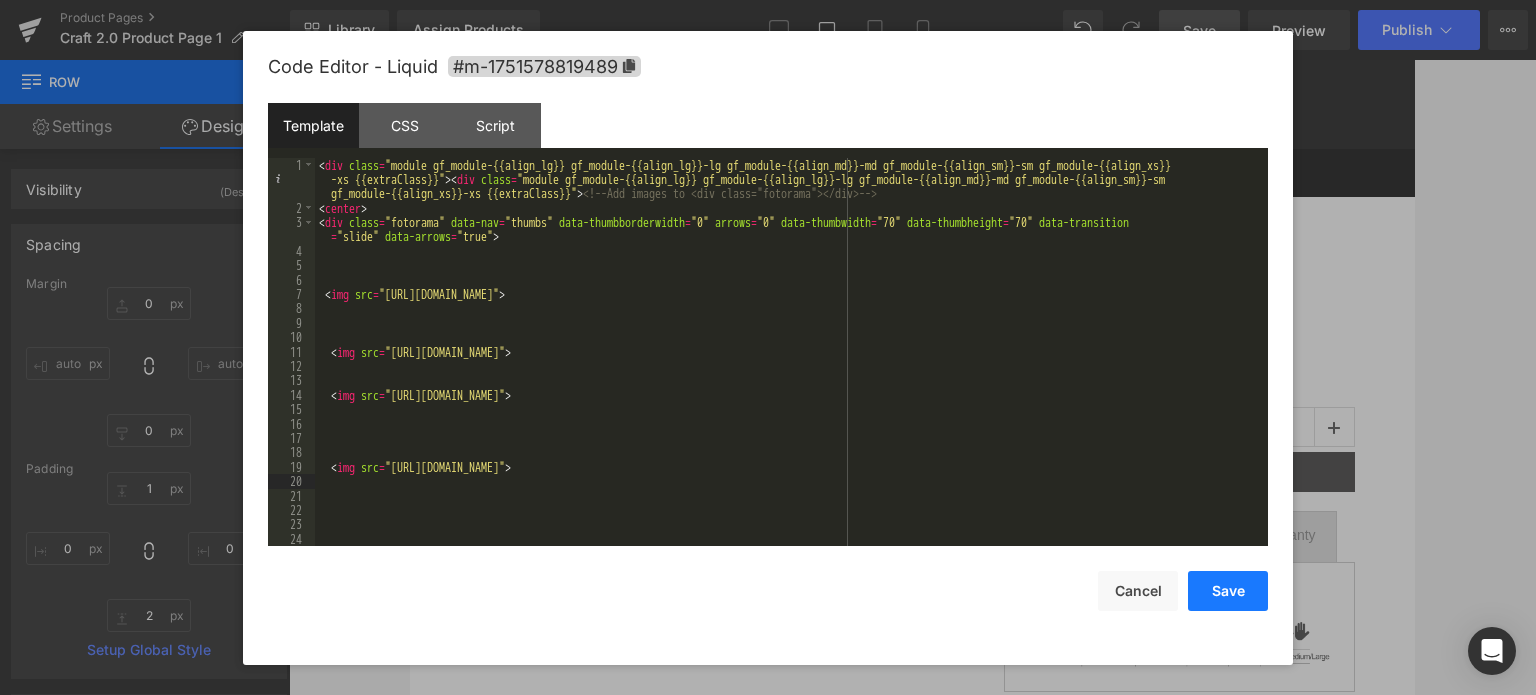 click on "Save" at bounding box center (1228, 591) 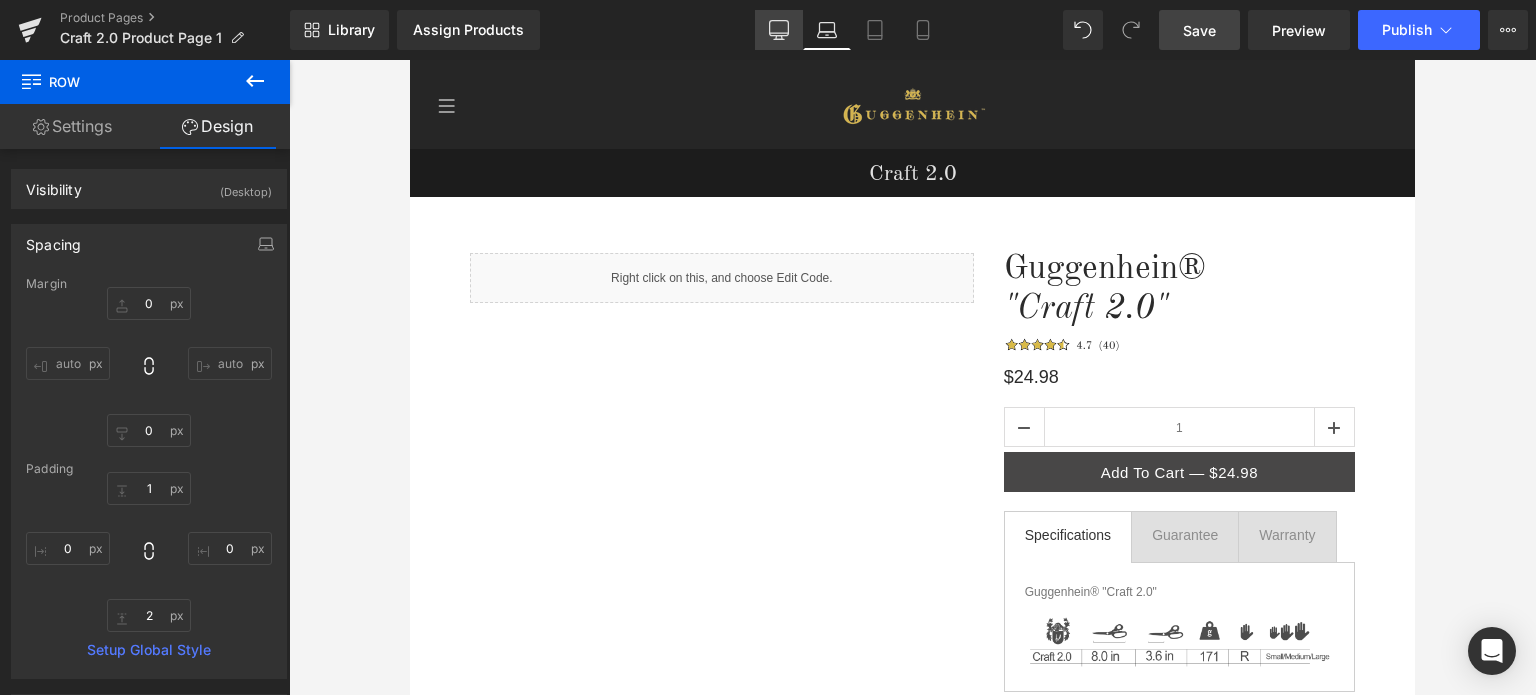 click 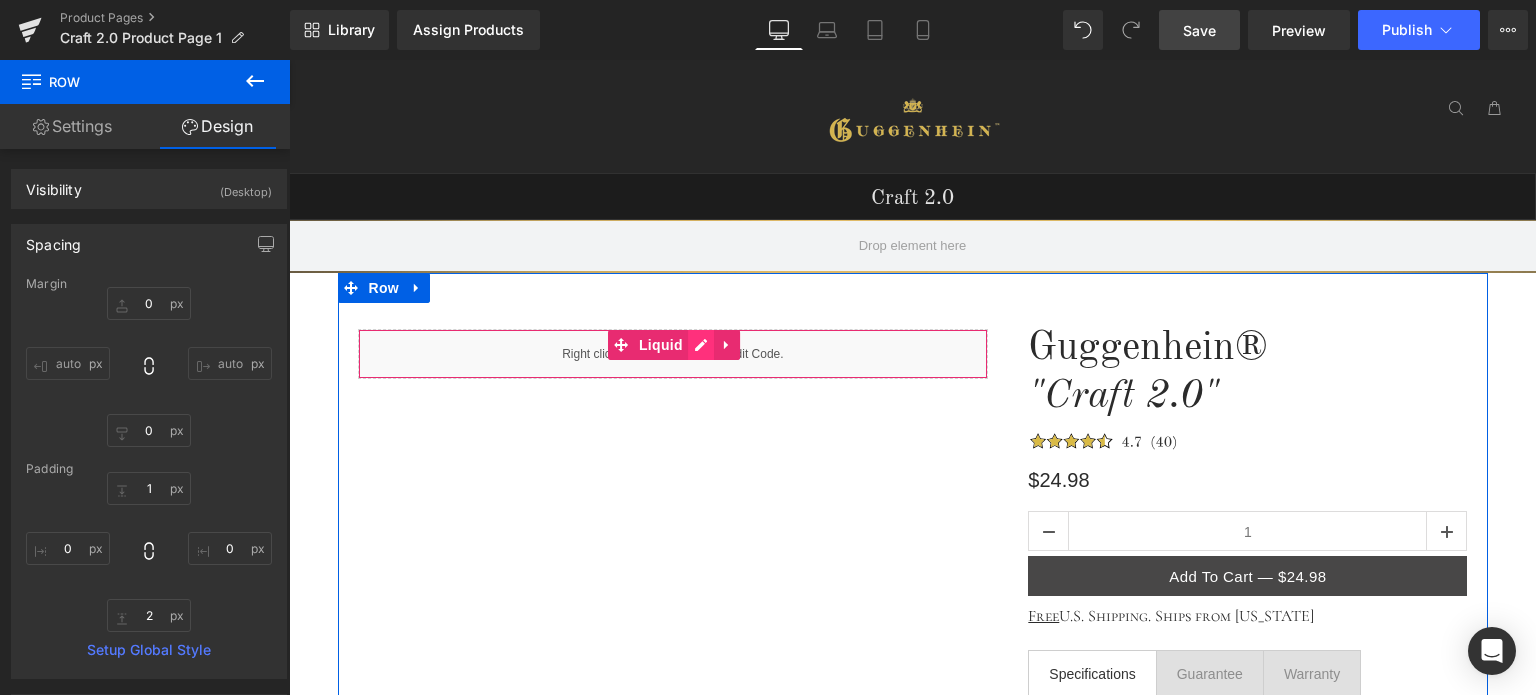 click on "Liquid" at bounding box center (673, 354) 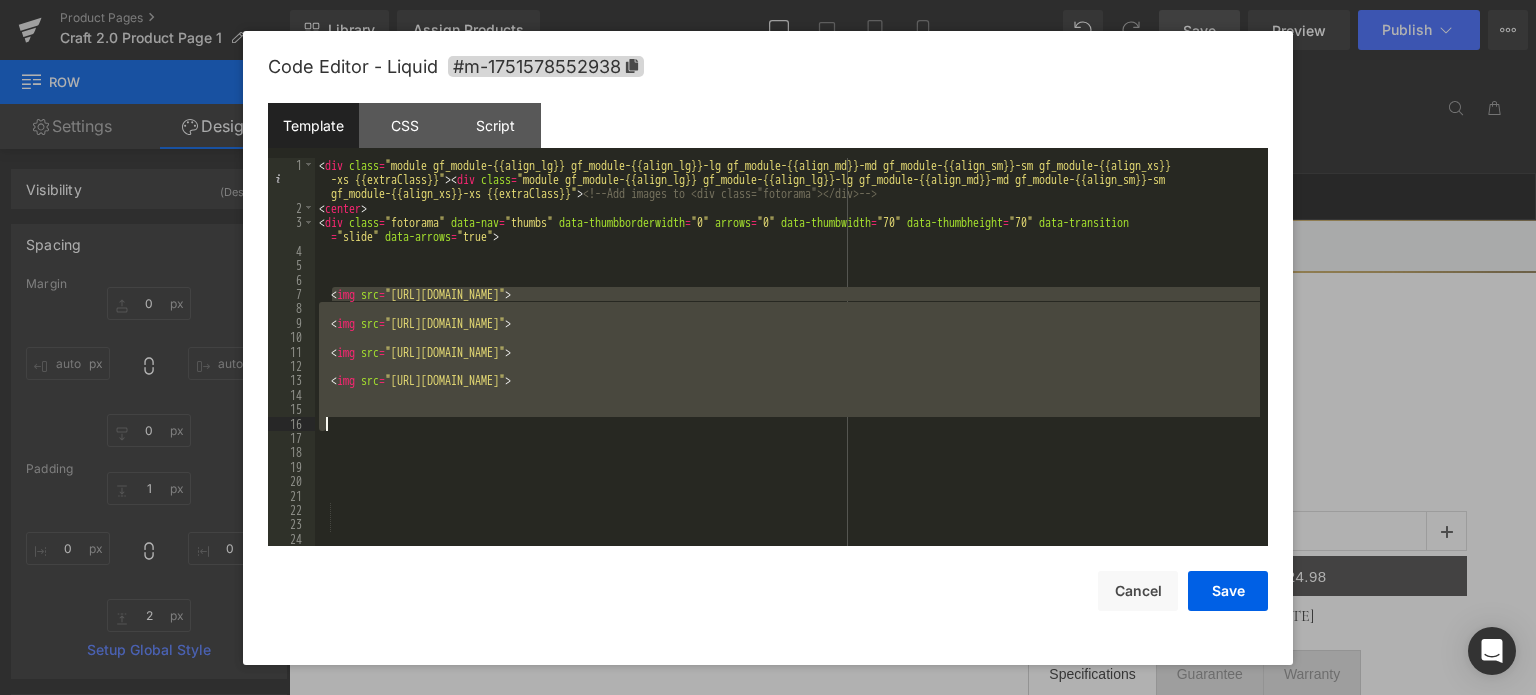 drag, startPoint x: 330, startPoint y: 295, endPoint x: 978, endPoint y: 418, distance: 659.5703 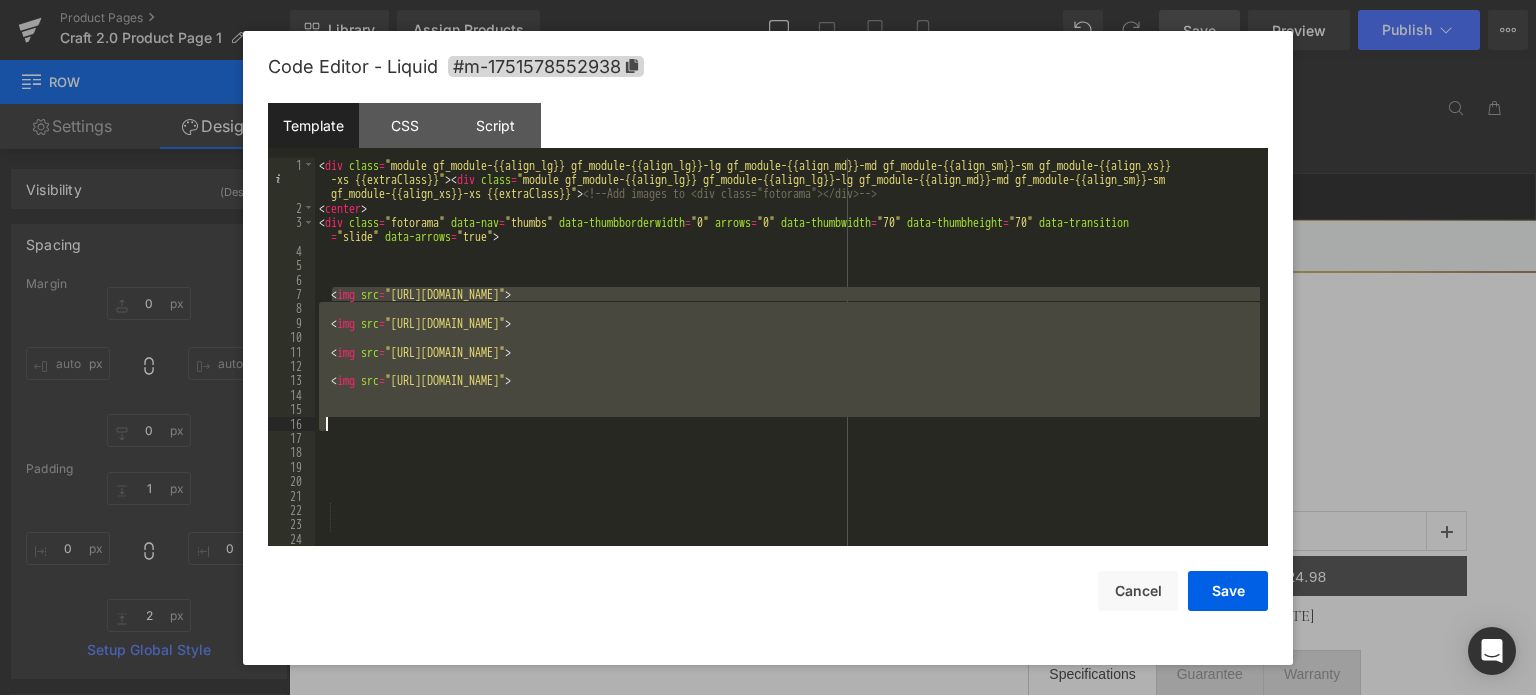 click on "< div   class = "module gf_module-{{align_lg}} gf_module-{{align_lg}}-lg gf_module-{{align_md}}-md gf_module-{{align_sm}}-sm gf_module-{{align_xs}}    -xs {{extraClass}}" > < div   class = "module gf_module-{{align_lg}} gf_module-{{align_lg}}-lg gf_module-{{align_md}}-md gf_module-{{align_sm}}-sm     gf_module-{{align_xs}}-xs {{extraClass}}" > <!--  Add images to <div class="fotorama"></div>  --> < center > < div   class = "fotorama"   data-nav = "thumbs"   data-thumbborderwidth = "0"   arrows = "0"   data-thumbwidth = "70"   data-thumbheight = "70"   data-transition    = "slide"   data-arrows = "true" >        < img   src = "[URL][DOMAIN_NAME]" >       < img   src = "[URL][DOMAIN_NAME]" >       < img   src = "[URL][DOMAIN_NAME]" >" at bounding box center [787, 381] 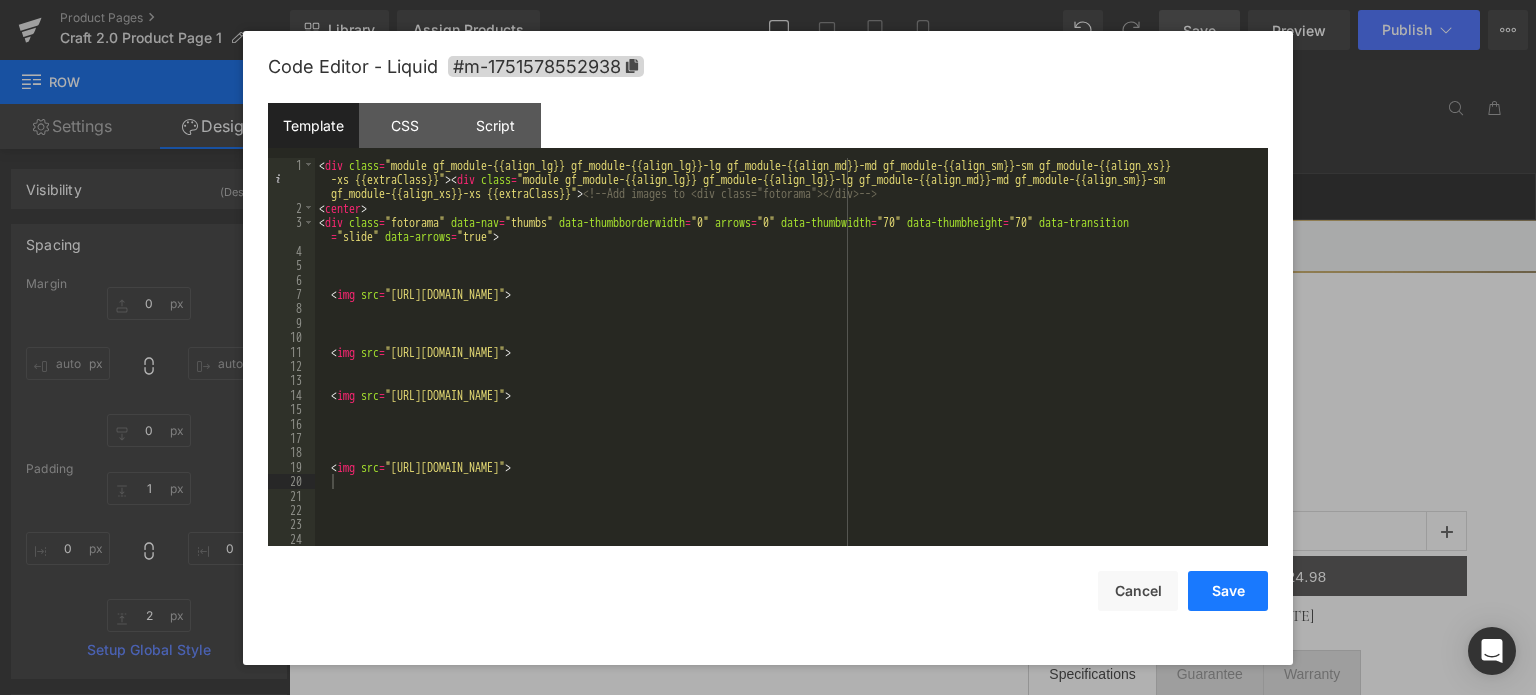 click on "Save" at bounding box center (1228, 591) 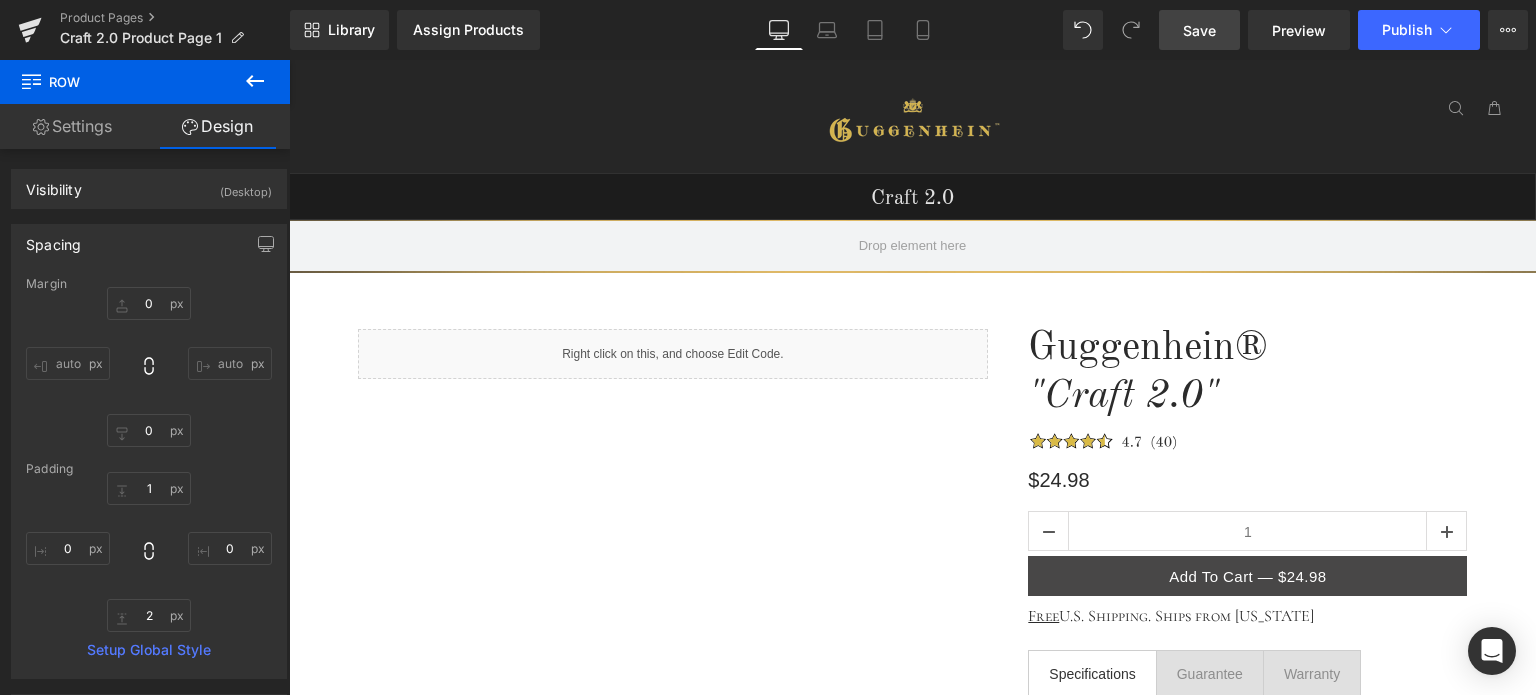 click on "Save" at bounding box center (1199, 30) 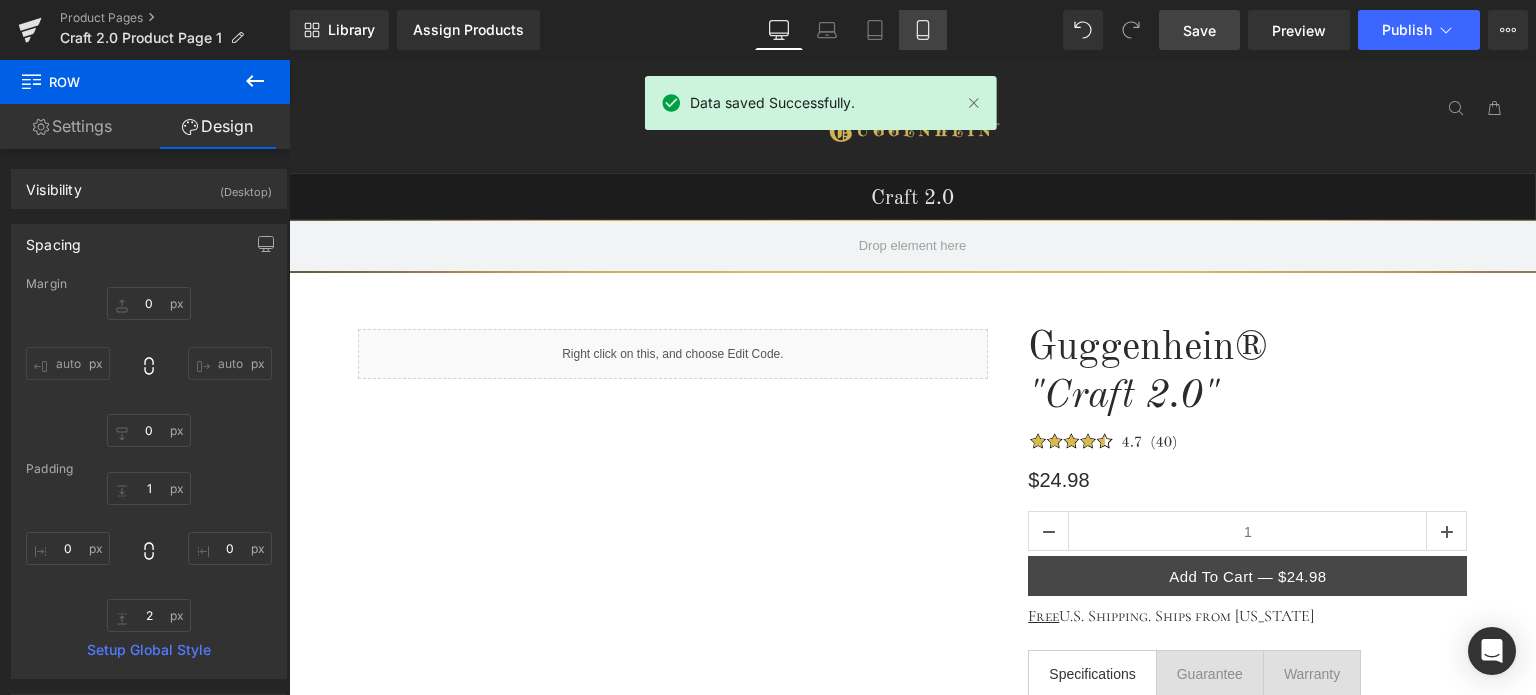 click 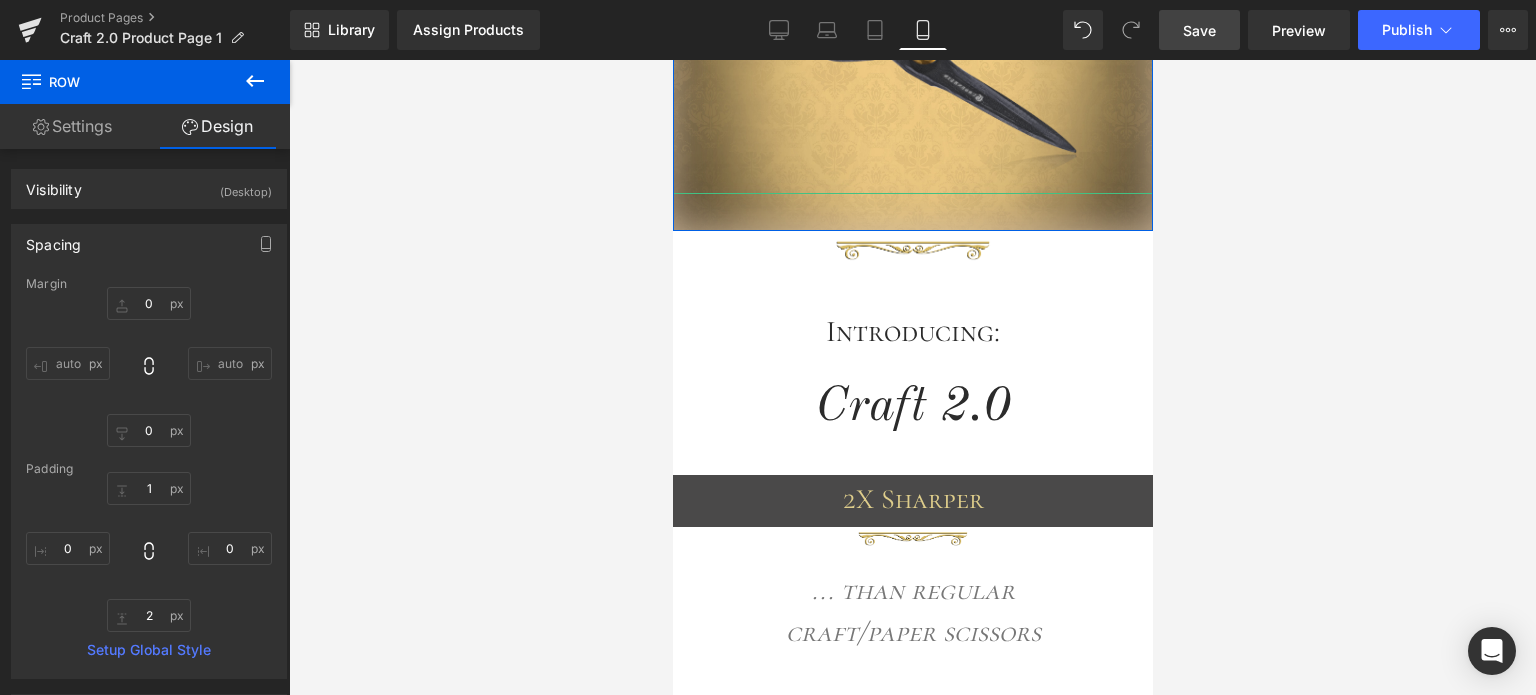 scroll, scrollTop: 500, scrollLeft: 0, axis: vertical 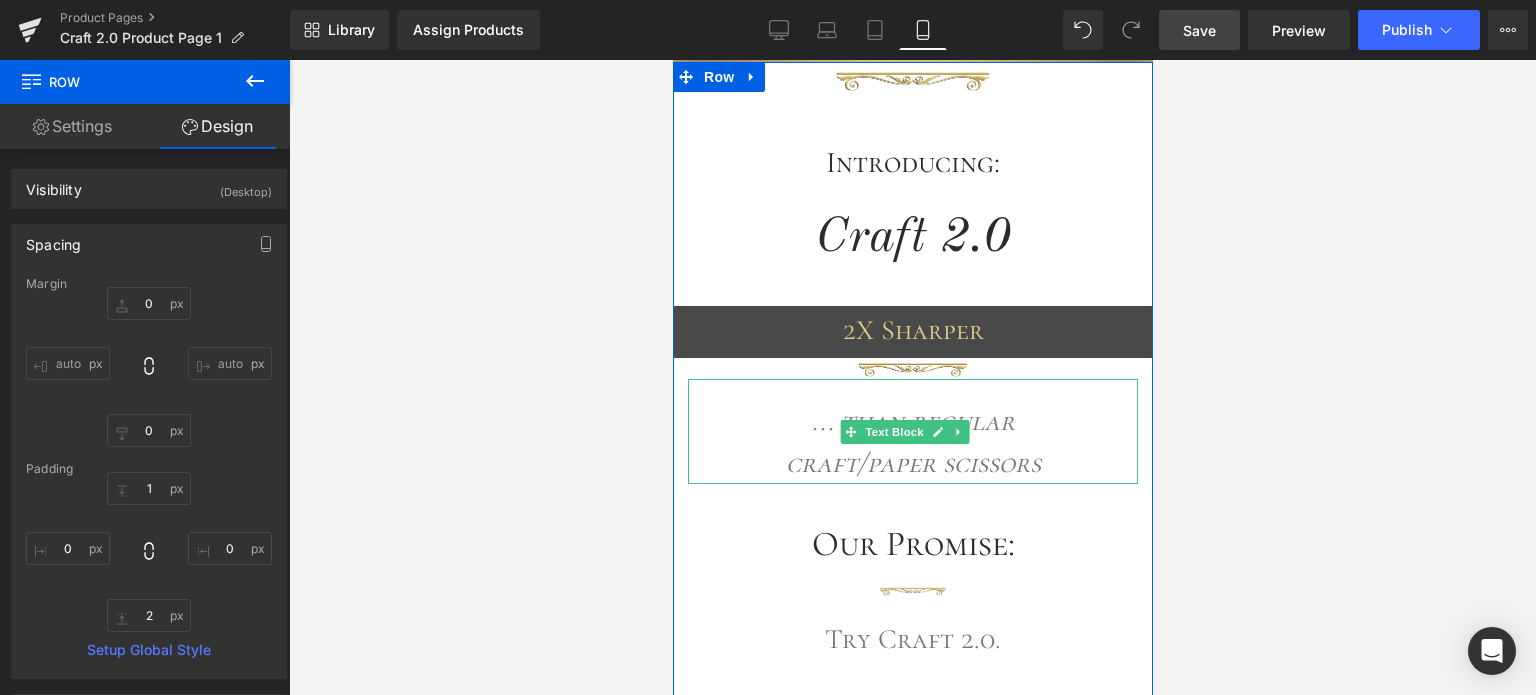 click on "... than regular craft/paper scissors" at bounding box center [912, 442] 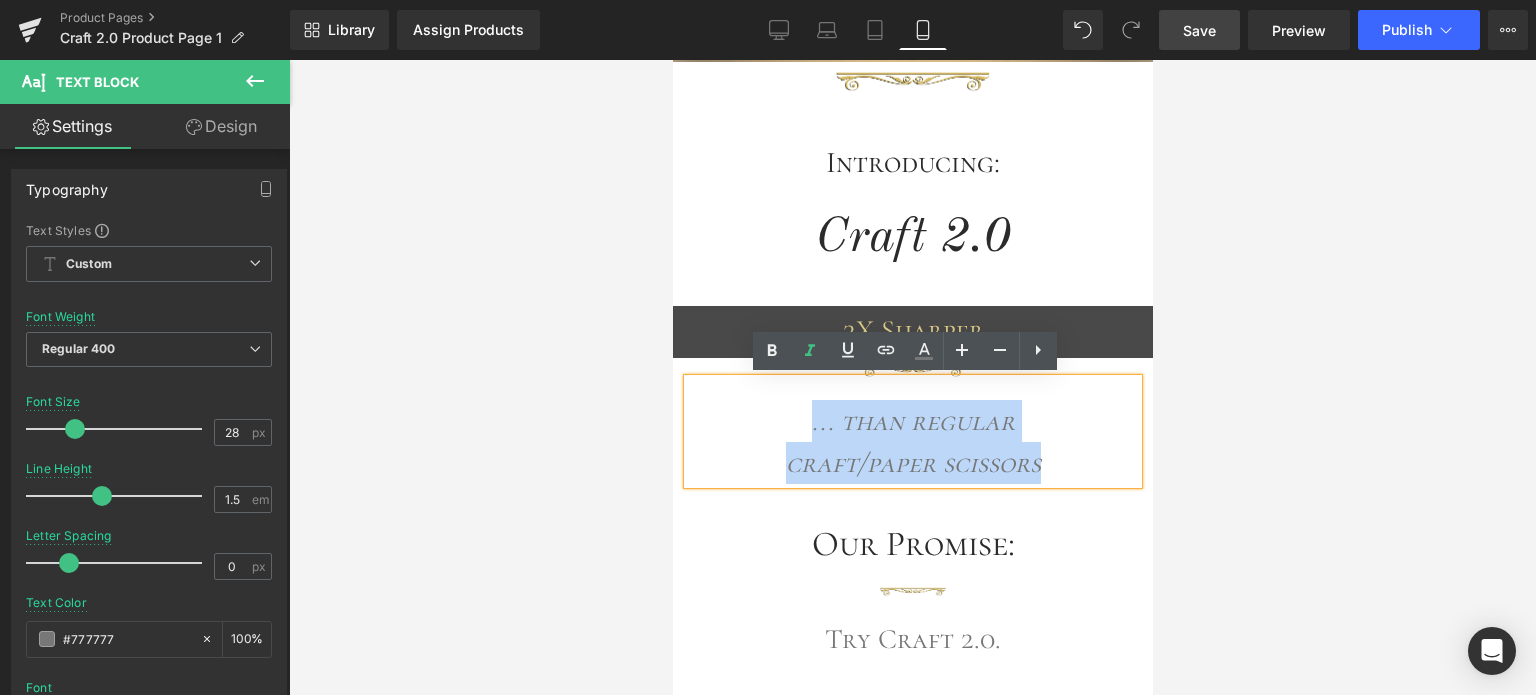drag, startPoint x: 1036, startPoint y: 463, endPoint x: 804, endPoint y: 431, distance: 234.1965 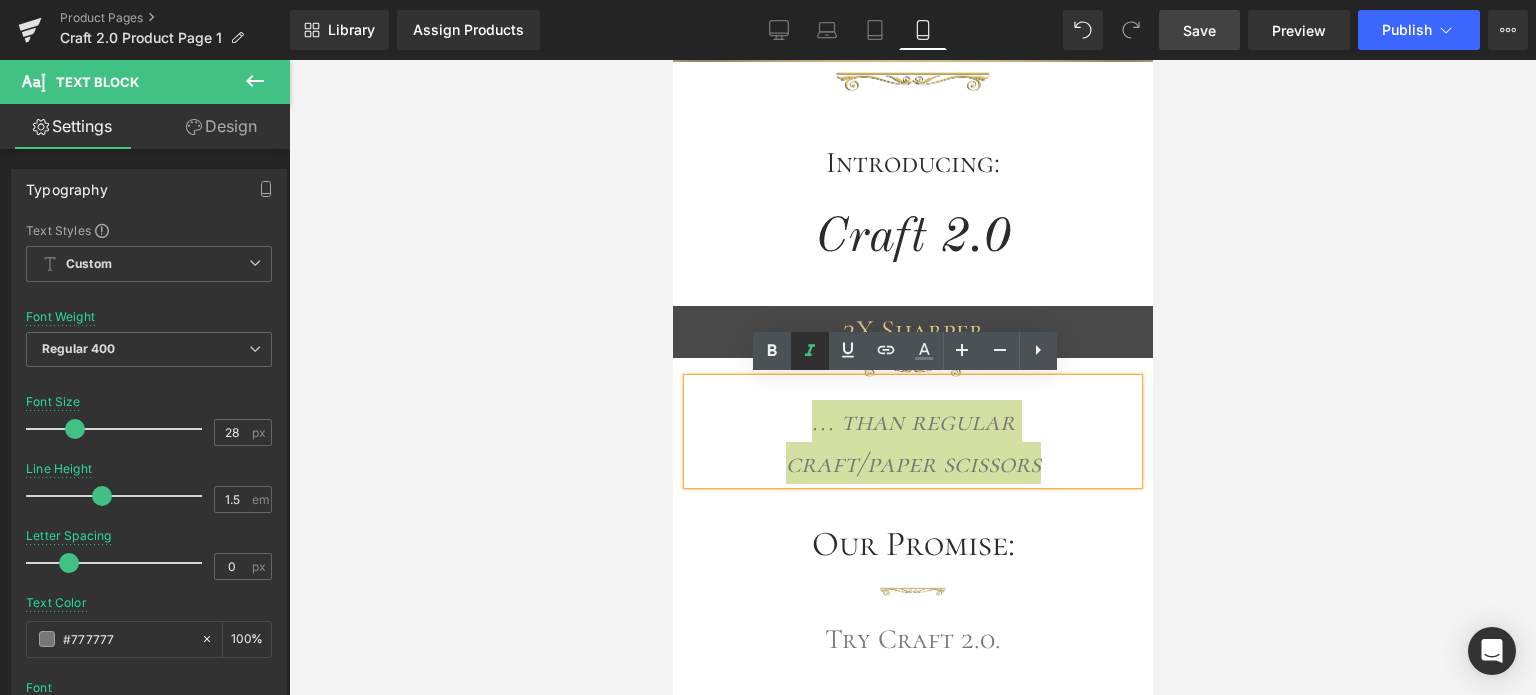 click 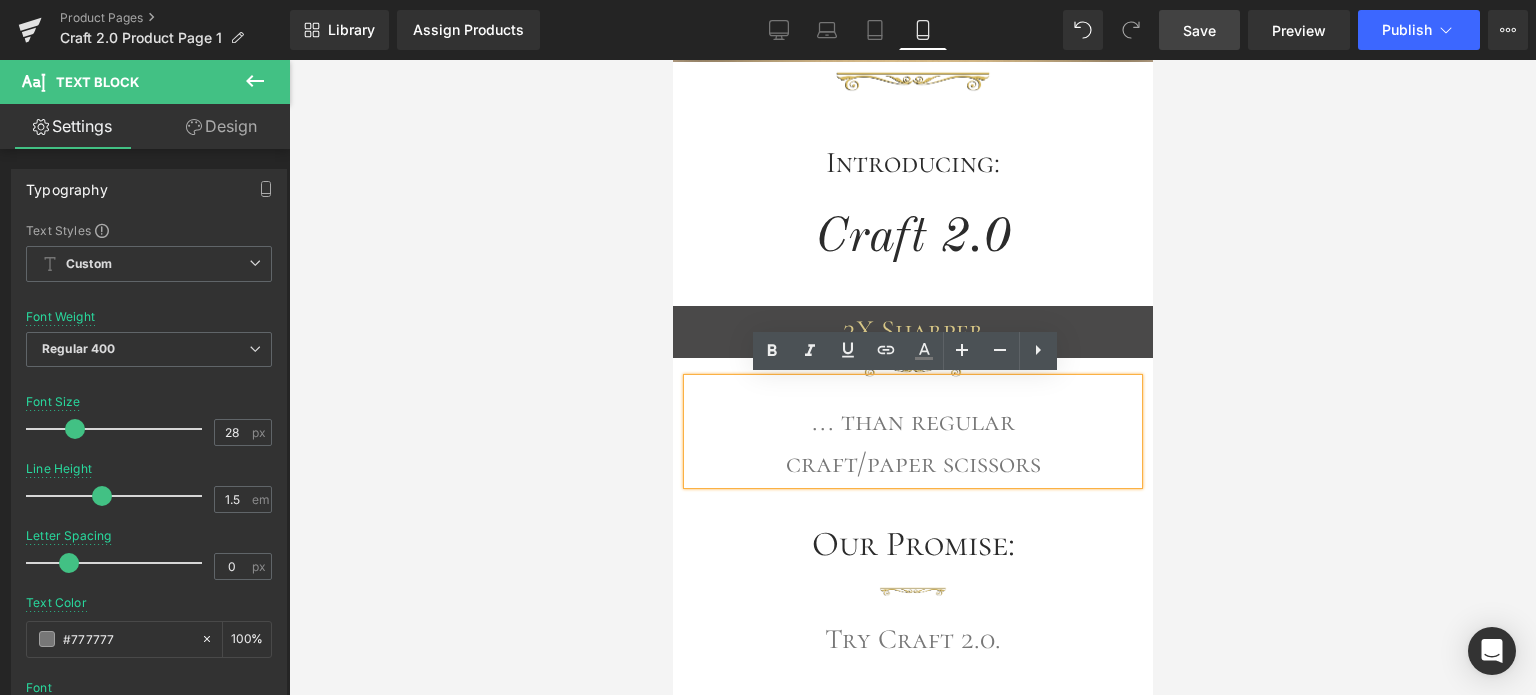 click on "... than regular craft/paper scissors" at bounding box center (912, 442) 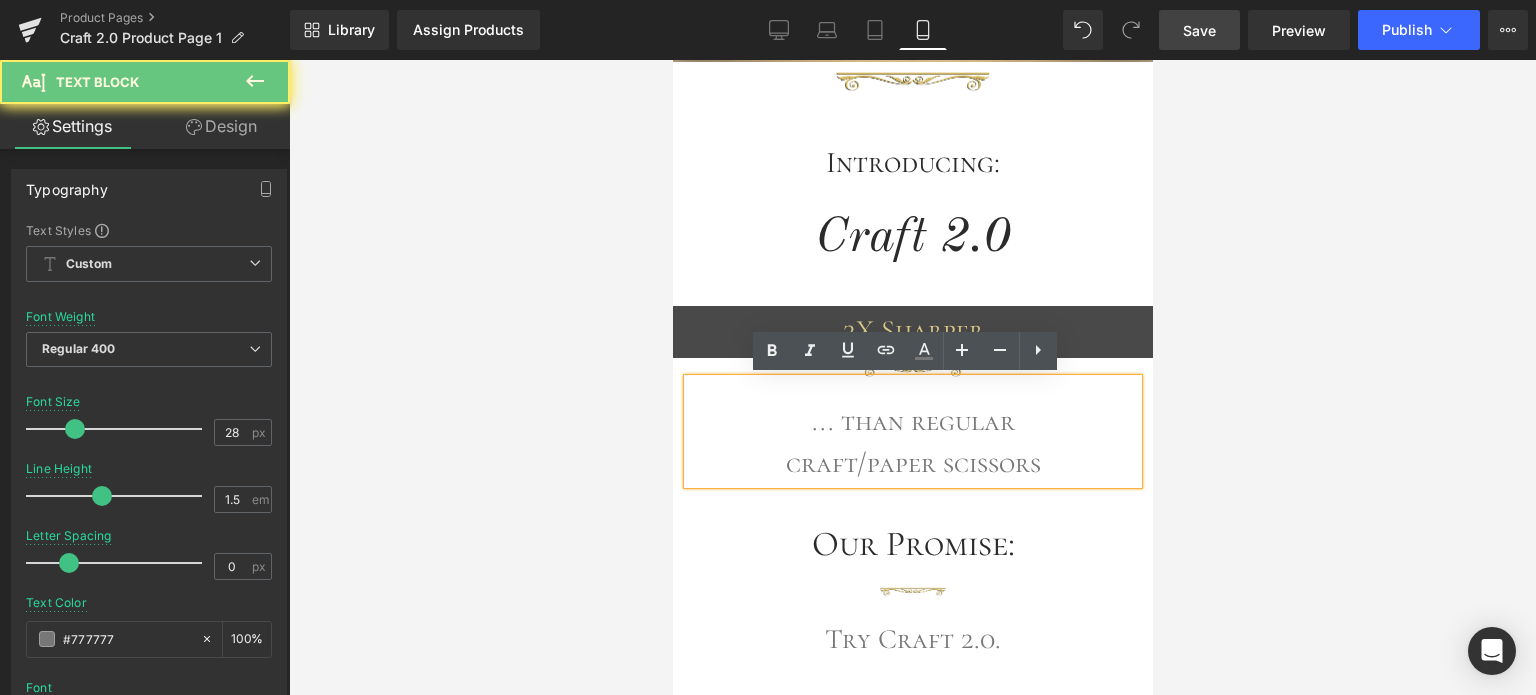 click on "... than regular craft/paper scissors" at bounding box center (912, 442) 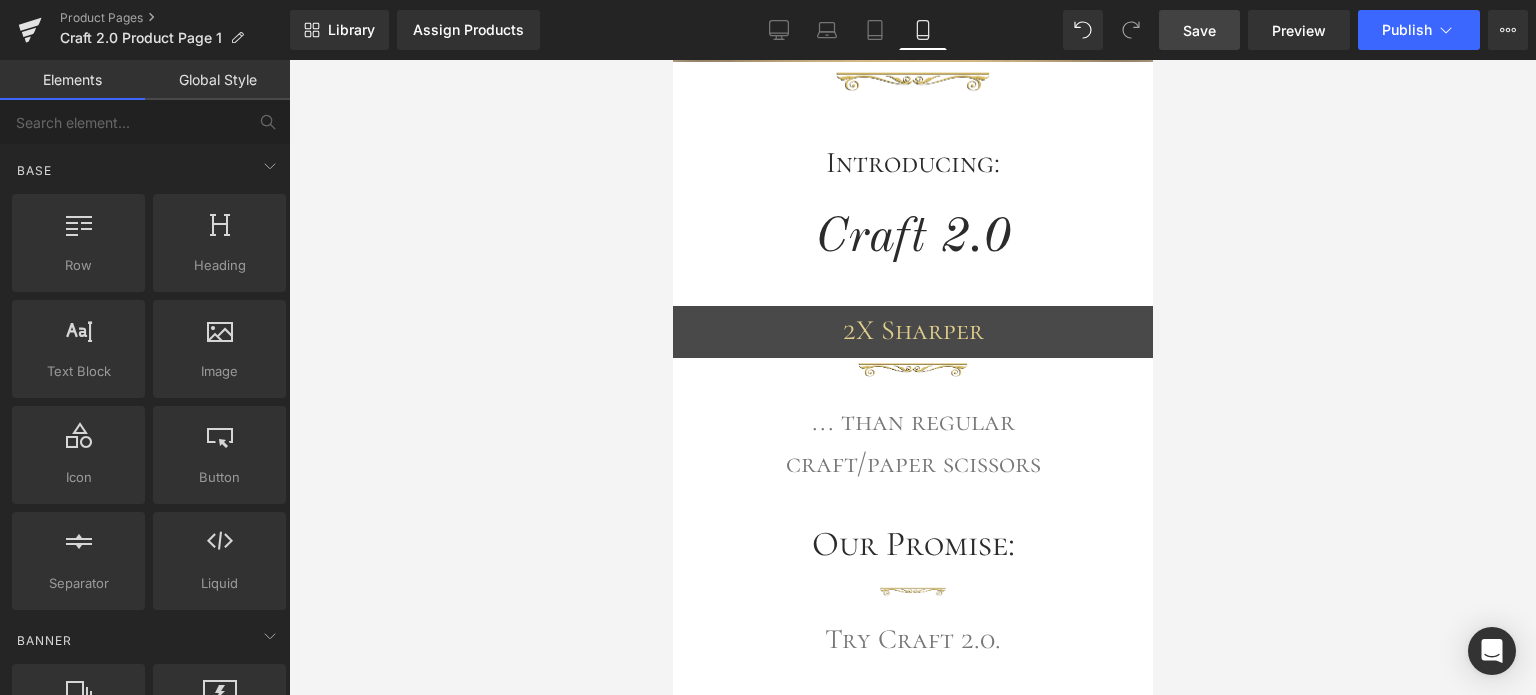 drag, startPoint x: 1316, startPoint y: 505, endPoint x: 1316, endPoint y: 485, distance: 20 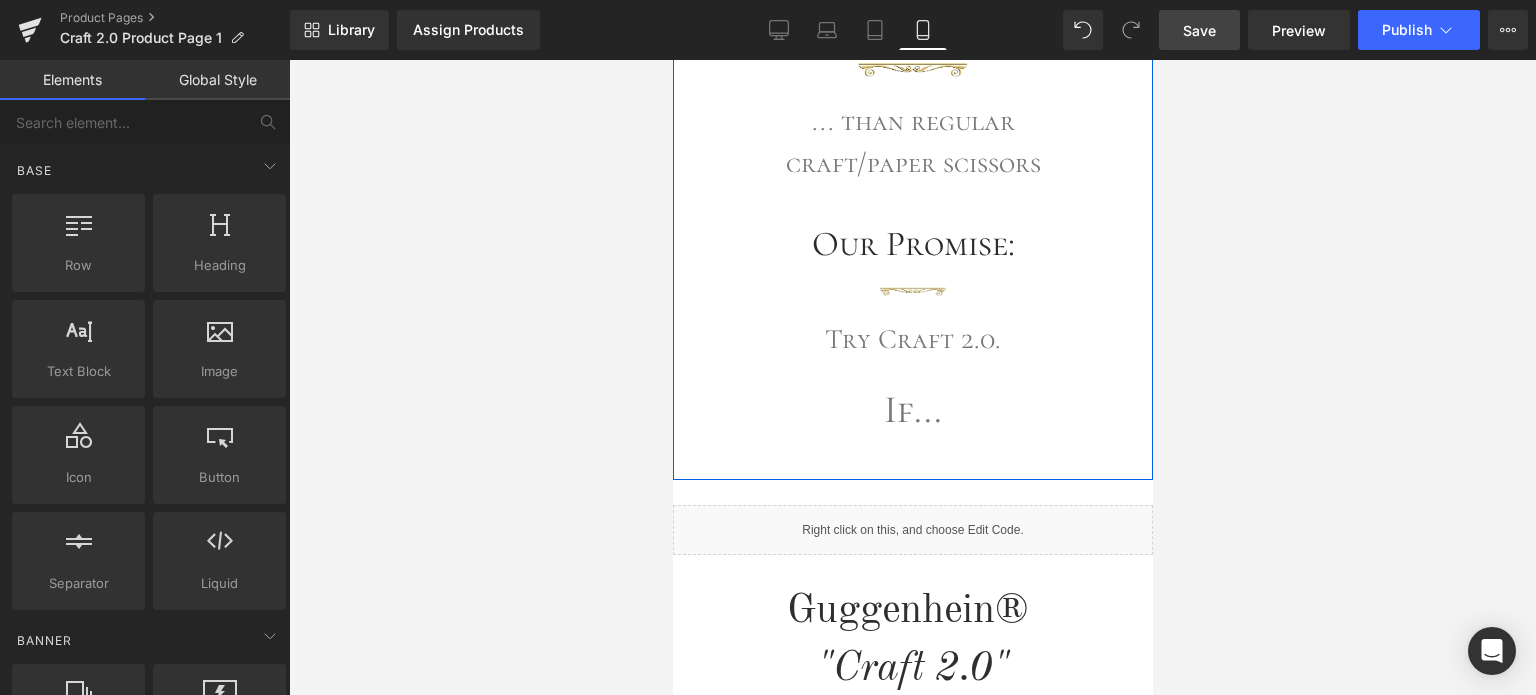 scroll, scrollTop: 1200, scrollLeft: 0, axis: vertical 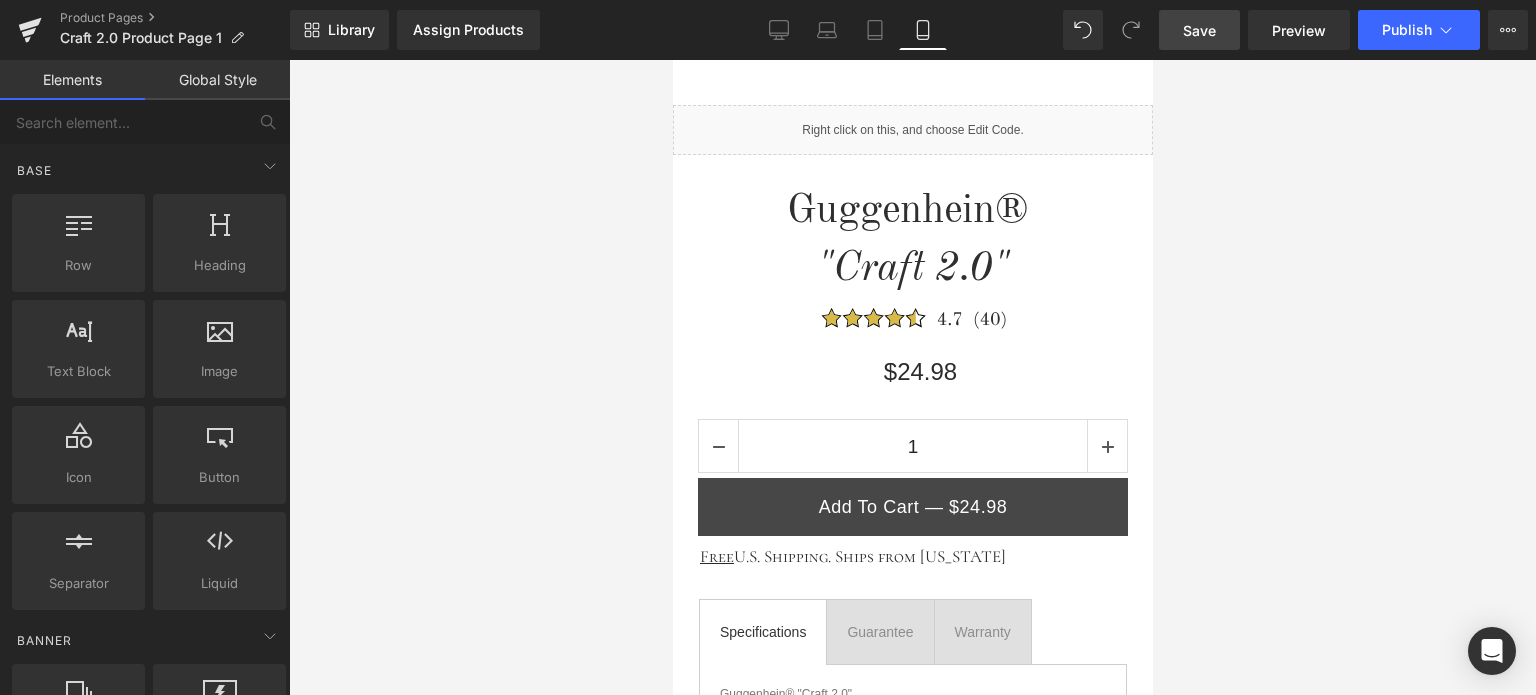 click on "Save" at bounding box center [1199, 30] 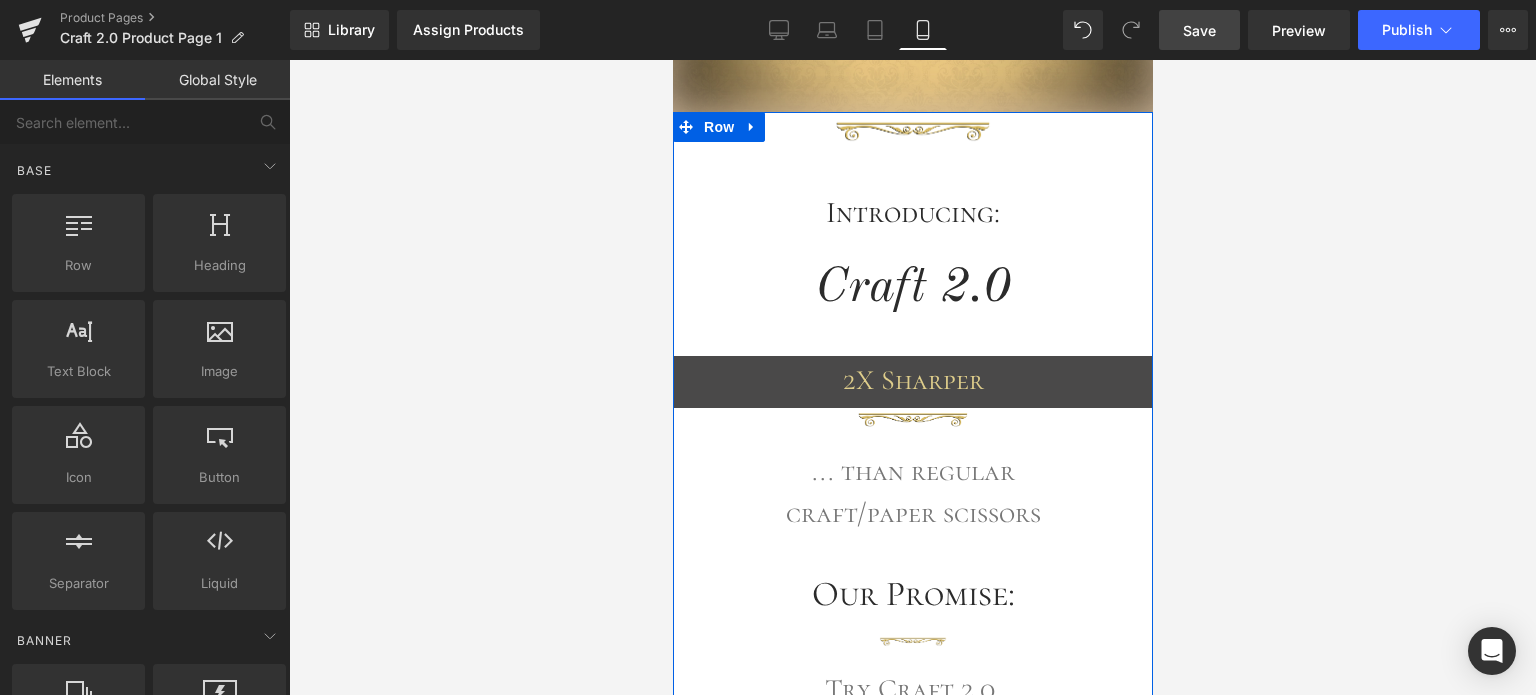 scroll, scrollTop: 300, scrollLeft: 0, axis: vertical 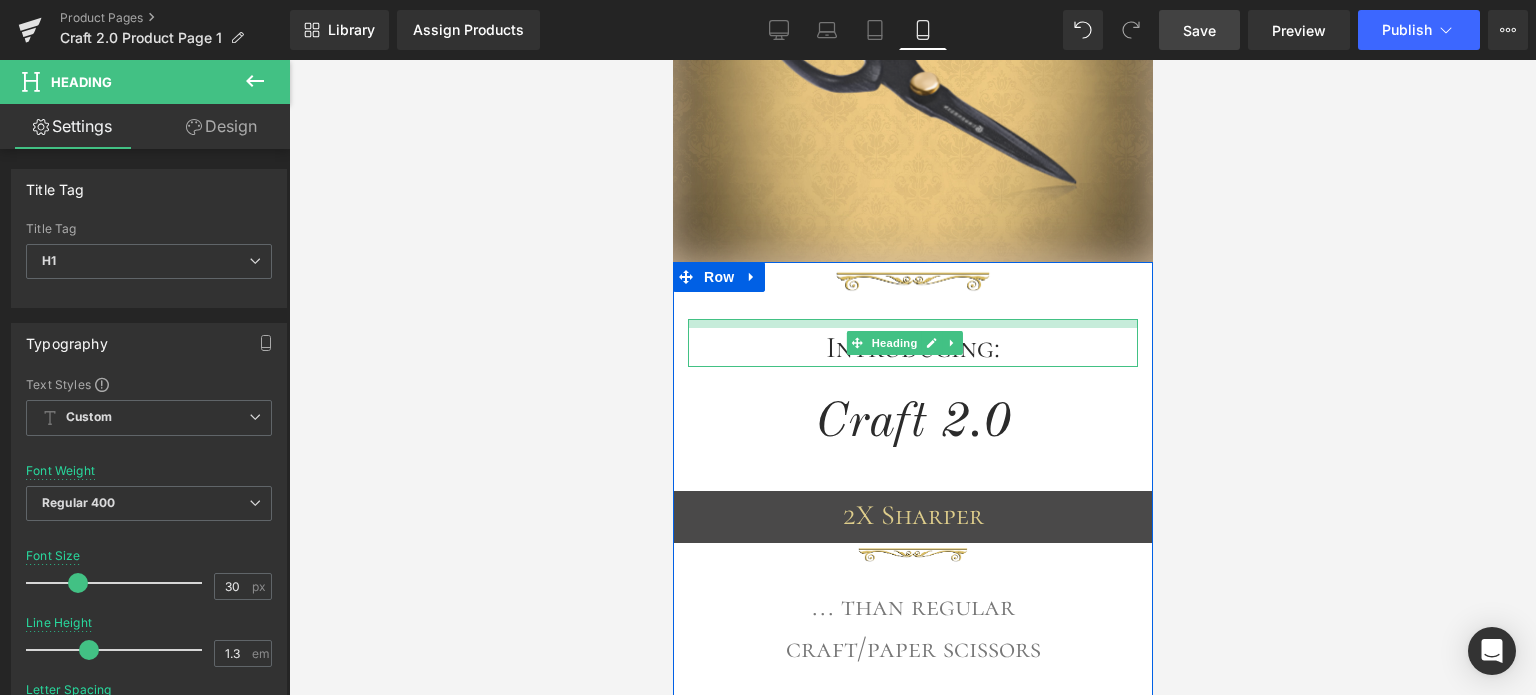 drag, startPoint x: 1022, startPoint y: 321, endPoint x: 1986, endPoint y: 132, distance: 982.3528 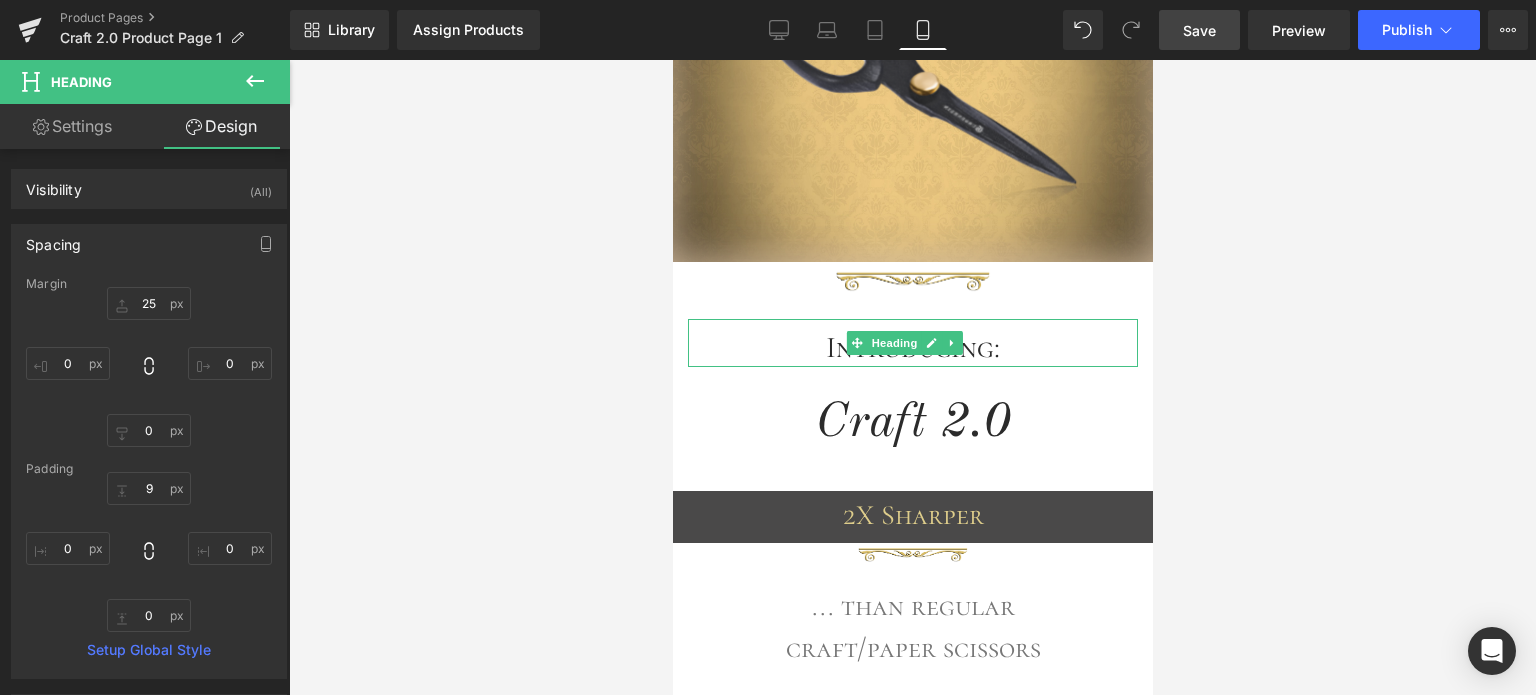 click on "Save" at bounding box center [1199, 30] 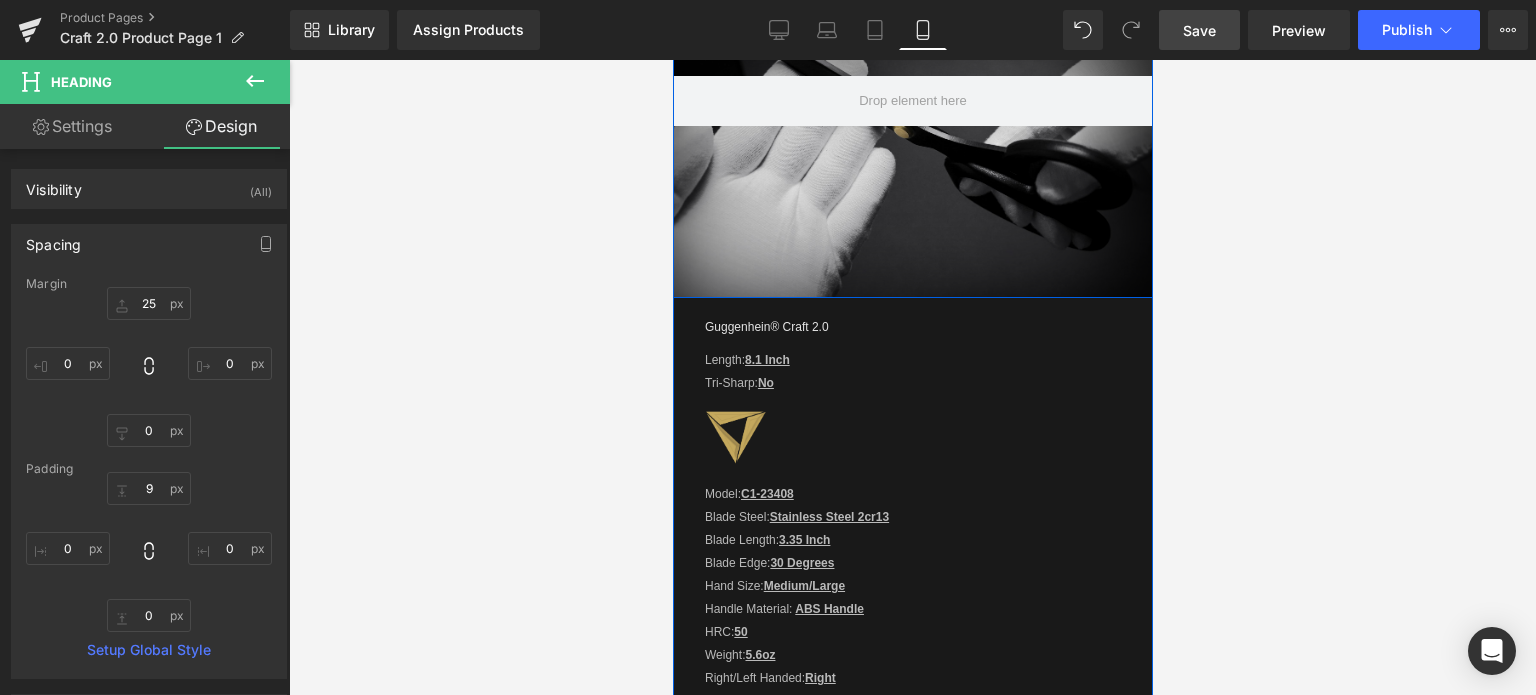 scroll, scrollTop: 2400, scrollLeft: 0, axis: vertical 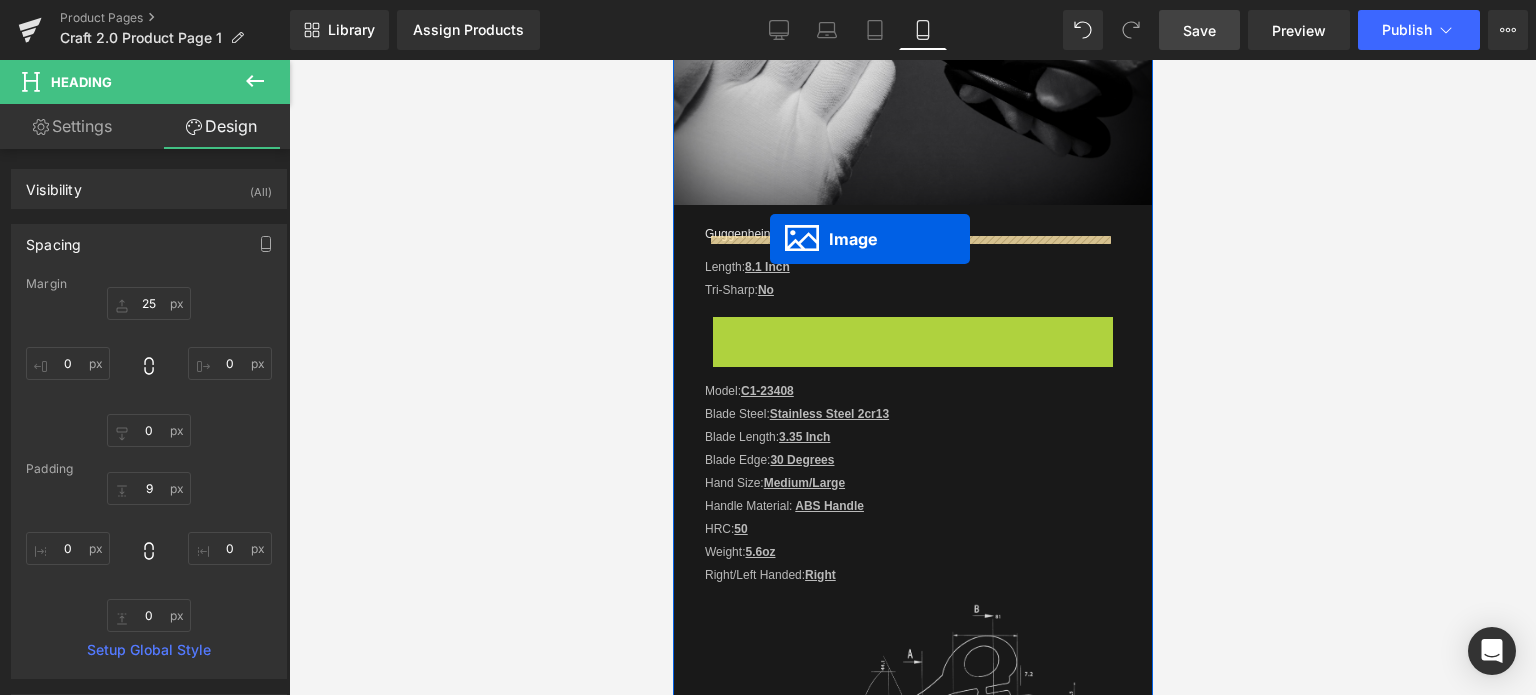 drag, startPoint x: 700, startPoint y: 333, endPoint x: 769, endPoint y: 239, distance: 116.60618 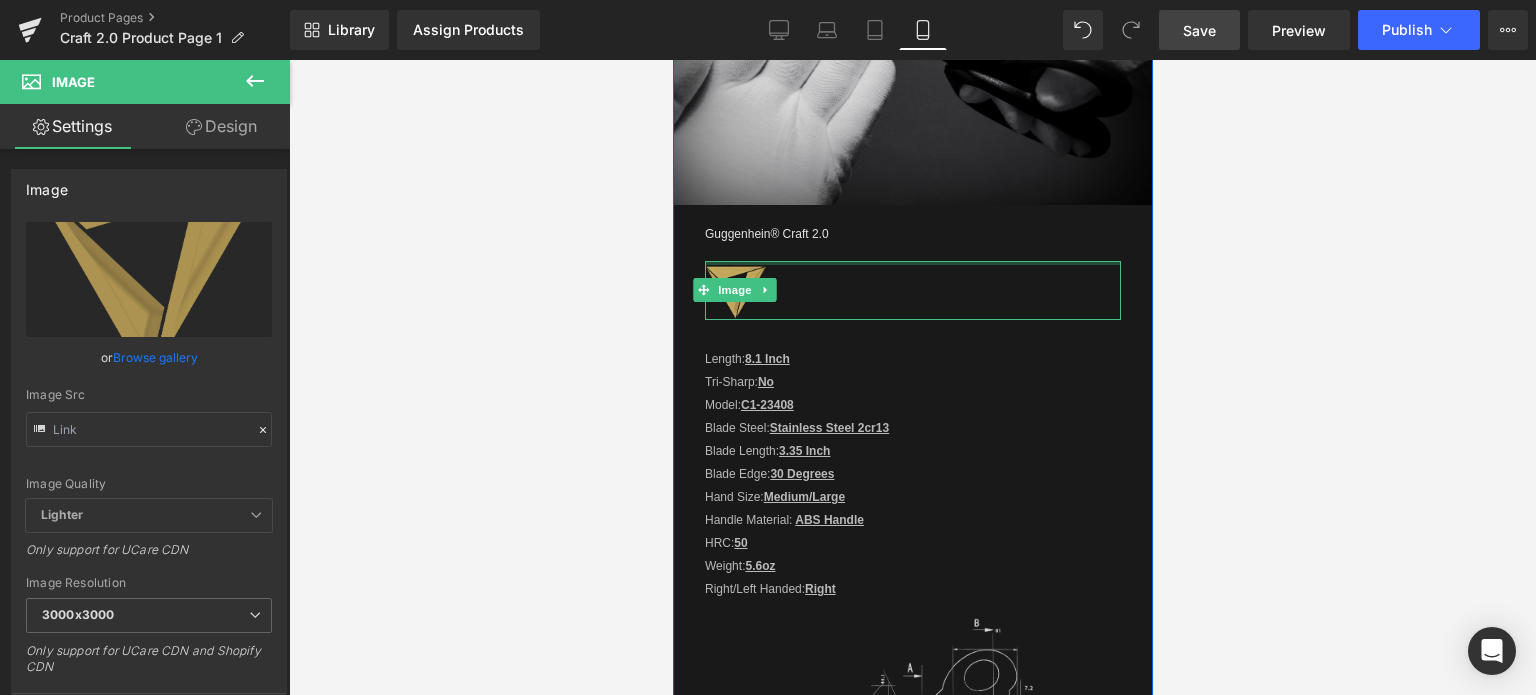 drag, startPoint x: 857, startPoint y: 257, endPoint x: 2056, endPoint y: 323, distance: 1200.8152 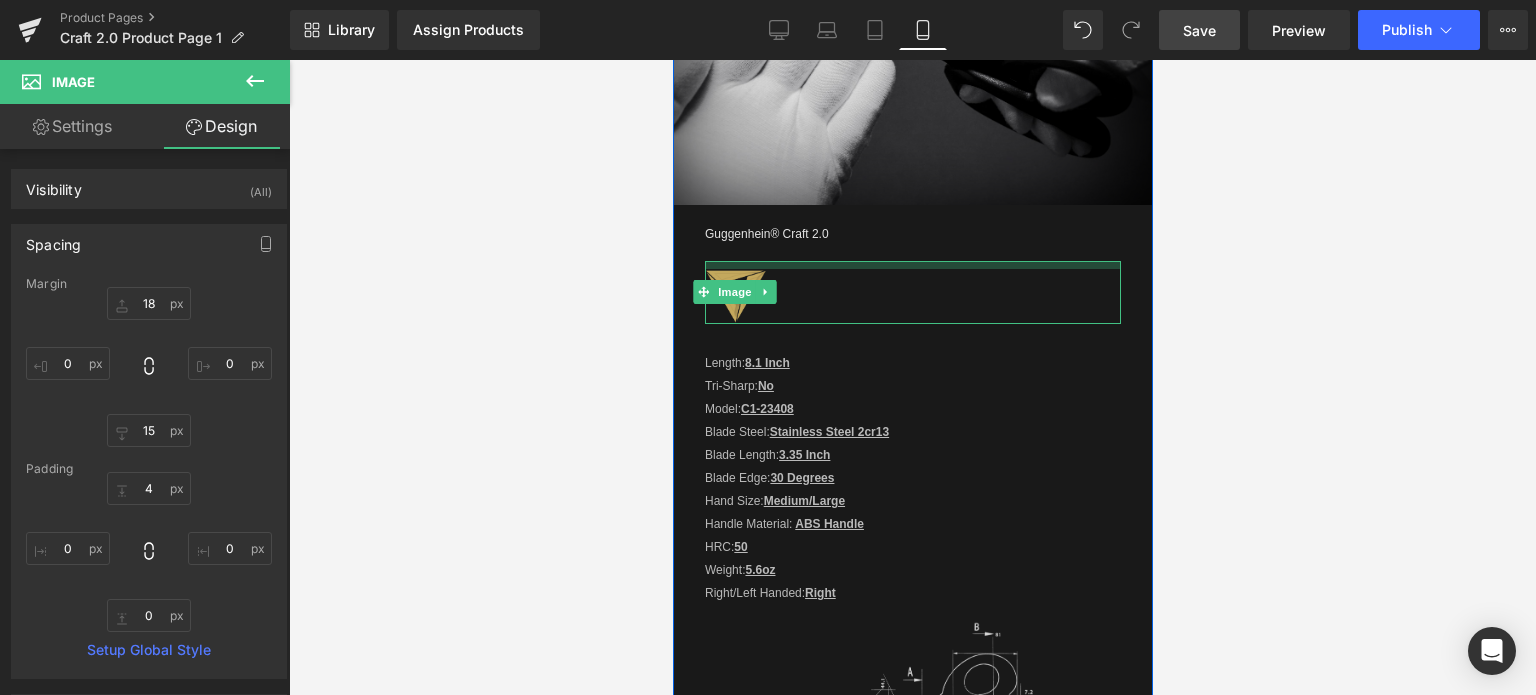 click at bounding box center (912, 265) 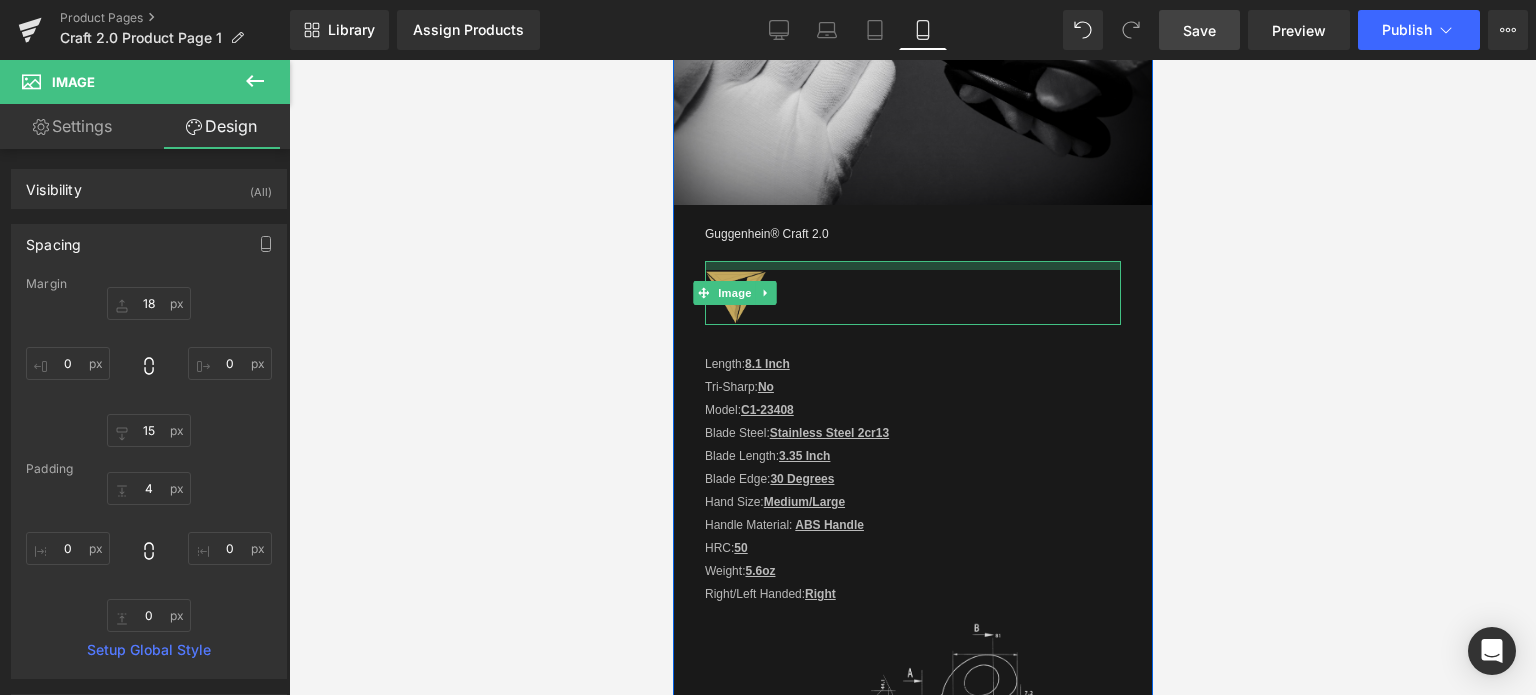 click at bounding box center [912, 265] 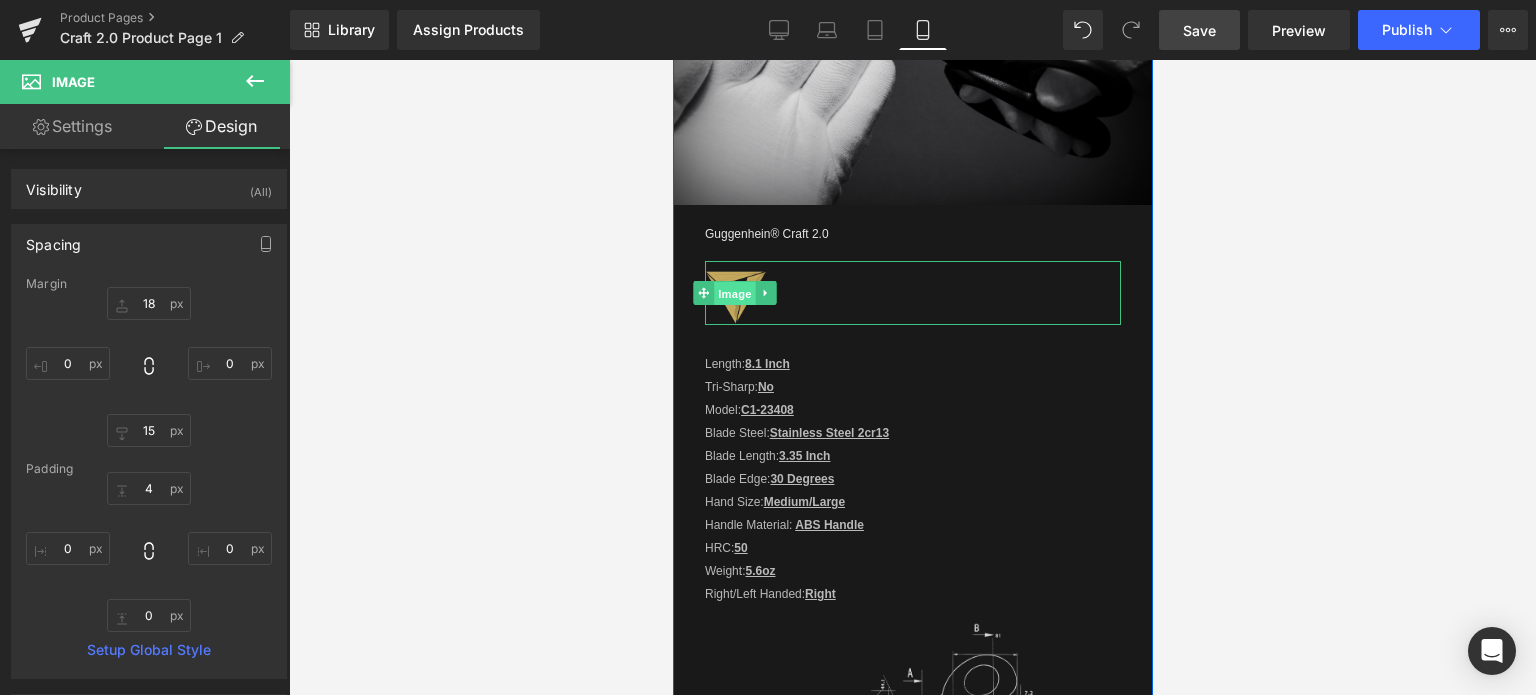 click on "Image" at bounding box center (734, 294) 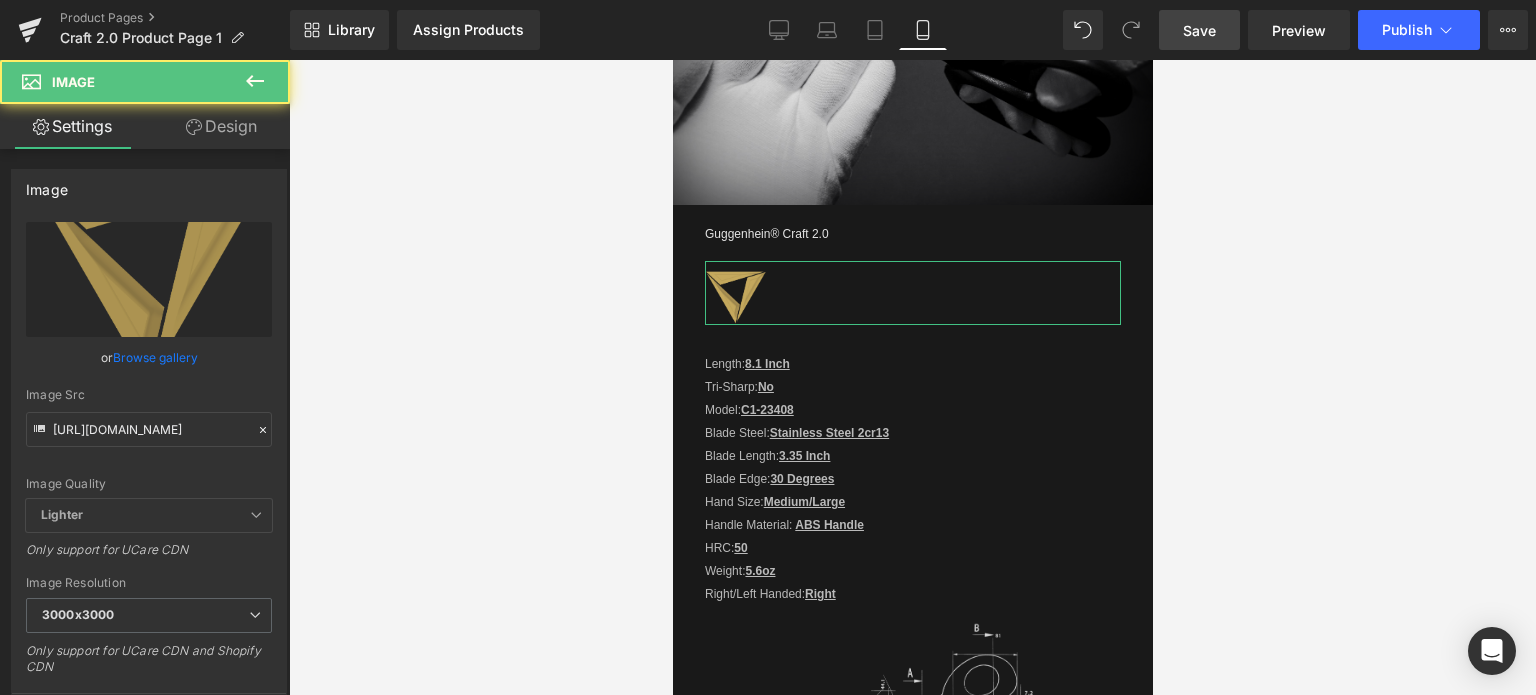 drag, startPoint x: 230, startPoint y: 138, endPoint x: 122, endPoint y: 475, distance: 353.88275 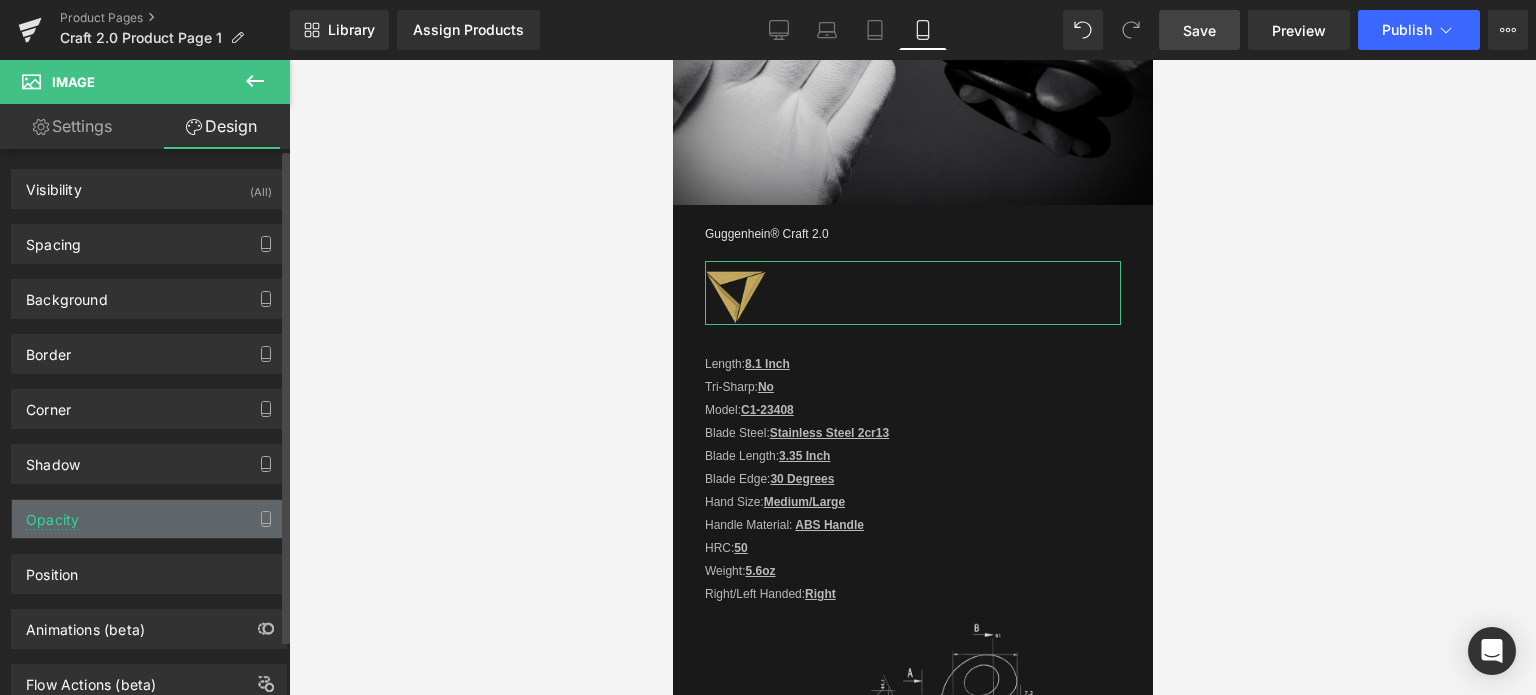 click on "Opacity" at bounding box center (149, 519) 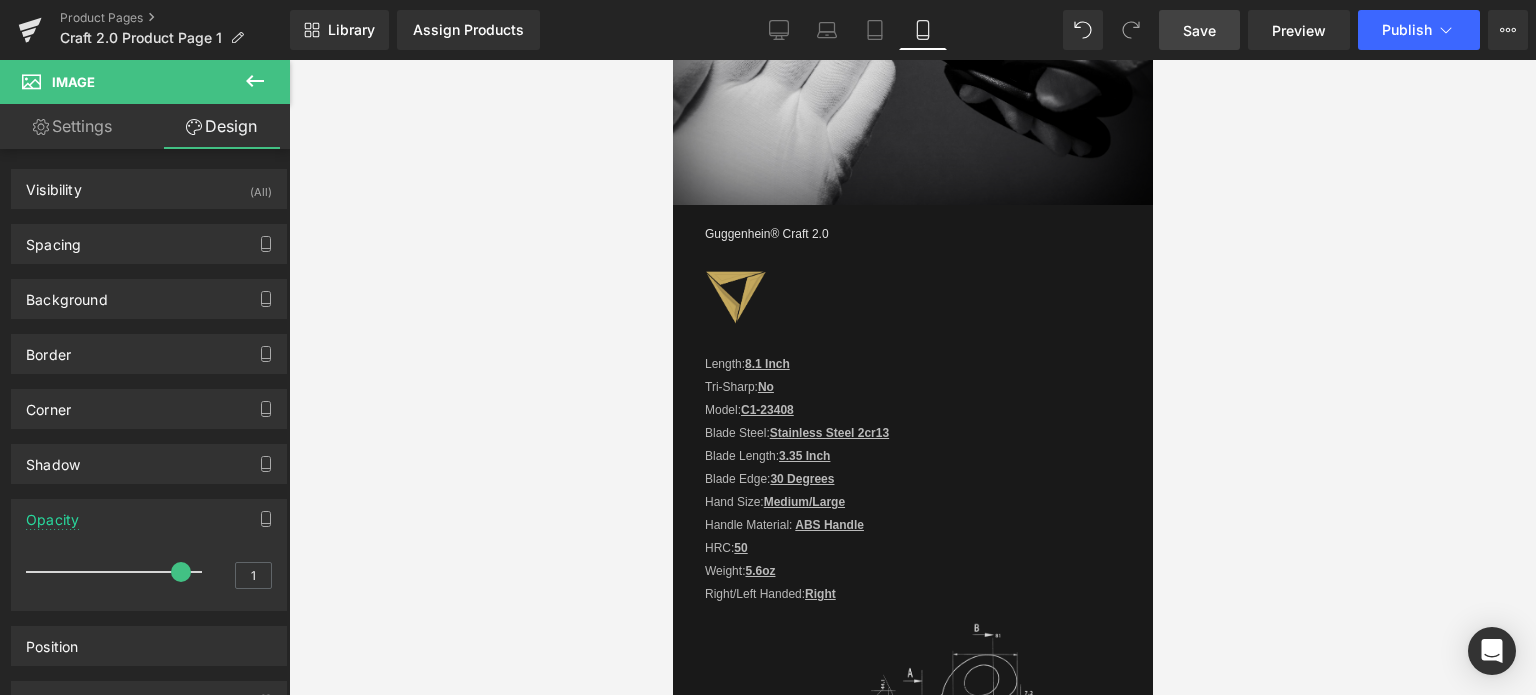 click on "Save" at bounding box center (1199, 30) 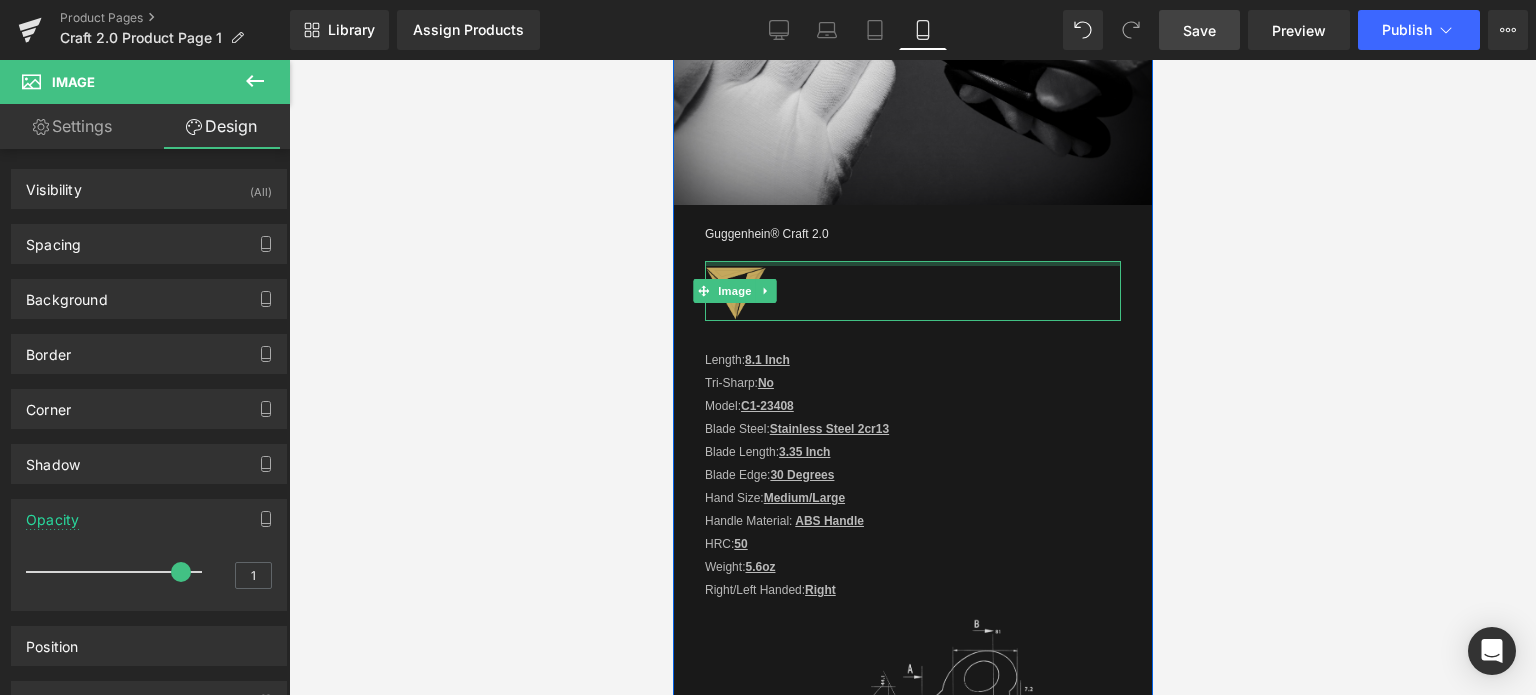 click on "Liquid         Row         Separator         Row         Guggenhein® Craft 2.0 Text Block         Ultra Heading         Image         Length:  8.1 Inch Text Block         Tri-Sharp:  No Text Block         Model:  C1-23408 Text Block         Blade Steel:  Stainless Steel 2cr13 Text Block         Blade Length:  3.35 Inch Text Block         Blade Edge:  30 Degrees Text Block         Hand Size:  Medium/Large Text Block         Handle Material:   ABS Handle Text Block         HRC:  50 Text Block         Weight:  5.6oz Text Block         Right/Left Handed:  Right Text Block         Image" at bounding box center (912, 344) 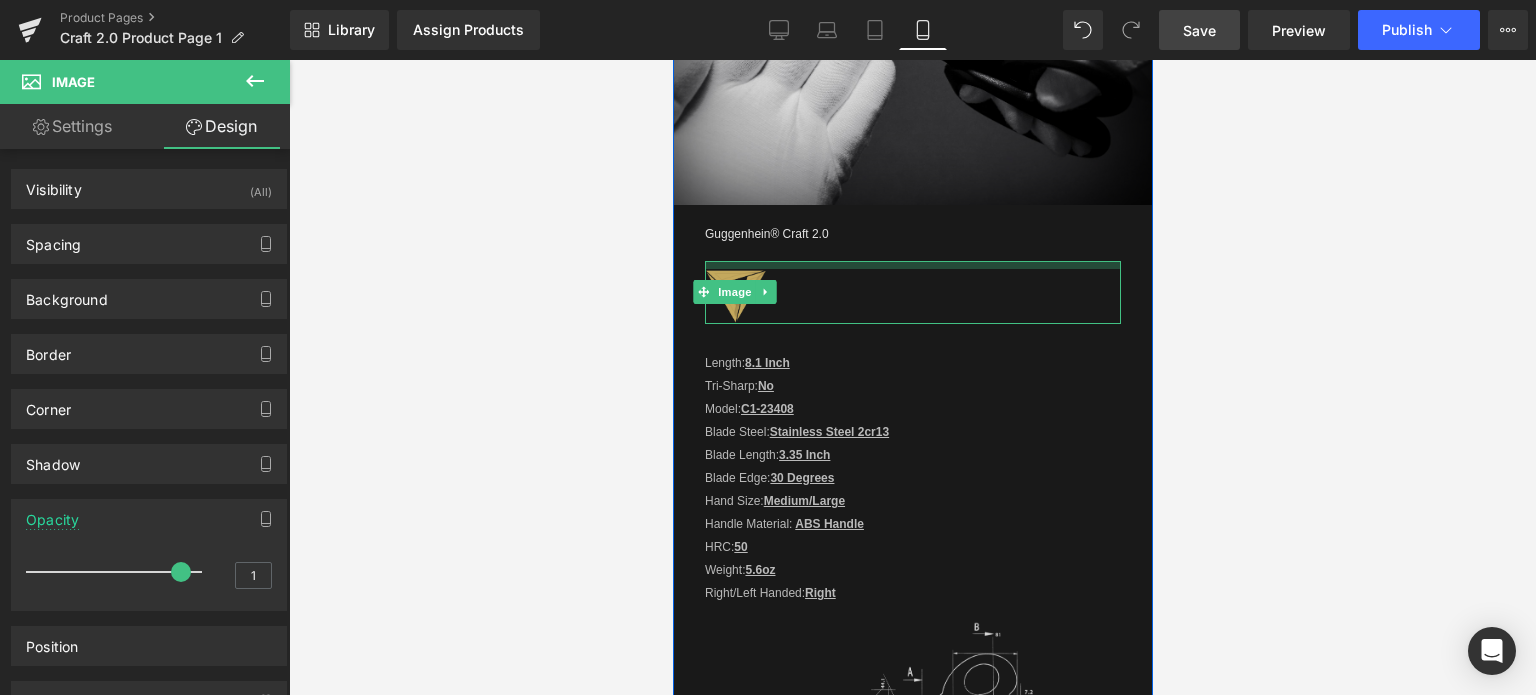 click at bounding box center [912, 265] 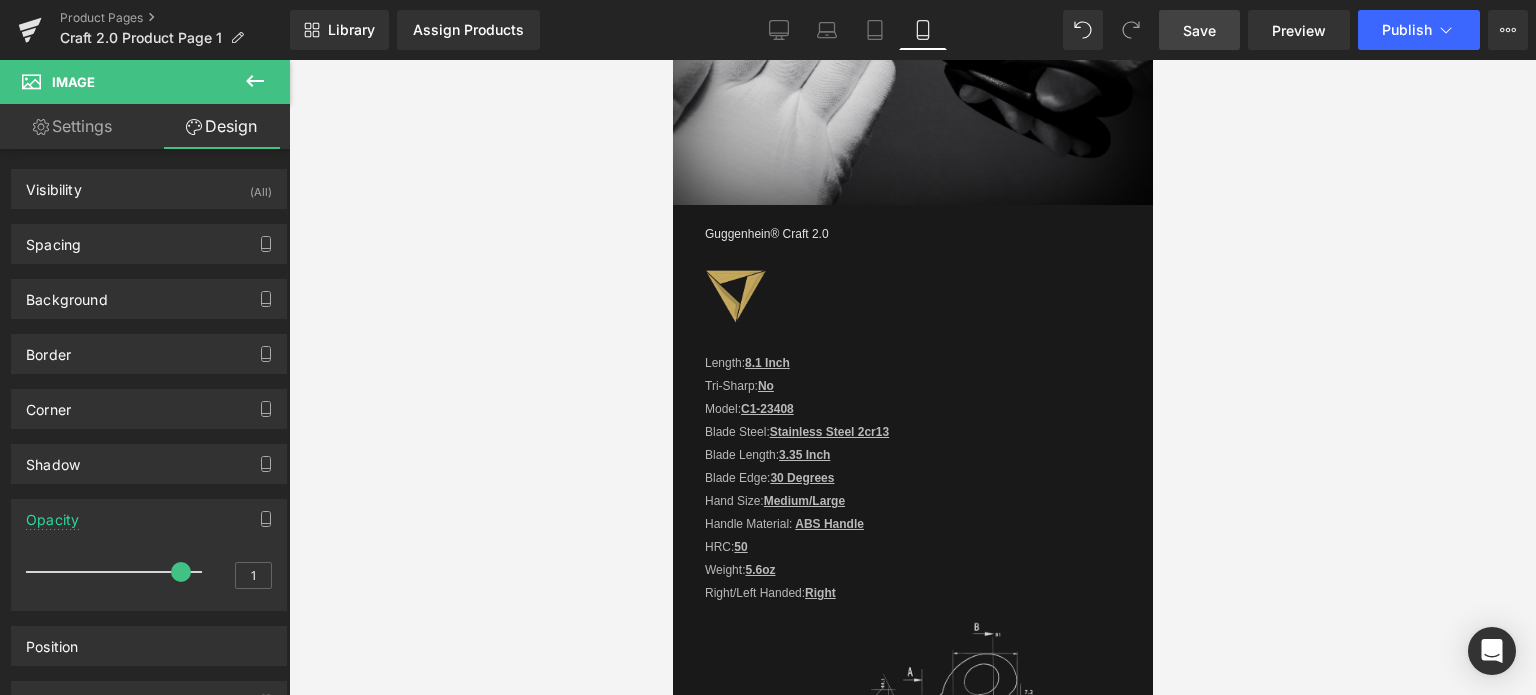 click on "Save" at bounding box center [1199, 30] 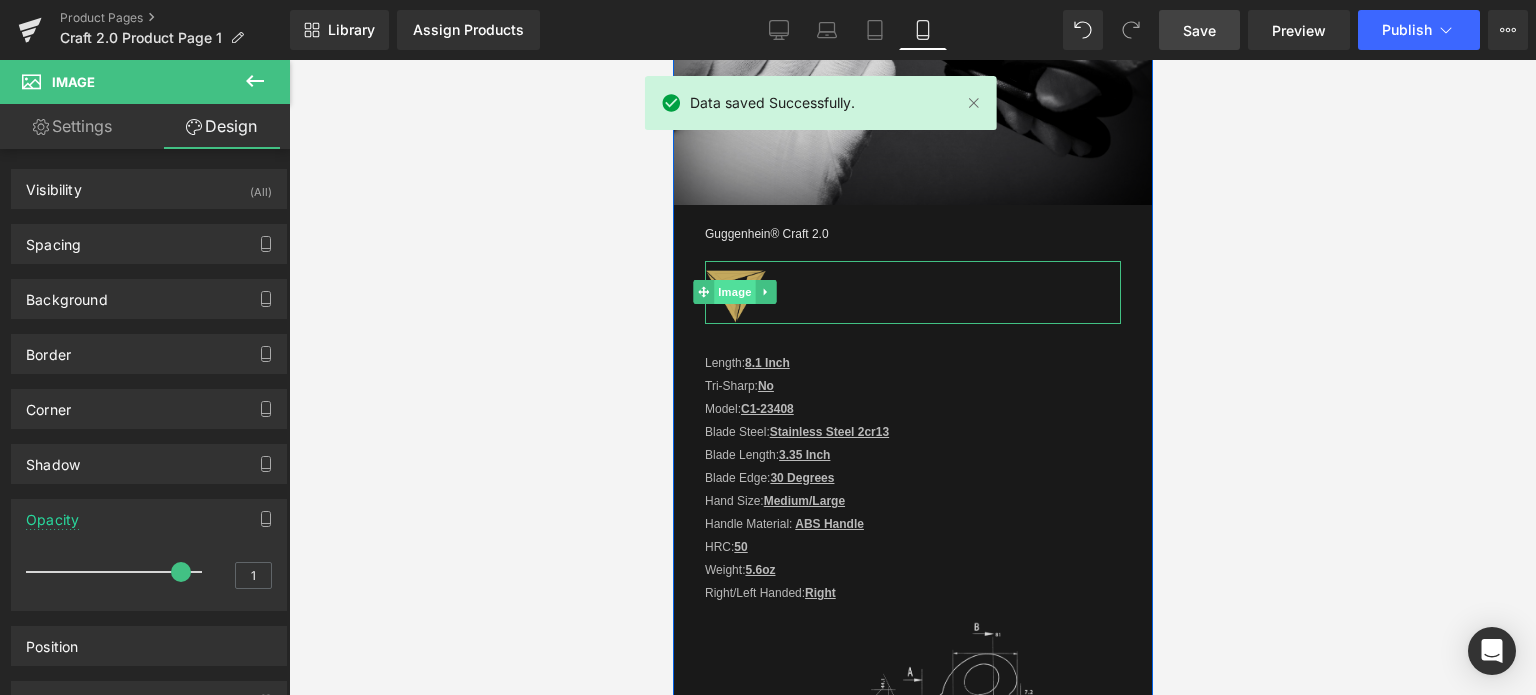 click on "Image" at bounding box center [734, 292] 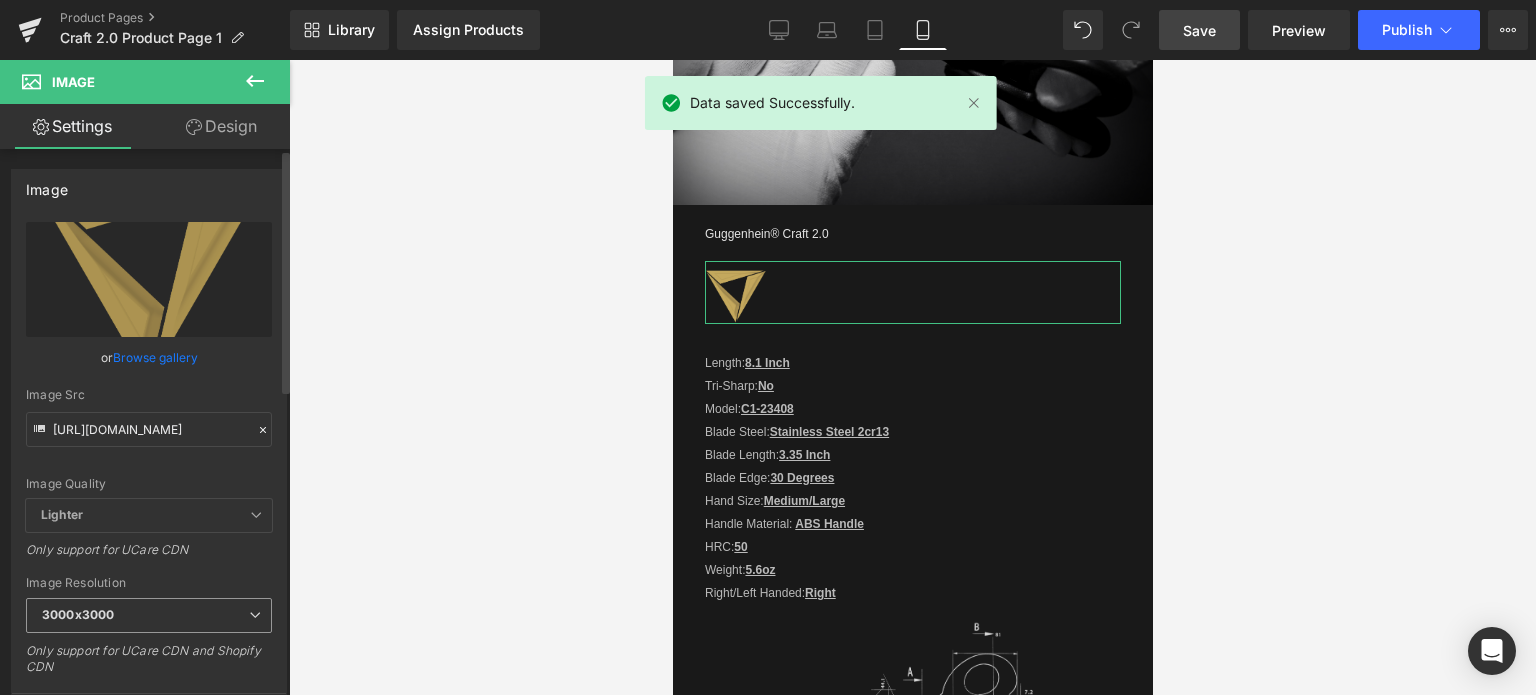 click on "3000x3000" at bounding box center (78, 614) 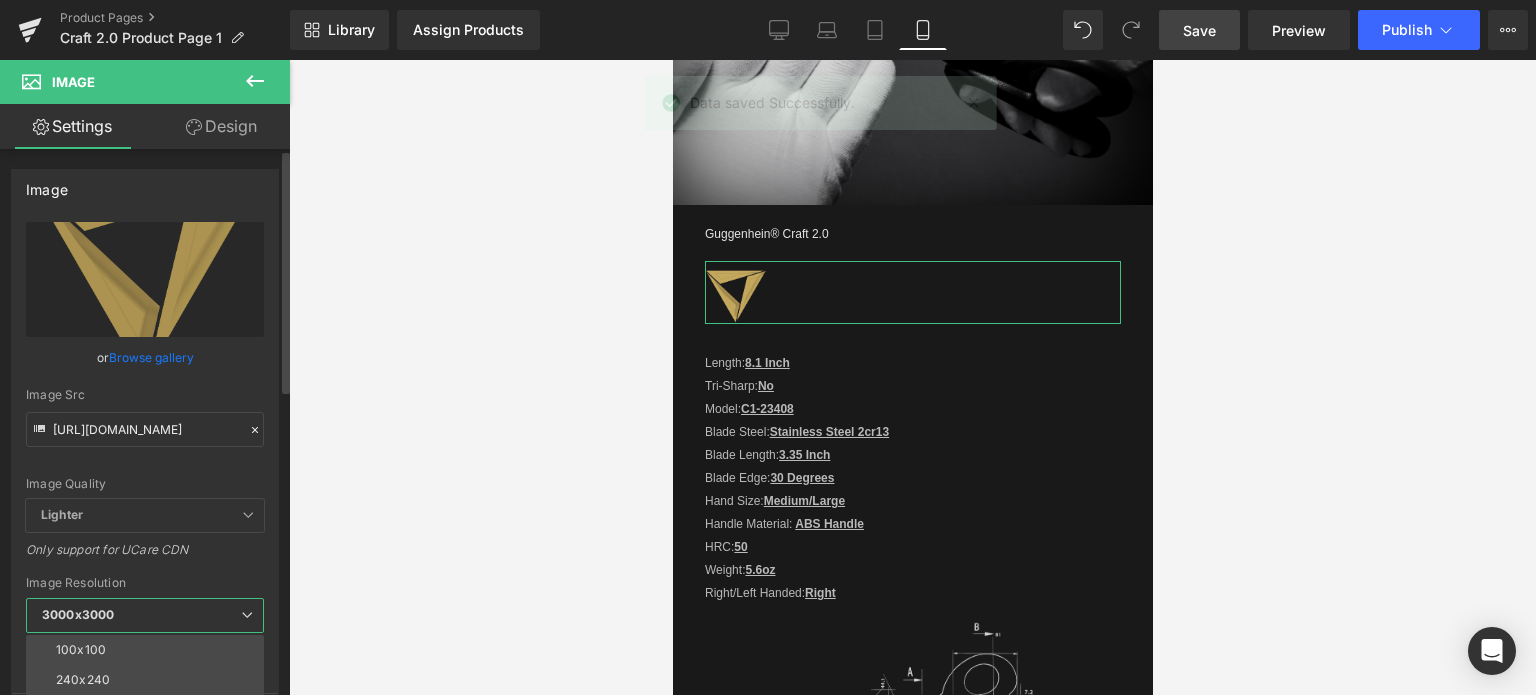 click on "100x100" at bounding box center [149, 650] 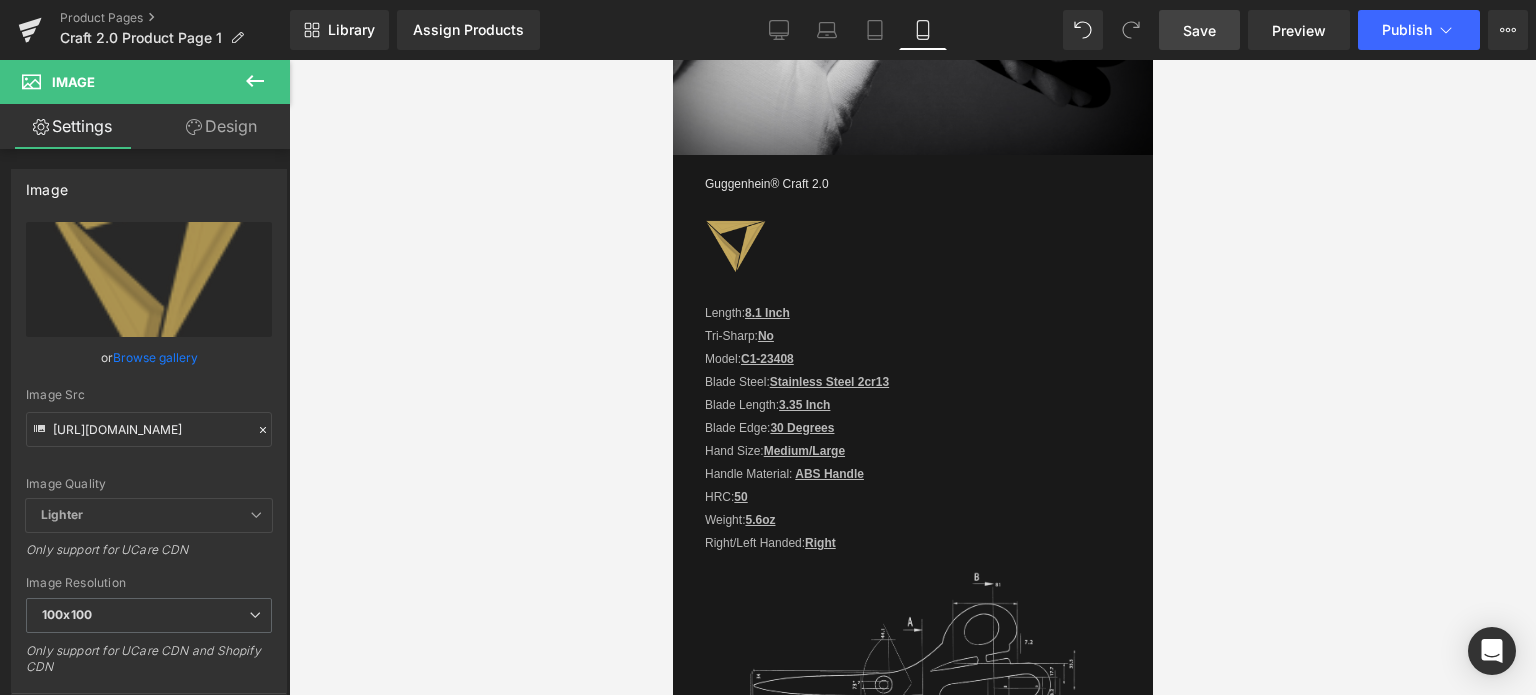 scroll, scrollTop: 2443, scrollLeft: 0, axis: vertical 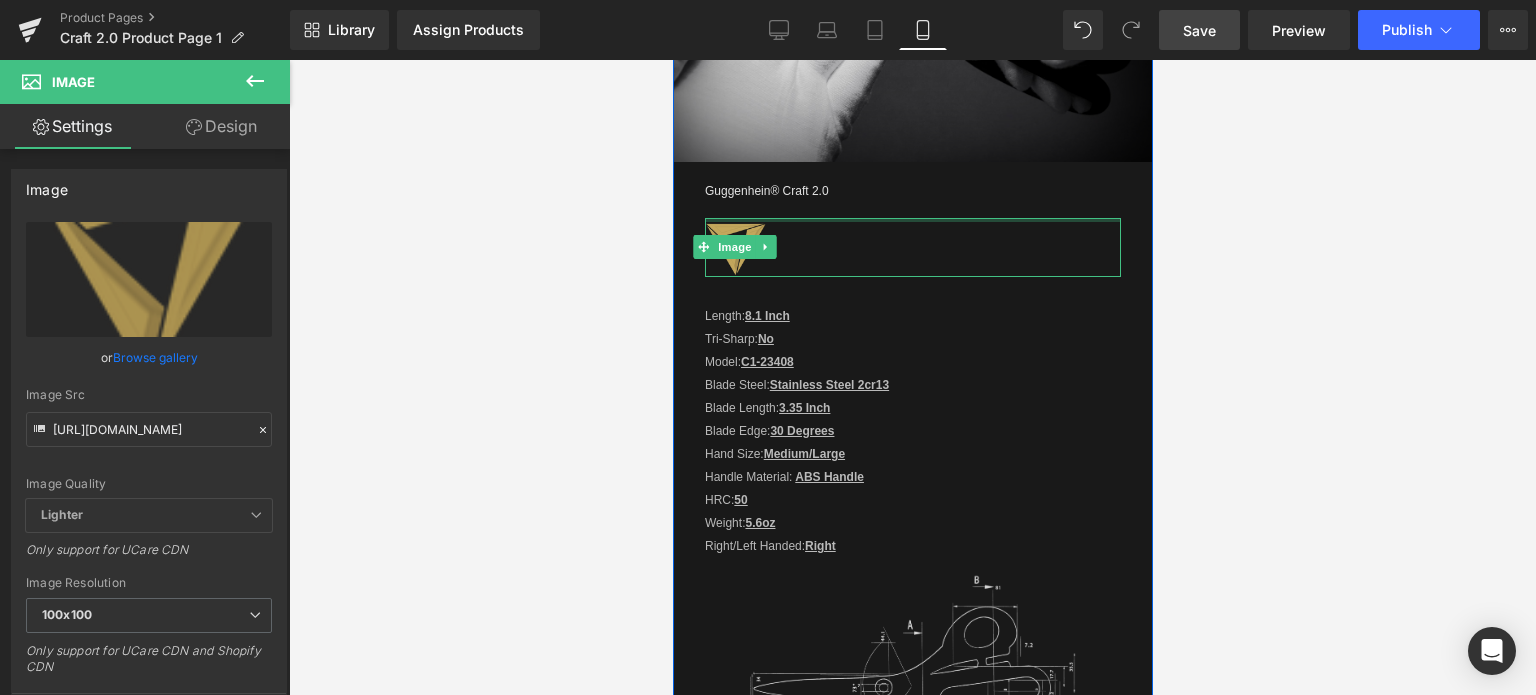 drag, startPoint x: 822, startPoint y: 213, endPoint x: 1934, endPoint y: 337, distance: 1118.8923 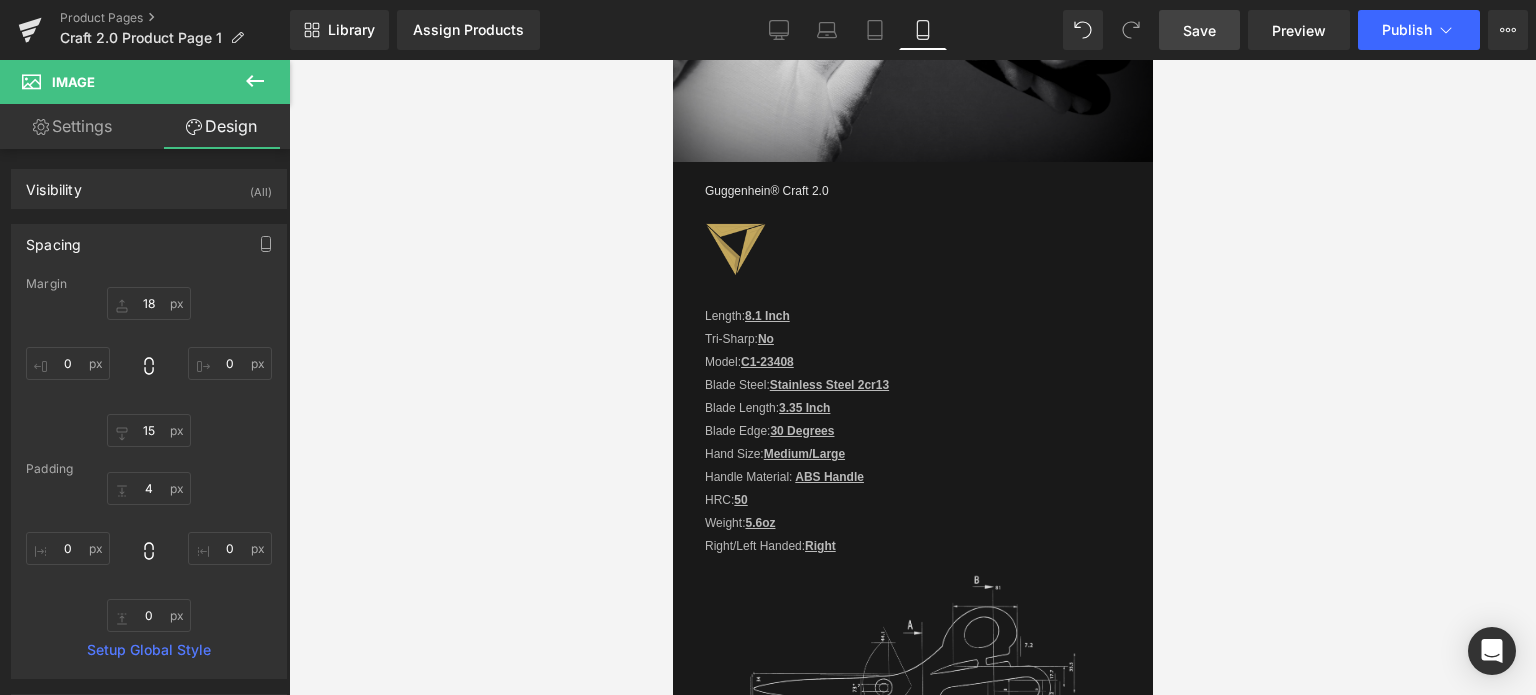 click on "Save" at bounding box center [1199, 30] 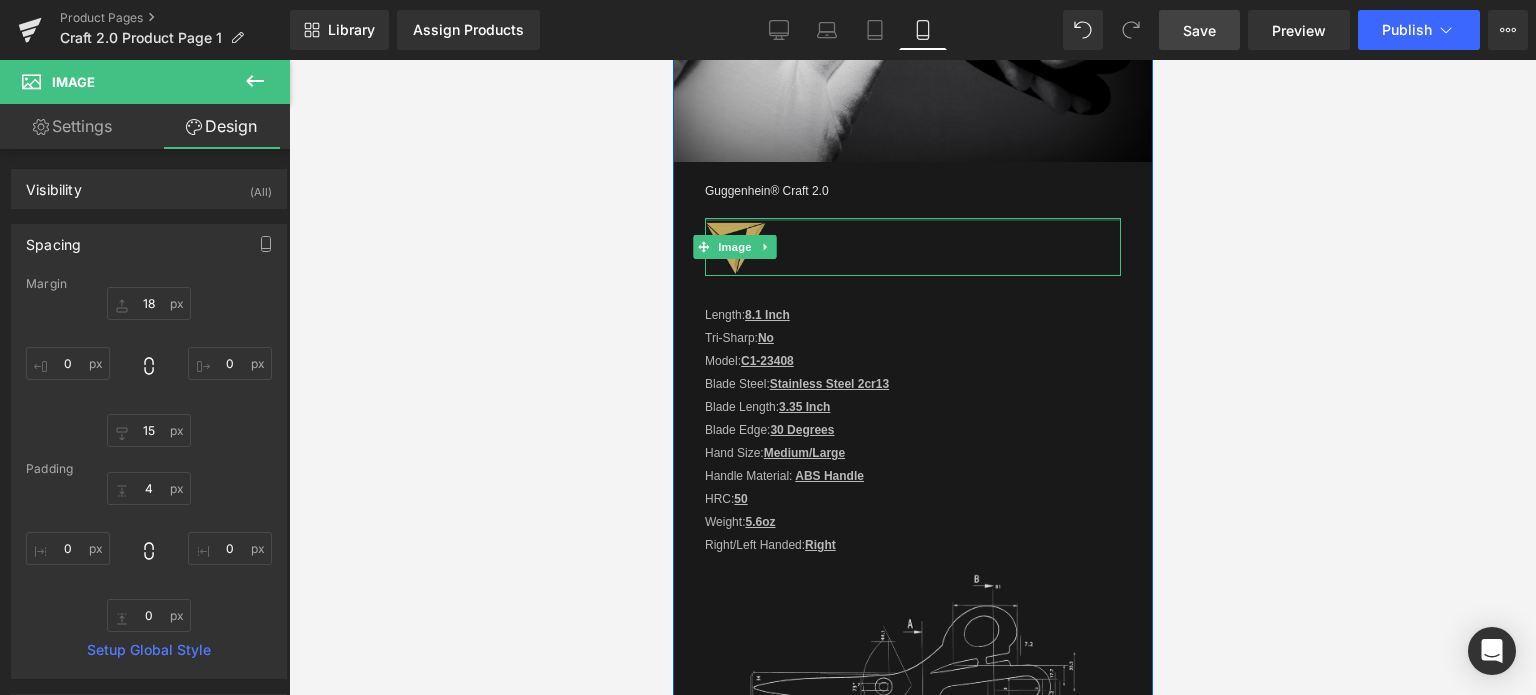 click at bounding box center (912, 219) 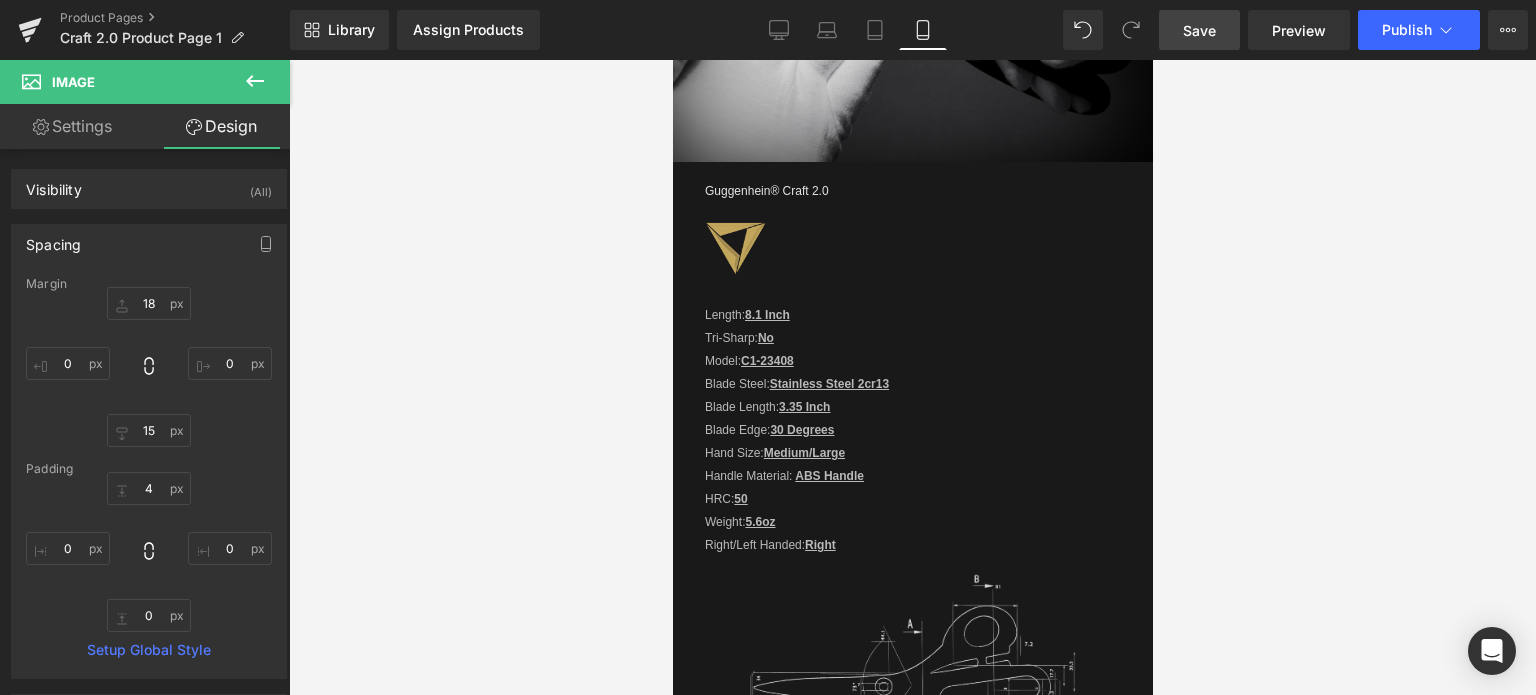 click on "Save" at bounding box center (1199, 30) 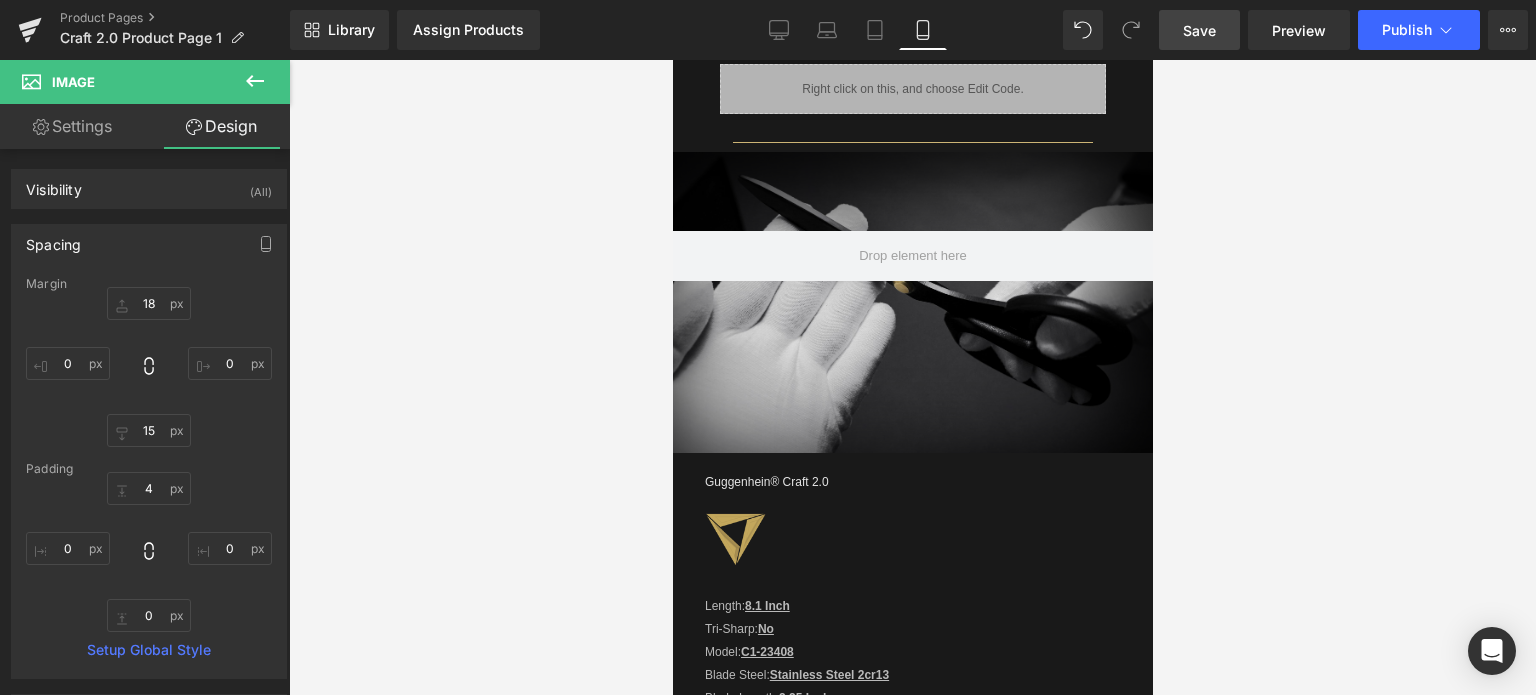 scroll, scrollTop: 1123, scrollLeft: 0, axis: vertical 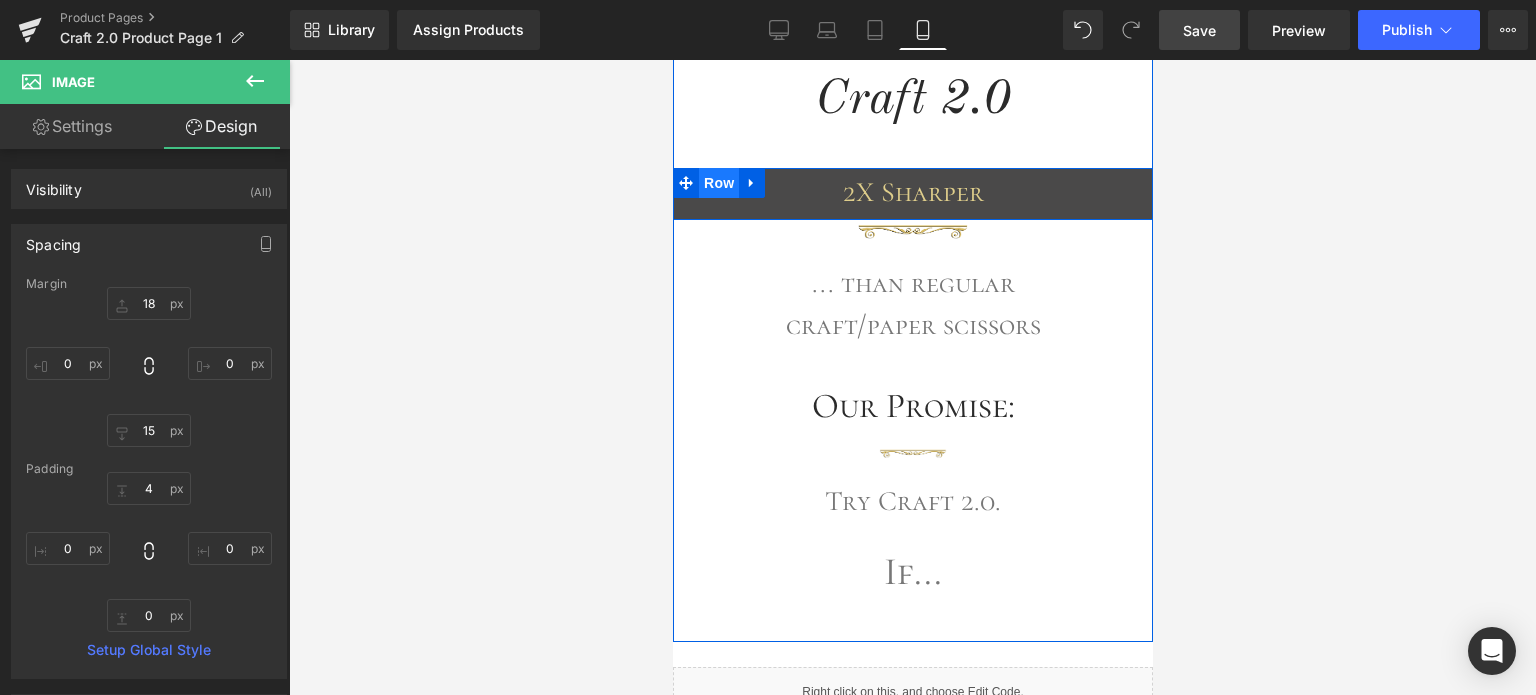 click on "Row" at bounding box center [718, 183] 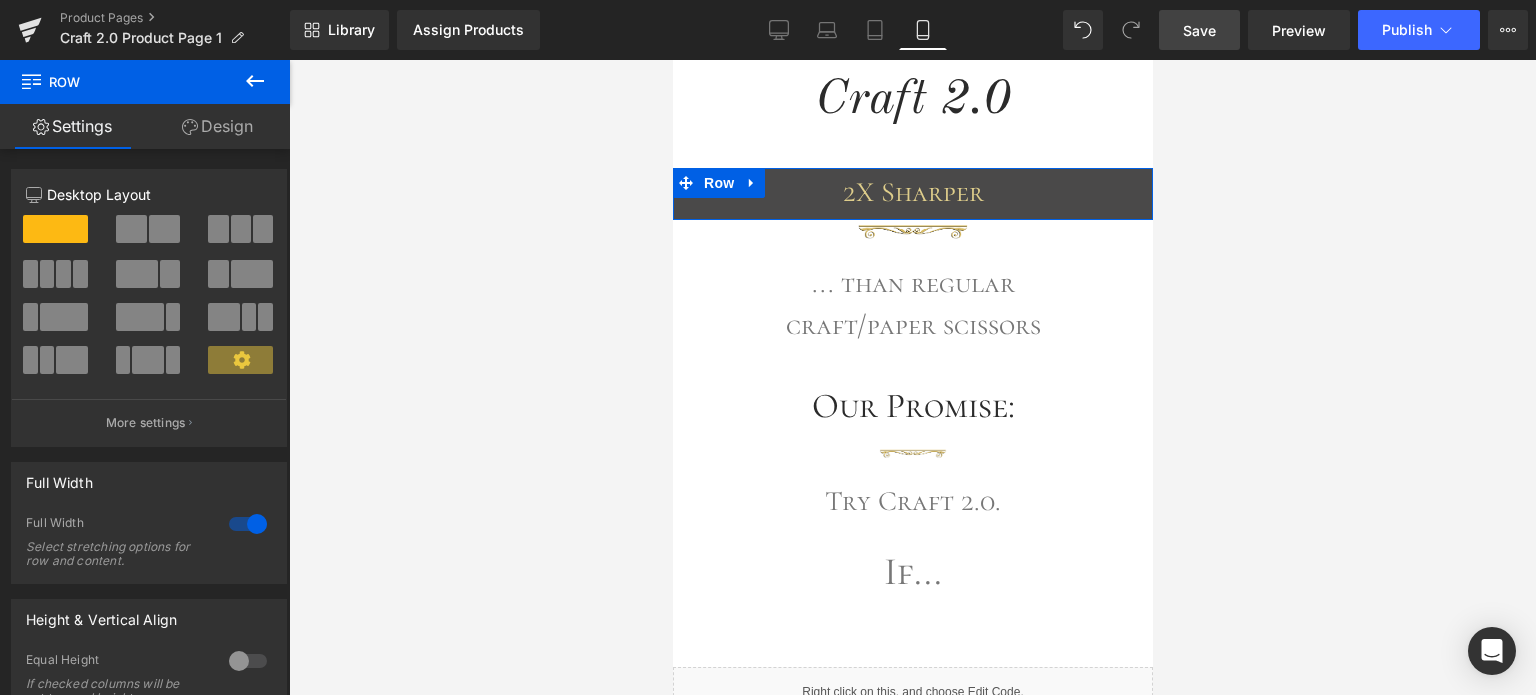 click on "Design" at bounding box center [217, 126] 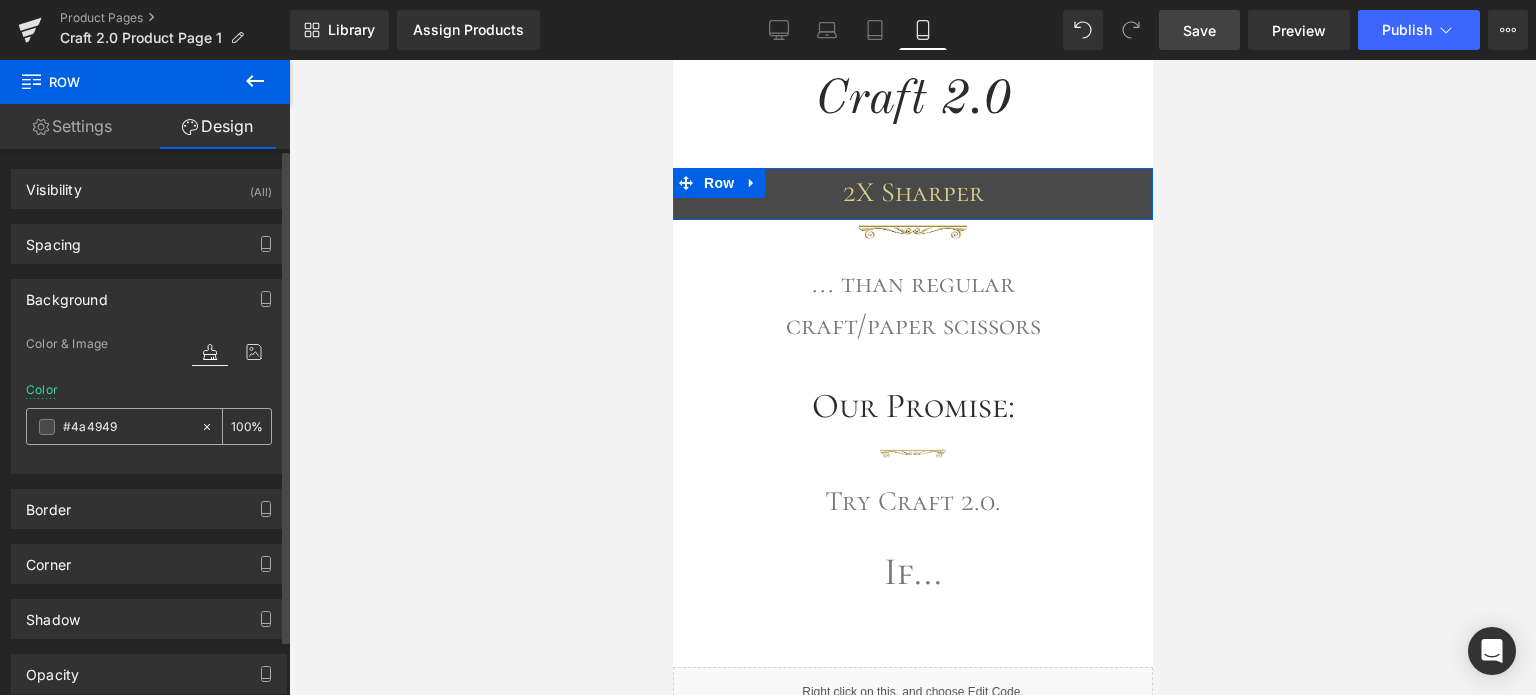 click at bounding box center [47, 427] 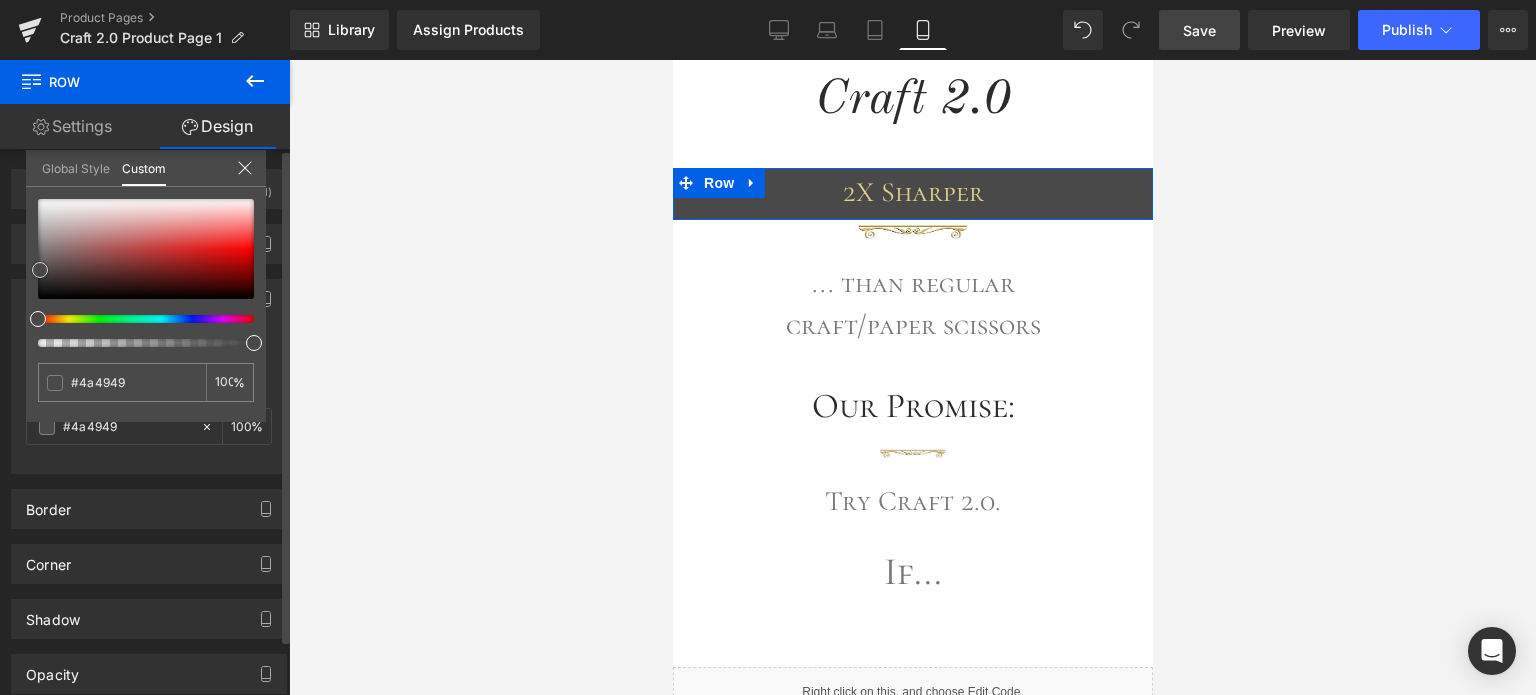 click at bounding box center (146, 249) 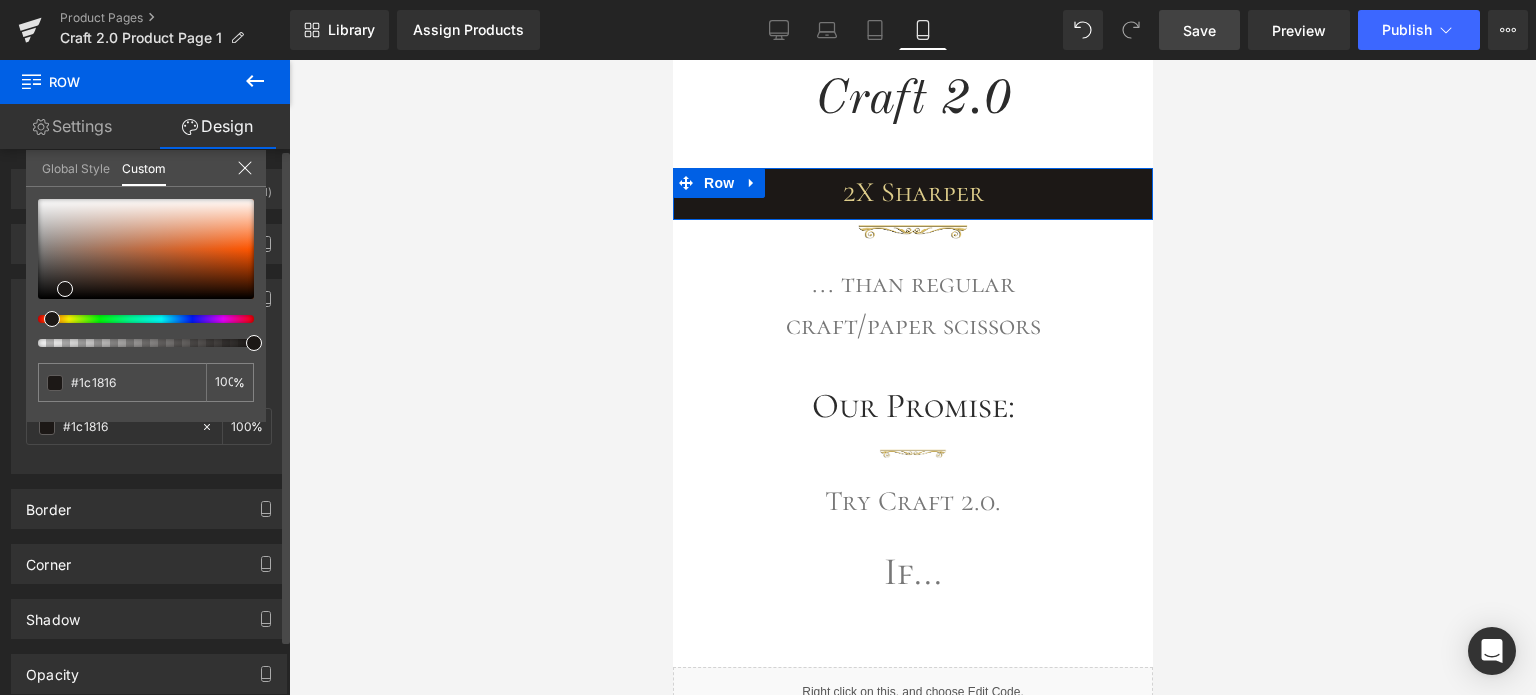 drag, startPoint x: 40, startPoint y: 319, endPoint x: 61, endPoint y: 318, distance: 21.023796 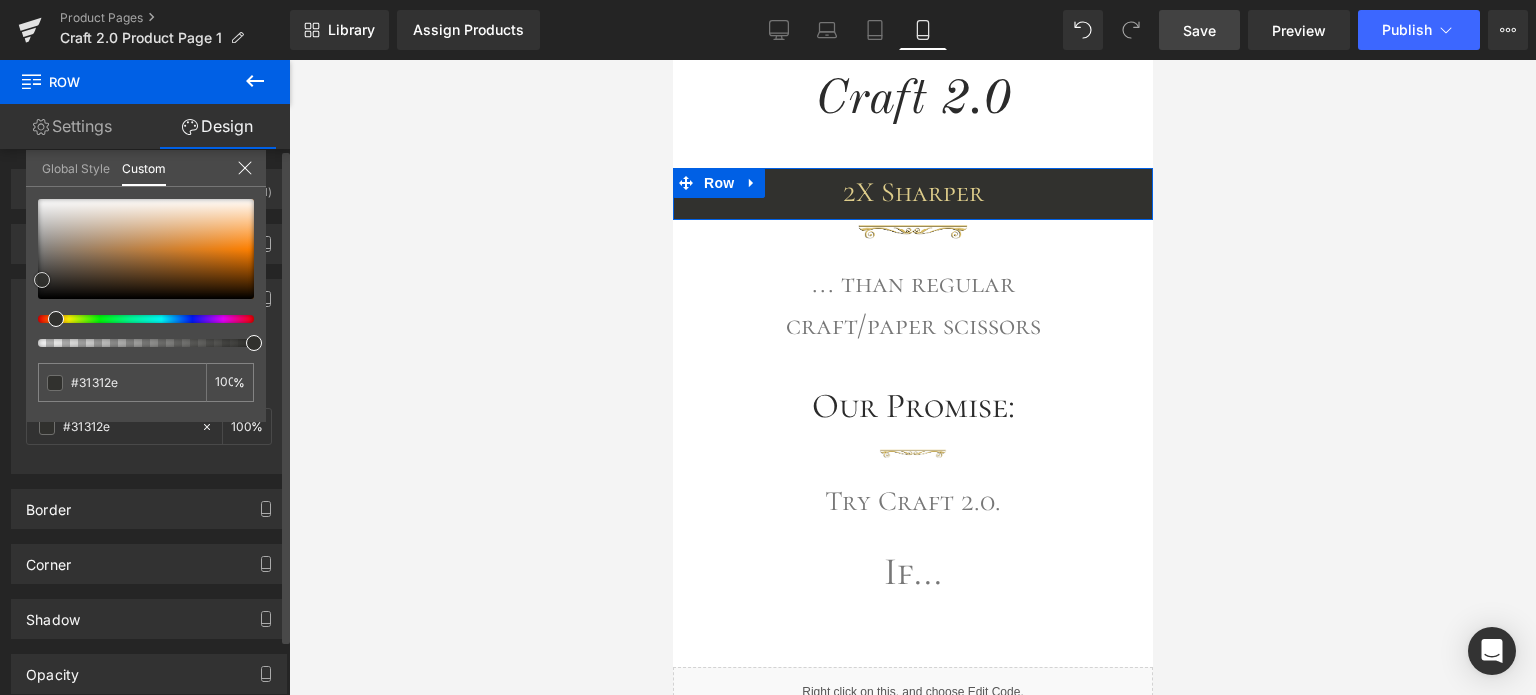 drag, startPoint x: 116, startPoint y: 284, endPoint x: 42, endPoint y: 280, distance: 74.10803 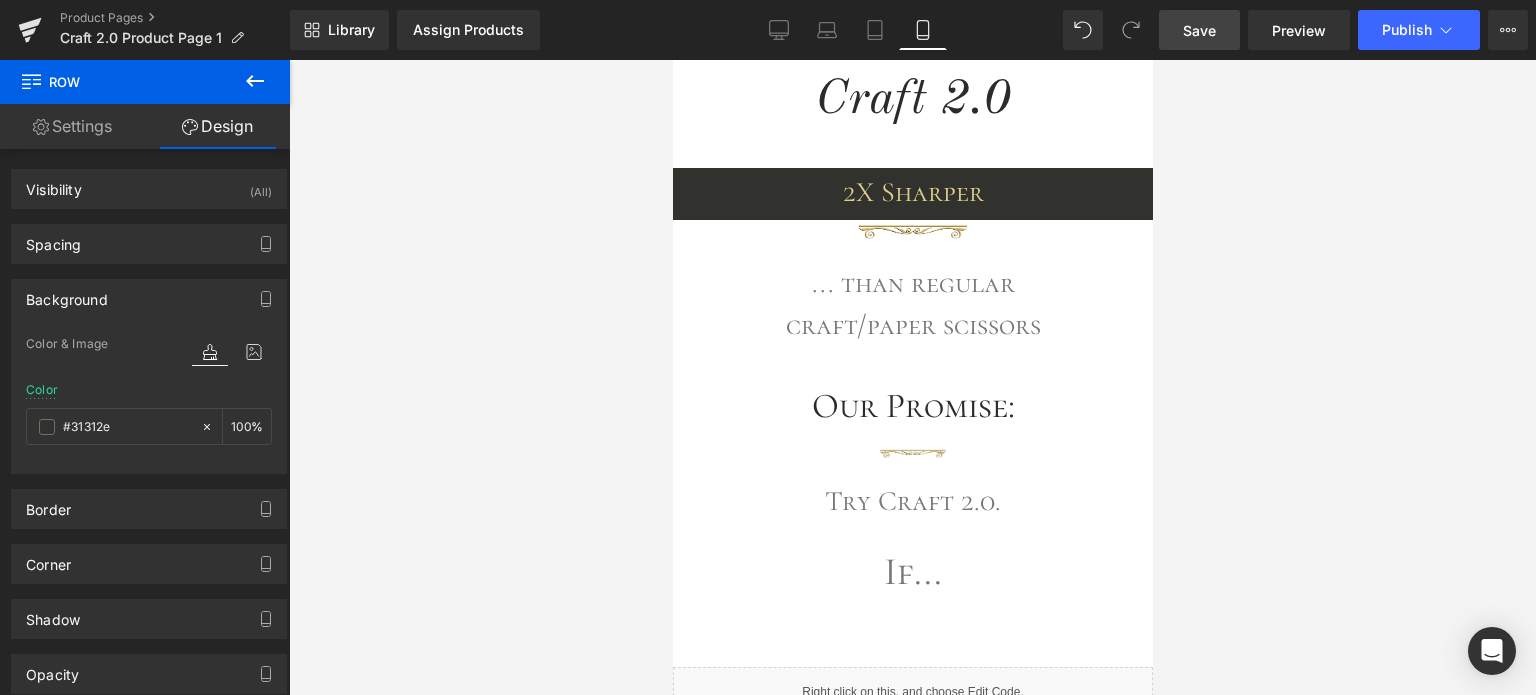 click at bounding box center [912, 377] 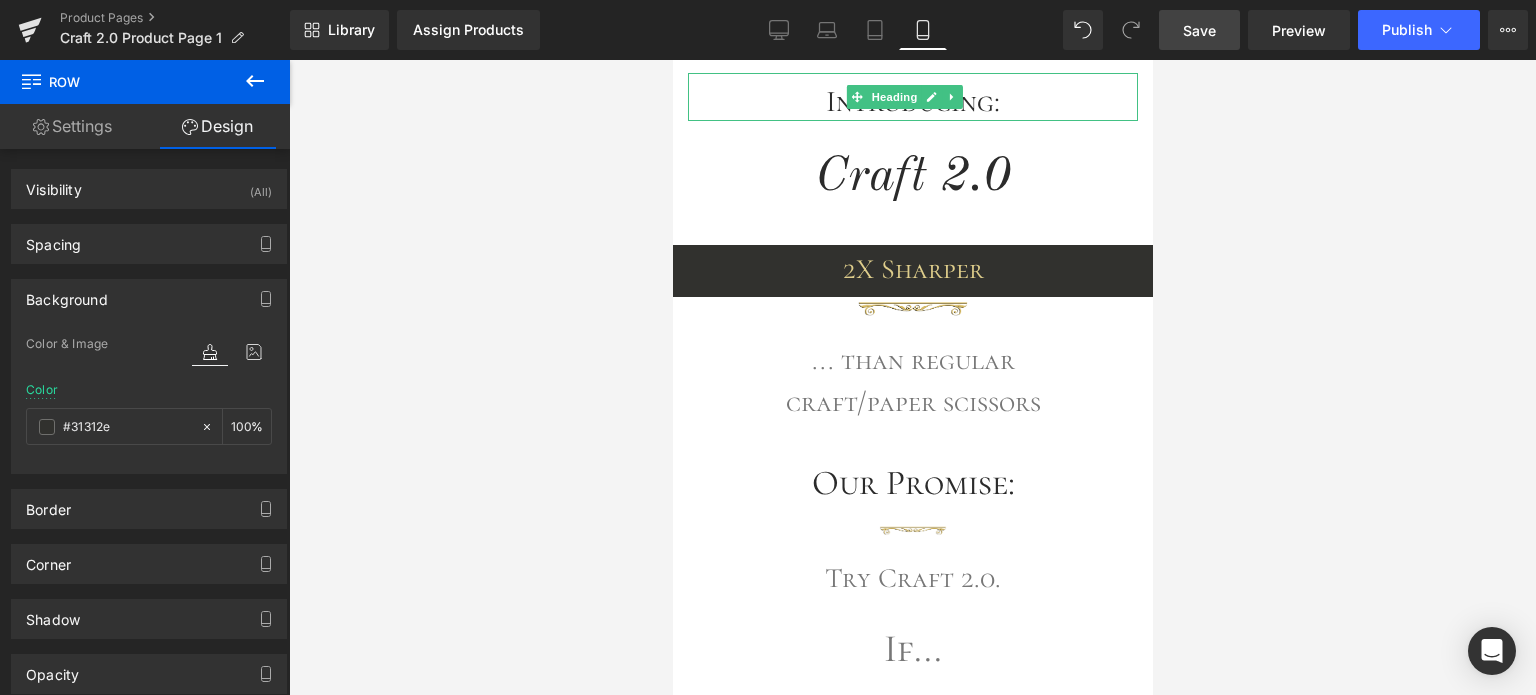 scroll, scrollTop: 539, scrollLeft: 0, axis: vertical 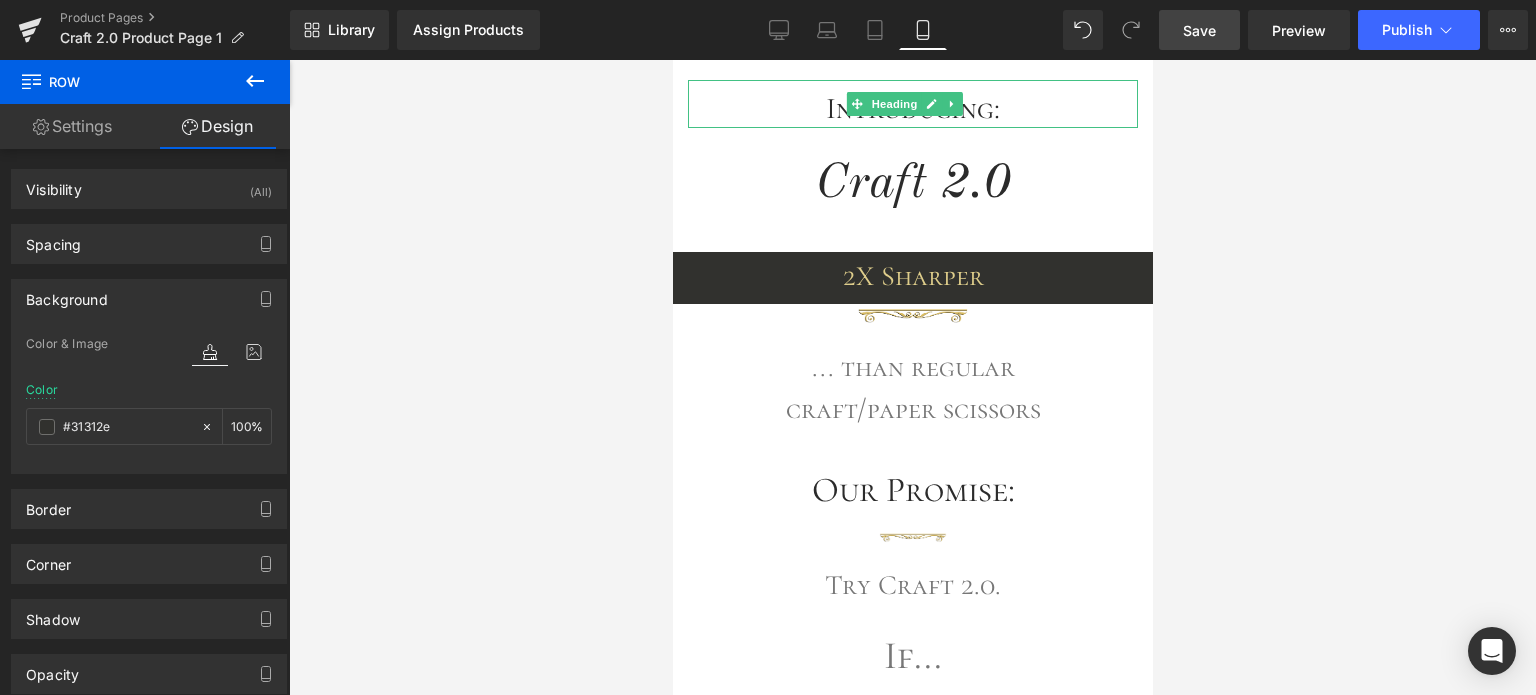 drag, startPoint x: 1142, startPoint y: 194, endPoint x: 1871, endPoint y: 165, distance: 729.5766 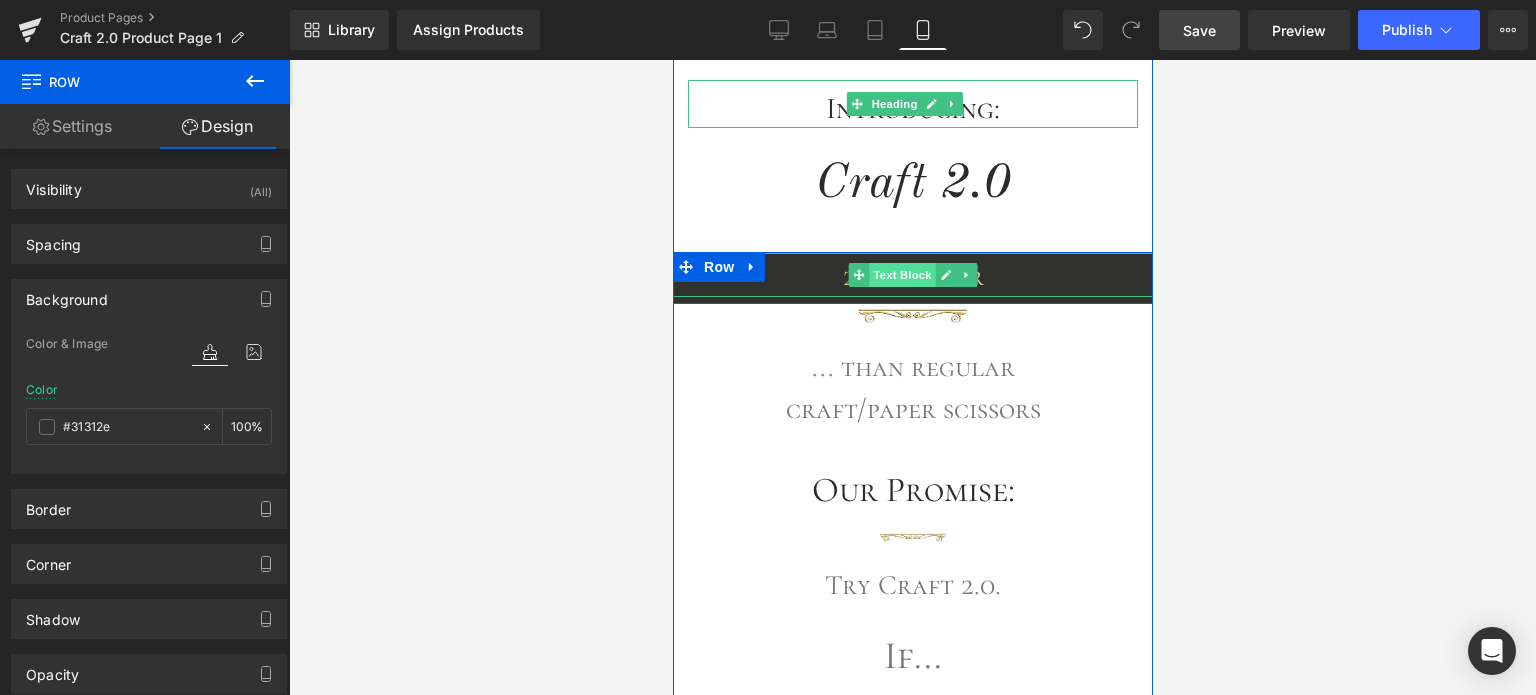 click on "Text Block" at bounding box center [901, 275] 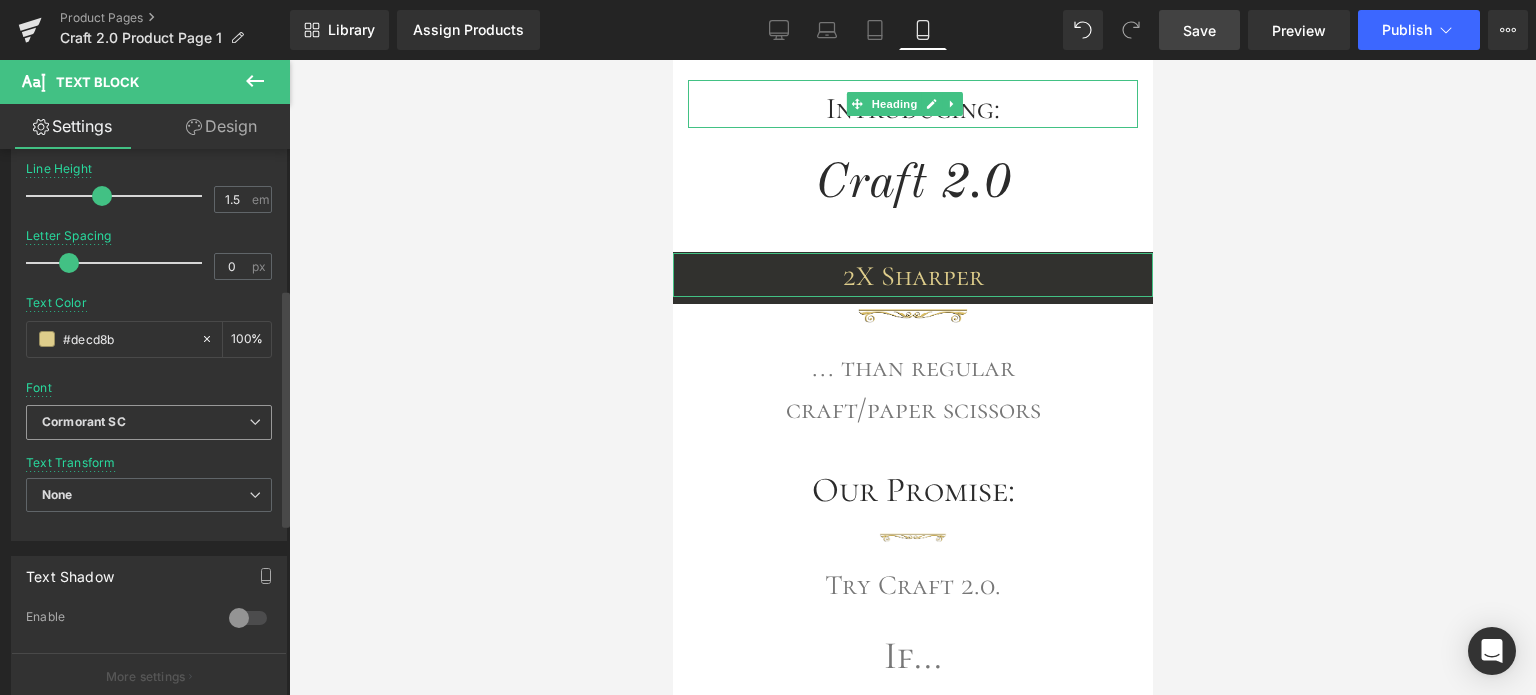scroll, scrollTop: 500, scrollLeft: 0, axis: vertical 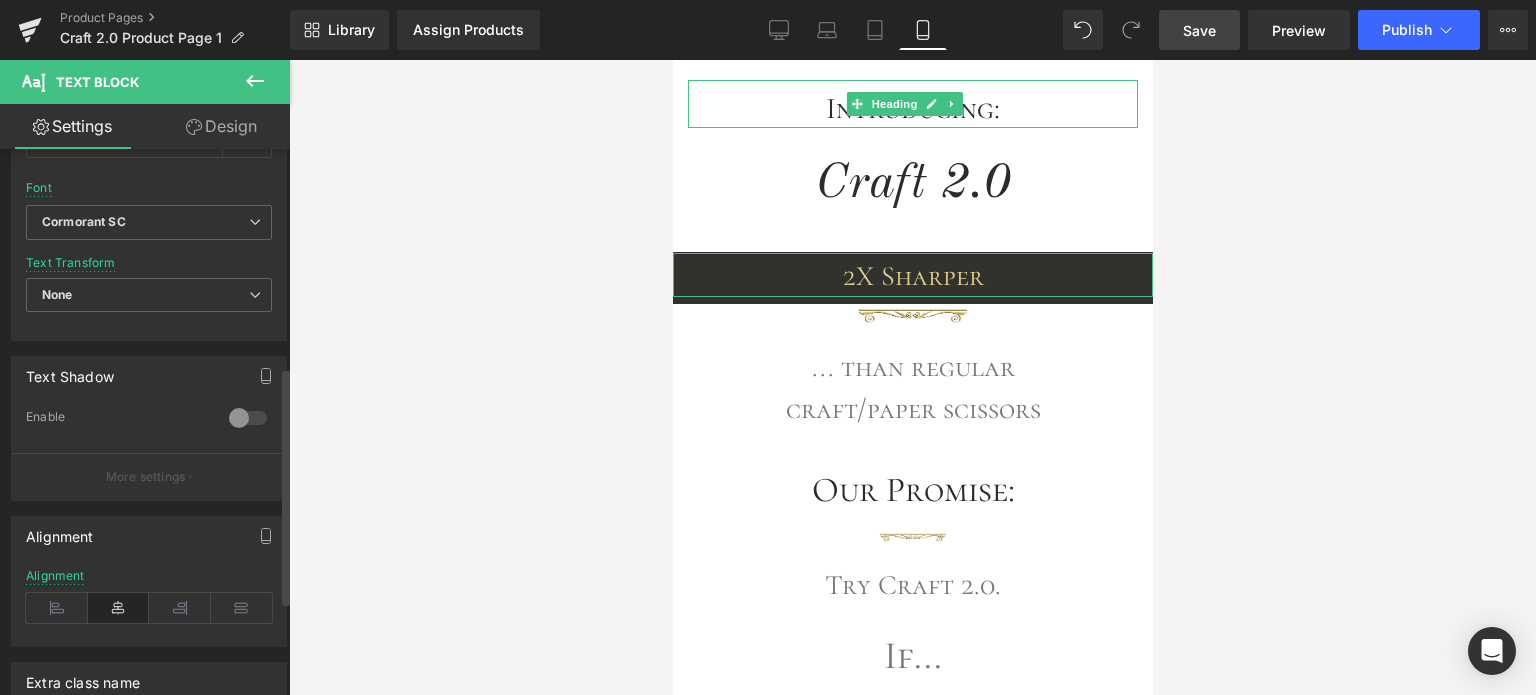 click at bounding box center (248, 418) 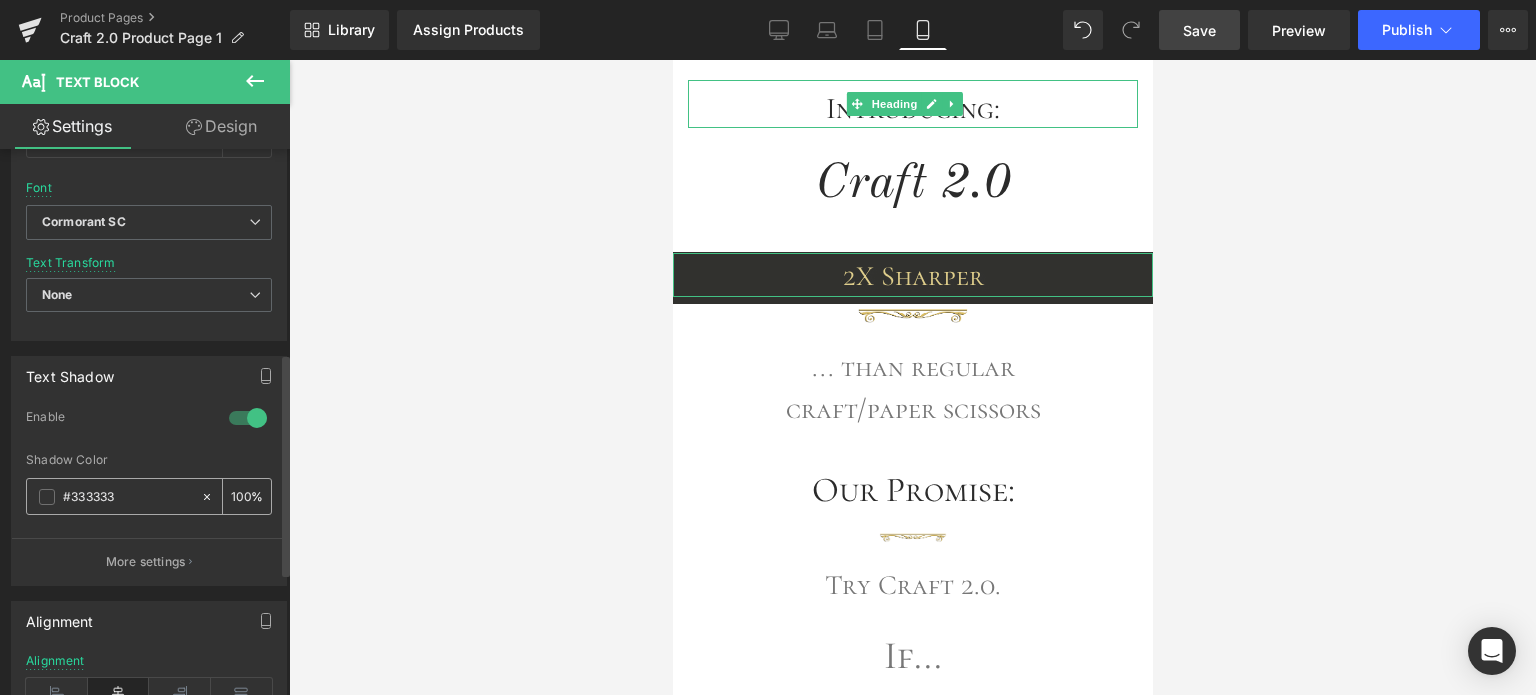 click at bounding box center (47, 497) 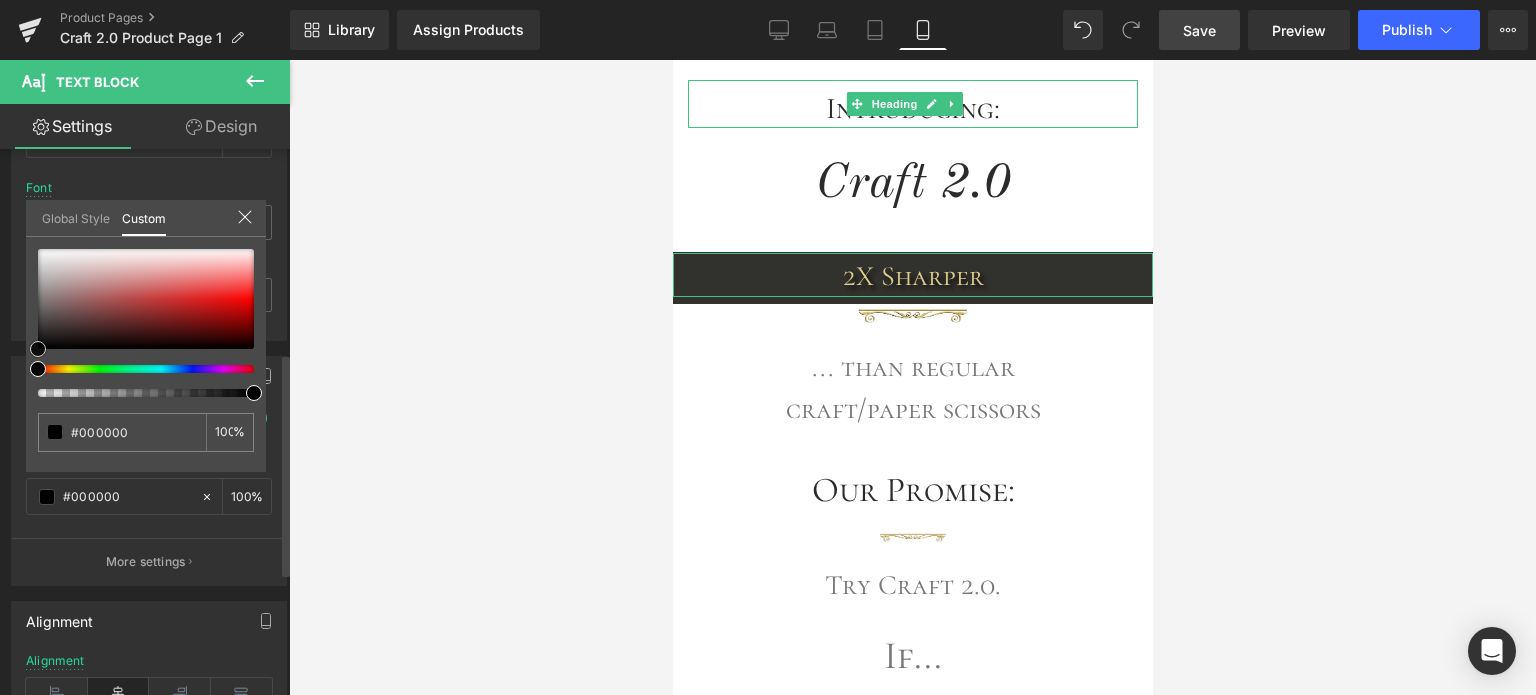 drag, startPoint x: 68, startPoint y: 325, endPoint x: 29, endPoint y: 357, distance: 50.447994 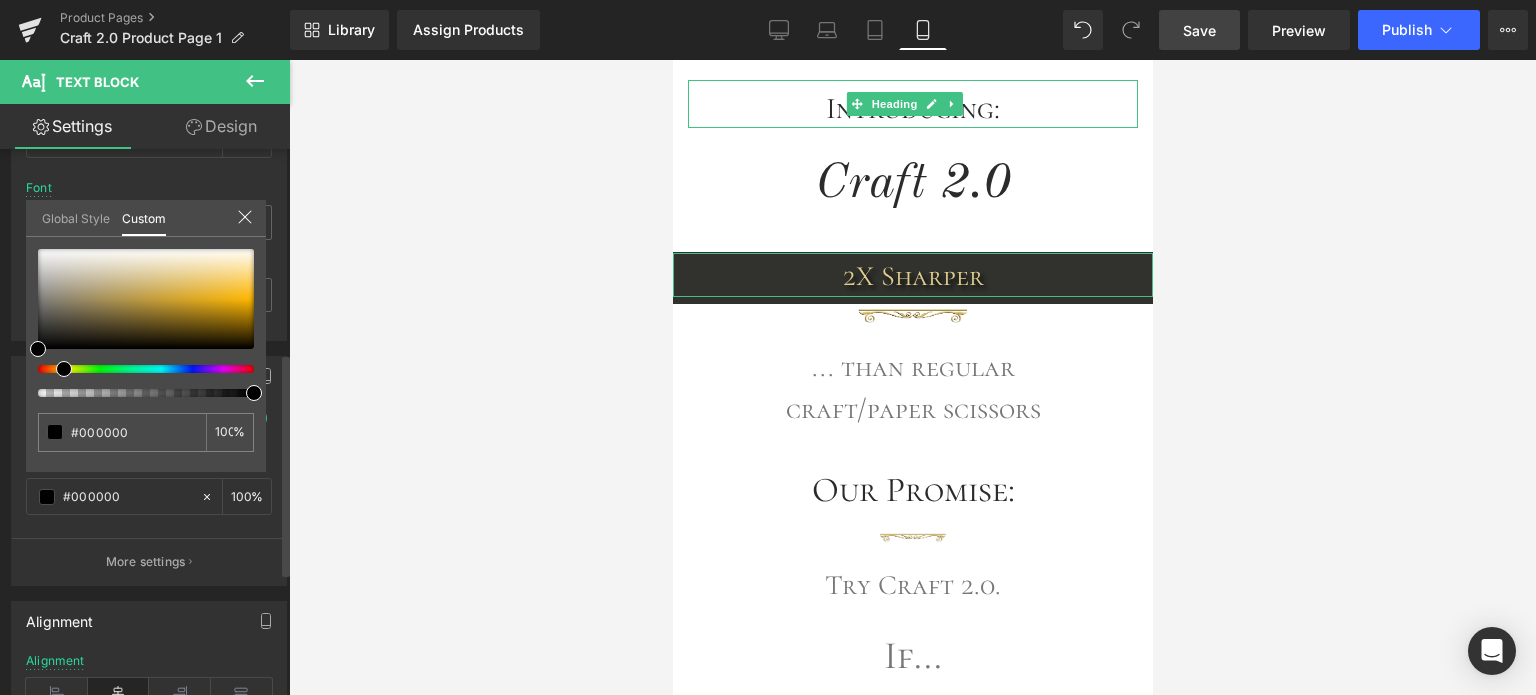 click at bounding box center (138, 369) 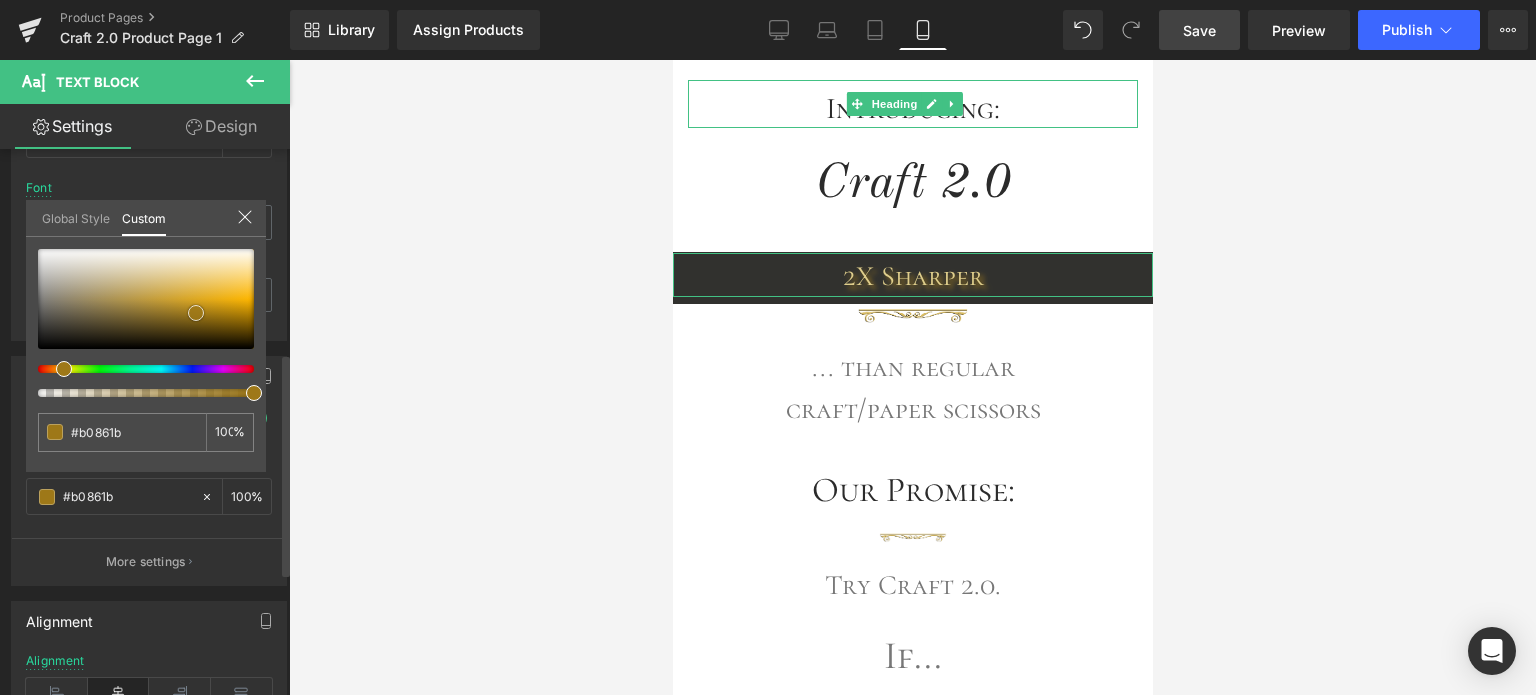 drag, startPoint x: 116, startPoint y: 325, endPoint x: 196, endPoint y: 315, distance: 80.622574 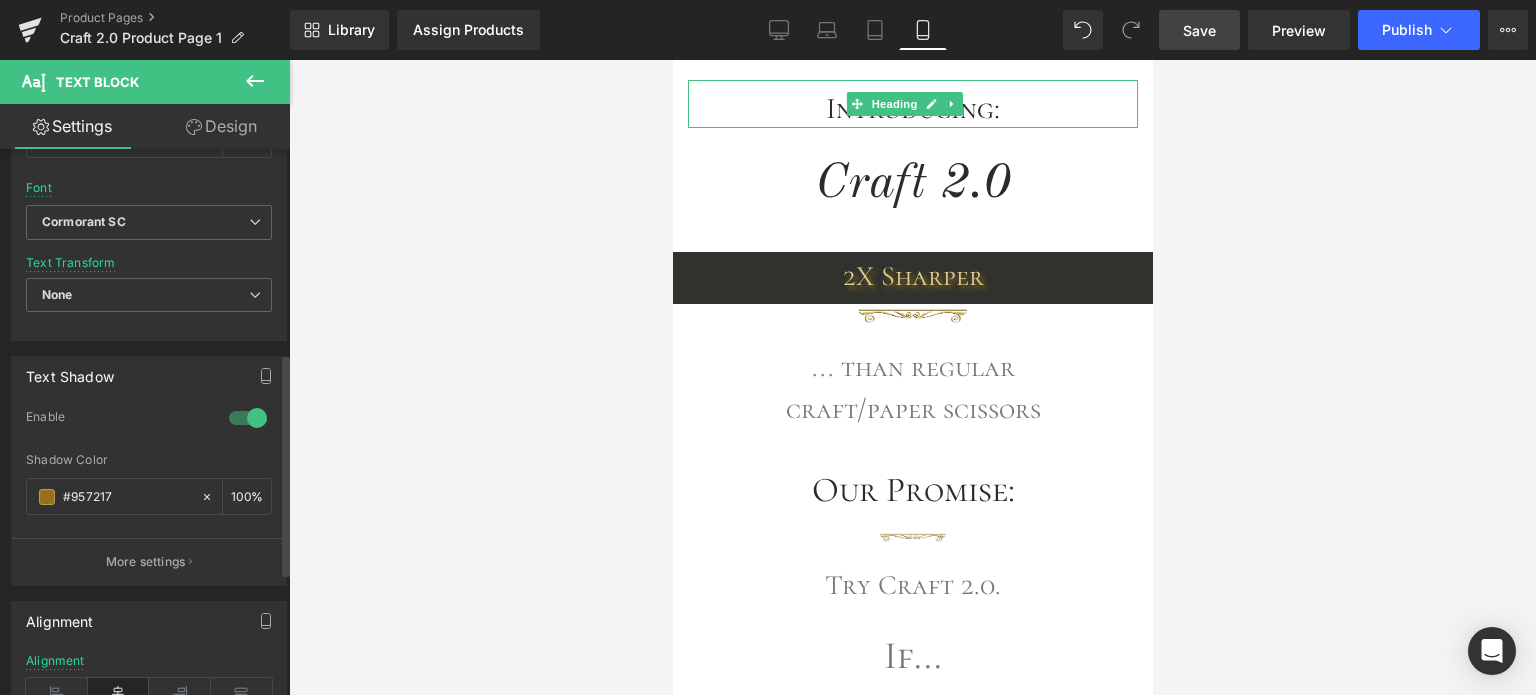 click at bounding box center [912, 377] 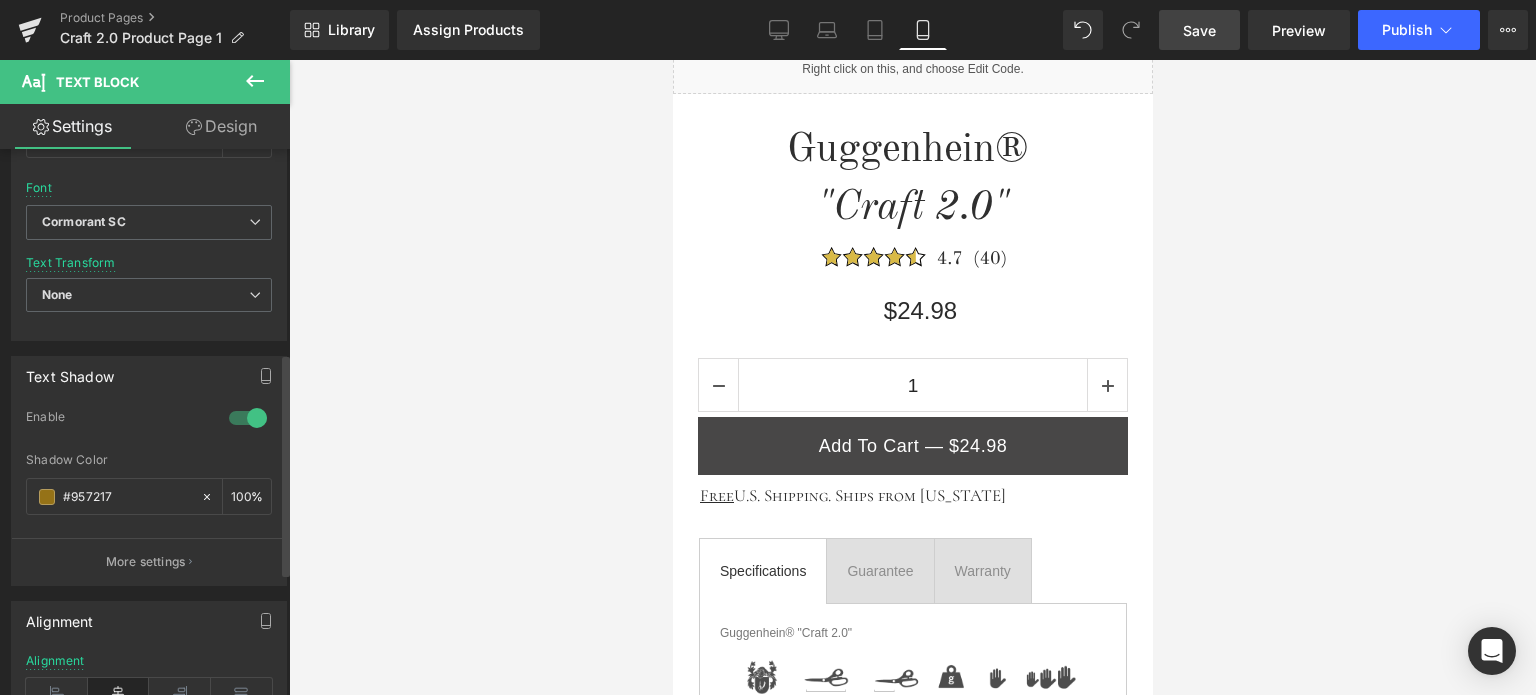 scroll, scrollTop: 1239, scrollLeft: 0, axis: vertical 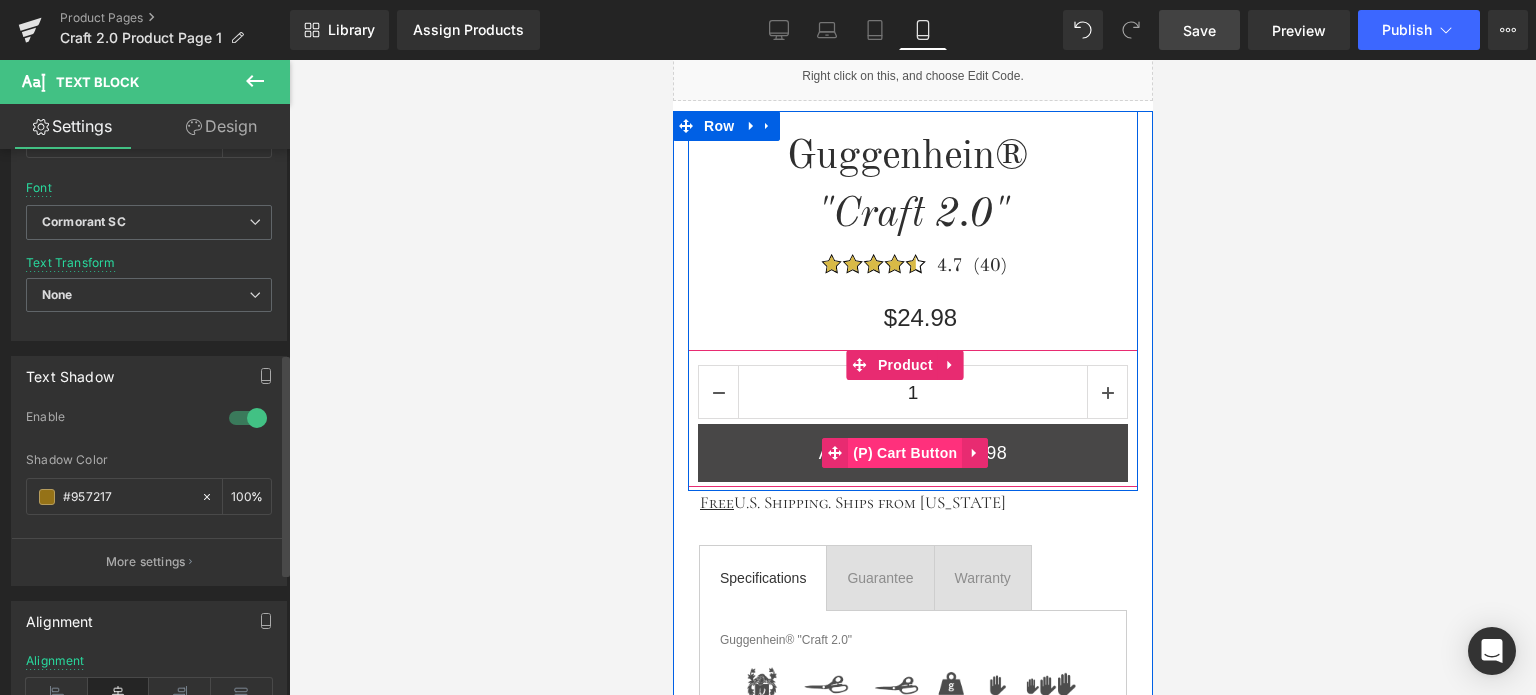 click on "(P) Cart Button" at bounding box center [904, 453] 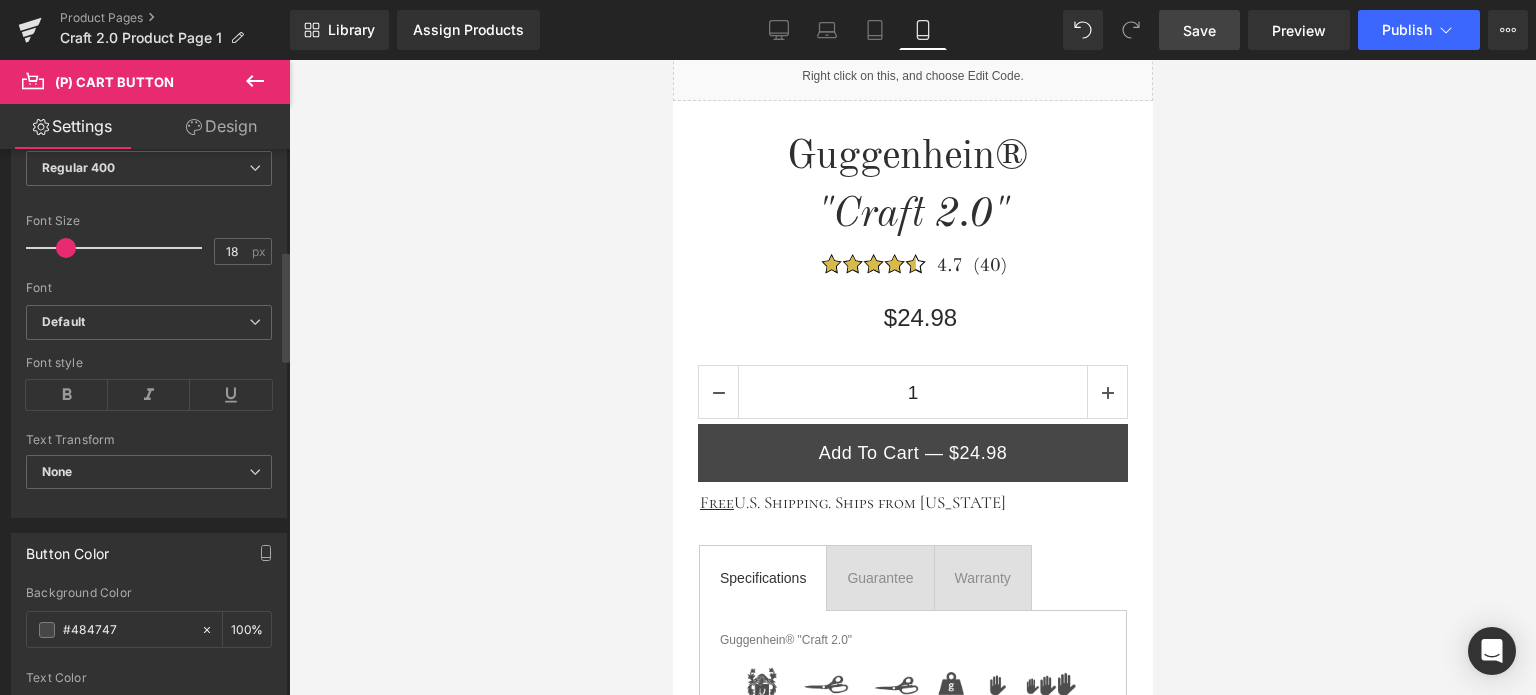 scroll, scrollTop: 500, scrollLeft: 0, axis: vertical 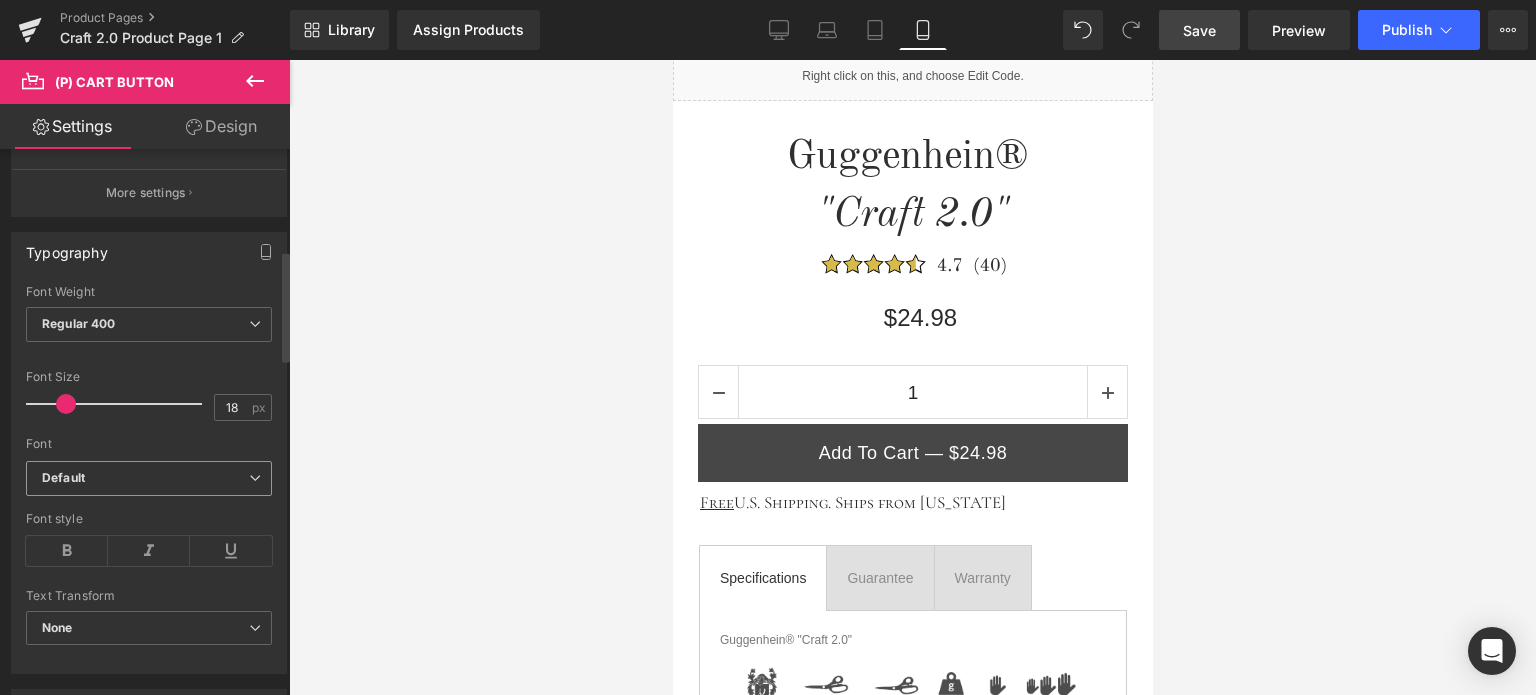 click on "Default" at bounding box center (145, 478) 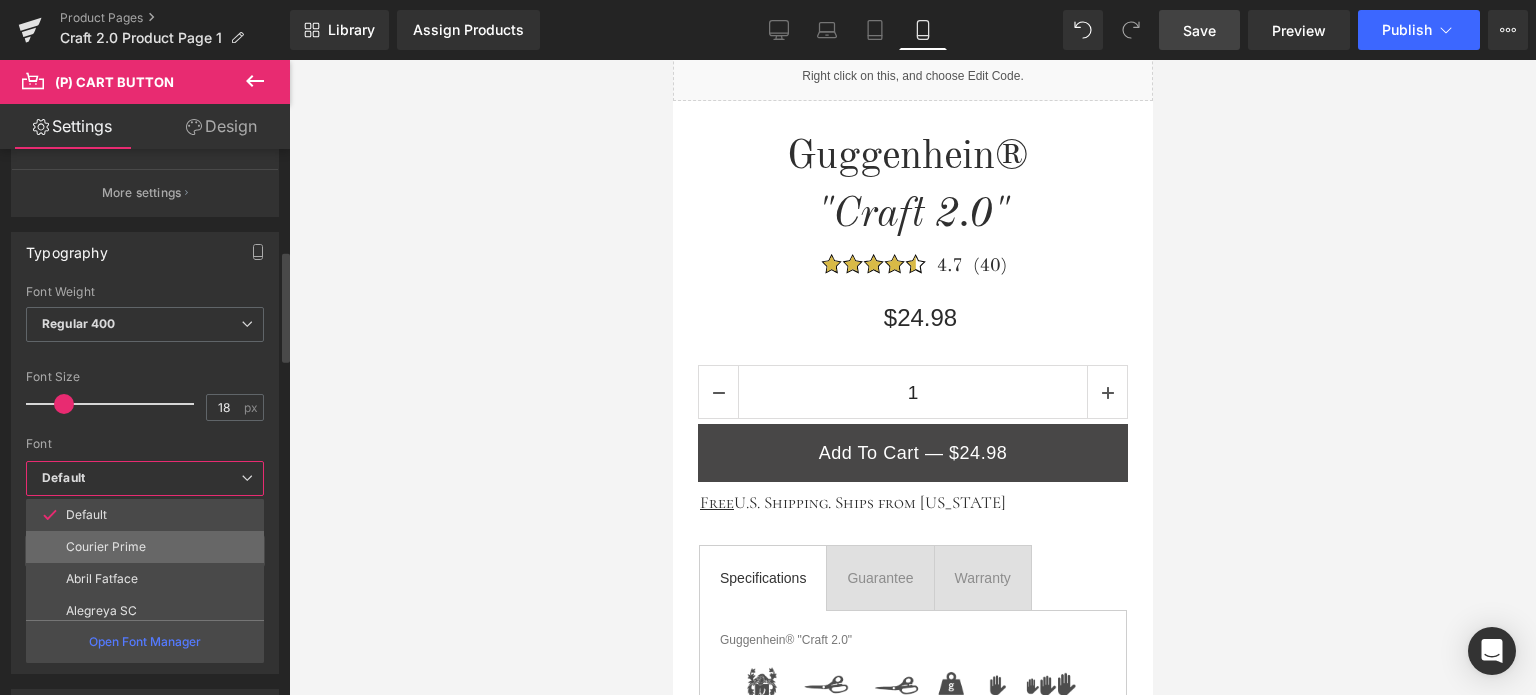 scroll, scrollTop: 552, scrollLeft: 0, axis: vertical 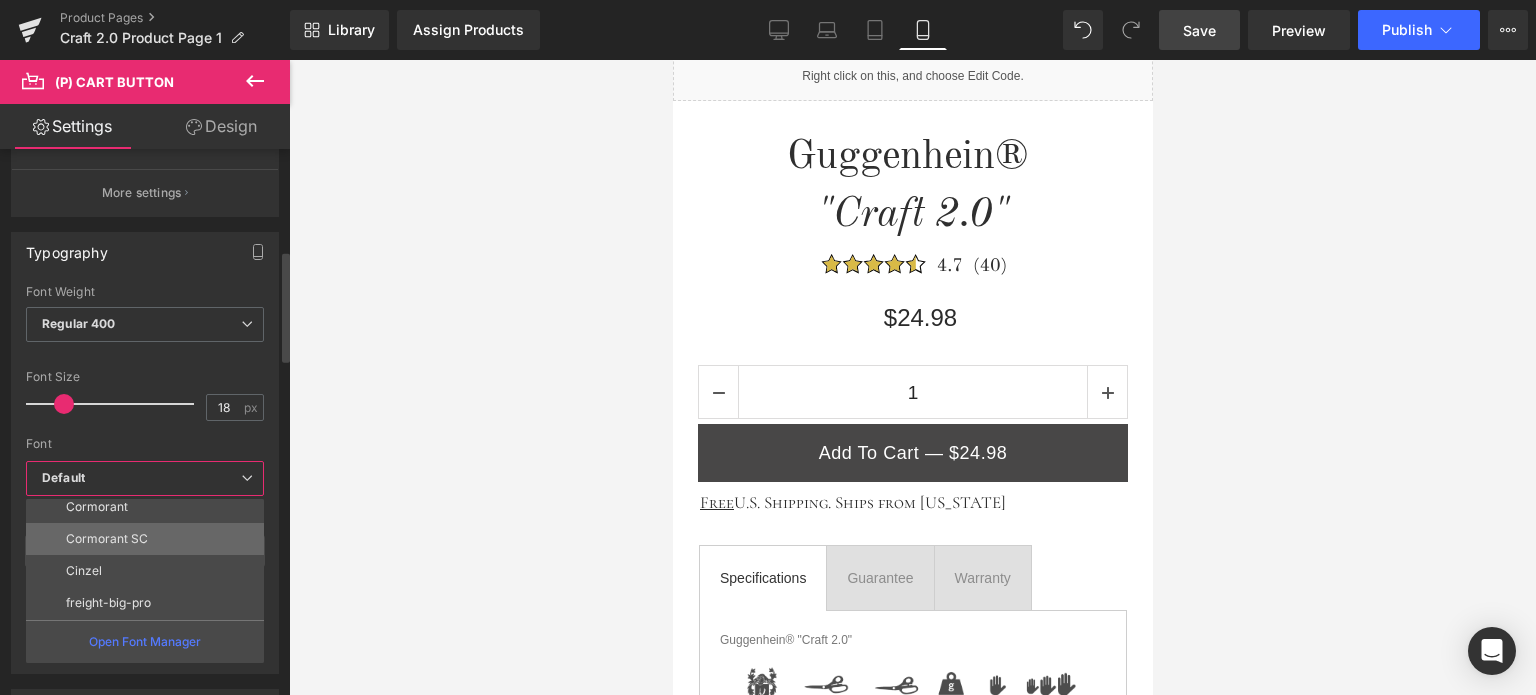 click on "Cormorant SC" at bounding box center [149, 539] 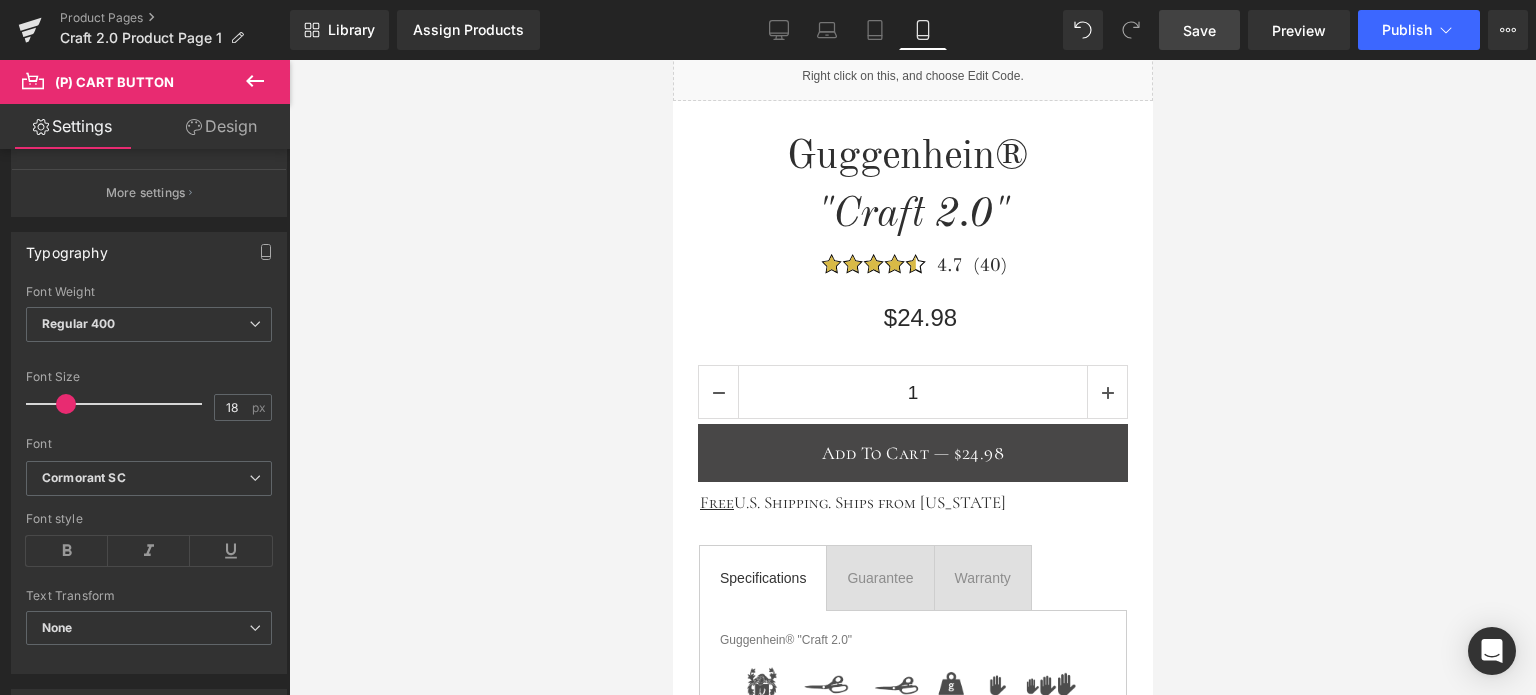 click on "Save" at bounding box center [1199, 30] 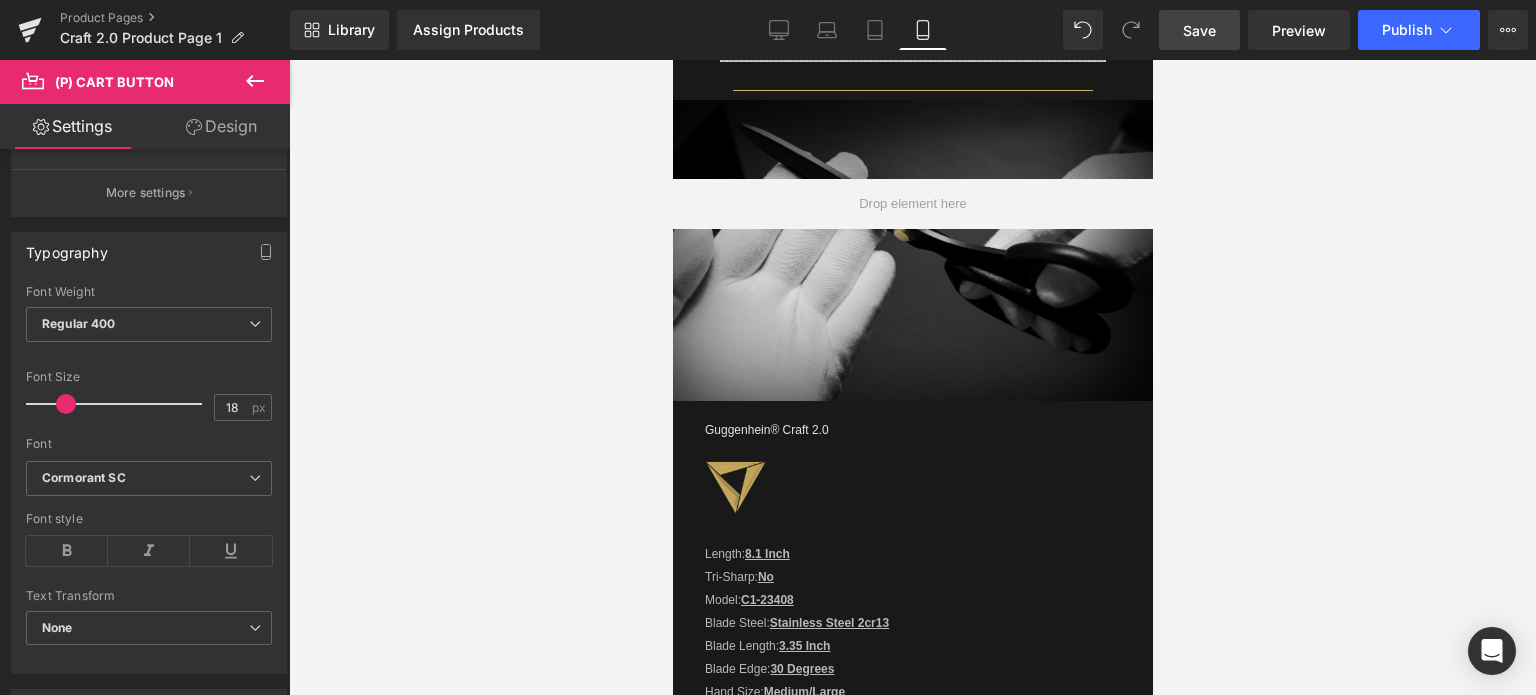 scroll, scrollTop: 2339, scrollLeft: 0, axis: vertical 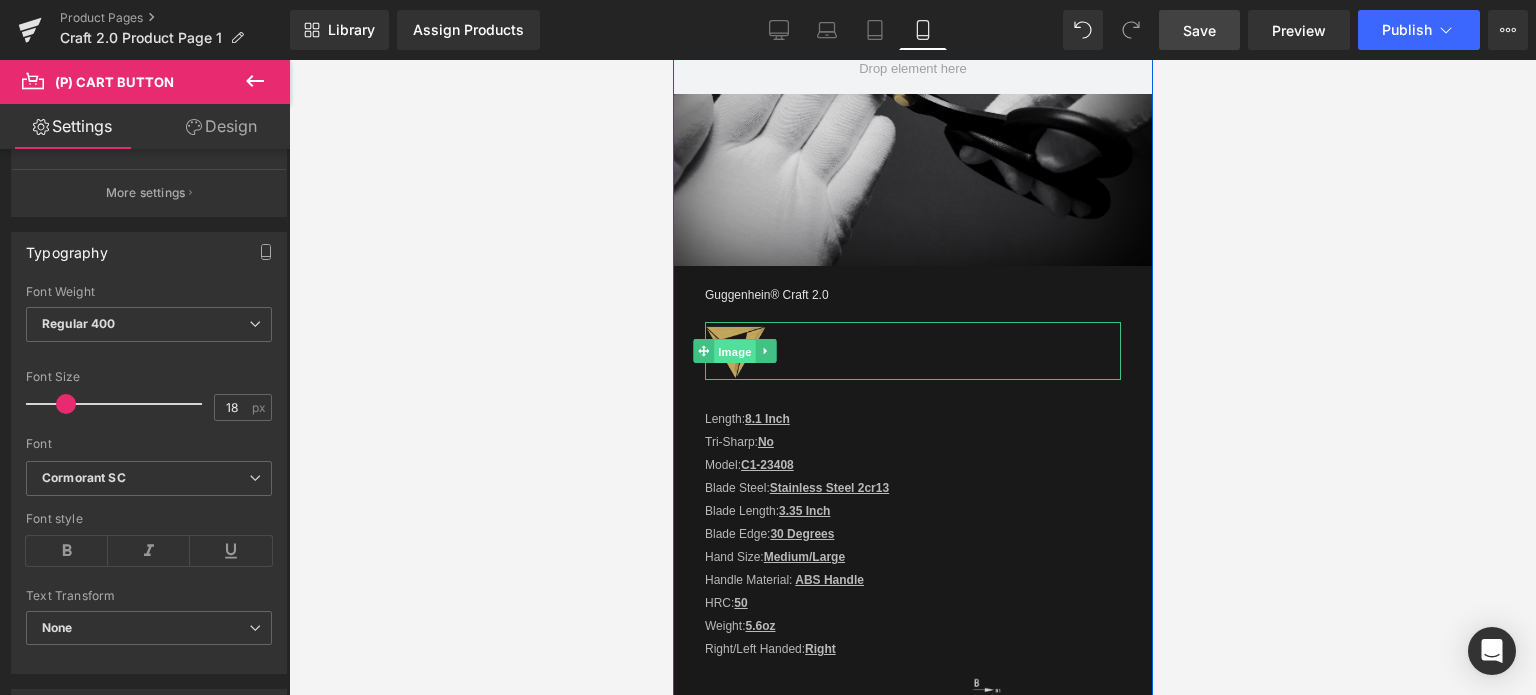 click on "Image" at bounding box center [734, 352] 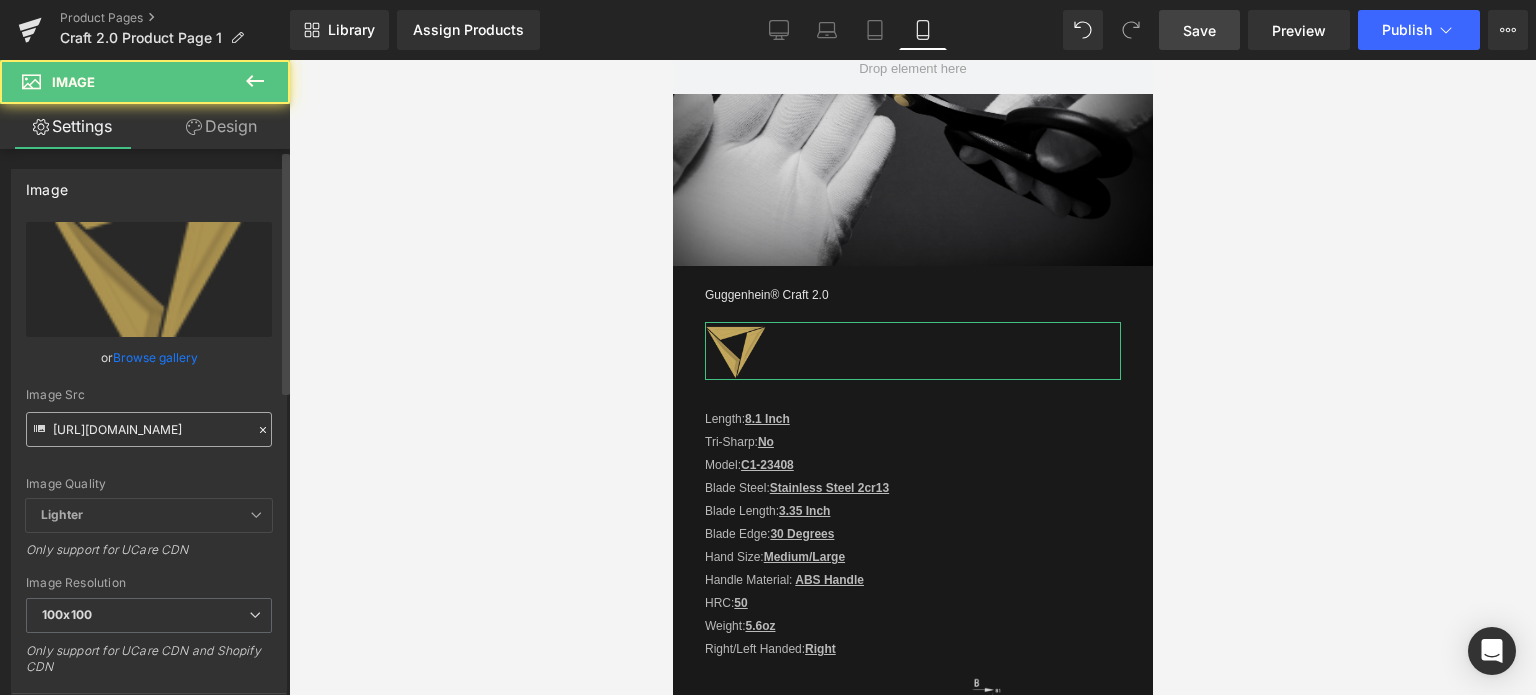 scroll, scrollTop: 400, scrollLeft: 0, axis: vertical 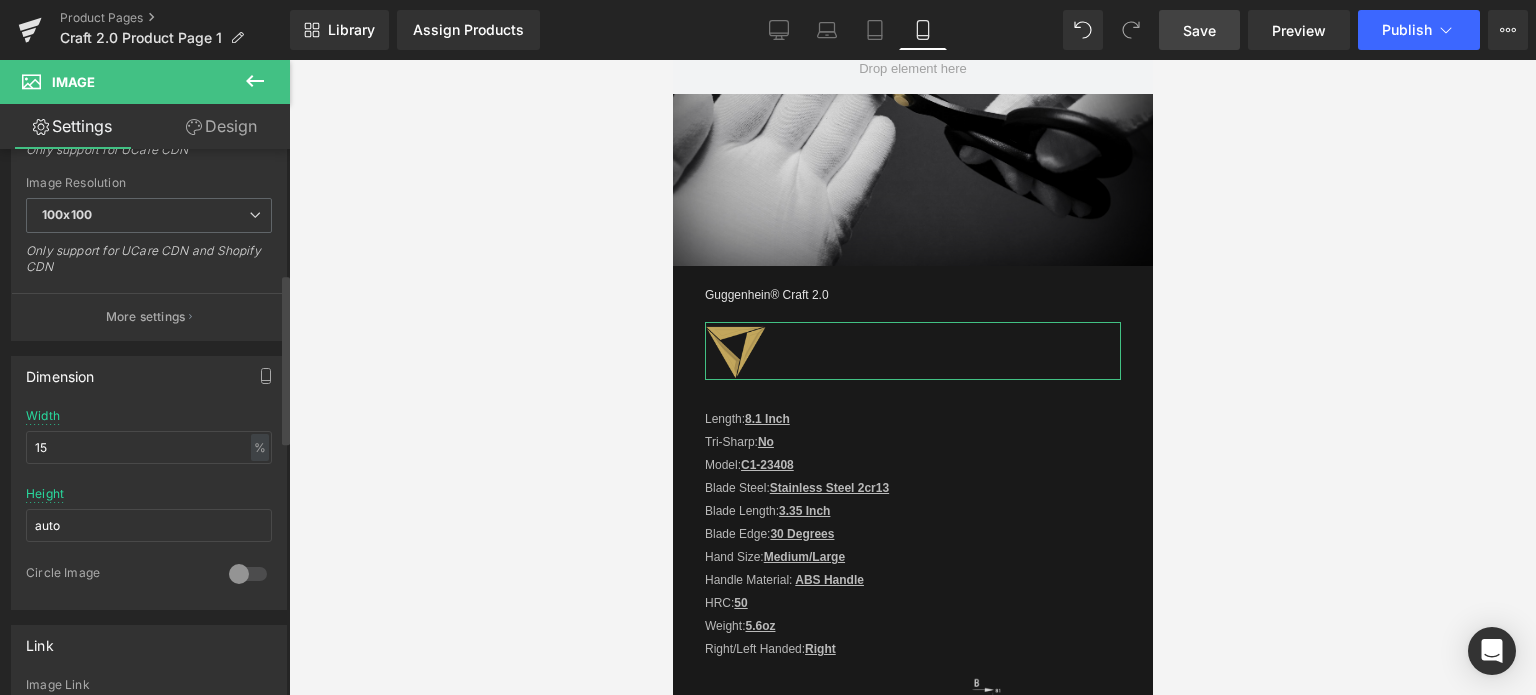 click at bounding box center [248, 574] 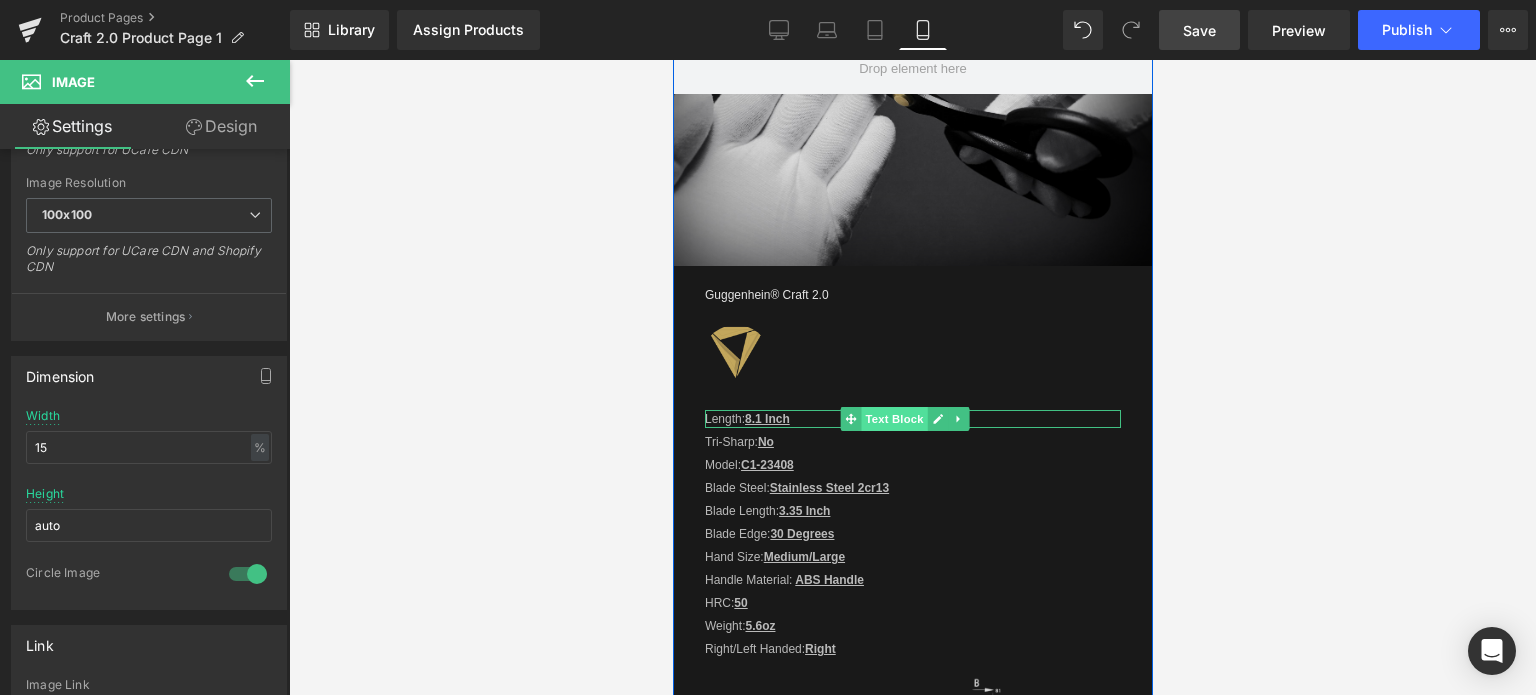 click on "Text Block" at bounding box center [894, 419] 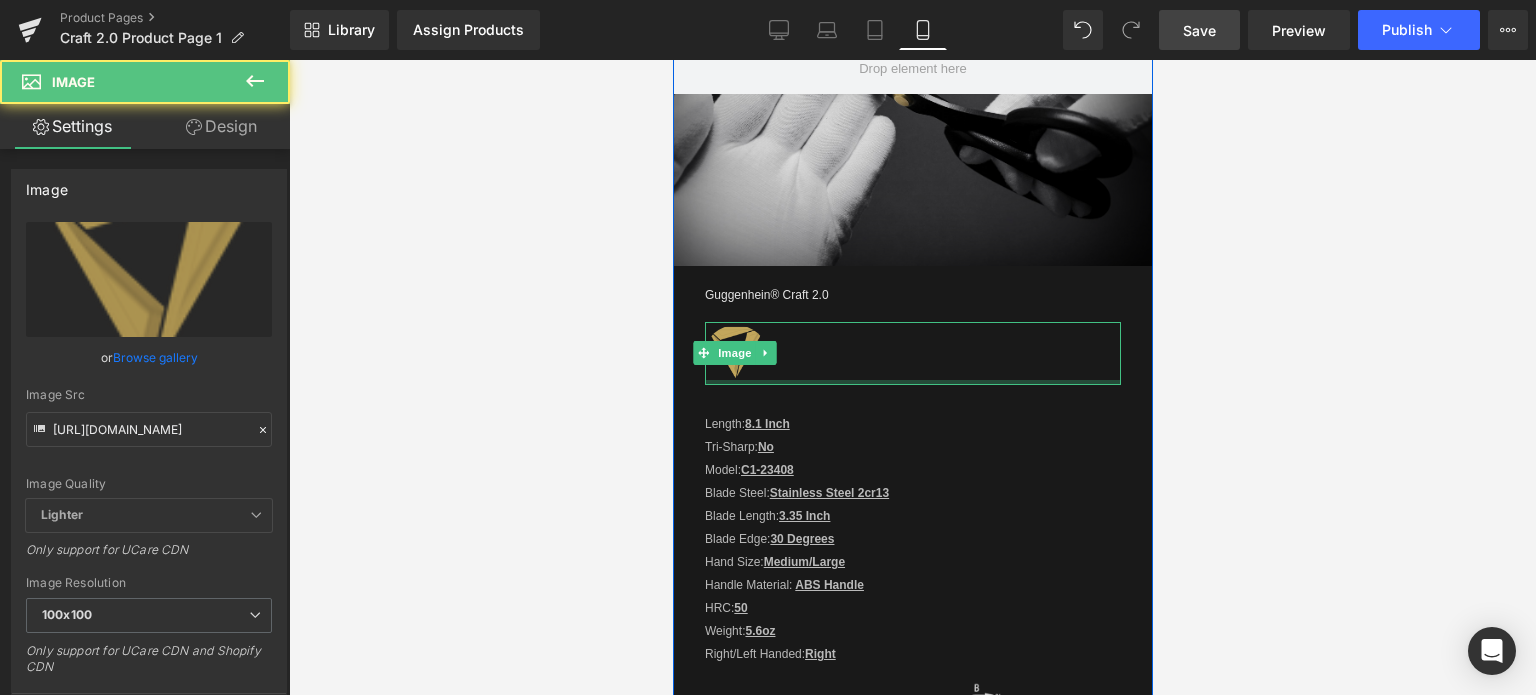 drag, startPoint x: 777, startPoint y: 369, endPoint x: 1892, endPoint y: 169, distance: 1132.7952 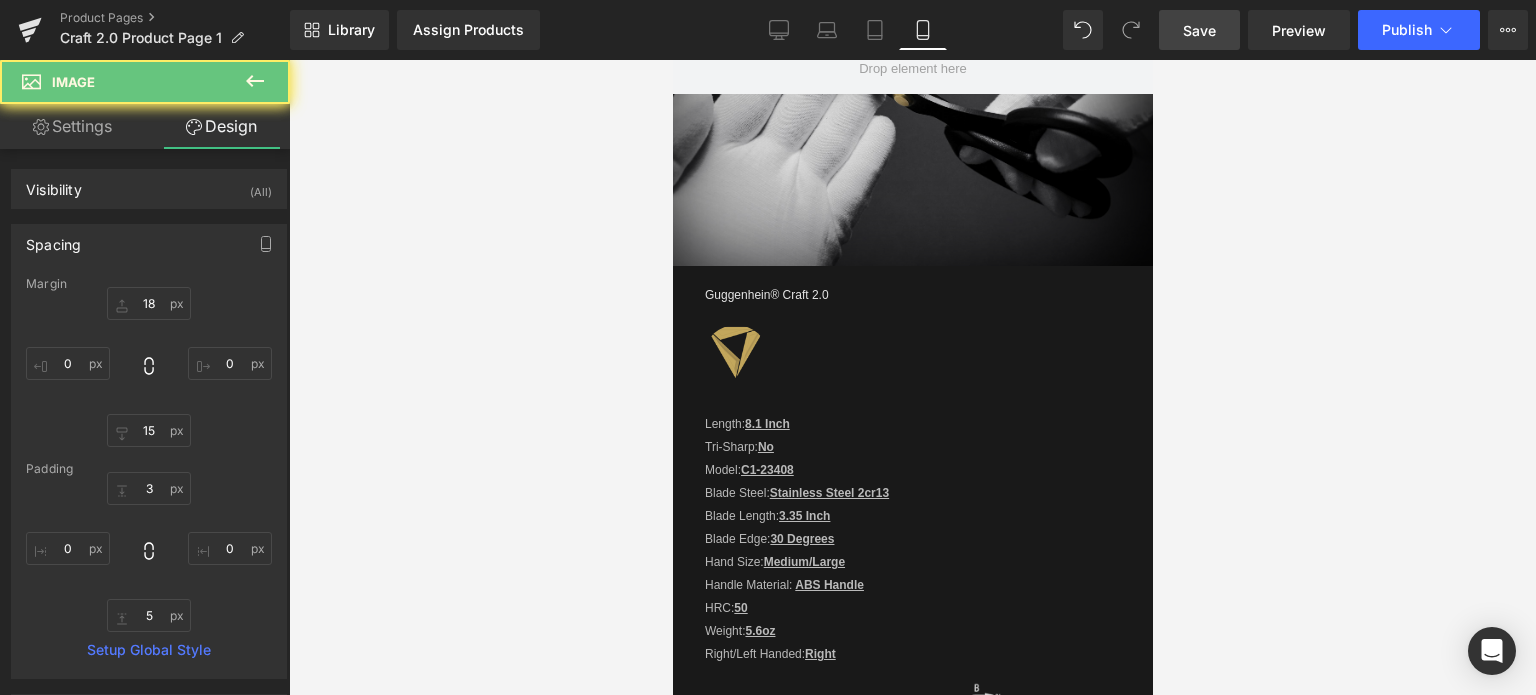 click on "Save" at bounding box center [1199, 30] 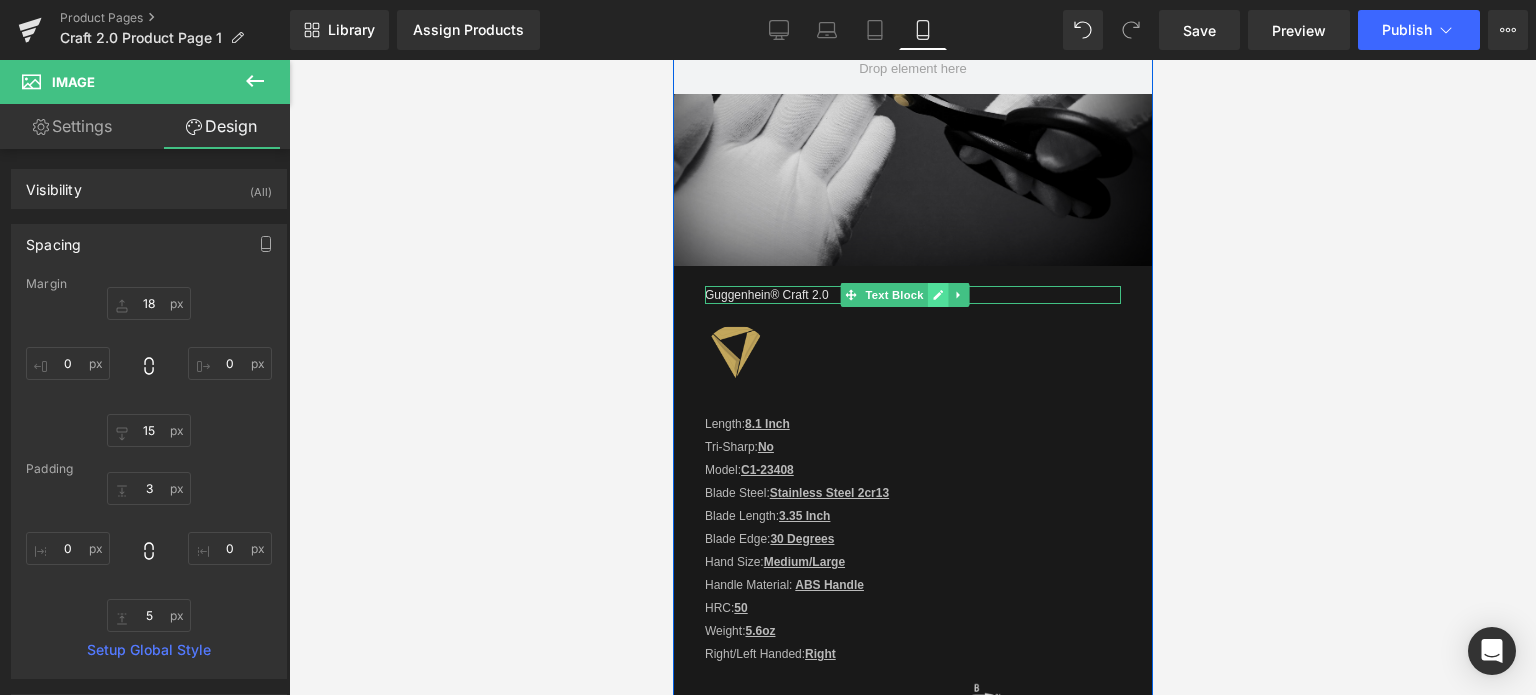click 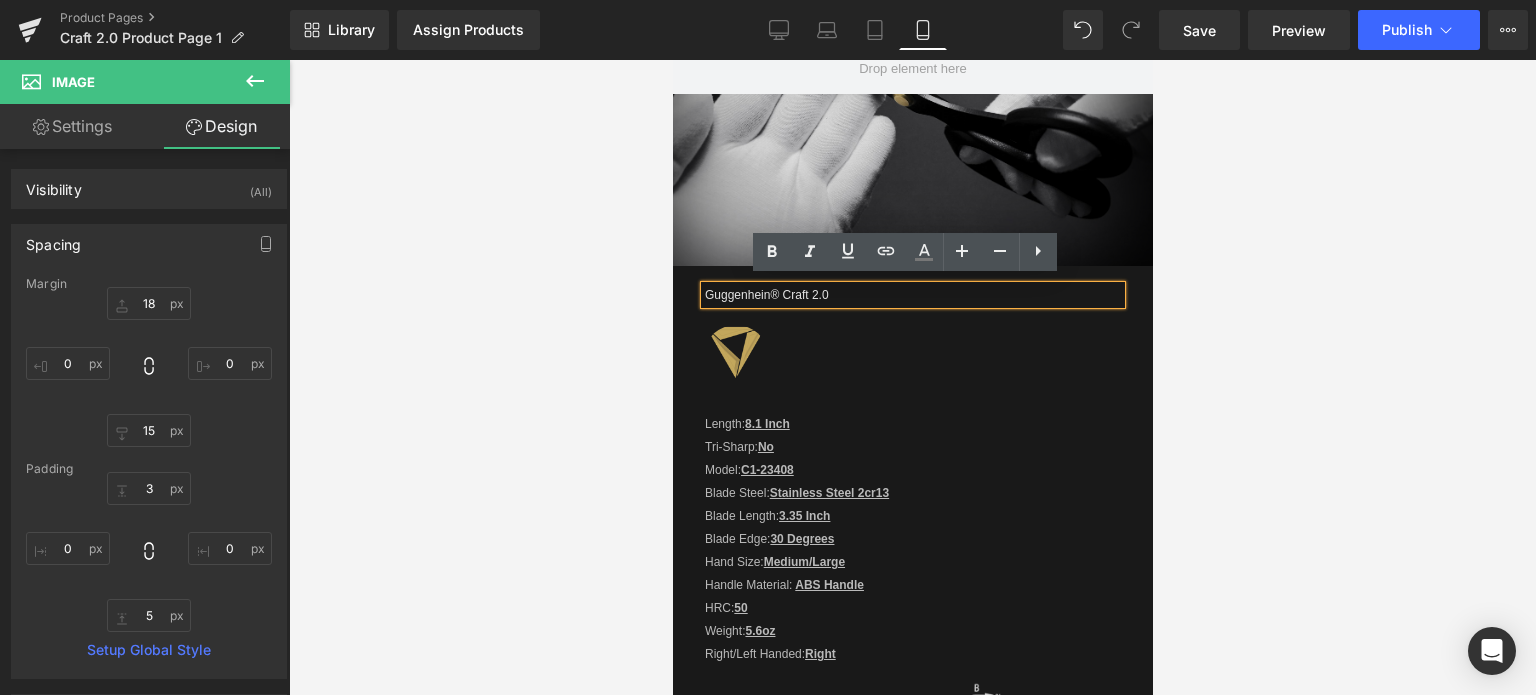click on "Guggenhein® Craft 2.0" at bounding box center [912, 295] 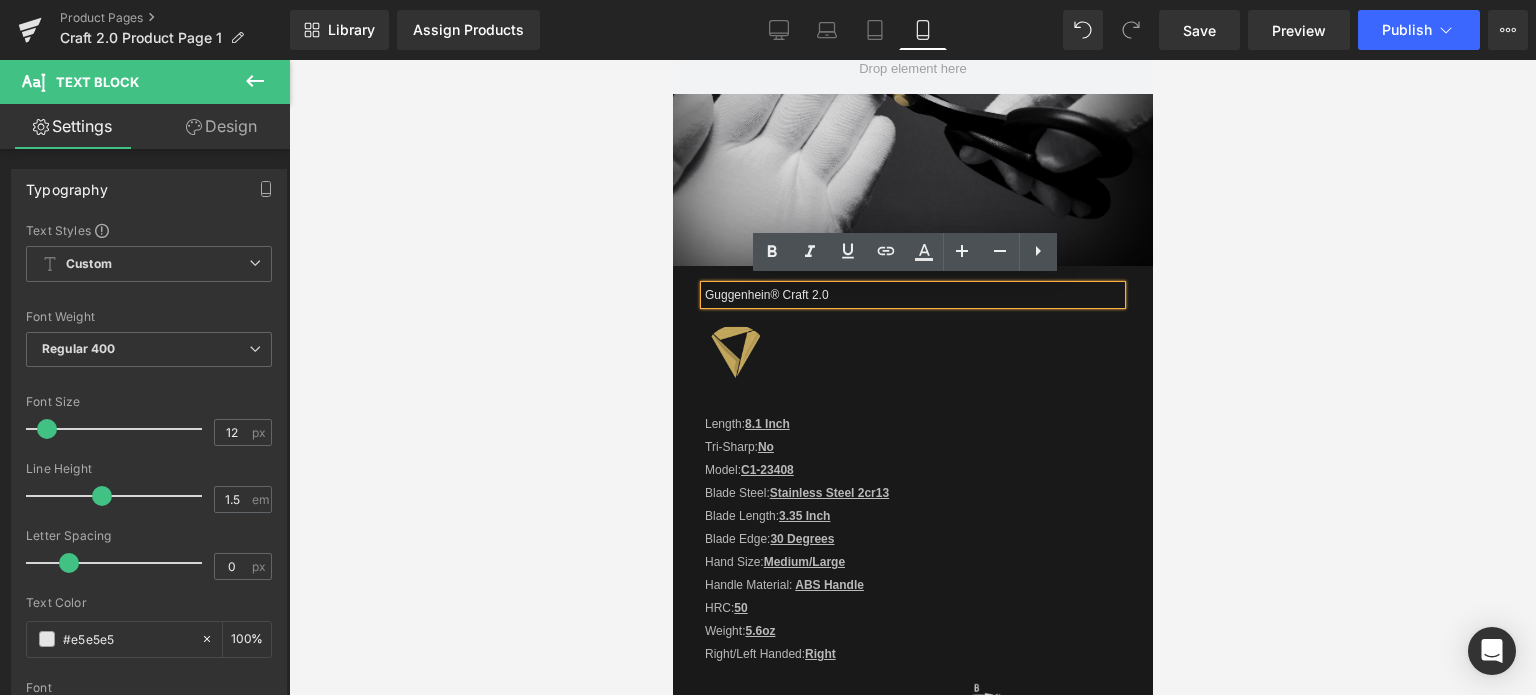 type 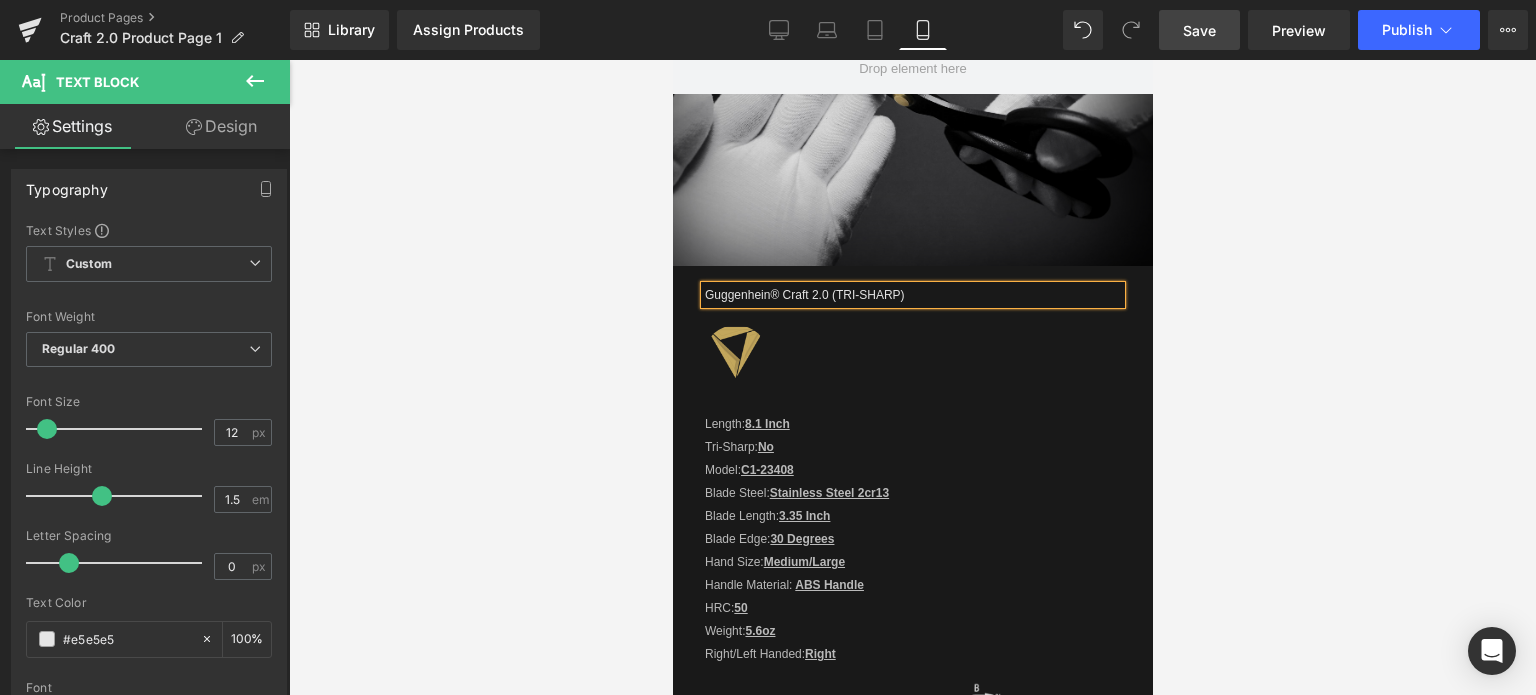 click on "Save" at bounding box center [1199, 30] 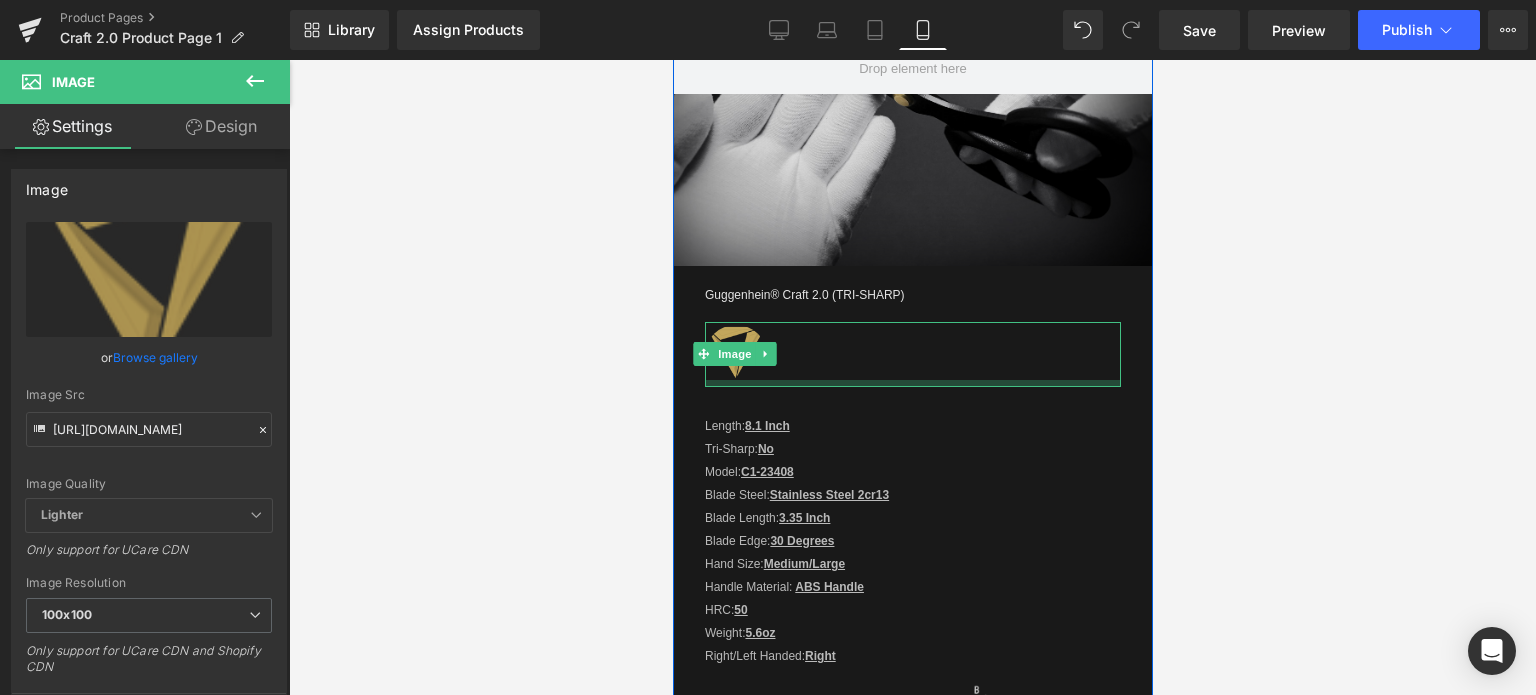 click at bounding box center (912, 383) 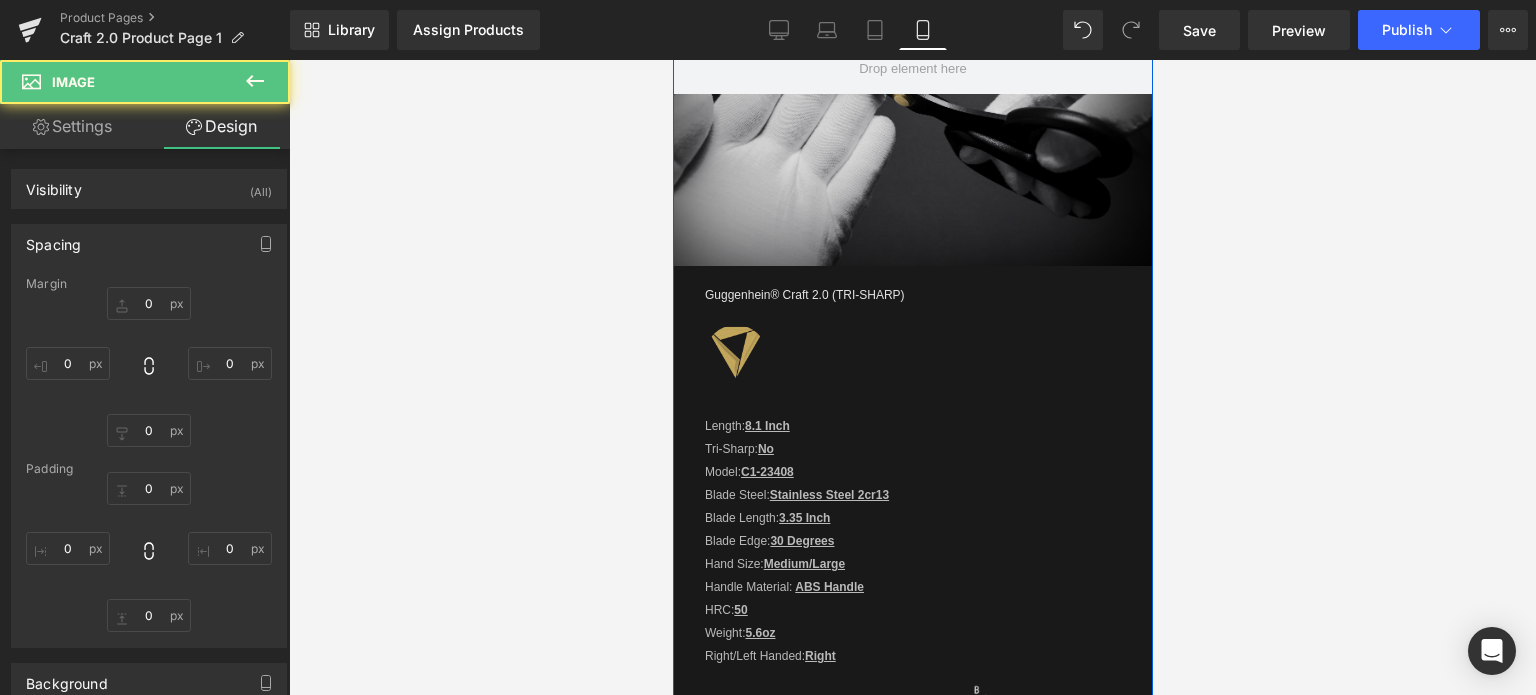 click on "Guggenhein® Craft 2.0 (TRI-SHARP) Text Block" at bounding box center (912, 295) 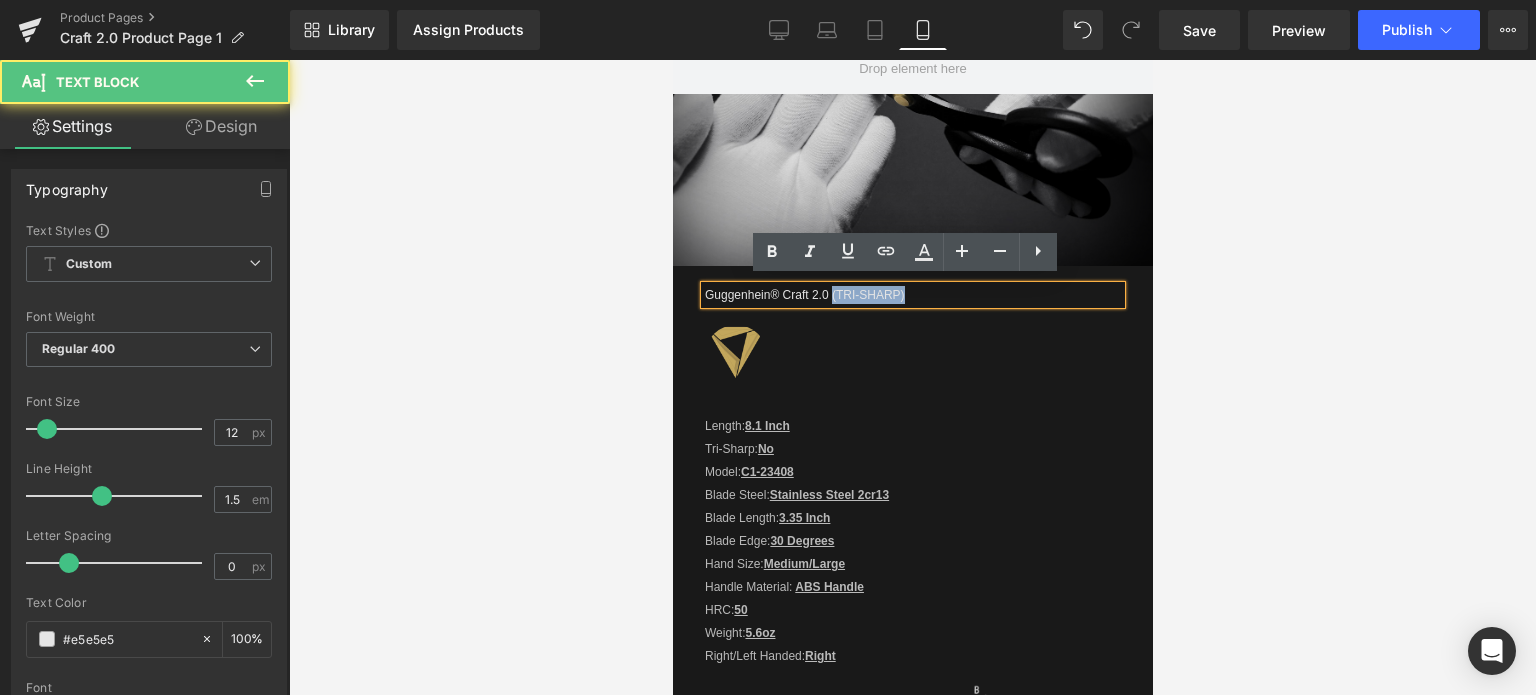 drag, startPoint x: 907, startPoint y: 291, endPoint x: 830, endPoint y: 290, distance: 77.00649 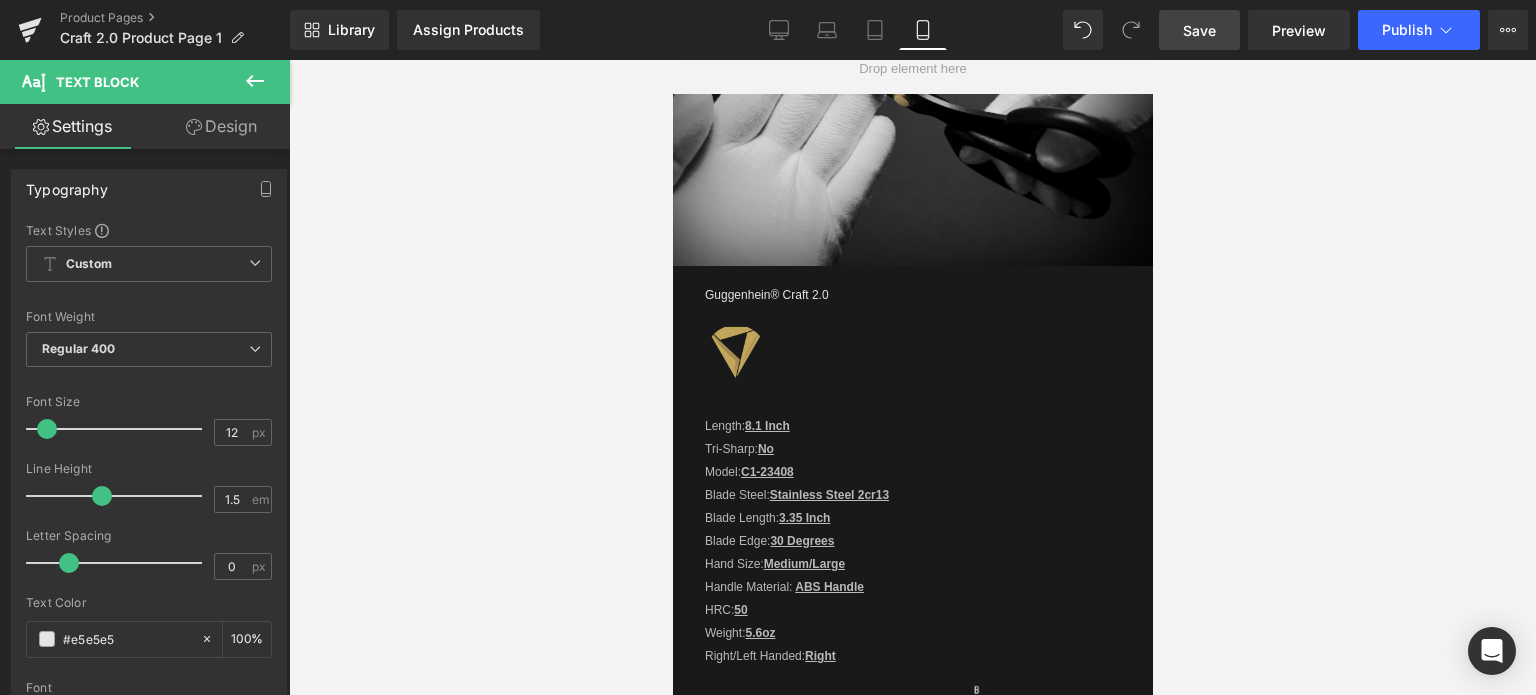 click on "Save" at bounding box center (1199, 30) 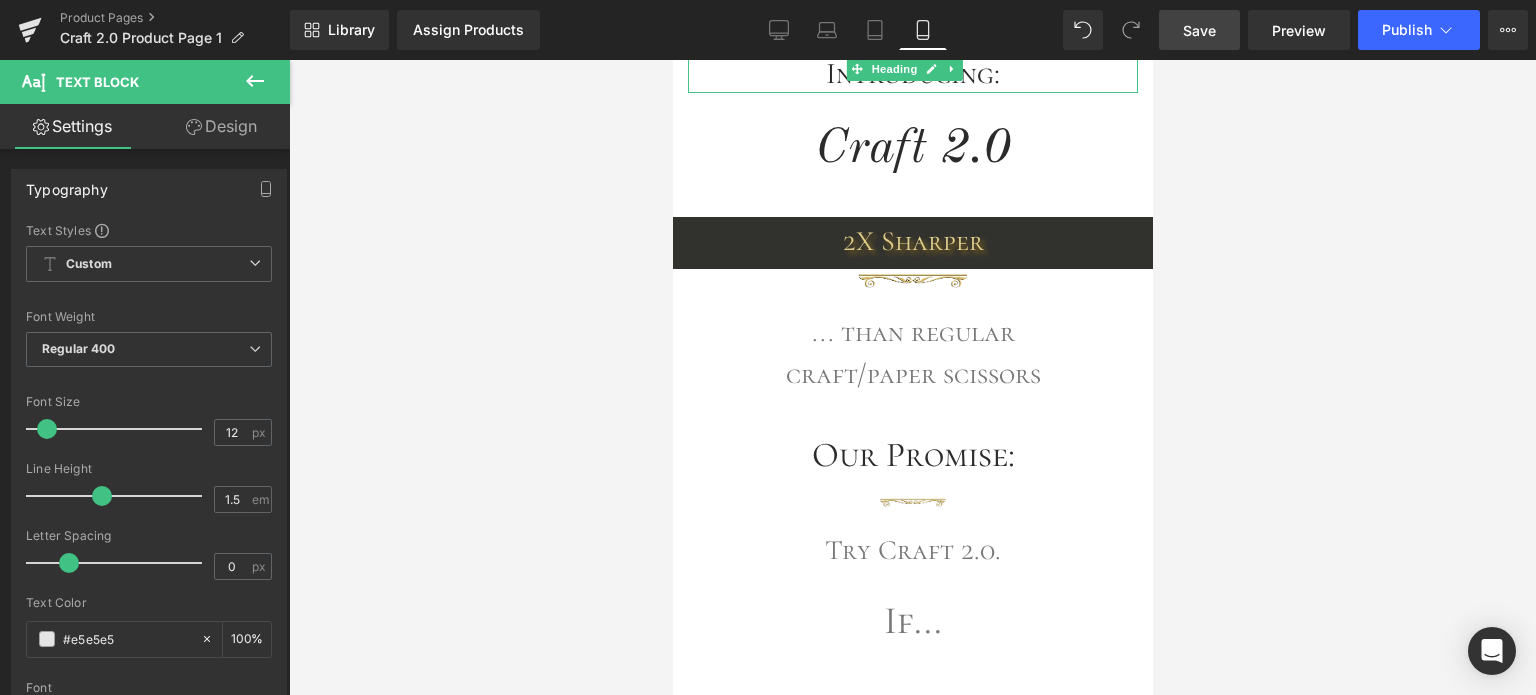 scroll, scrollTop: 557, scrollLeft: 0, axis: vertical 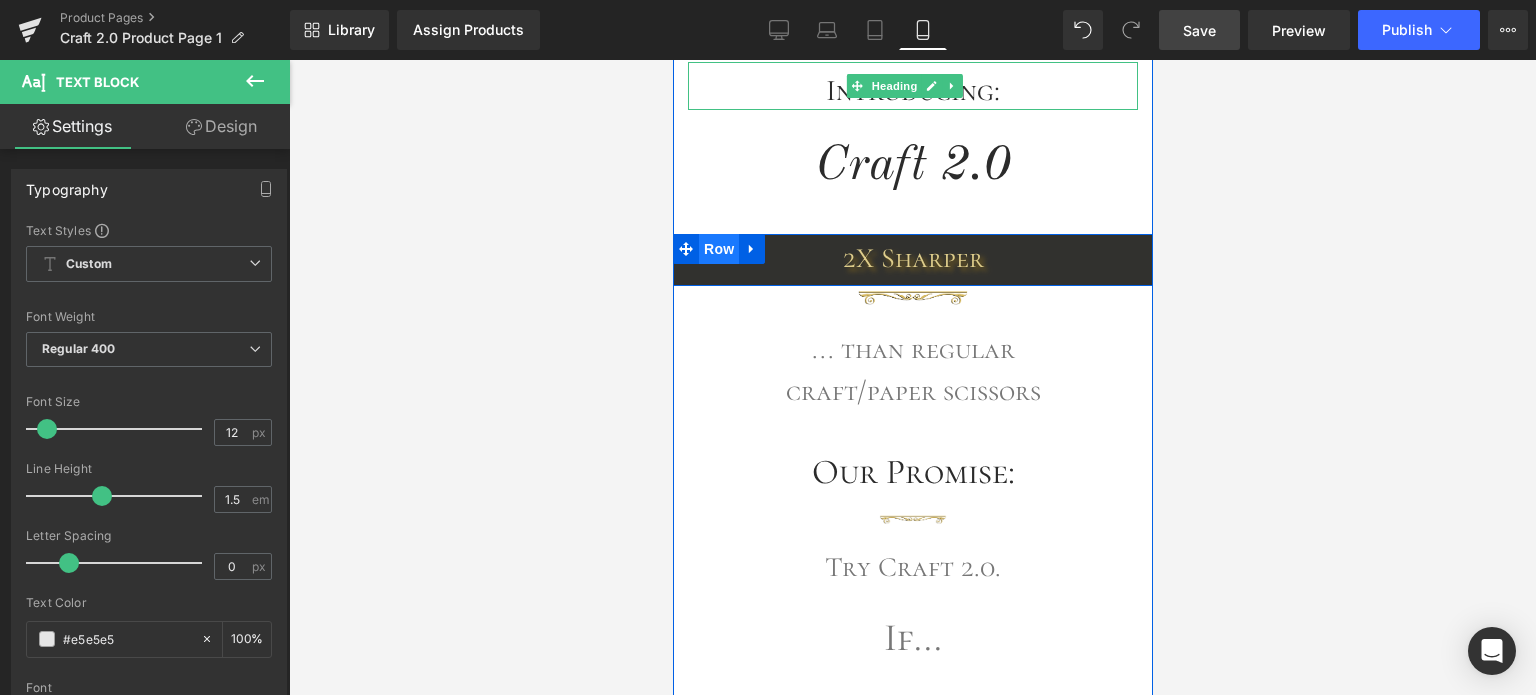click on "Row" at bounding box center (718, 249) 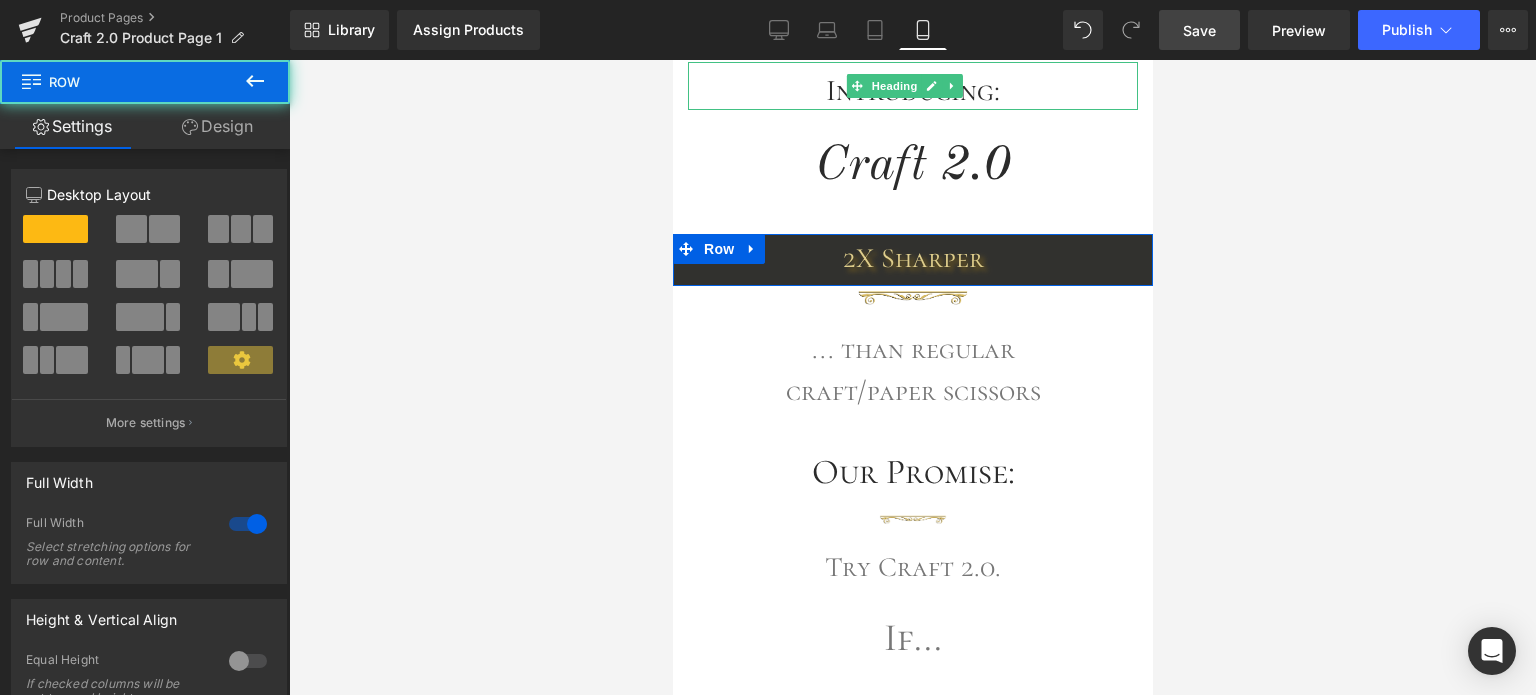 click on "Design" at bounding box center [217, 126] 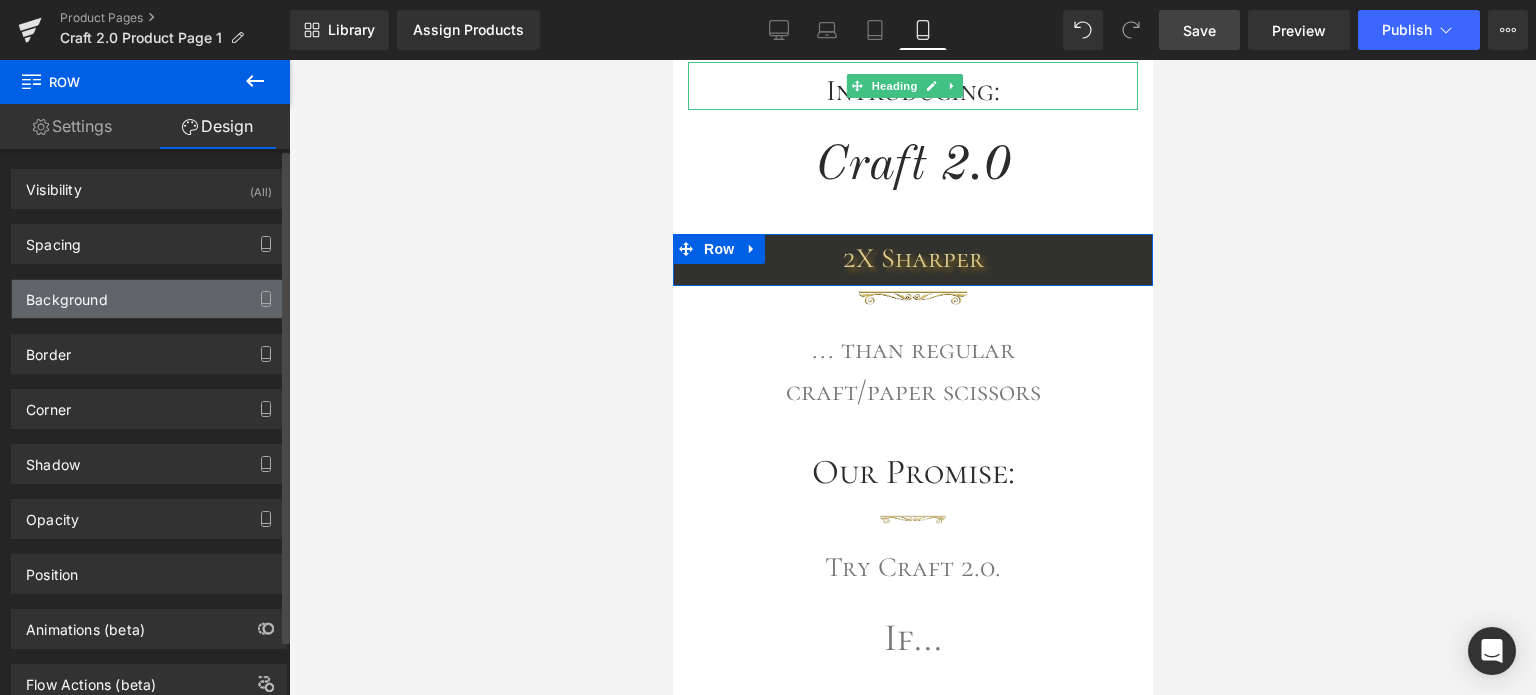 click on "Background" at bounding box center (149, 299) 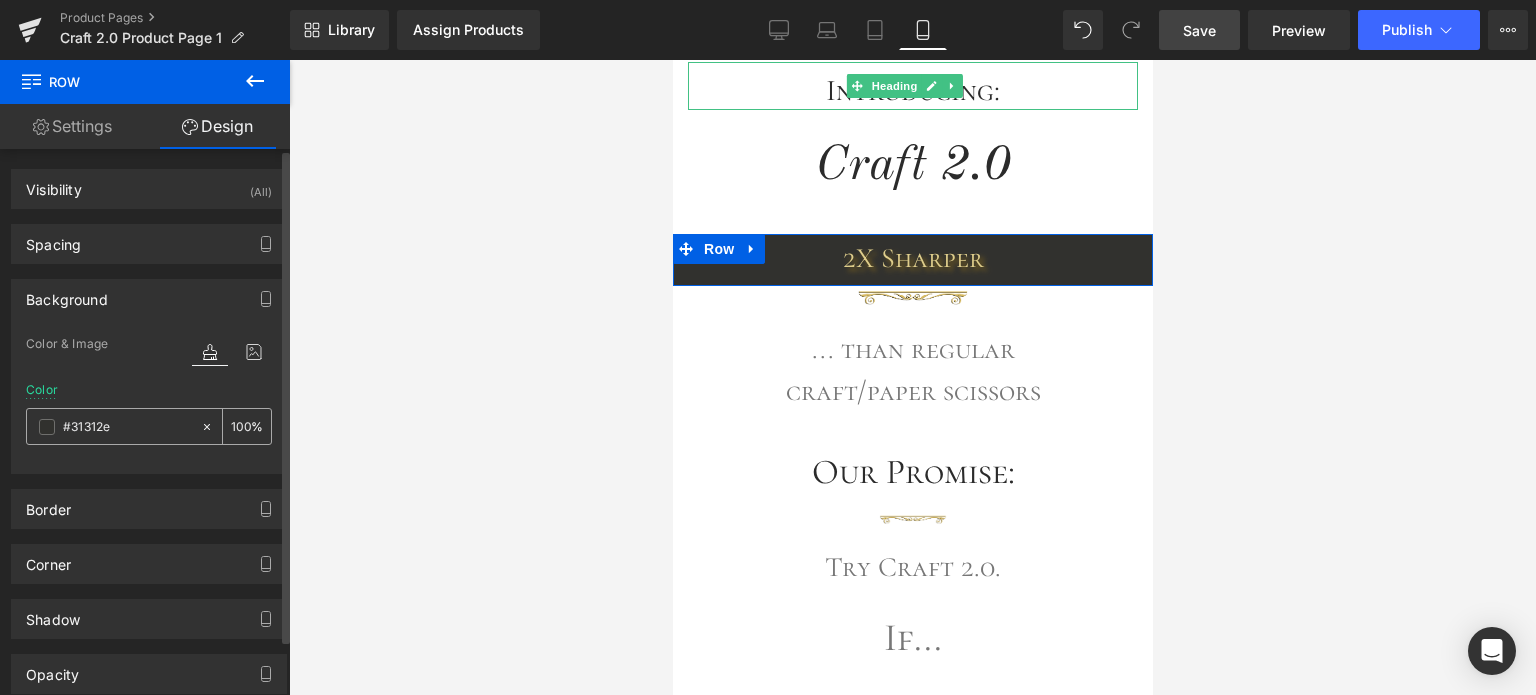 click at bounding box center [47, 427] 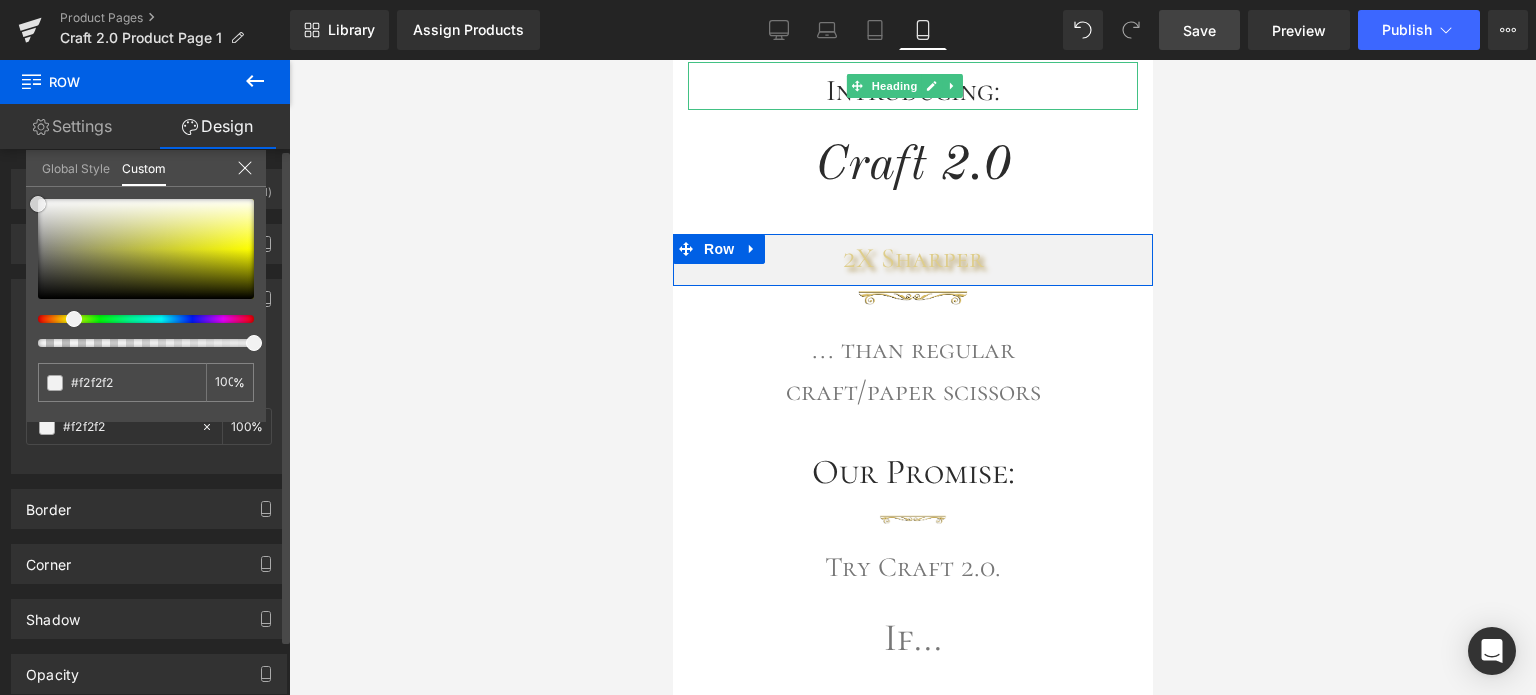 drag, startPoint x: 42, startPoint y: 224, endPoint x: 32, endPoint y: 204, distance: 22.36068 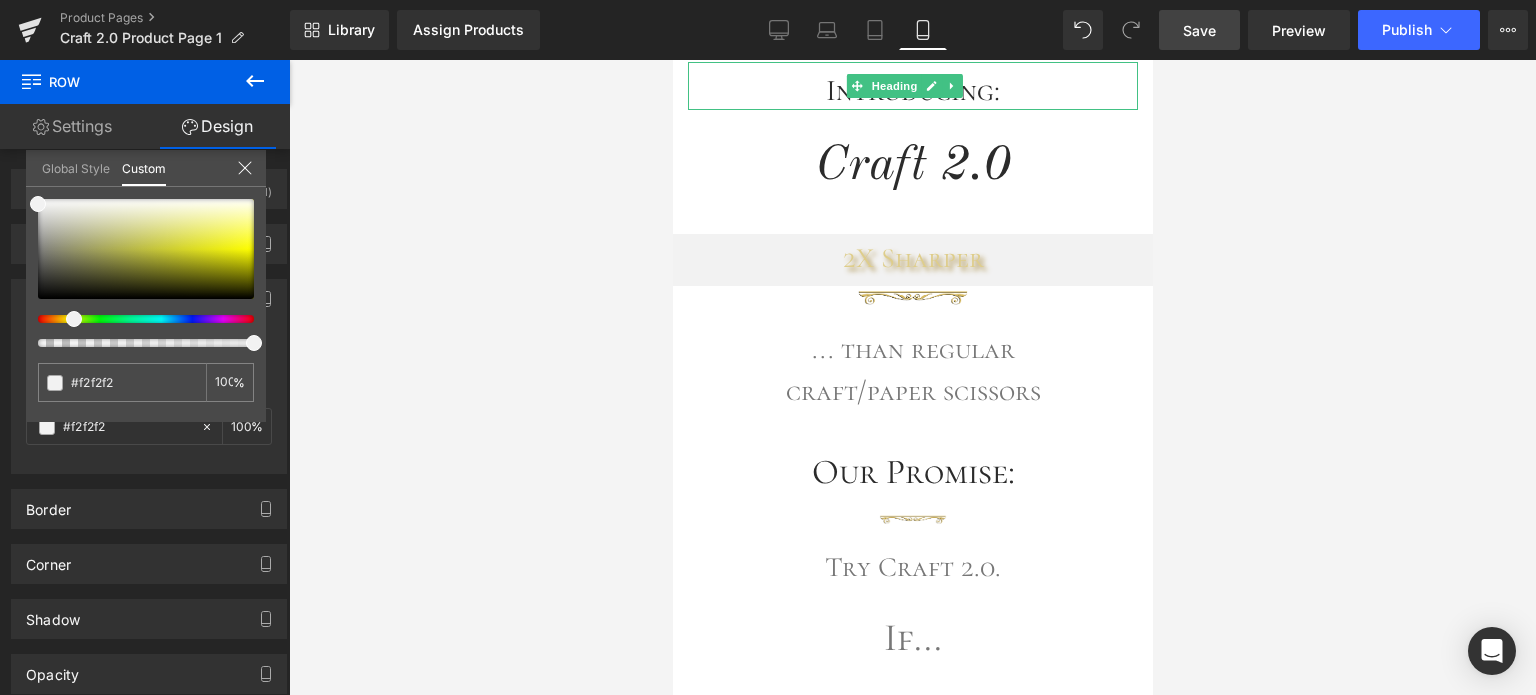 click at bounding box center [912, 377] 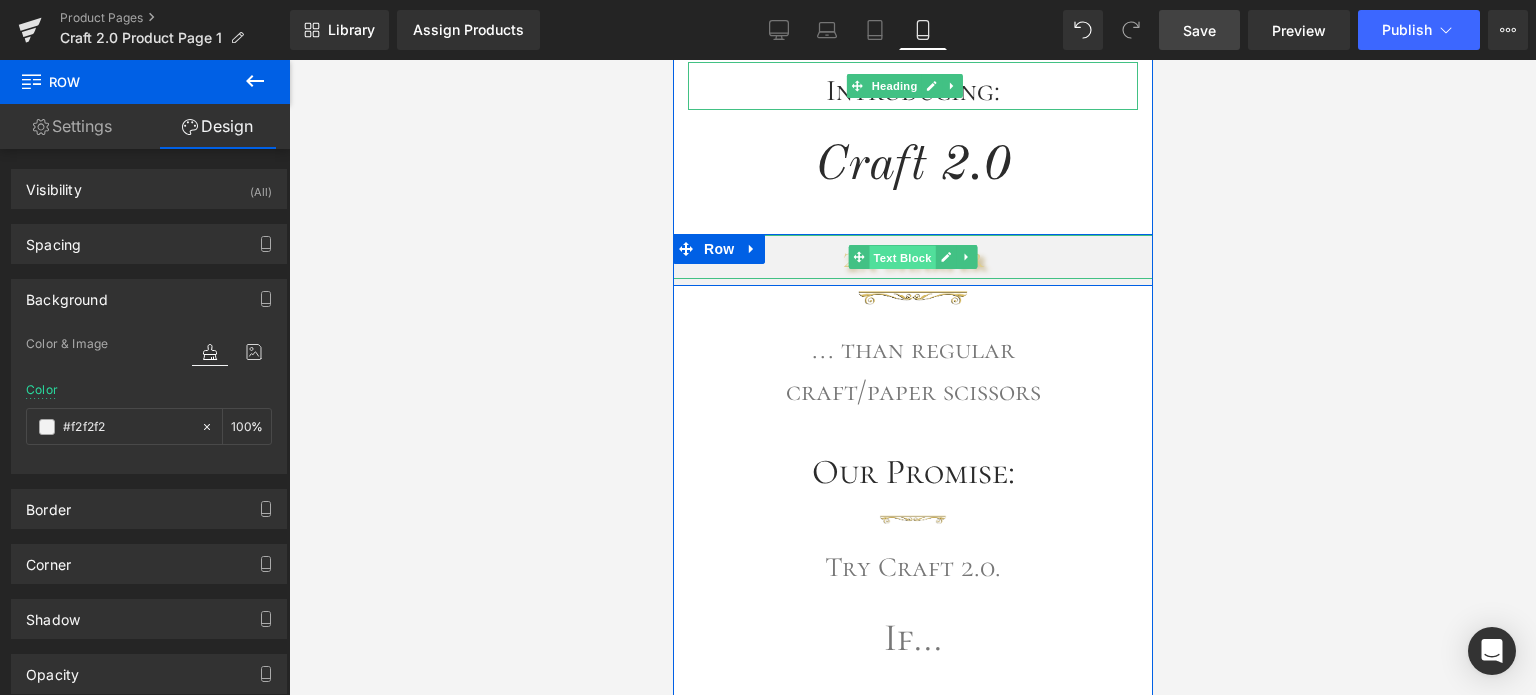 click on "Text Block" at bounding box center [901, 258] 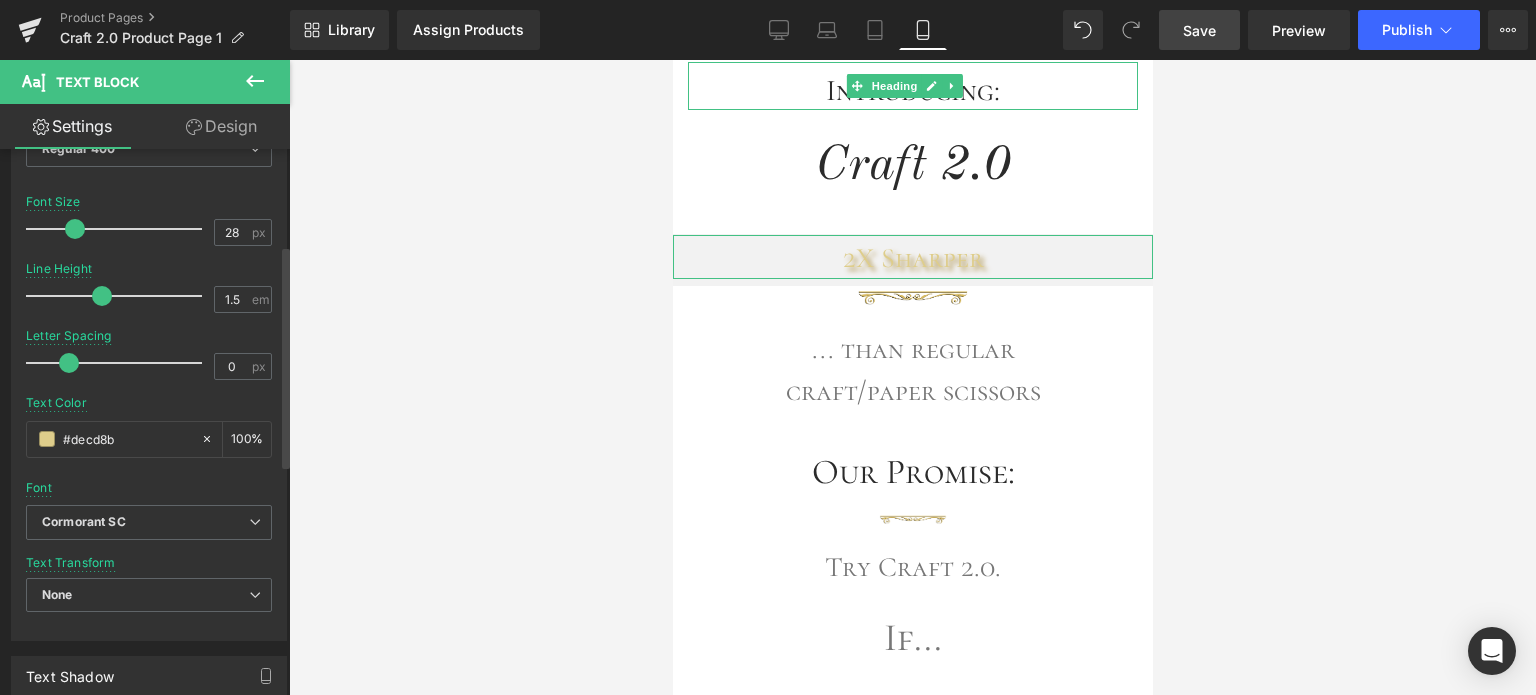 scroll, scrollTop: 400, scrollLeft: 0, axis: vertical 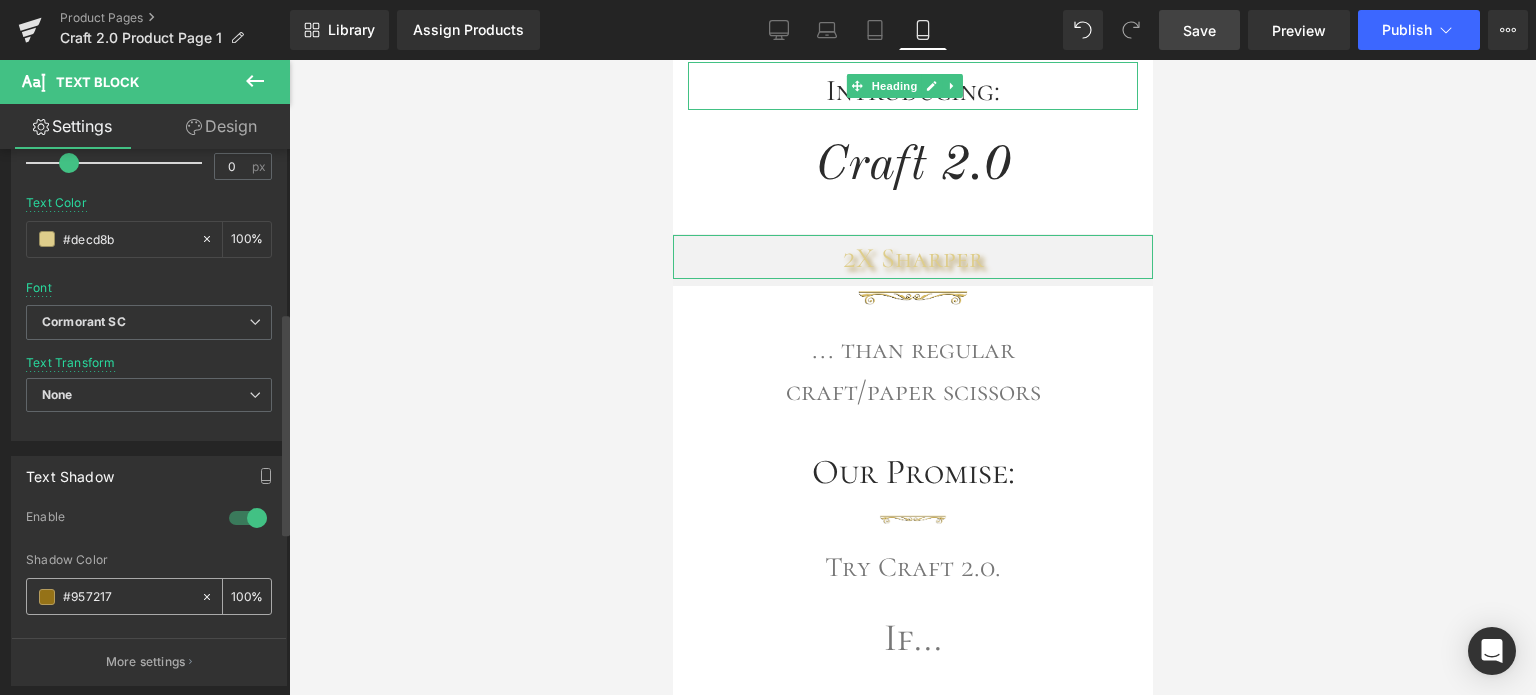 click at bounding box center [47, 597] 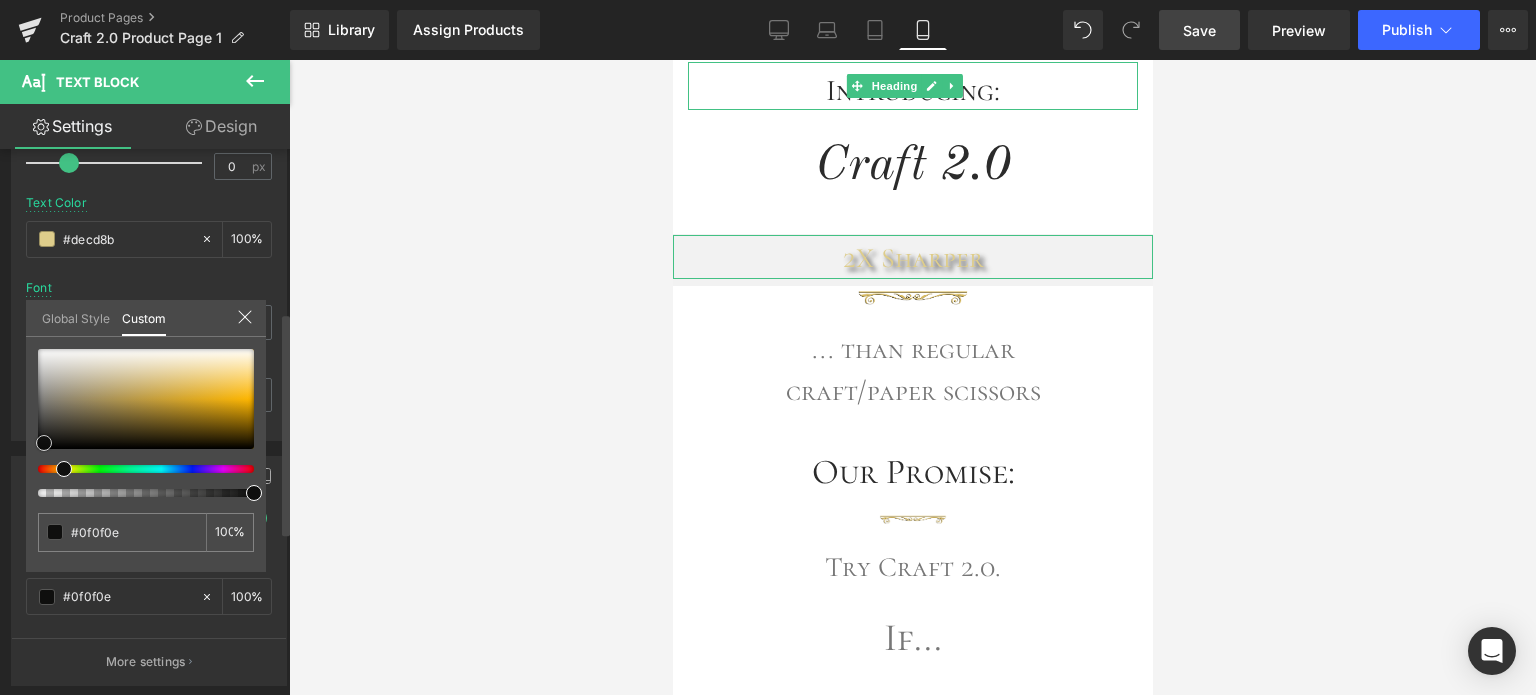 drag, startPoint x: 58, startPoint y: 437, endPoint x: 46, endPoint y: 448, distance: 16.27882 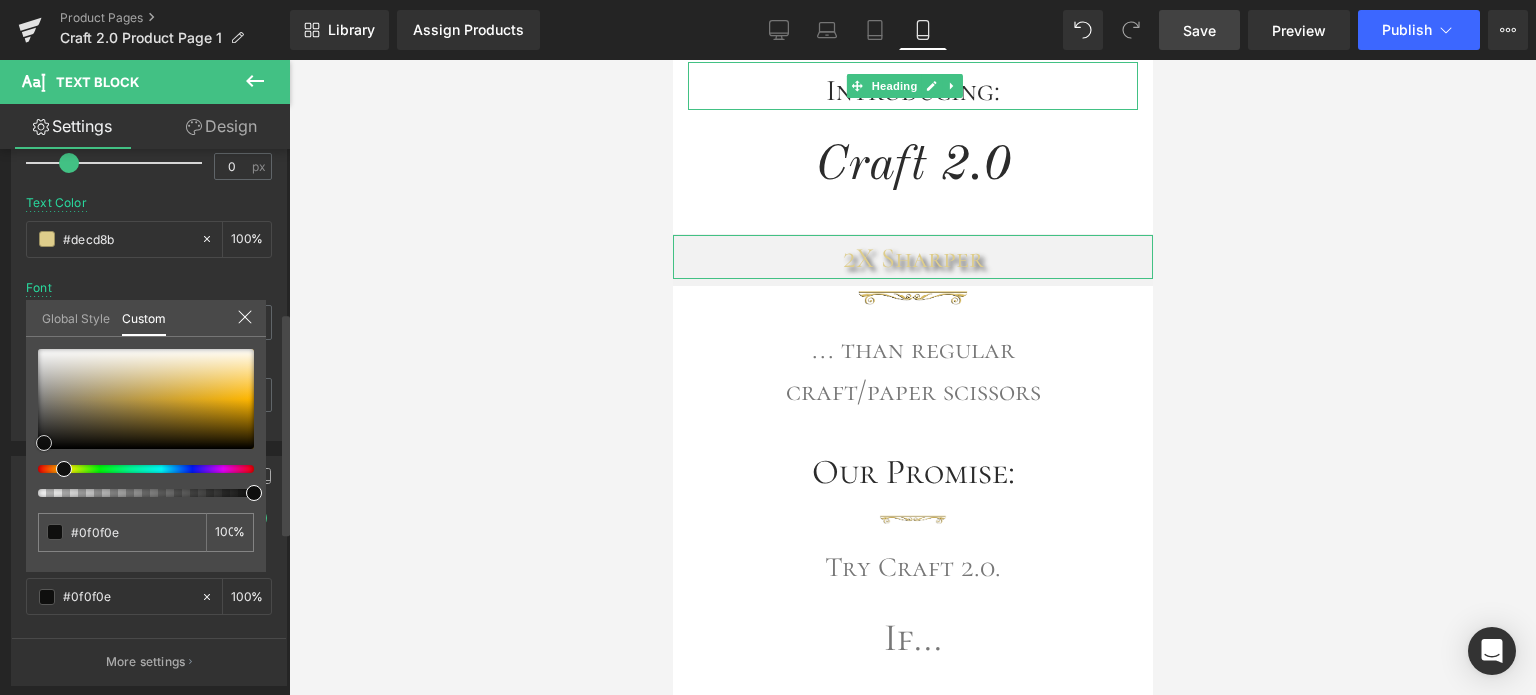 click at bounding box center [146, 399] 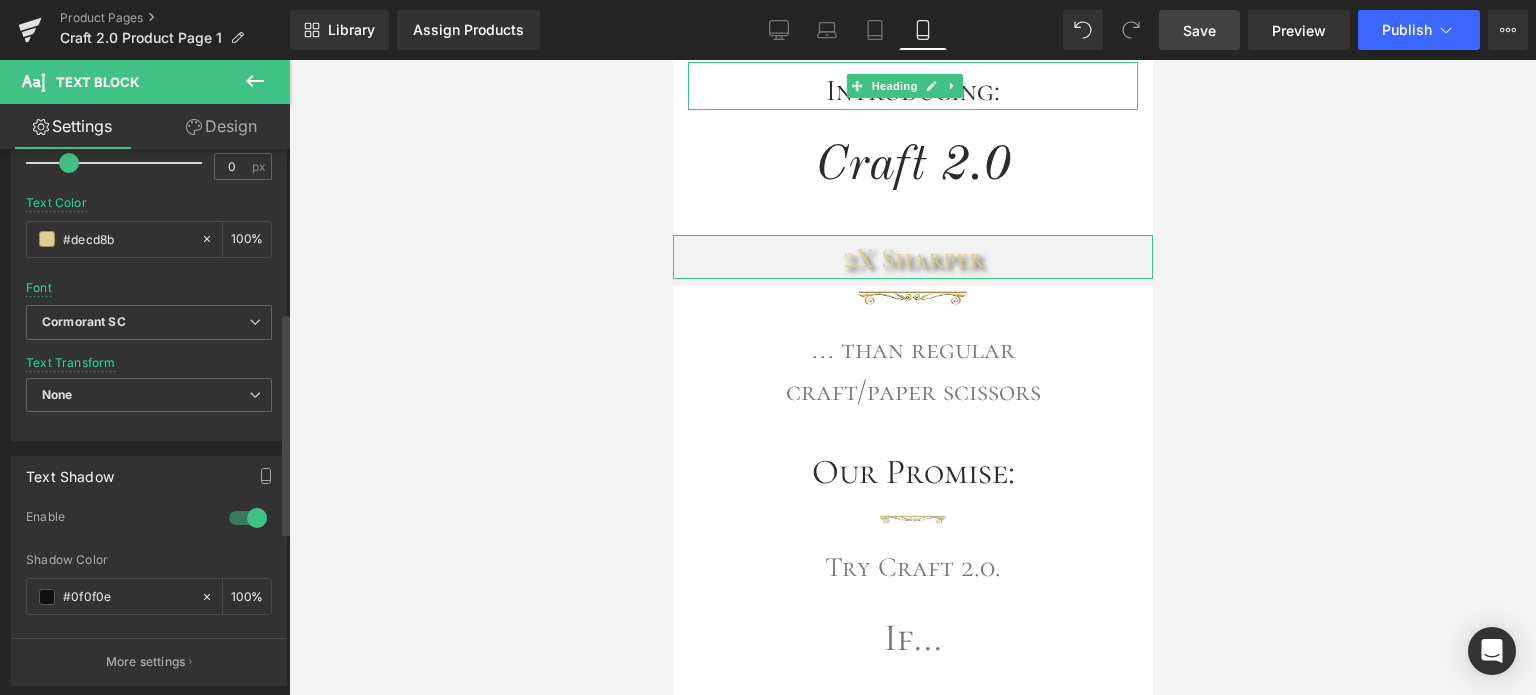 click on "More settings" at bounding box center (146, 662) 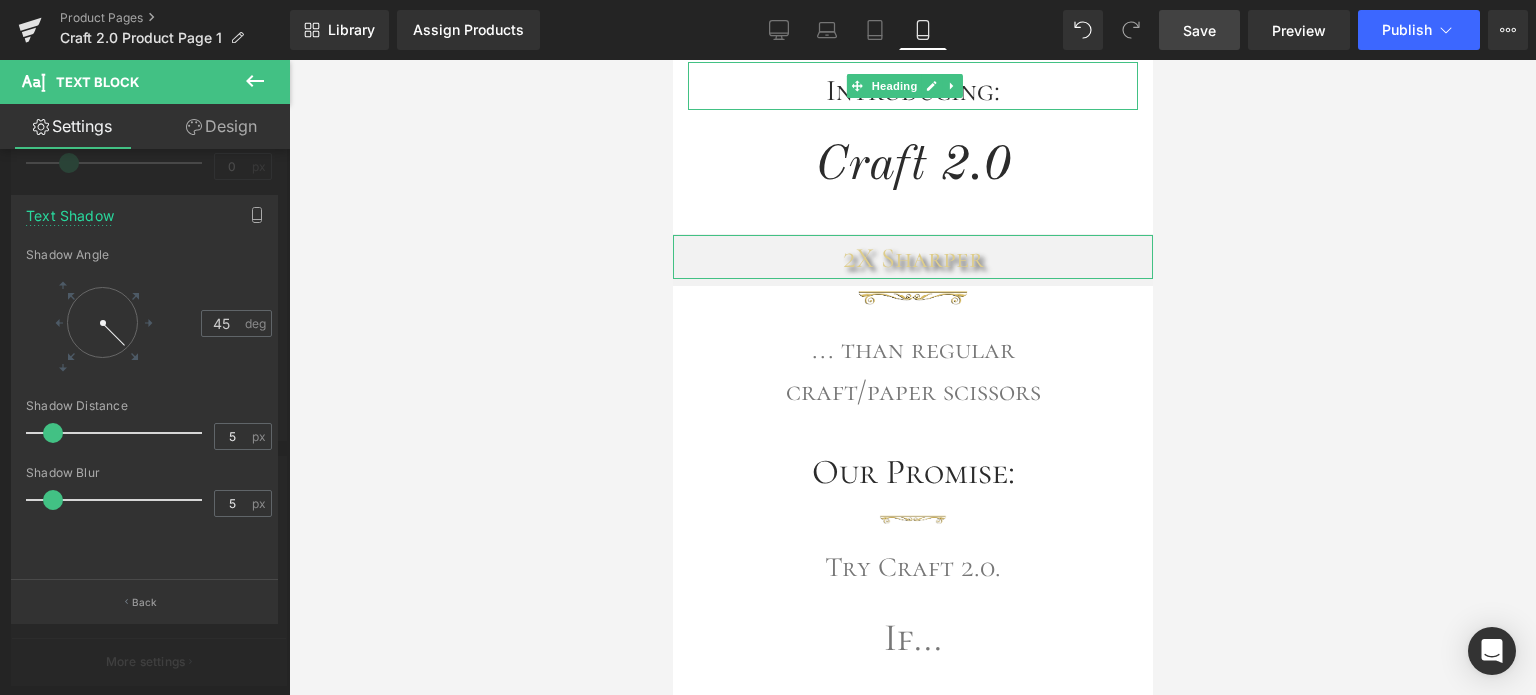 click at bounding box center [102, 322] 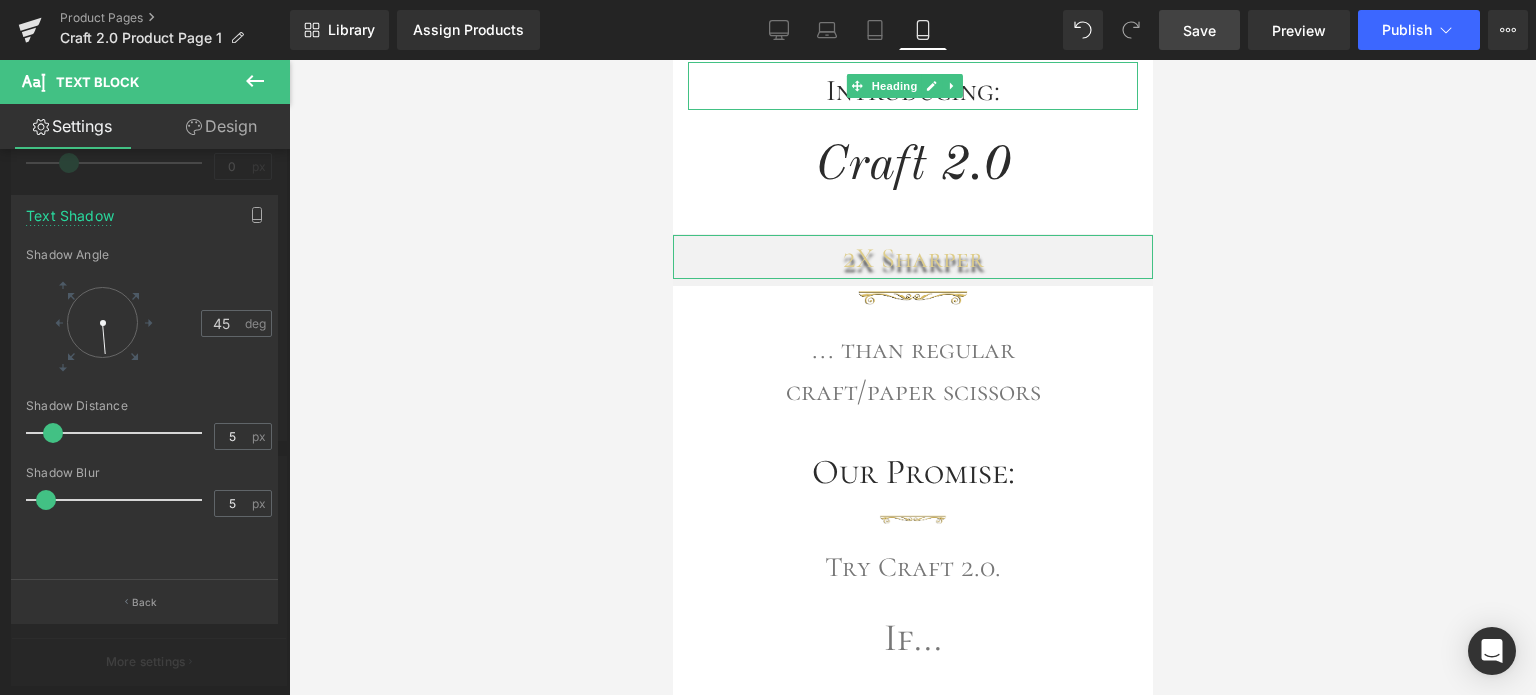 click at bounding box center [46, 500] 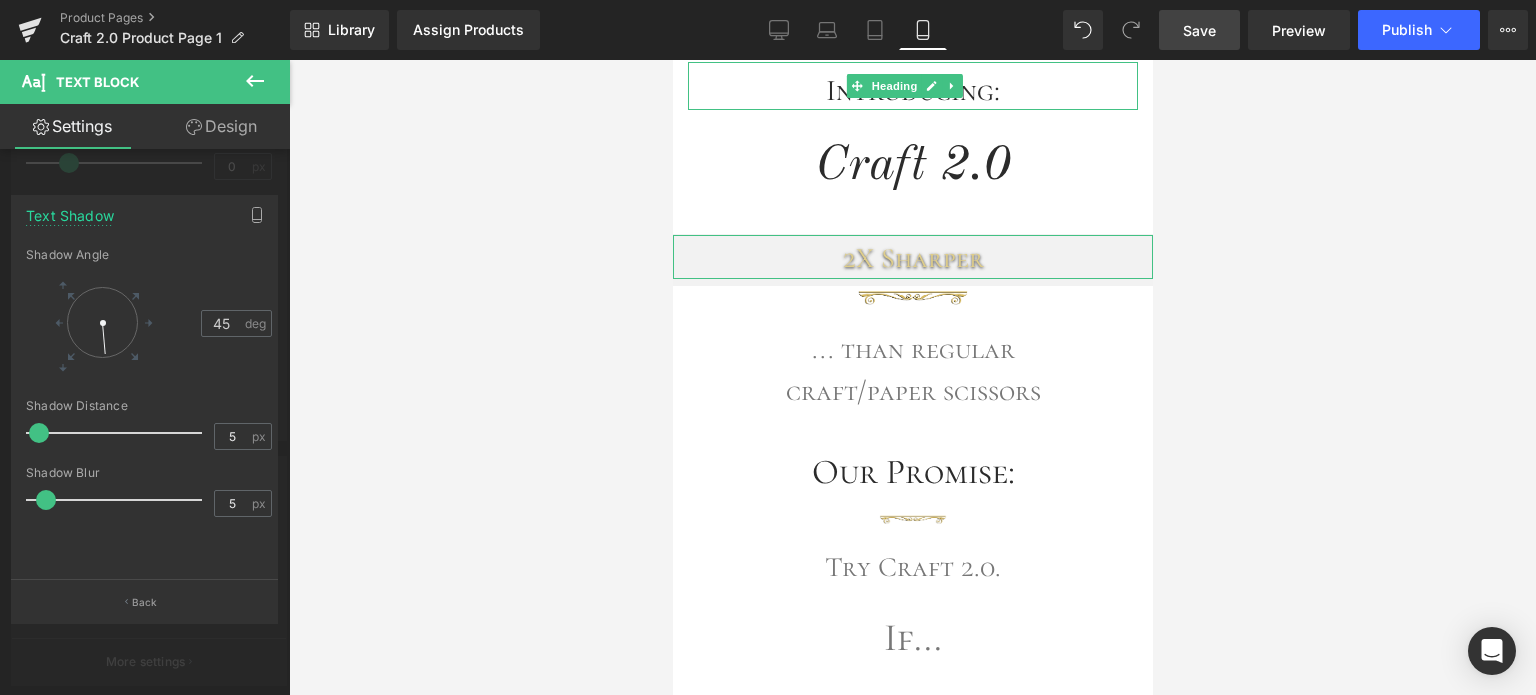 drag, startPoint x: 52, startPoint y: 429, endPoint x: 38, endPoint y: 431, distance: 14.142136 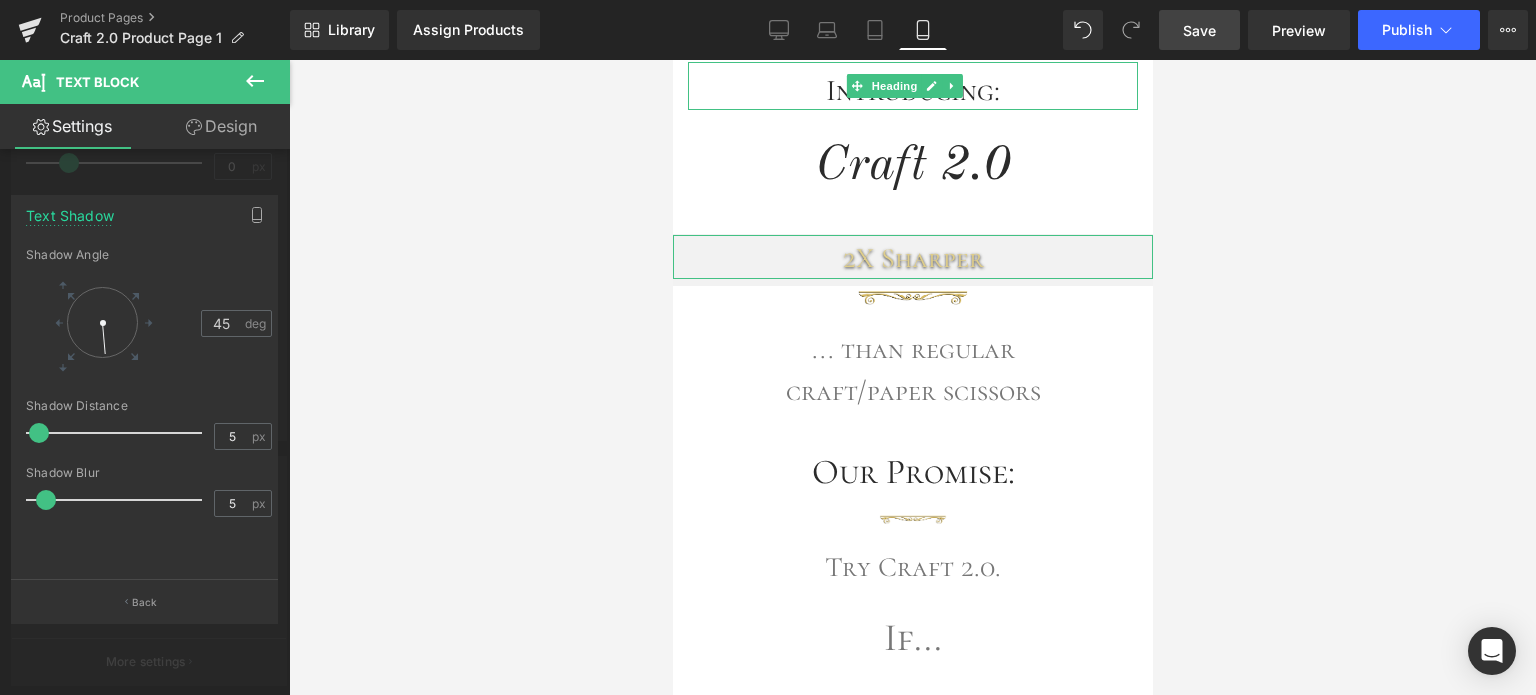 click at bounding box center [39, 433] 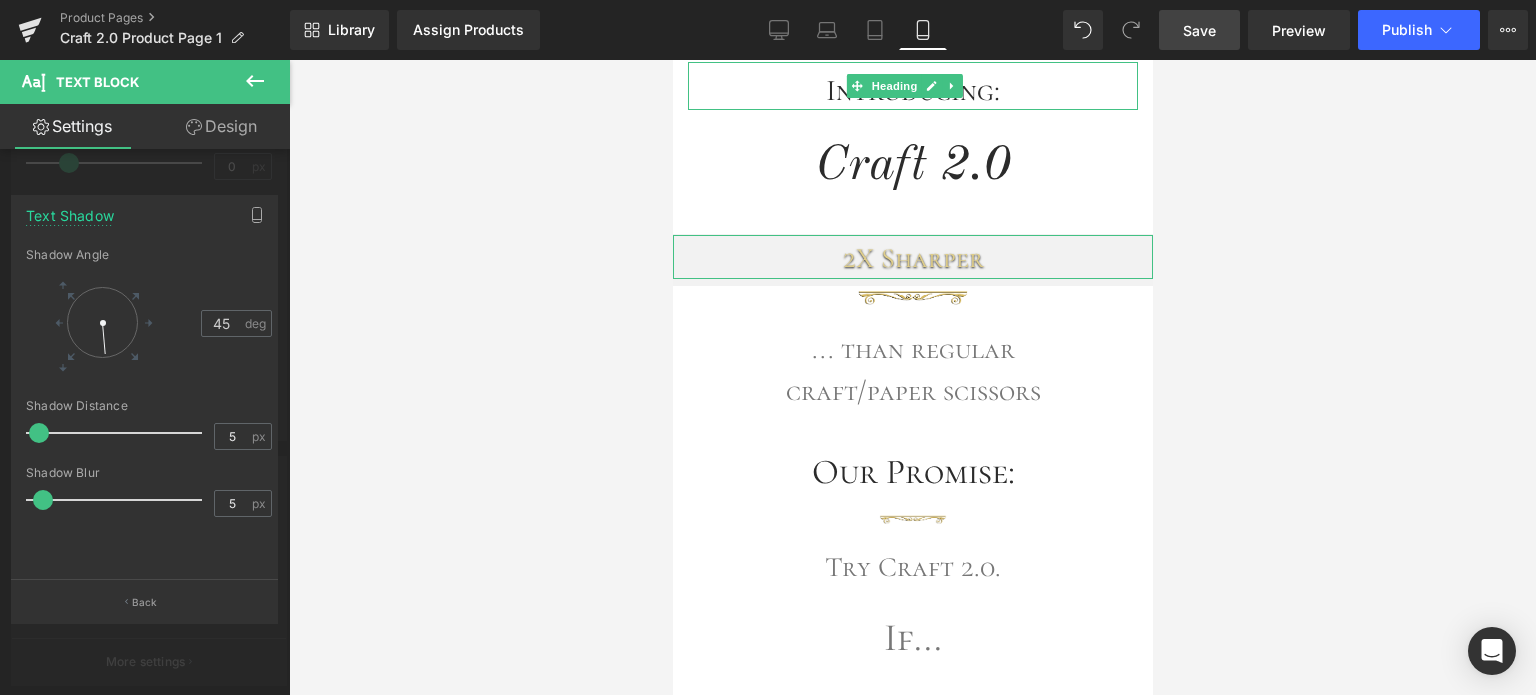click at bounding box center [43, 500] 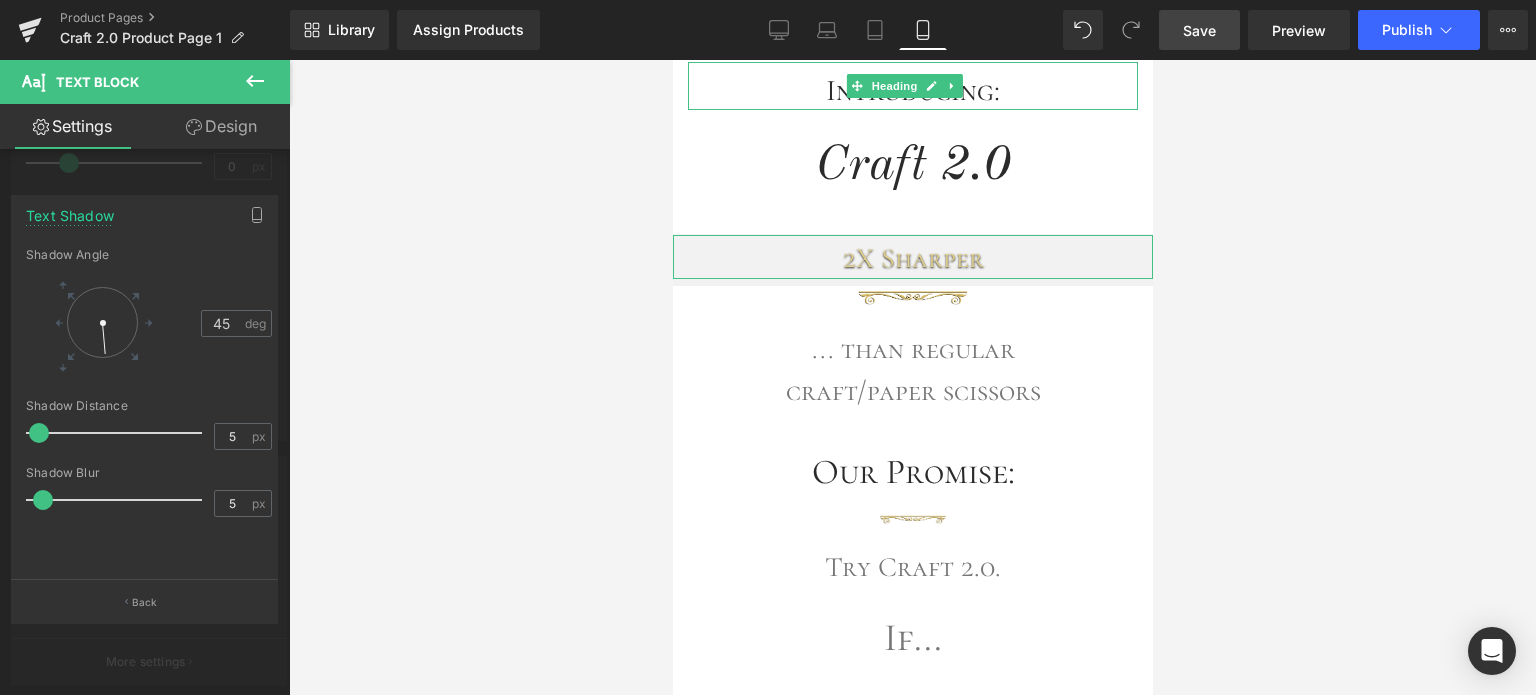 click at bounding box center (43, 500) 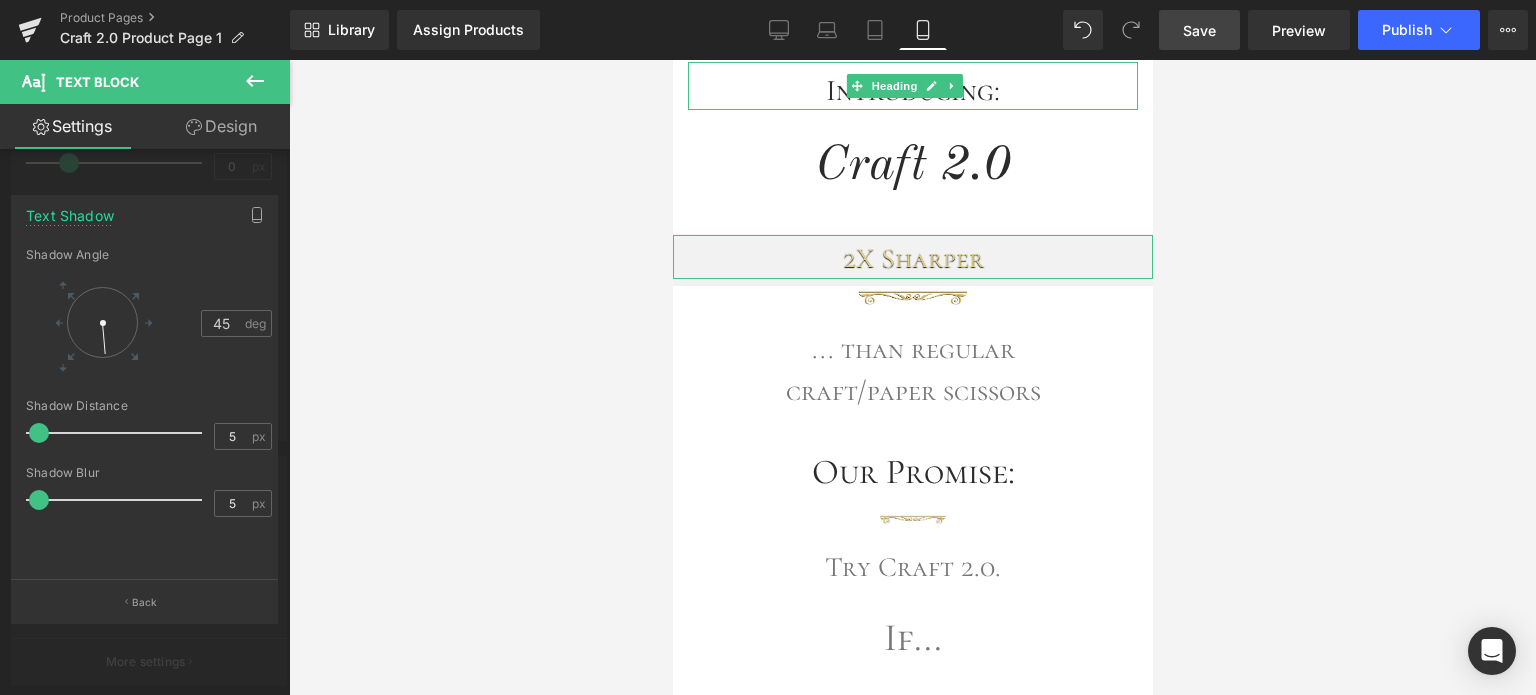 click at bounding box center (145, 382) 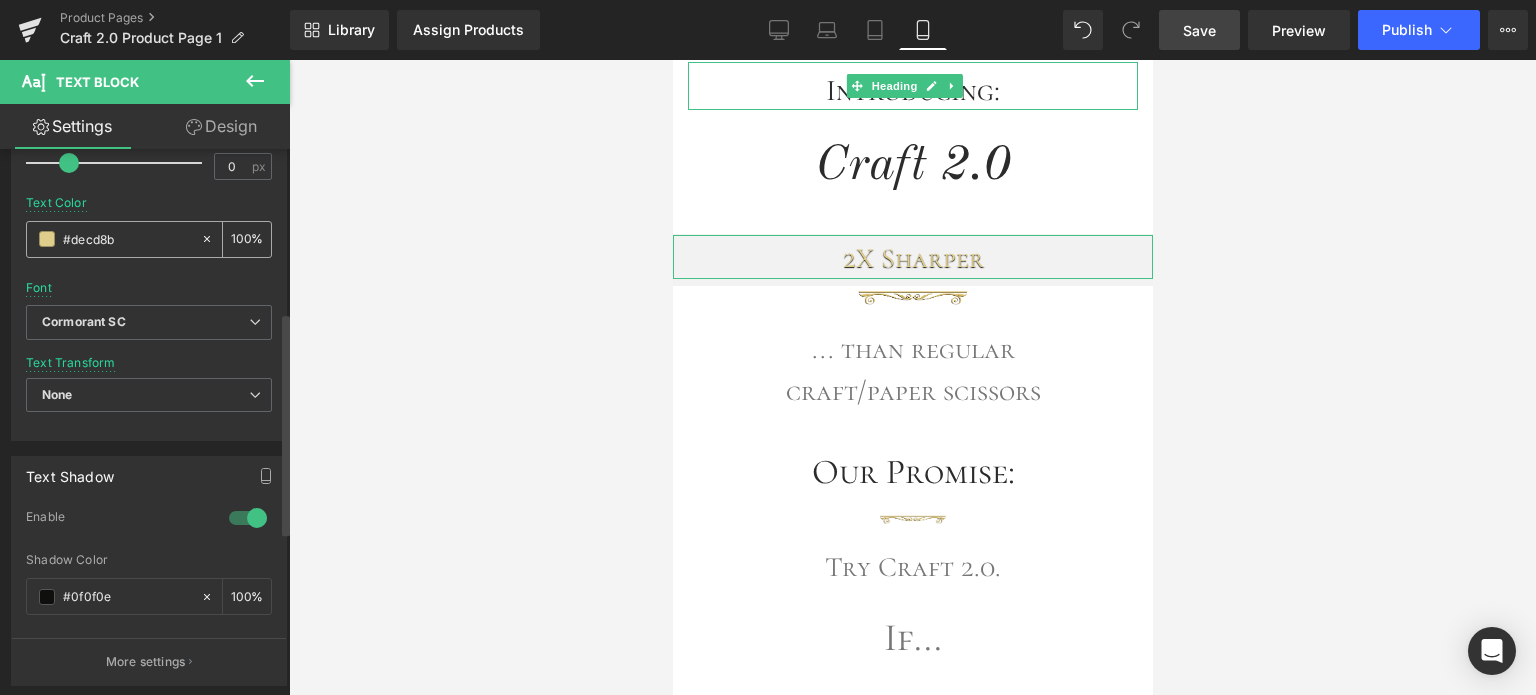 click at bounding box center [47, 239] 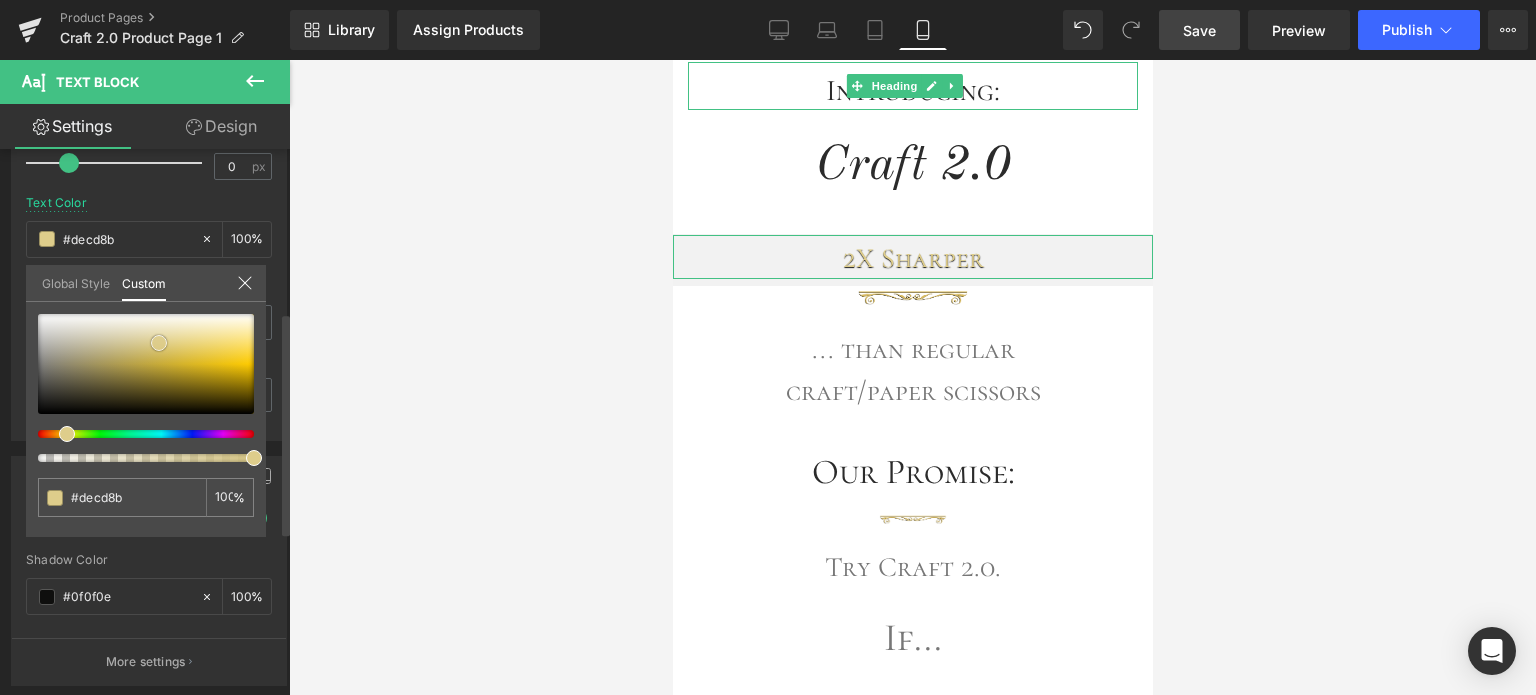 click at bounding box center (146, 364) 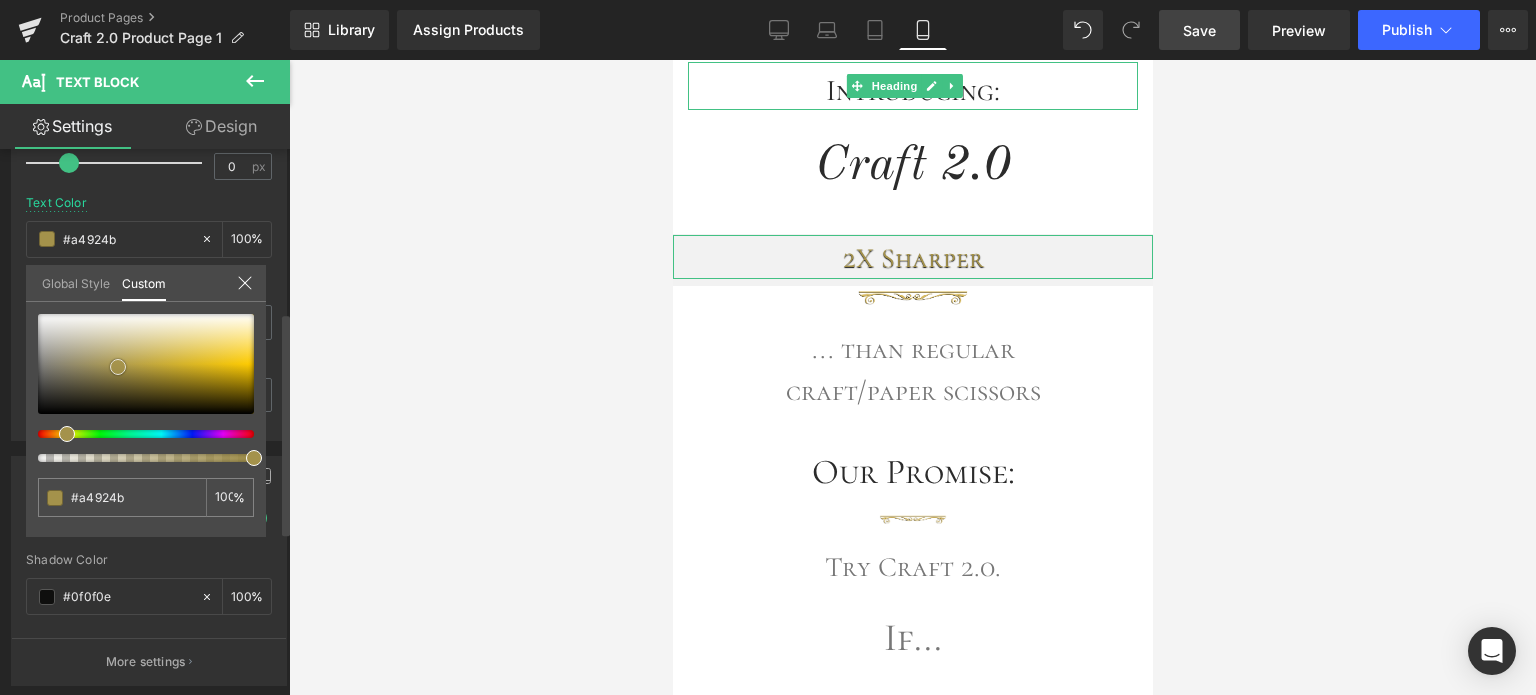 click at bounding box center [146, 364] 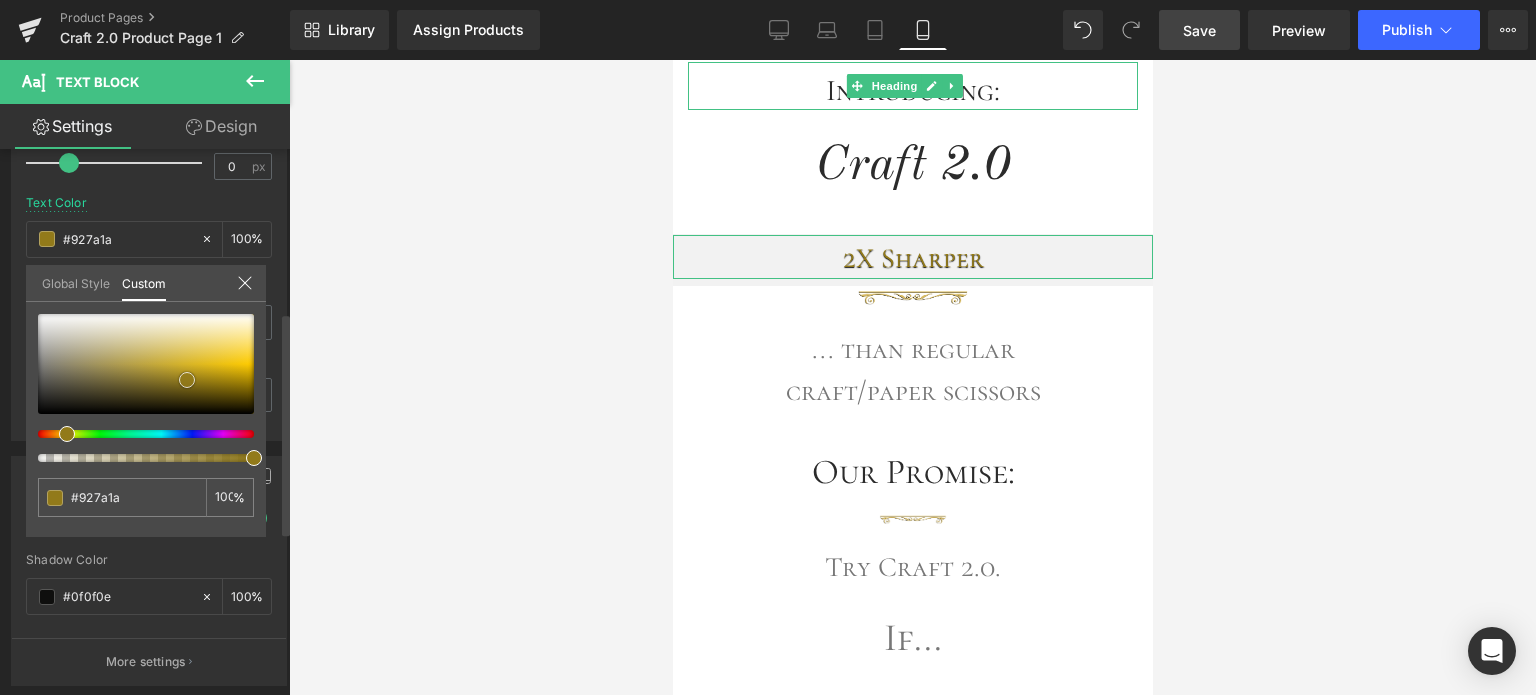 click at bounding box center [146, 364] 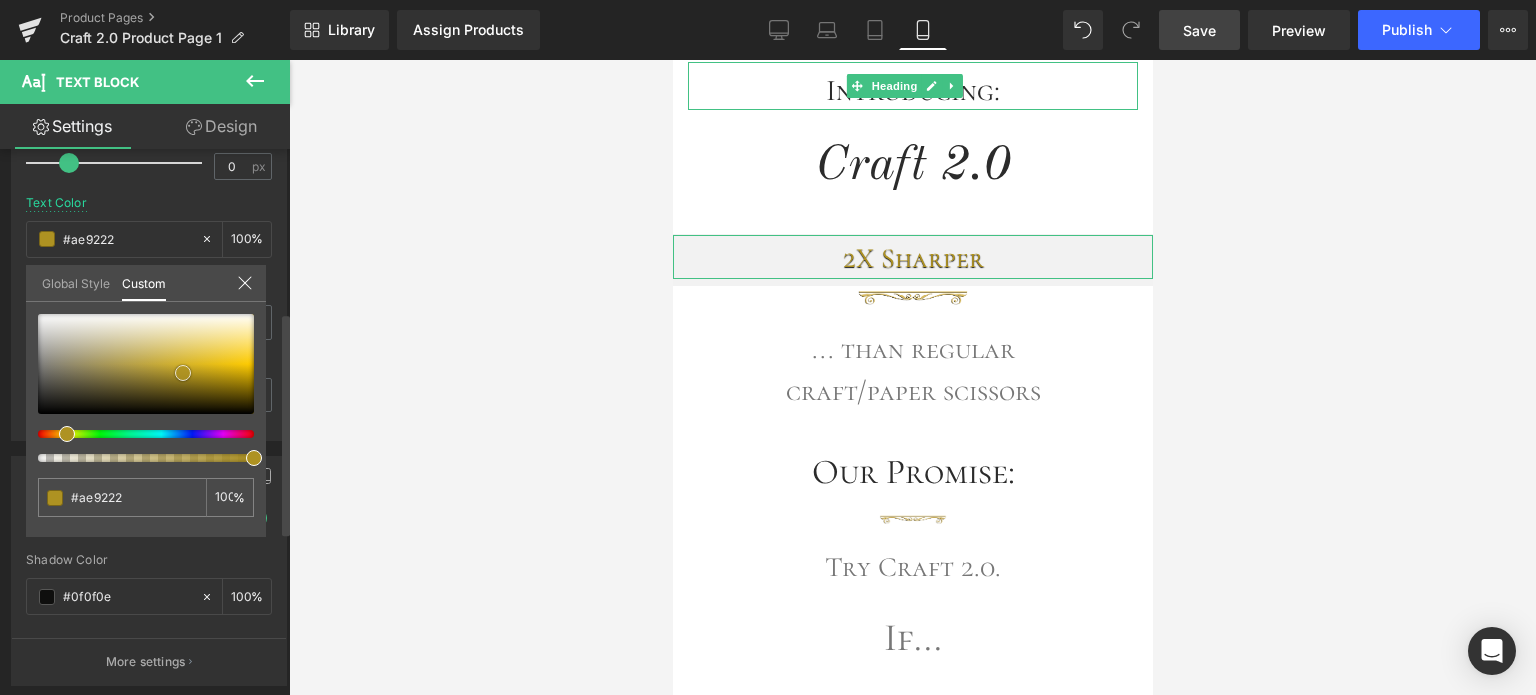 click at bounding box center (183, 373) 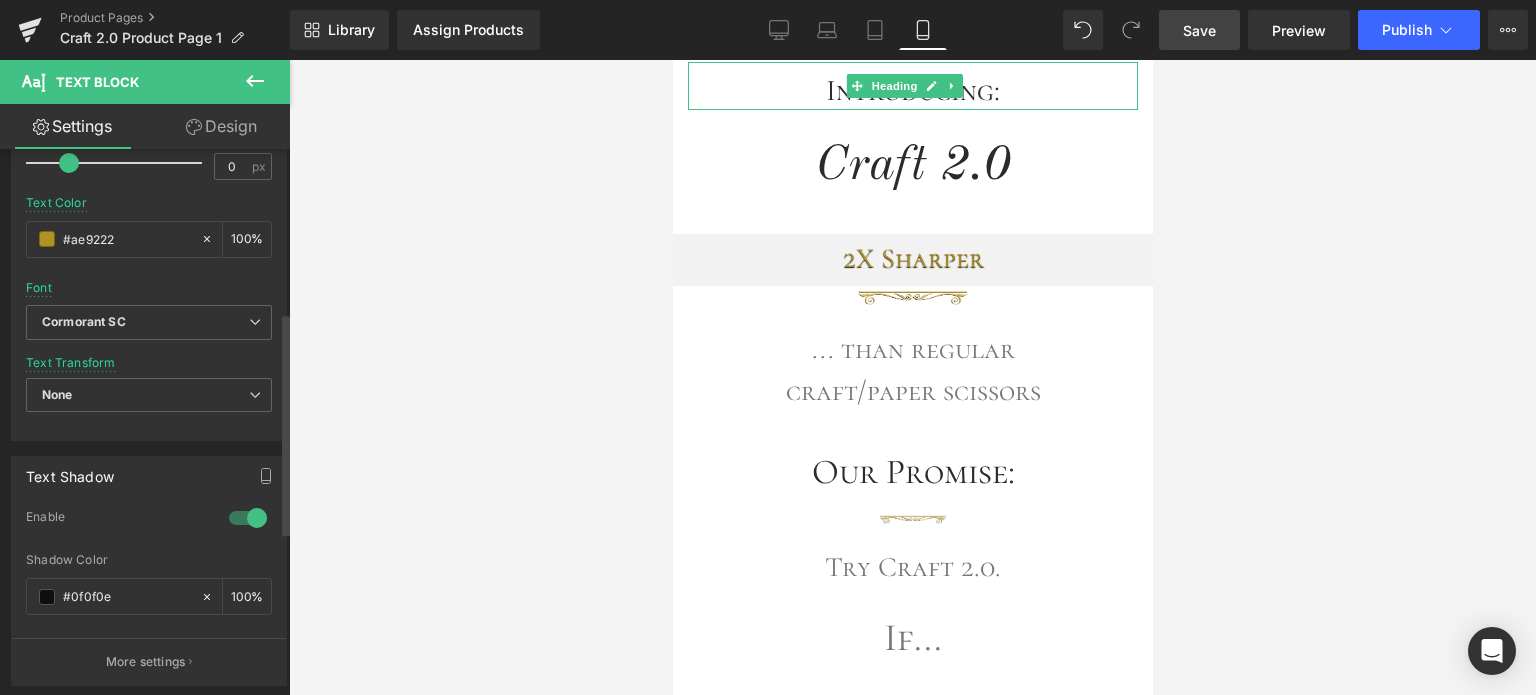 click on "Guggenhein
0
SHOPPING CART
CLOSE
No Products in the Cart
. . .
TOTAL:
$0.00
PROCEED TO CHECKOUT  X" at bounding box center (912, 2093) 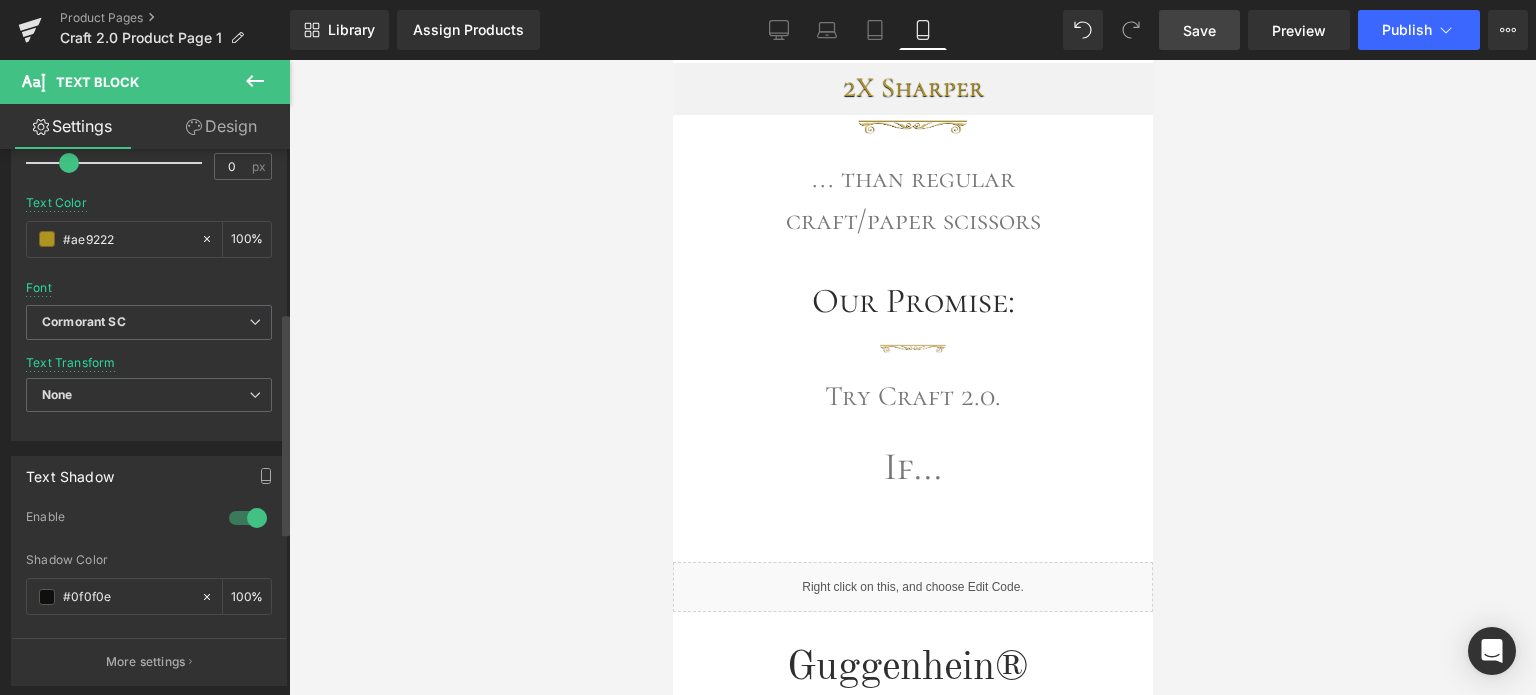 scroll, scrollTop: 590, scrollLeft: 0, axis: vertical 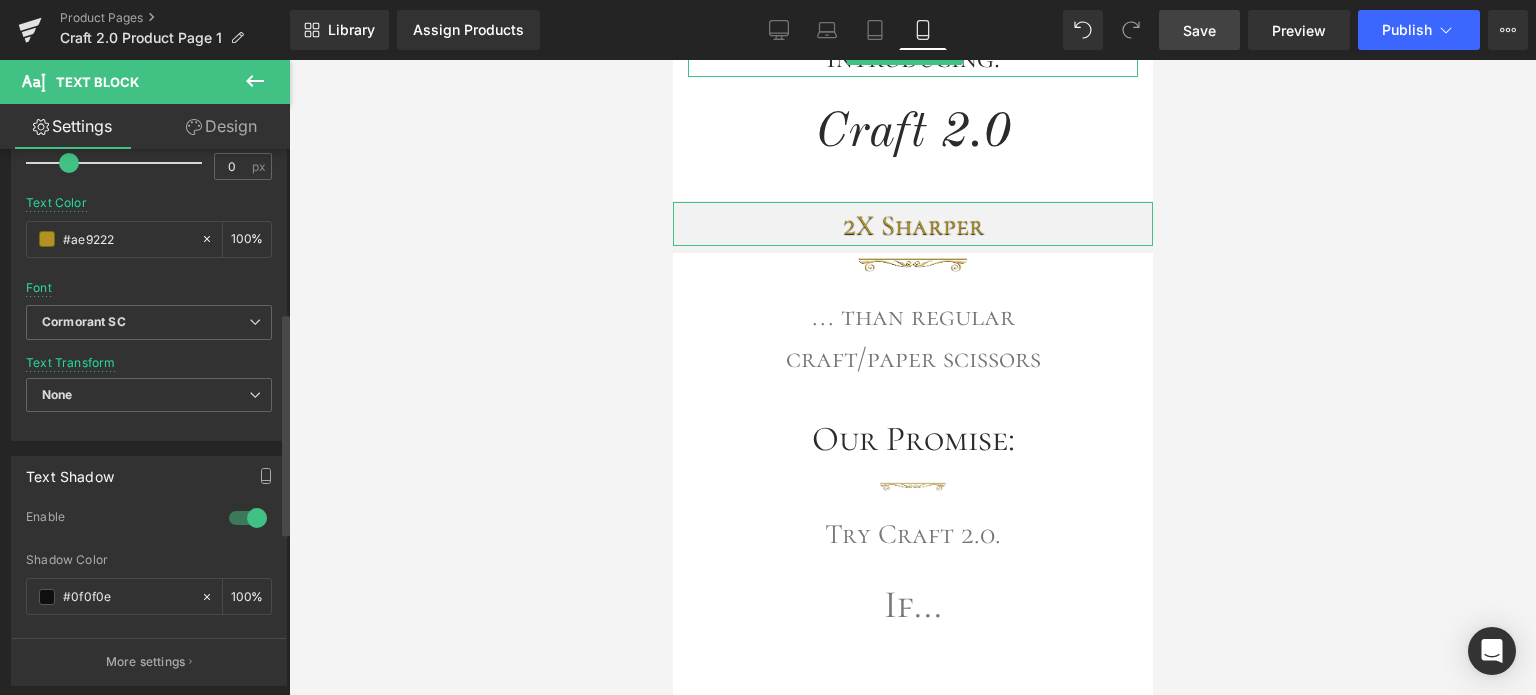 click at bounding box center (248, 518) 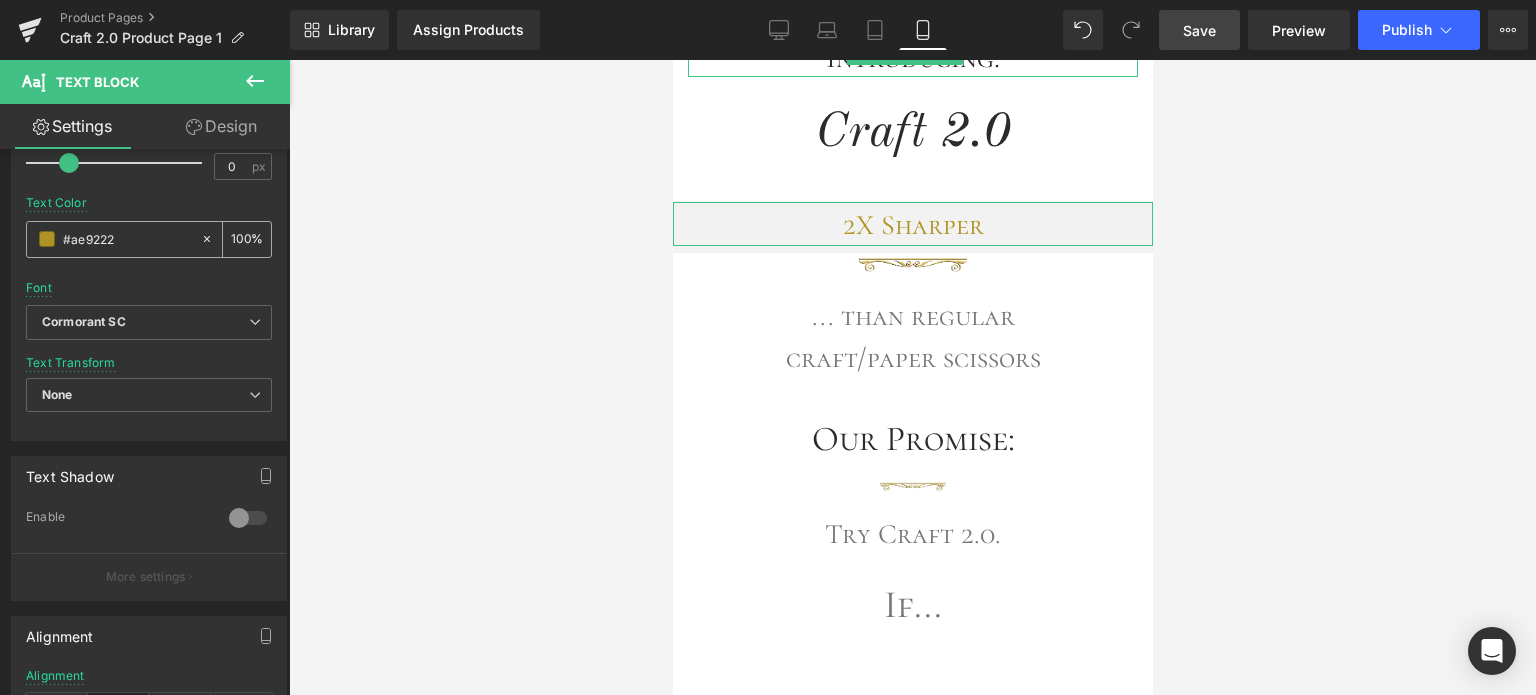 click at bounding box center (47, 239) 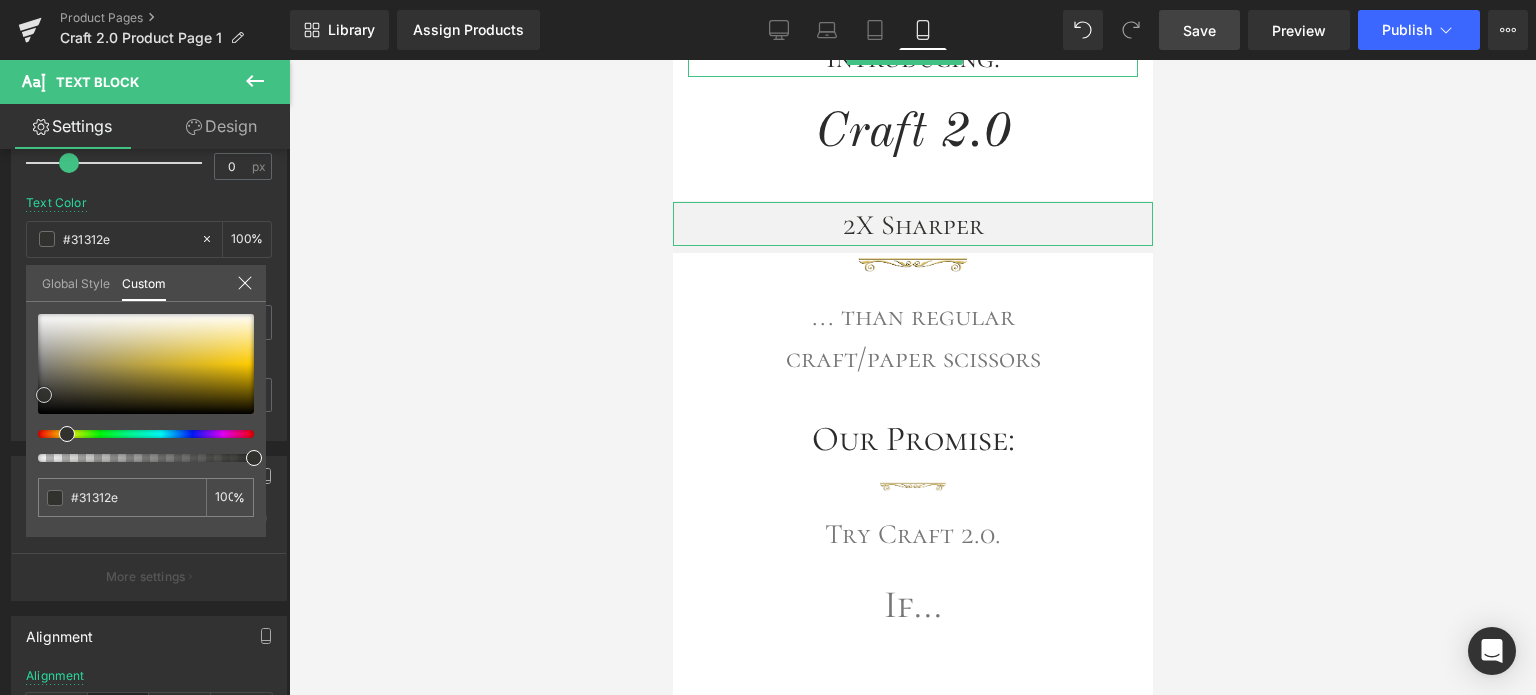 click at bounding box center [146, 364] 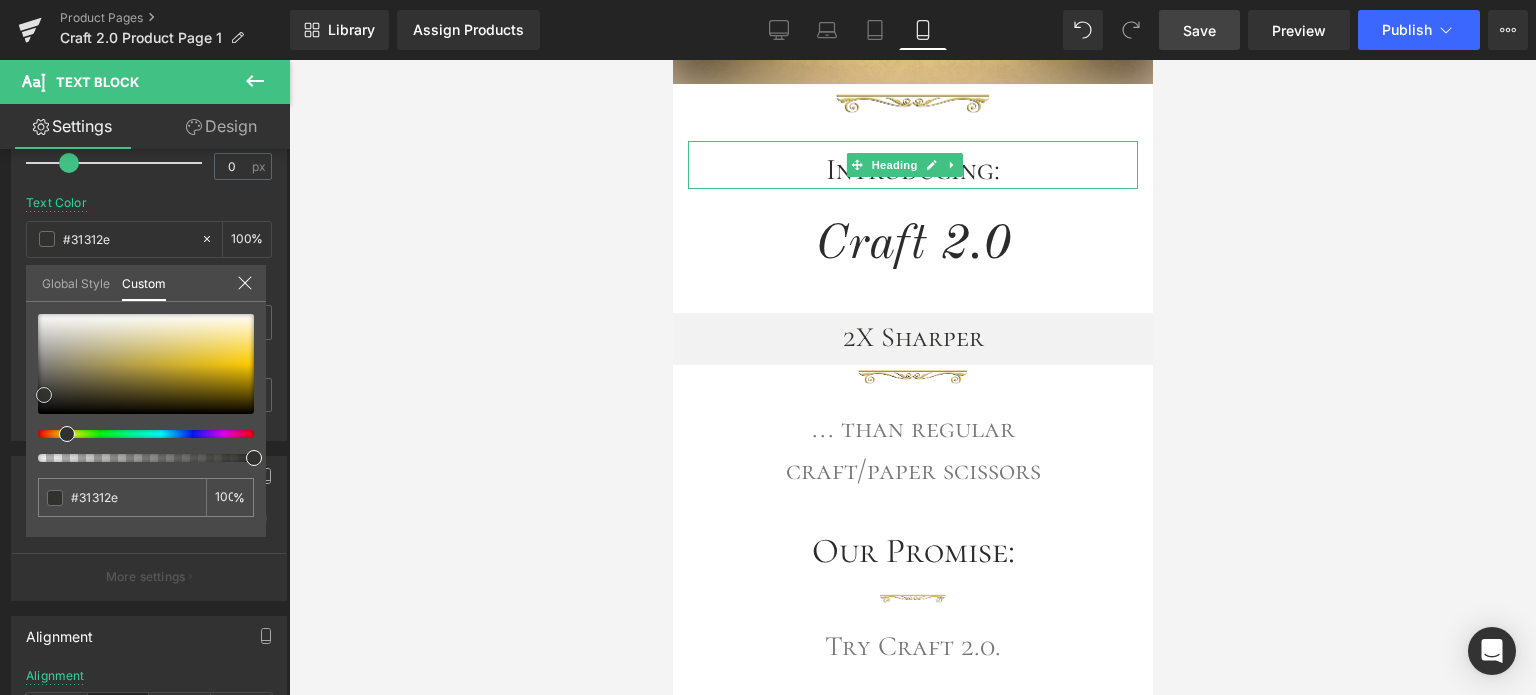 scroll, scrollTop: 413, scrollLeft: 0, axis: vertical 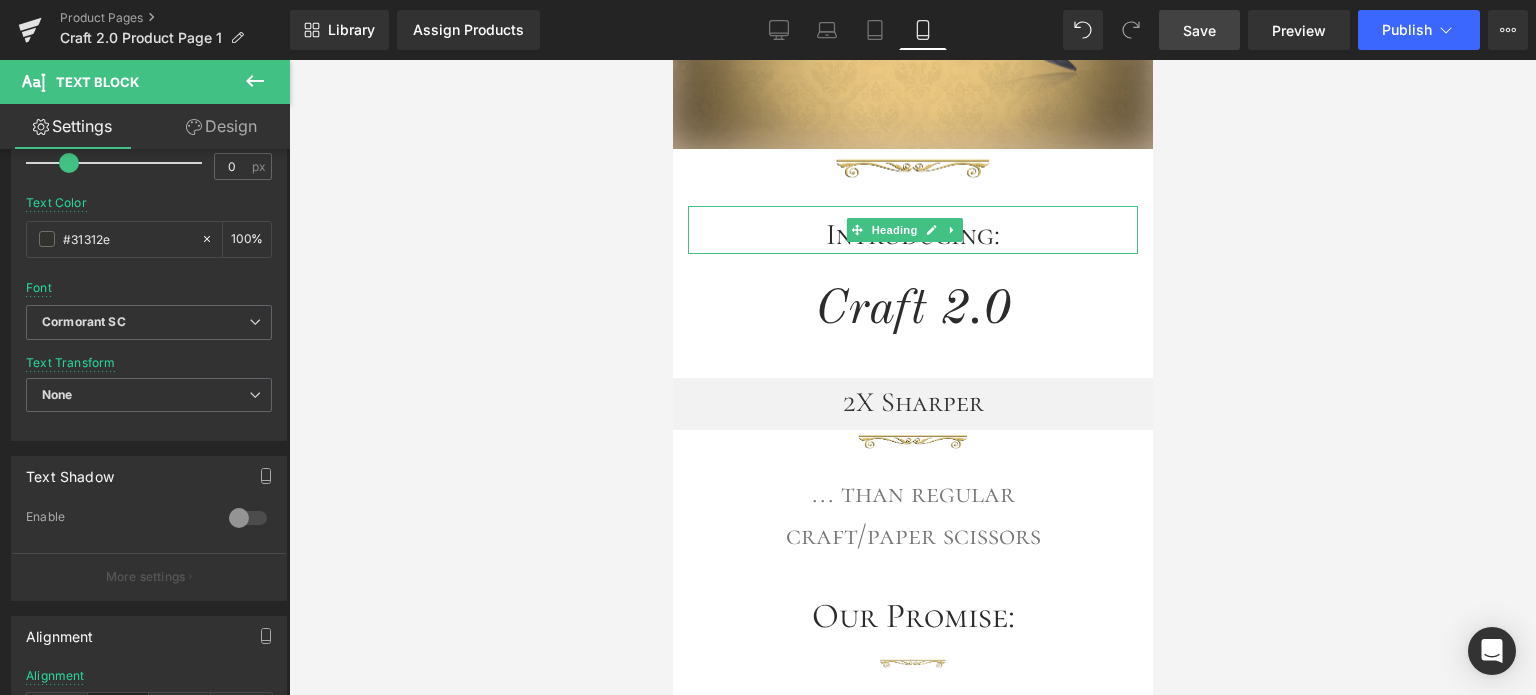 click at bounding box center (912, 377) 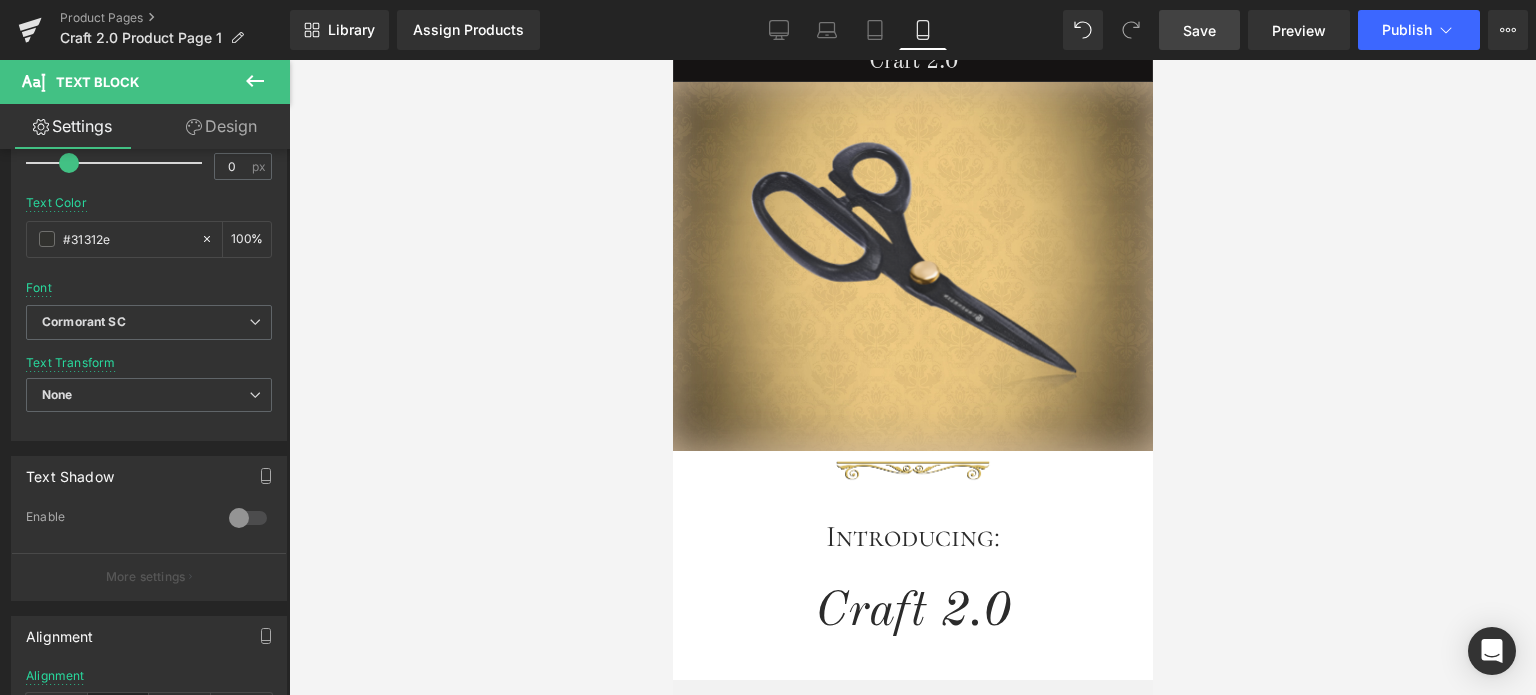 scroll, scrollTop: 0, scrollLeft: 0, axis: both 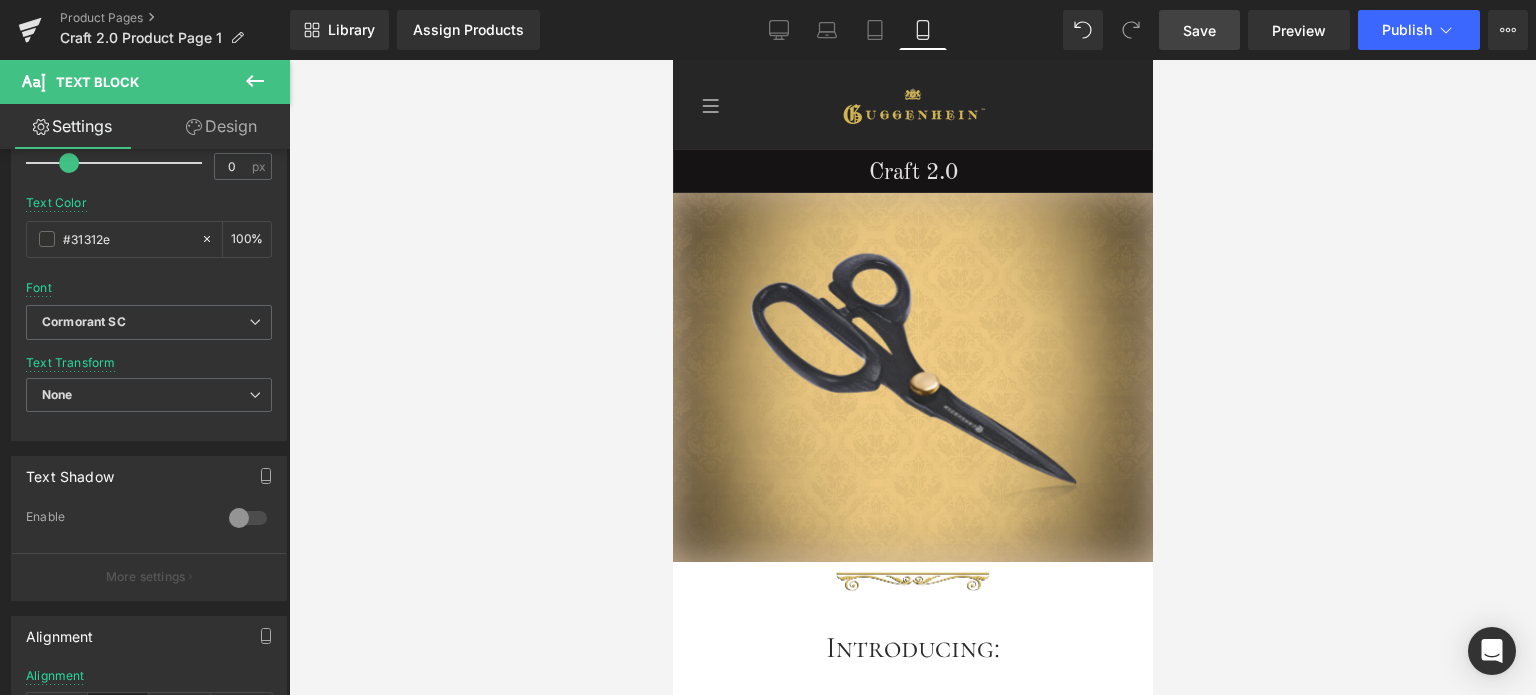 drag, startPoint x: 1147, startPoint y: 155, endPoint x: 1831, endPoint y: 141, distance: 684.14325 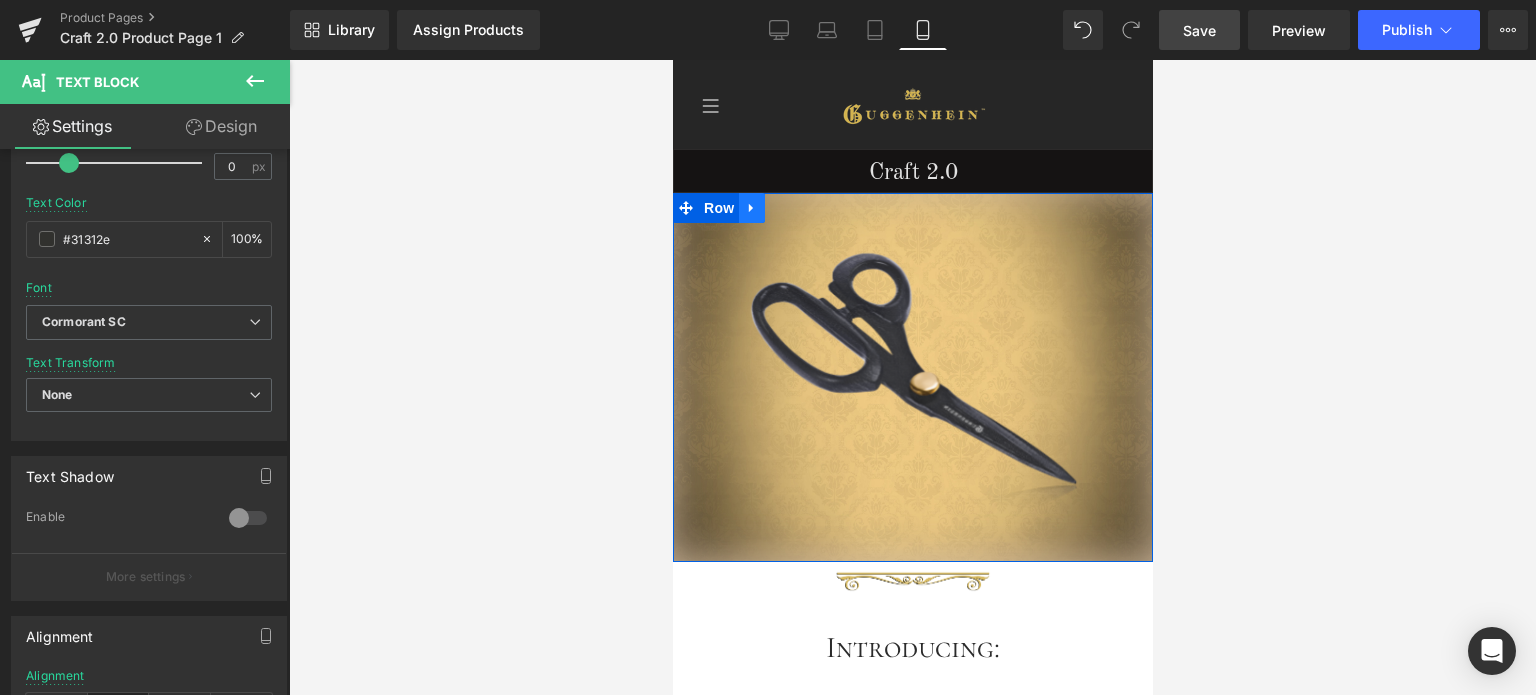 click 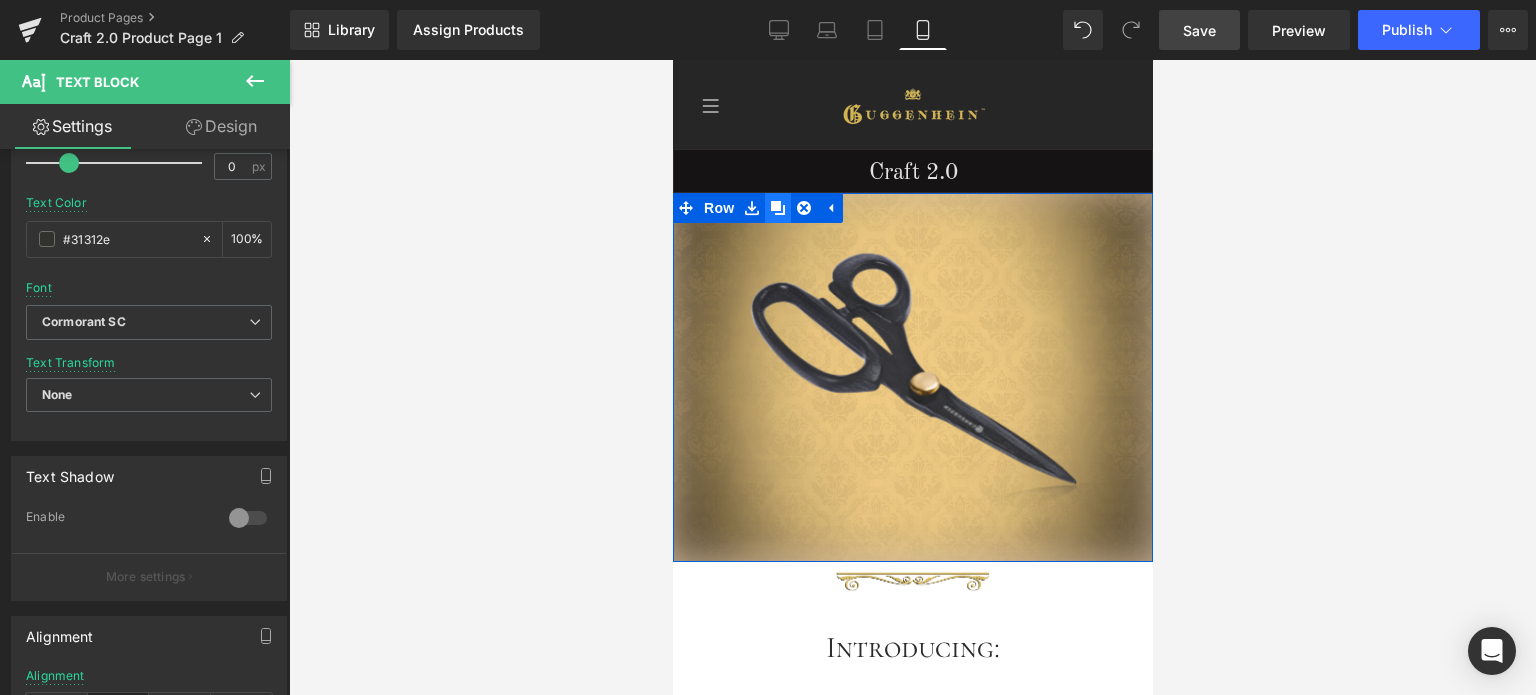 click 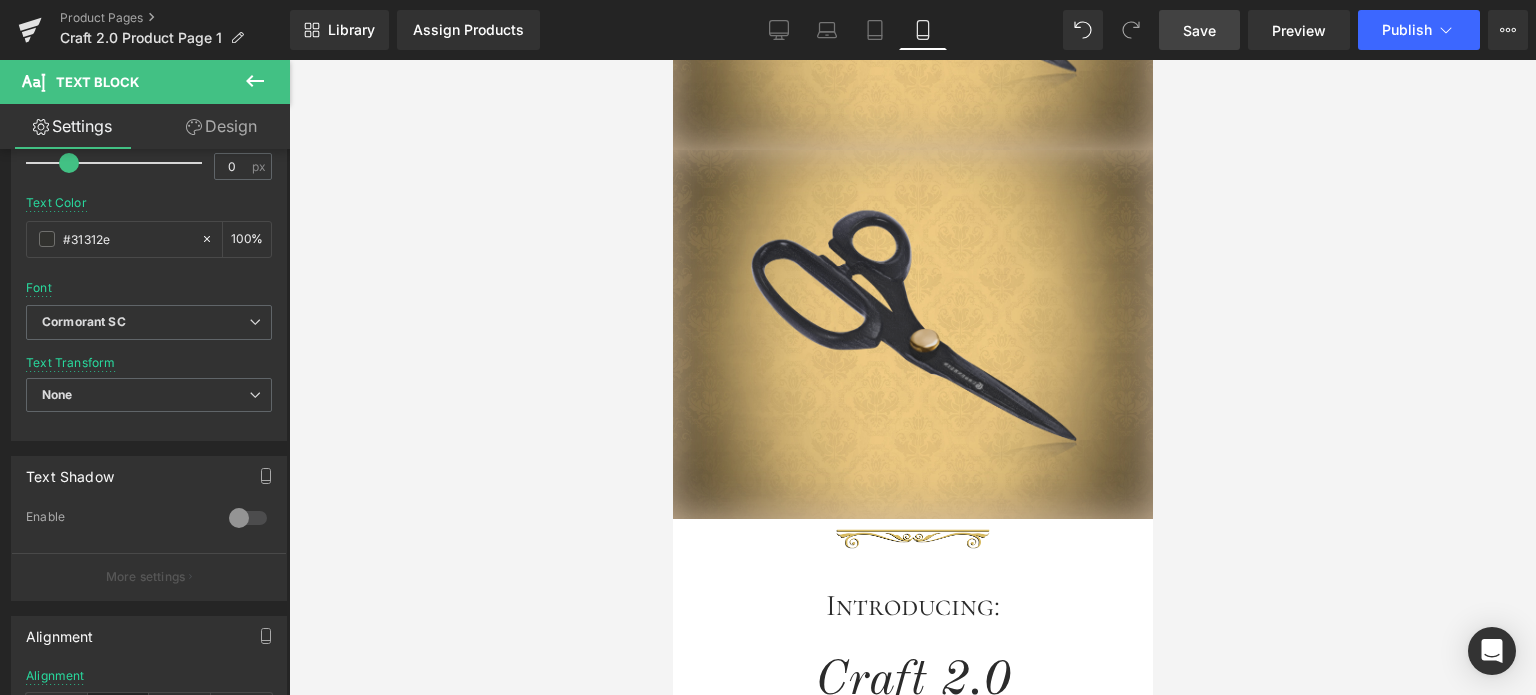 scroll, scrollTop: 422, scrollLeft: 0, axis: vertical 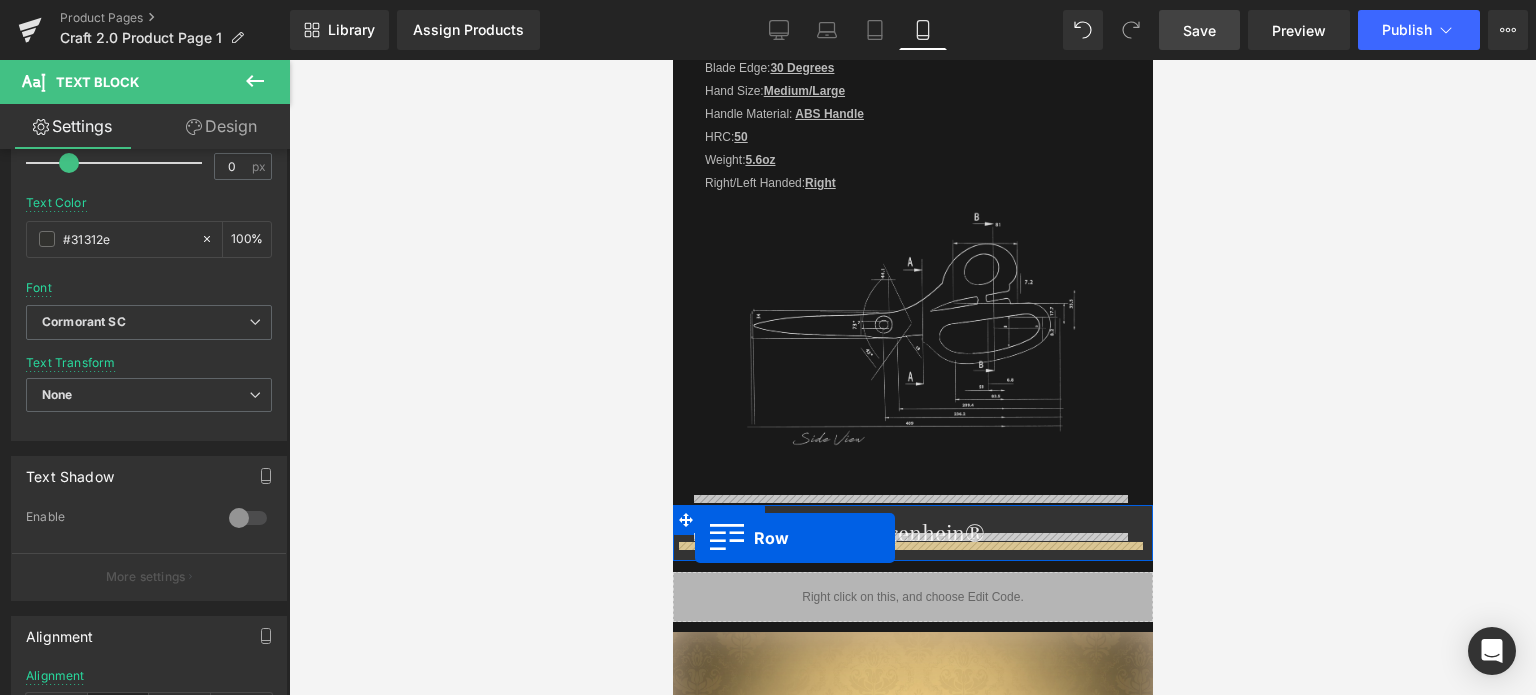 drag, startPoint x: 675, startPoint y: 152, endPoint x: 694, endPoint y: 538, distance: 386.46735 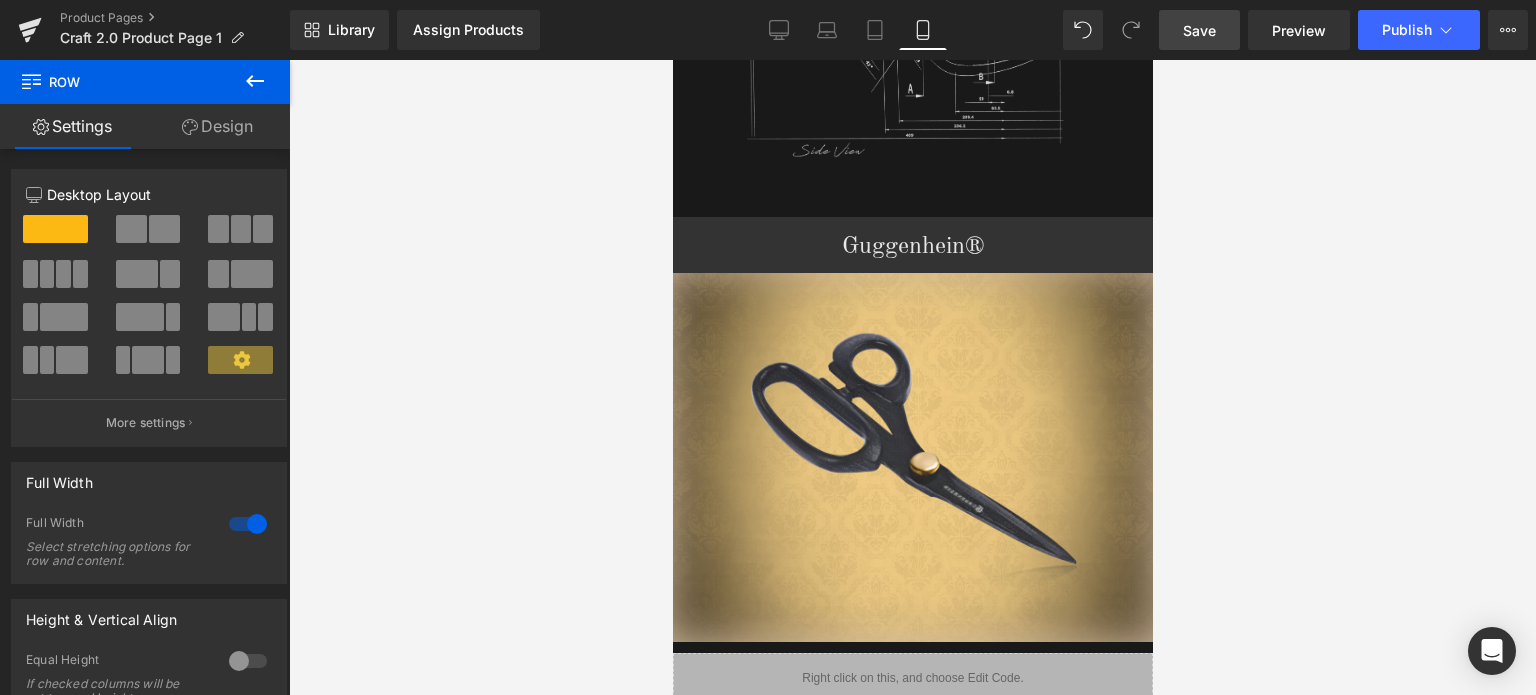 scroll, scrollTop: 3212, scrollLeft: 0, axis: vertical 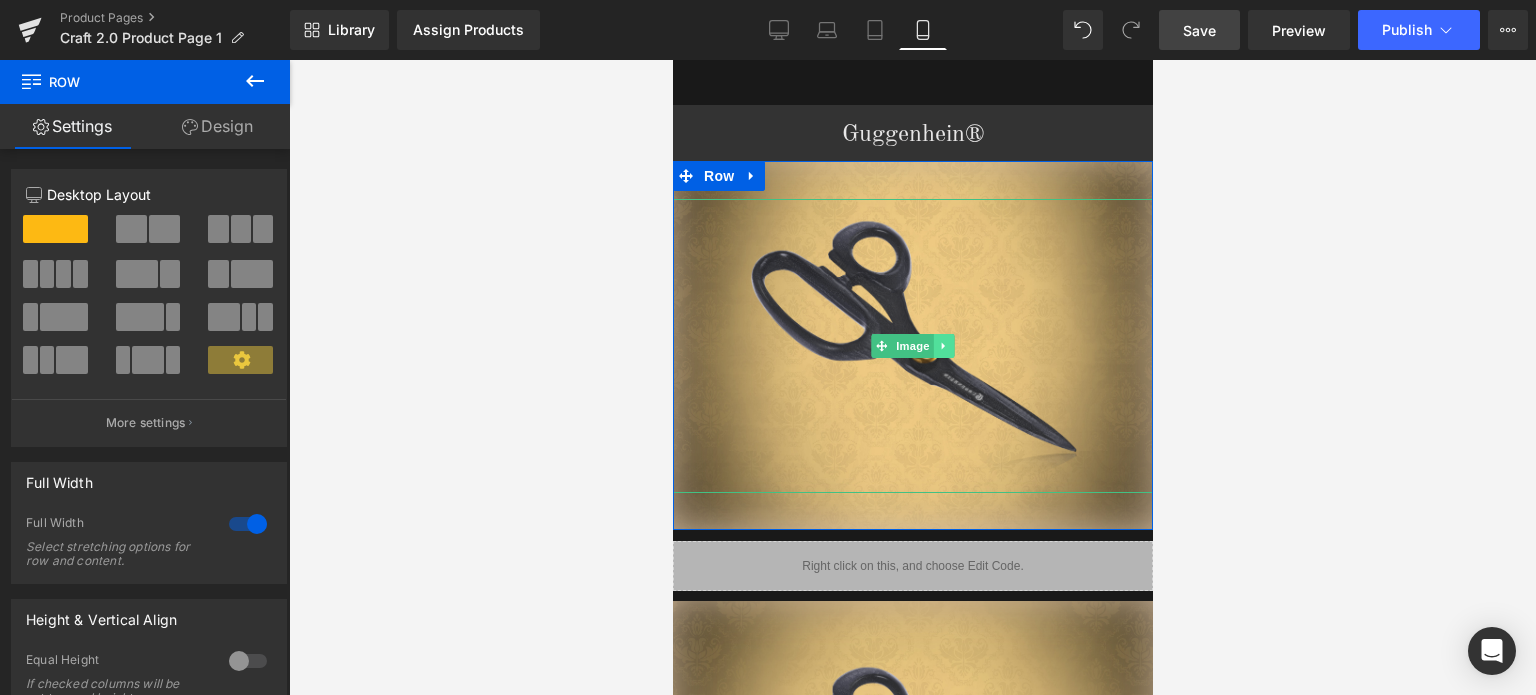 click 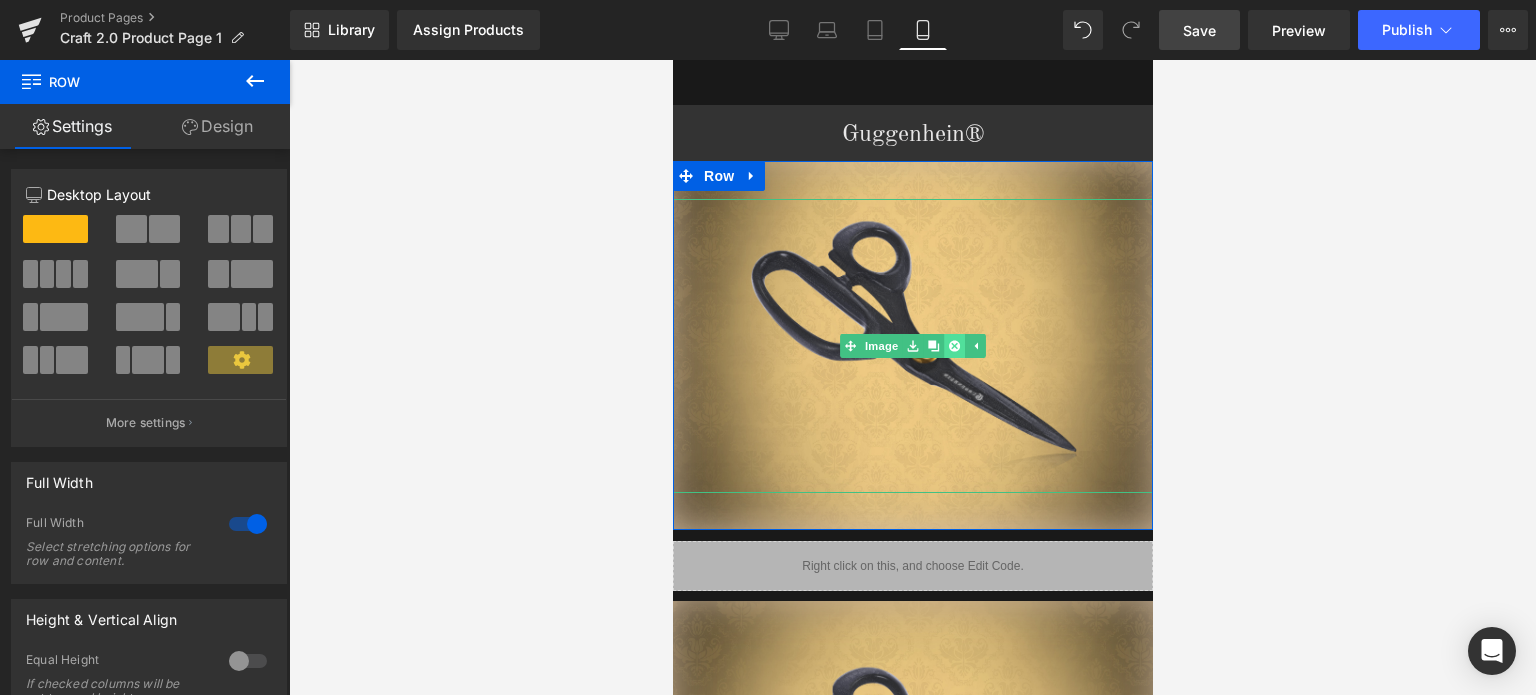 click 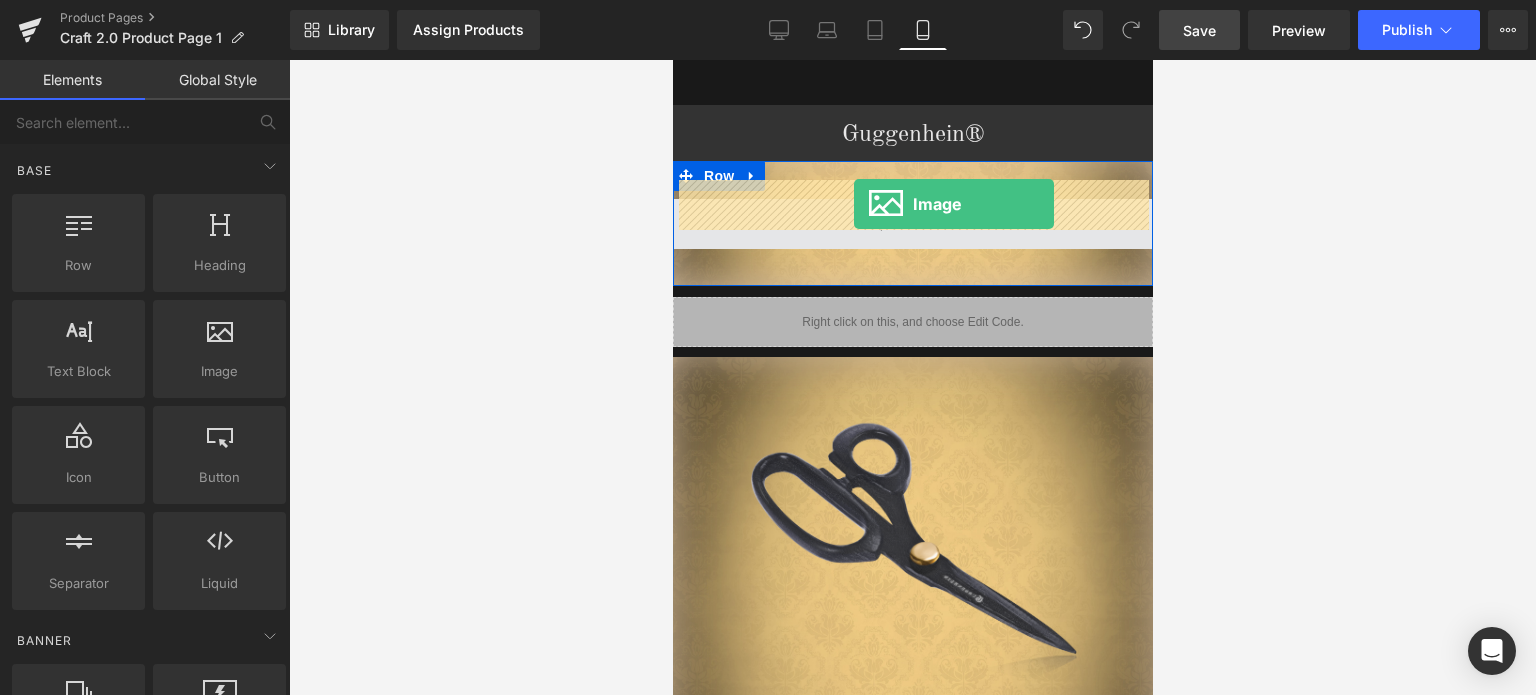 drag, startPoint x: 1113, startPoint y: 390, endPoint x: 853, endPoint y: 204, distance: 319.6811 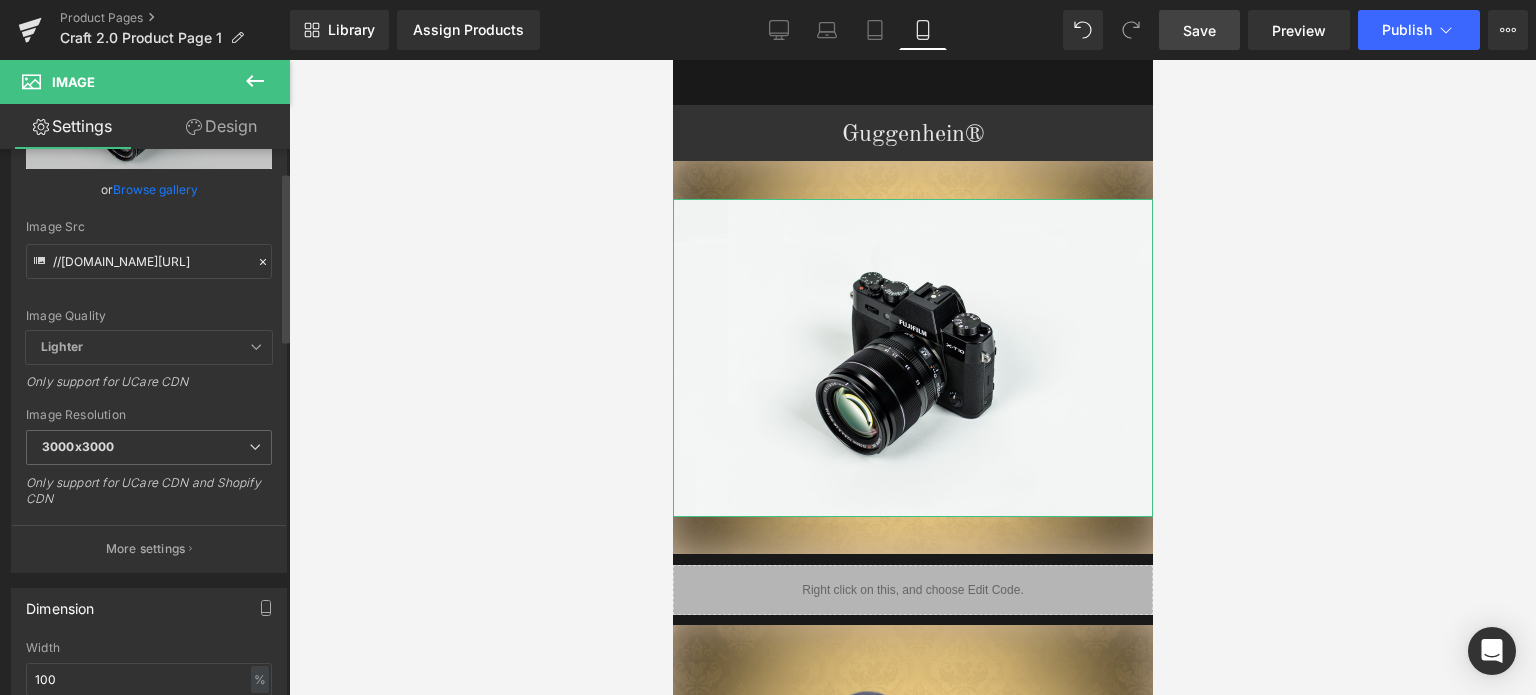scroll, scrollTop: 300, scrollLeft: 0, axis: vertical 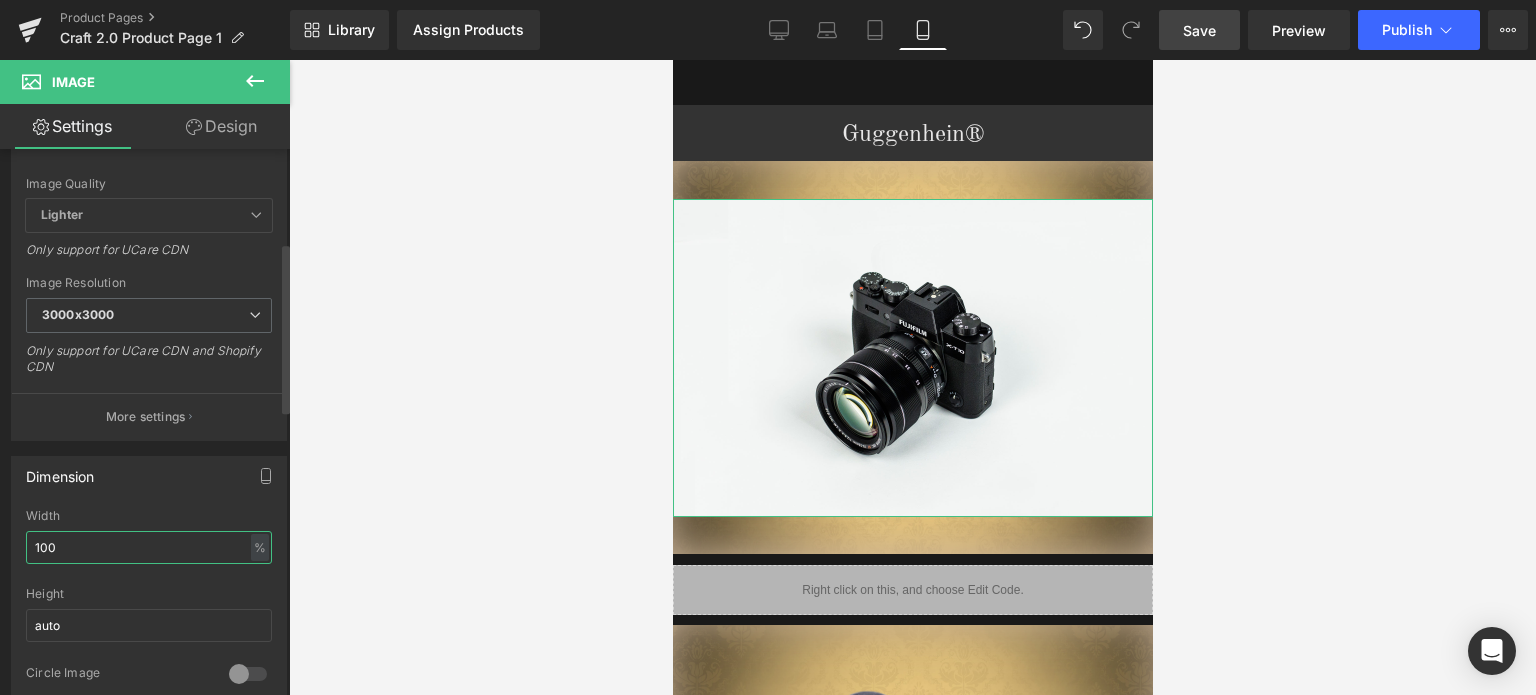 drag, startPoint x: 63, startPoint y: 546, endPoint x: 16, endPoint y: 546, distance: 47 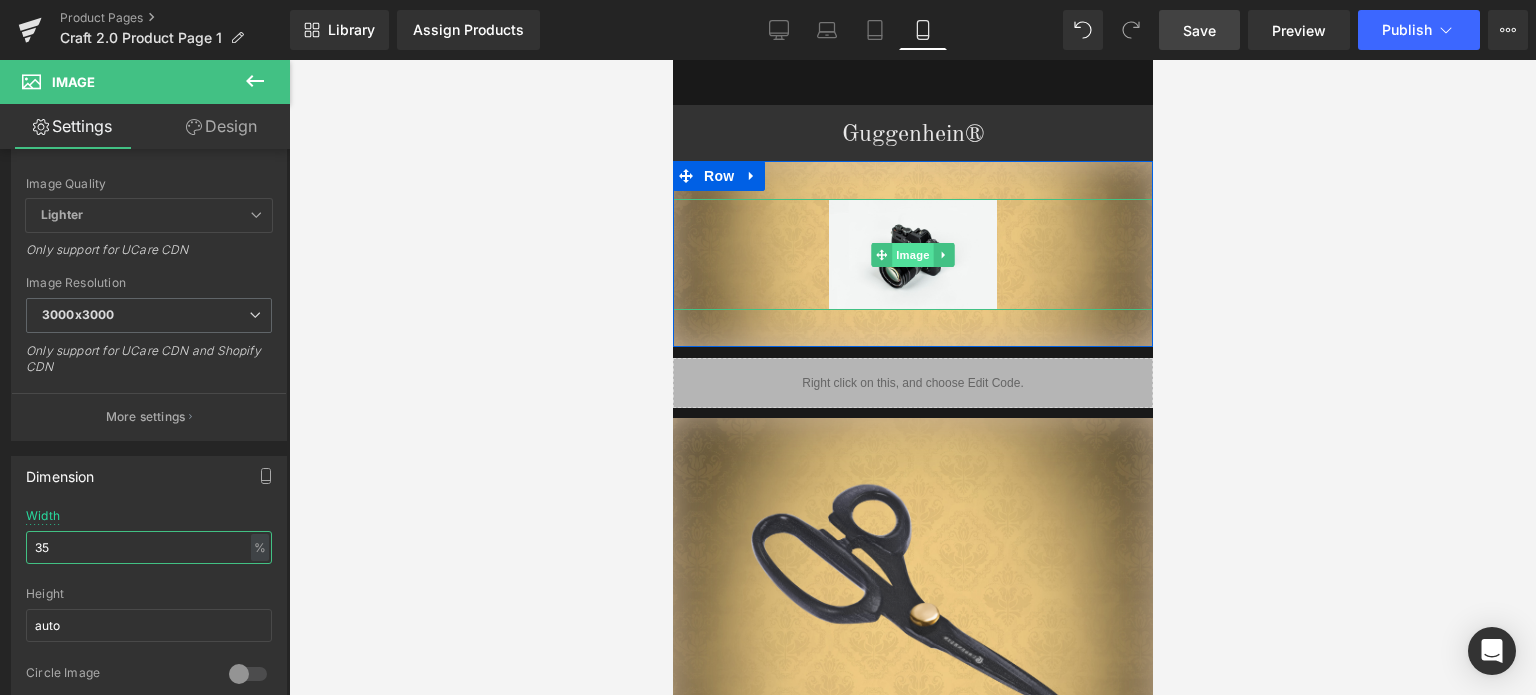 click on "Image" at bounding box center [912, 255] 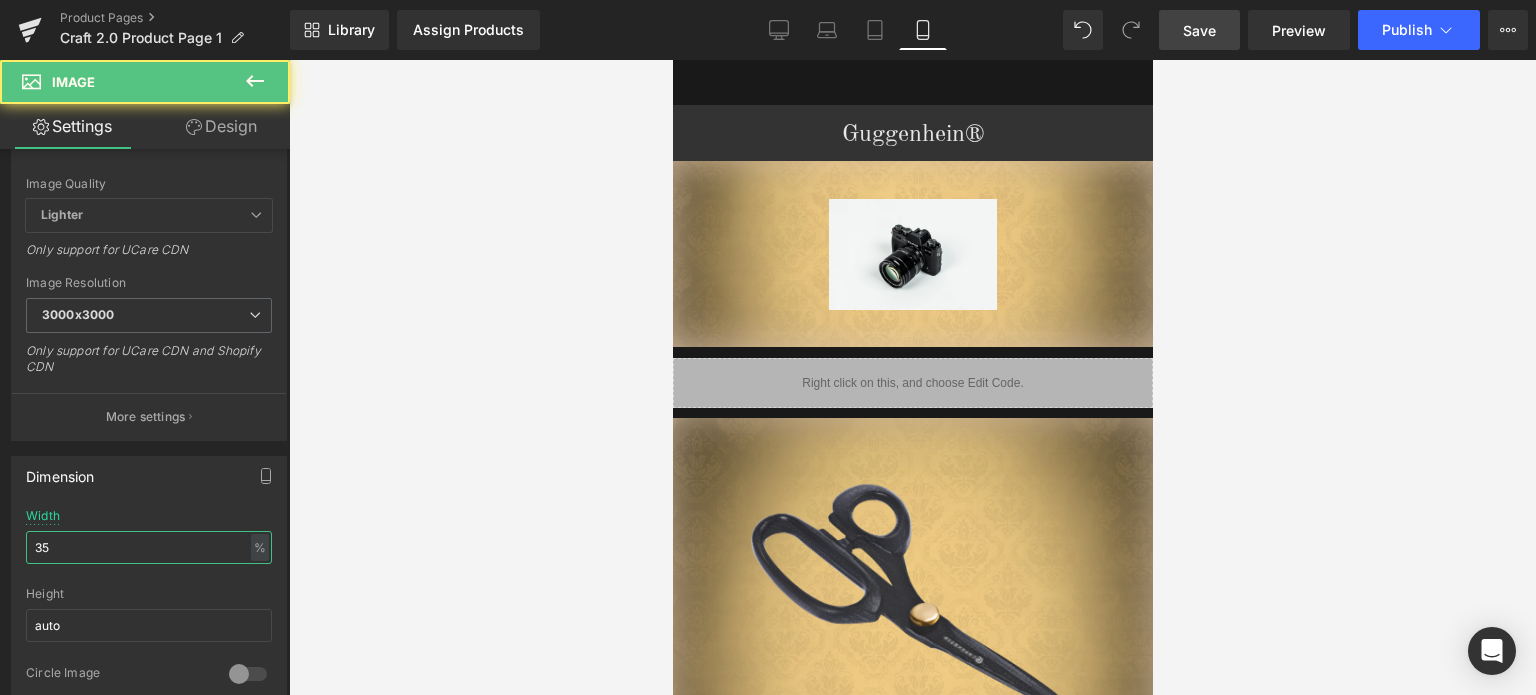 type on "35" 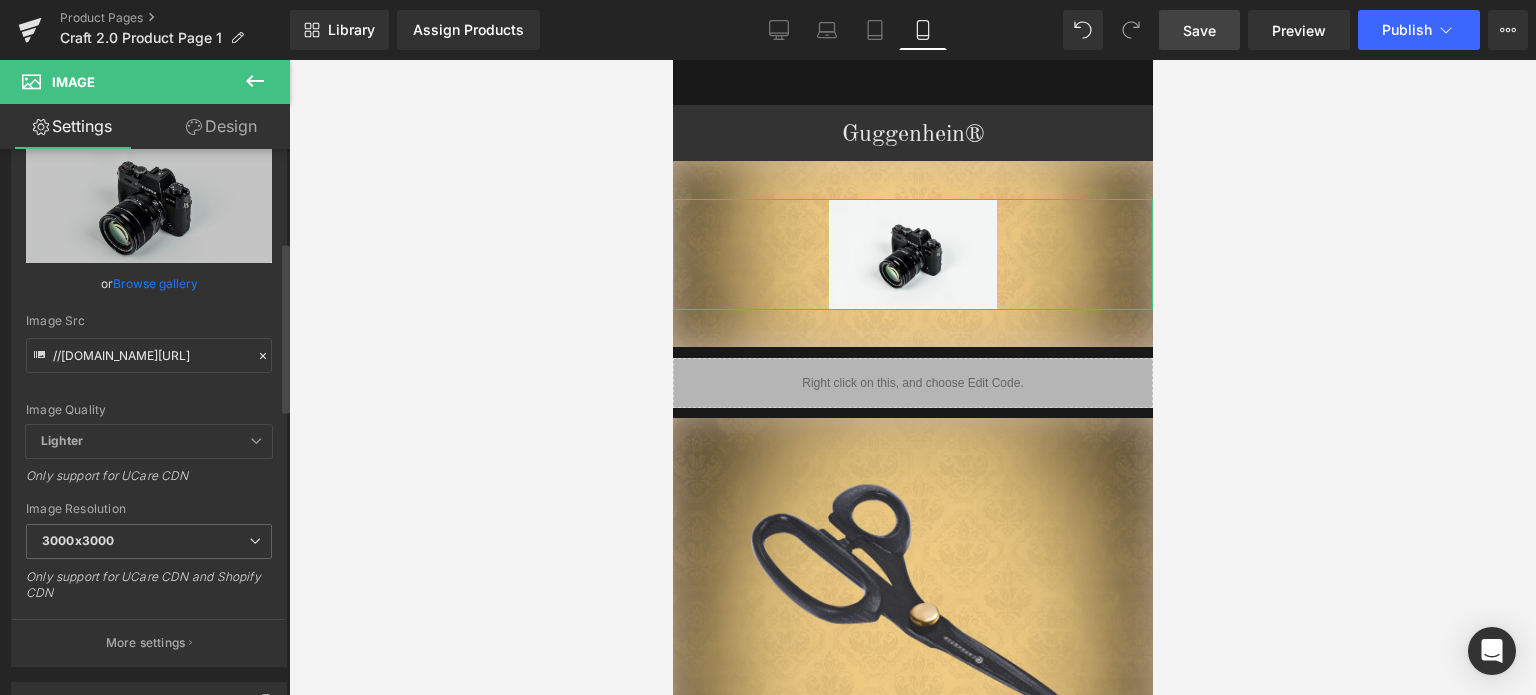 scroll, scrollTop: 0, scrollLeft: 0, axis: both 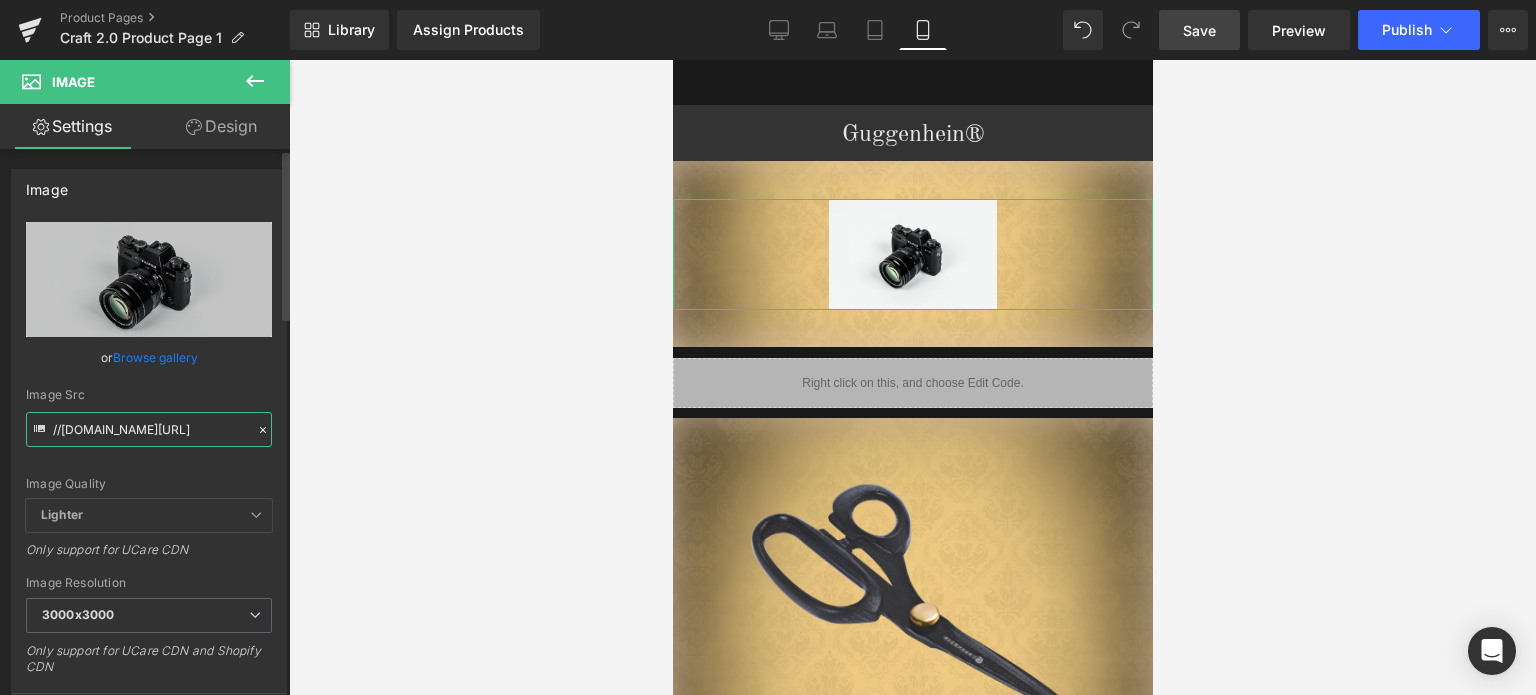 click on "//[DOMAIN_NAME][URL]" at bounding box center [149, 429] 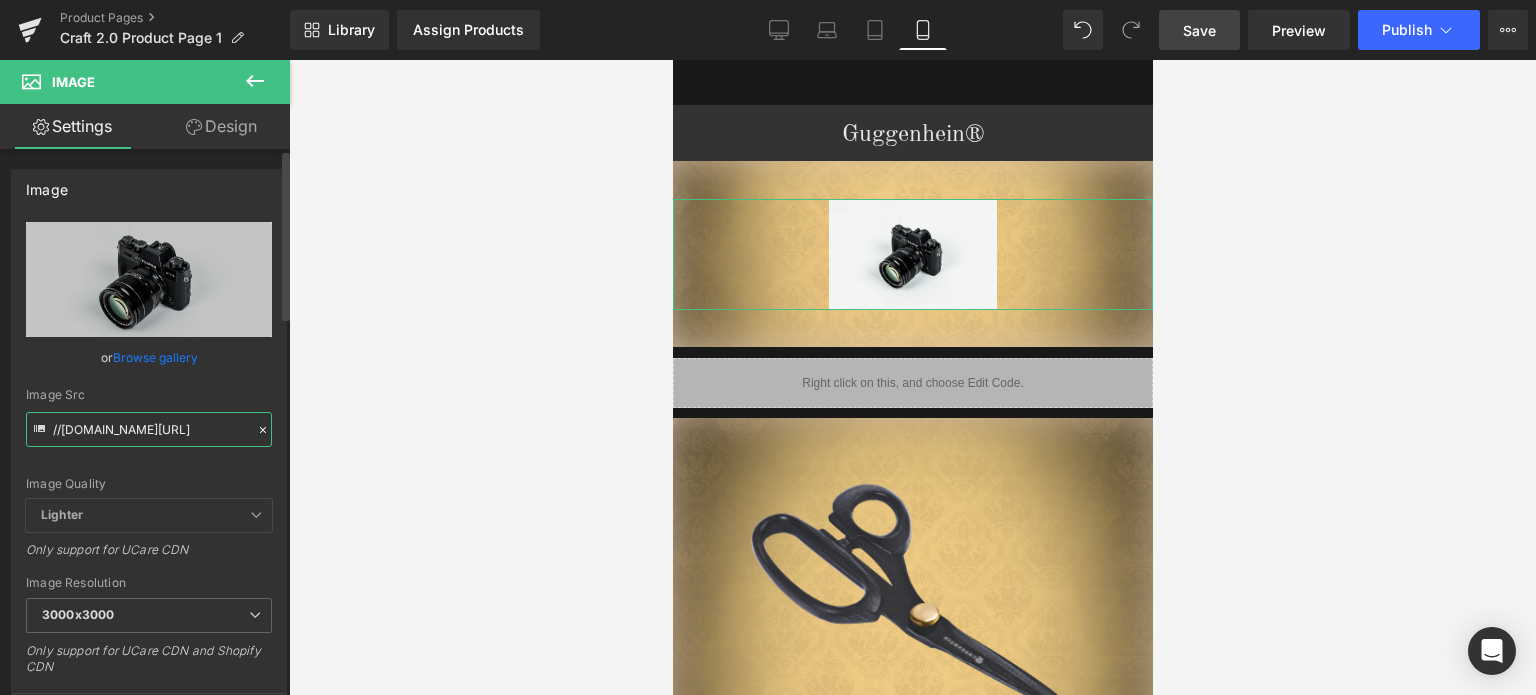 paste on "[URL][DOMAIN_NAME]" 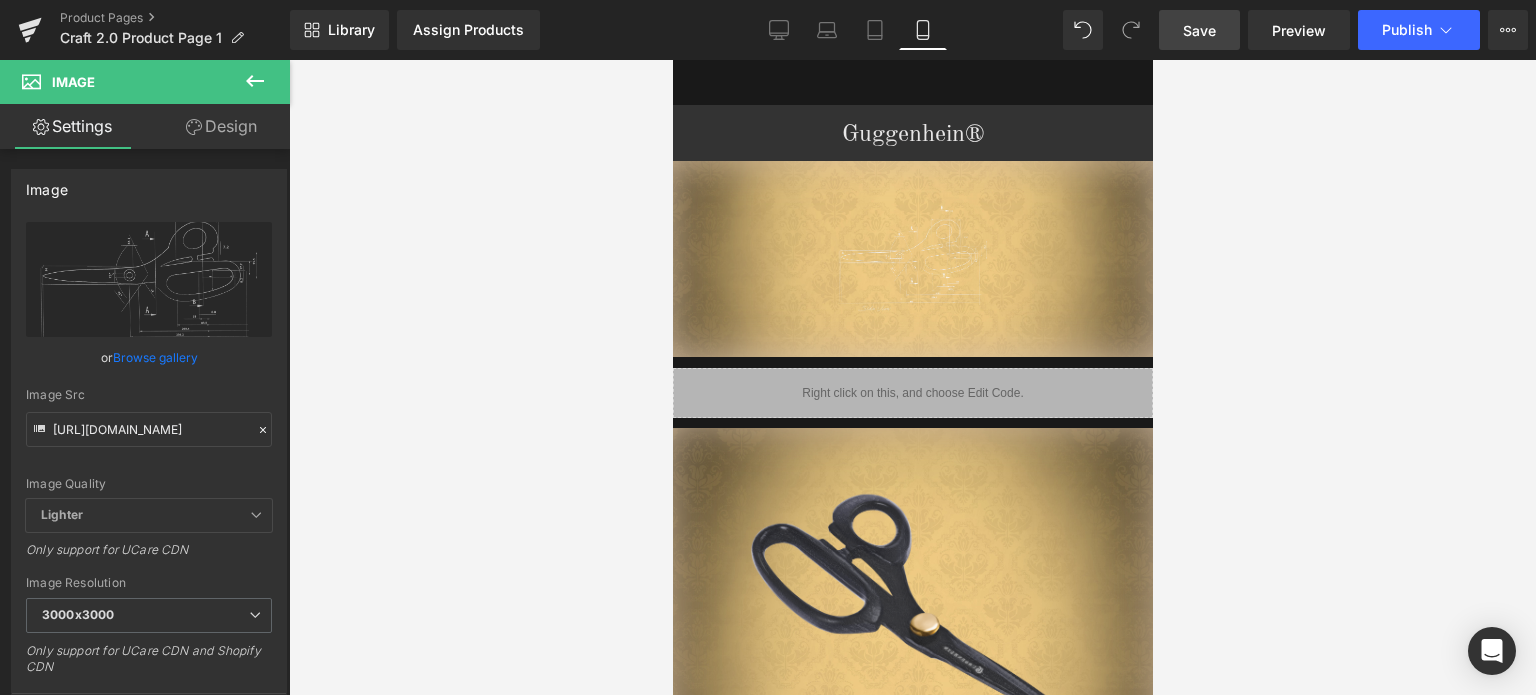 scroll, scrollTop: 0, scrollLeft: 0, axis: both 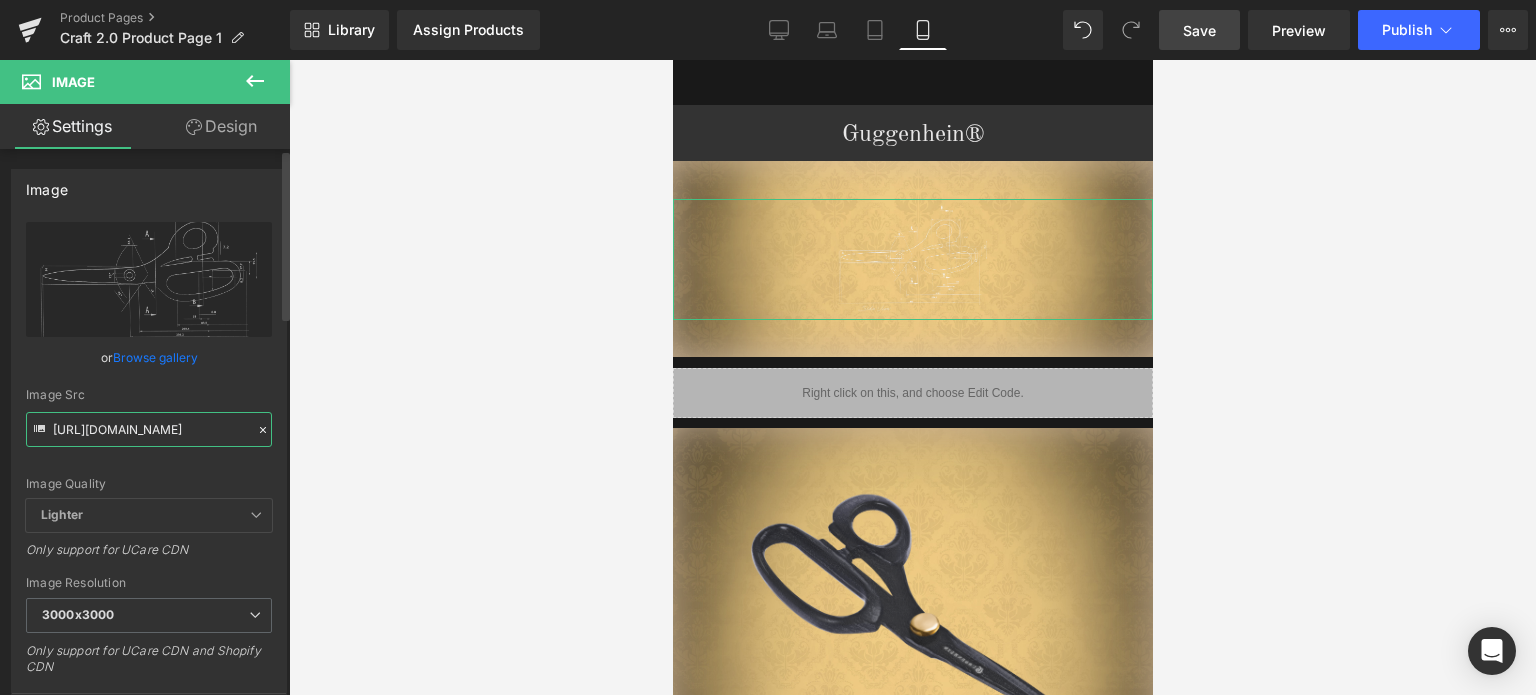 click on "[URL][DOMAIN_NAME]" at bounding box center [149, 429] 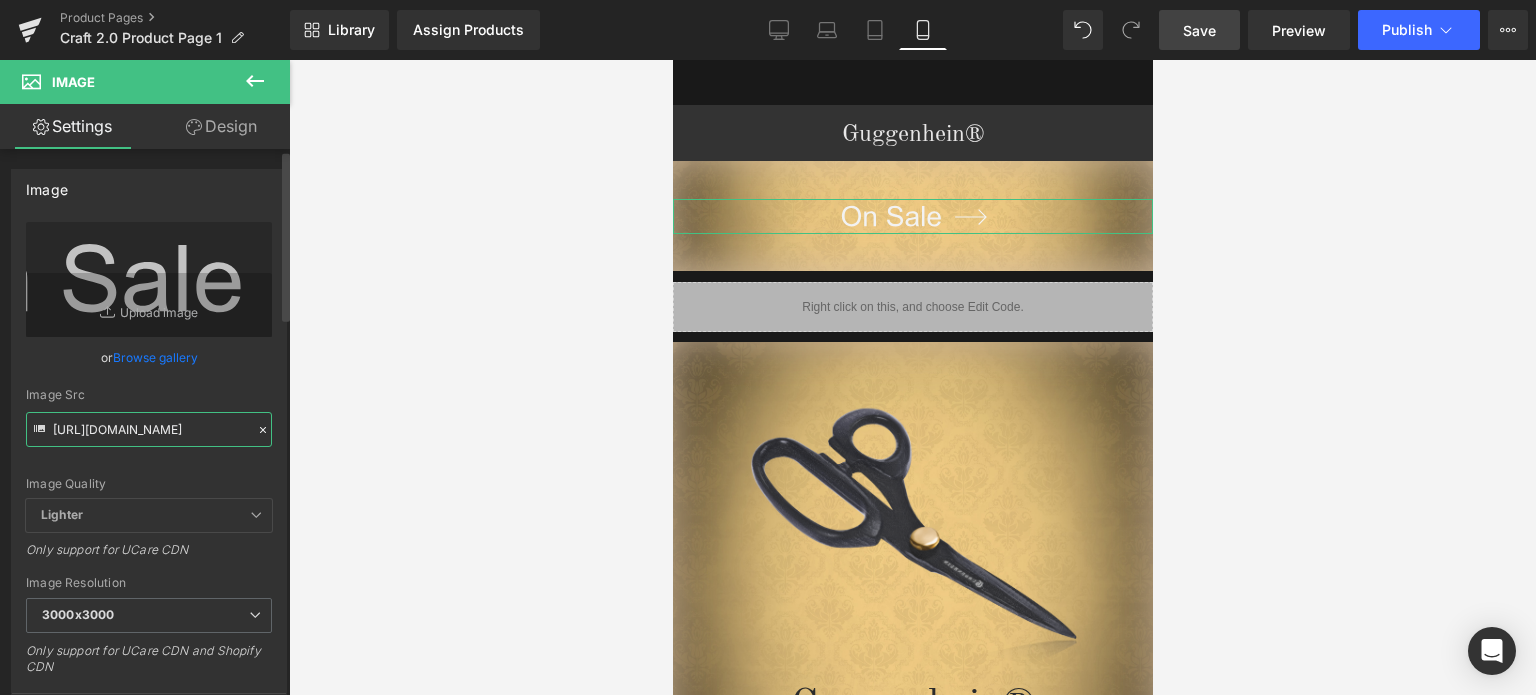 scroll, scrollTop: 400, scrollLeft: 0, axis: vertical 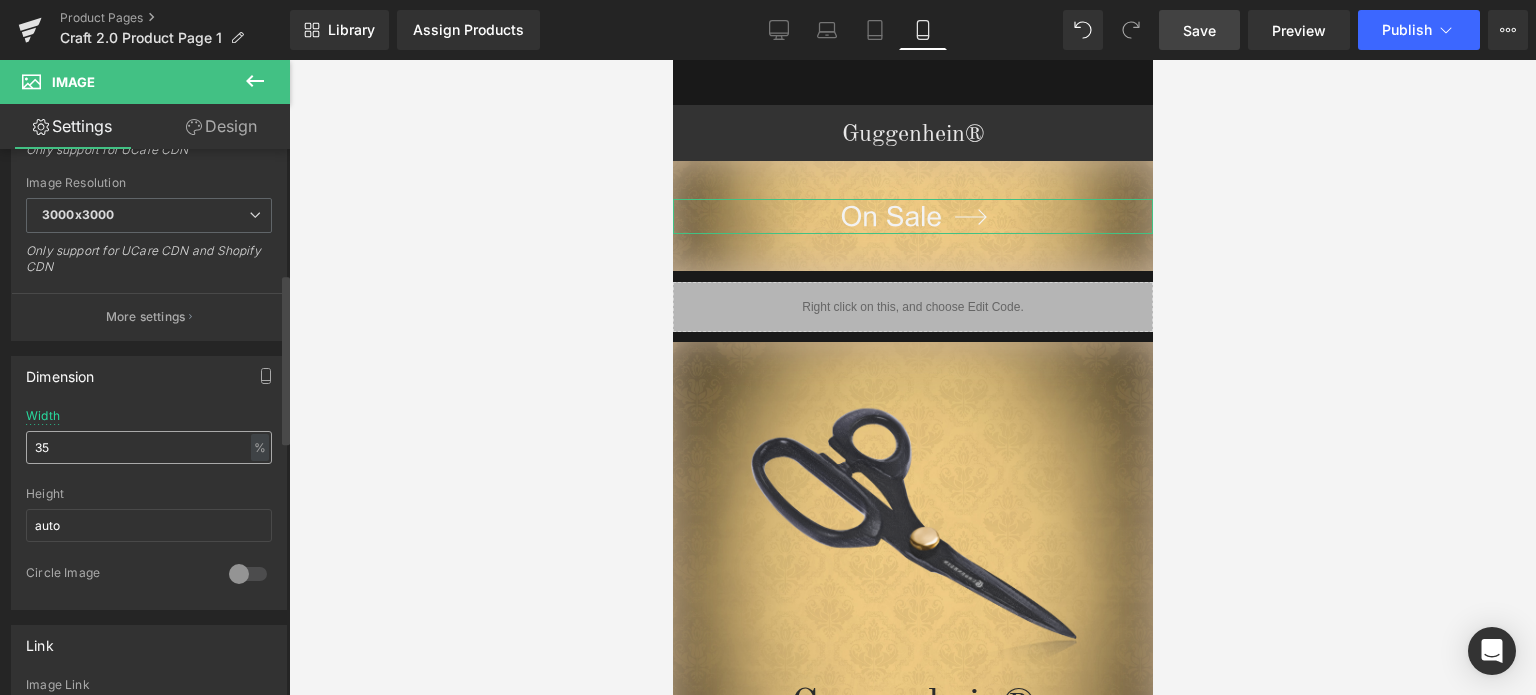 type on "[URL][DOMAIN_NAME]" 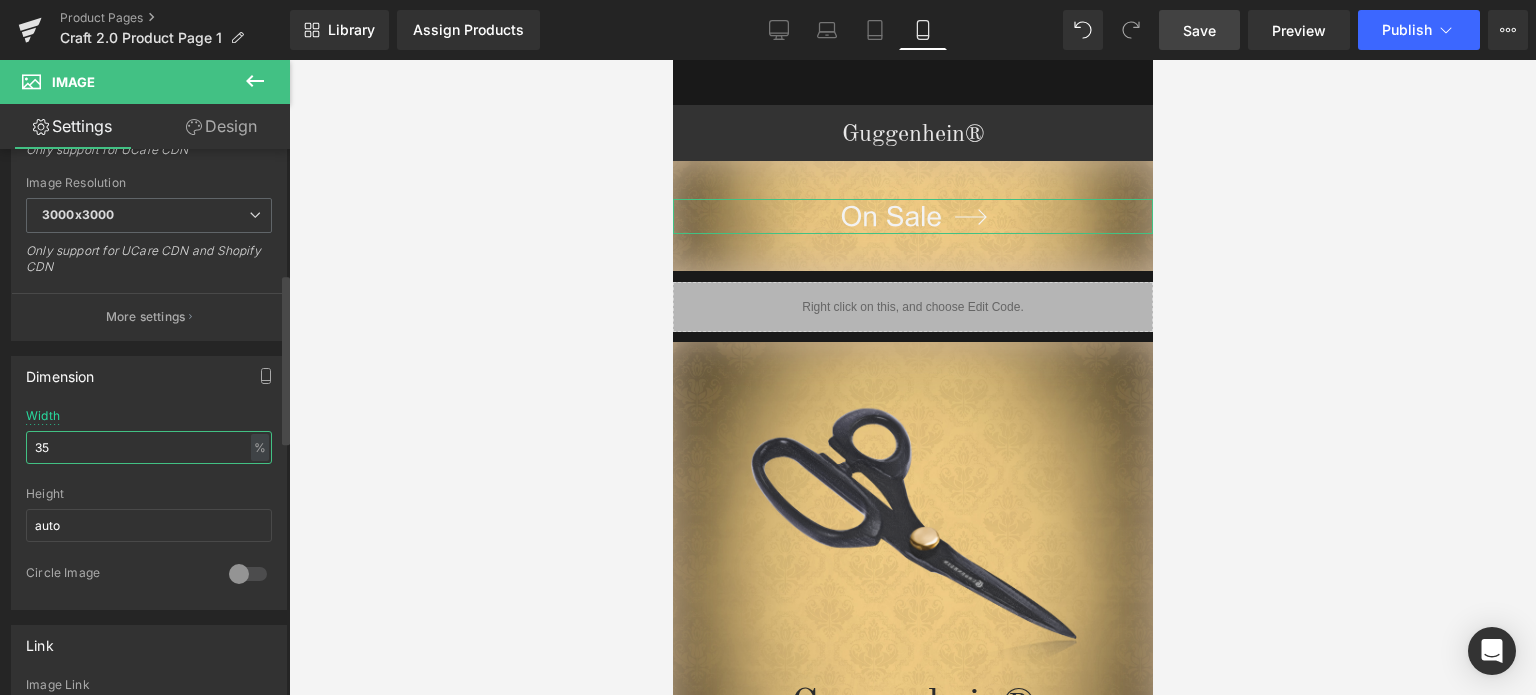 scroll, scrollTop: 0, scrollLeft: 0, axis: both 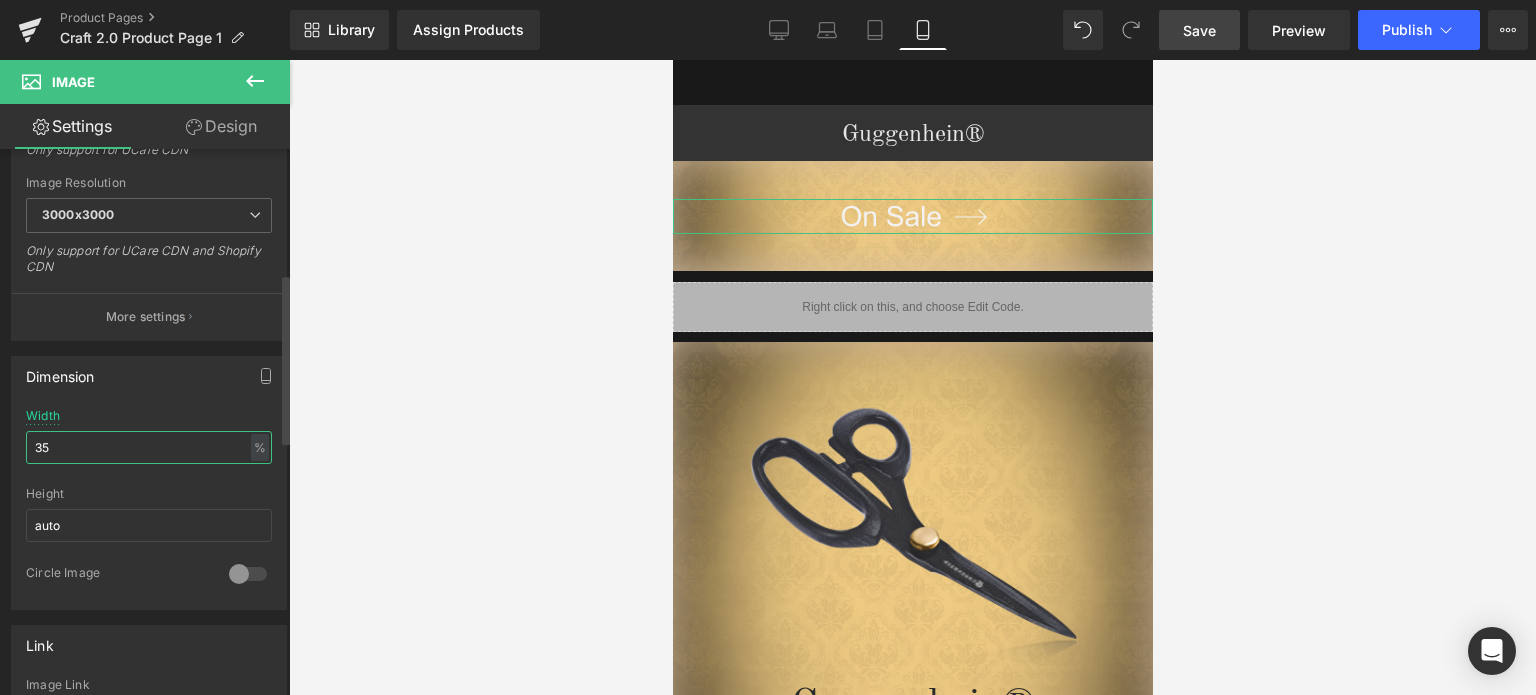 type on "25" 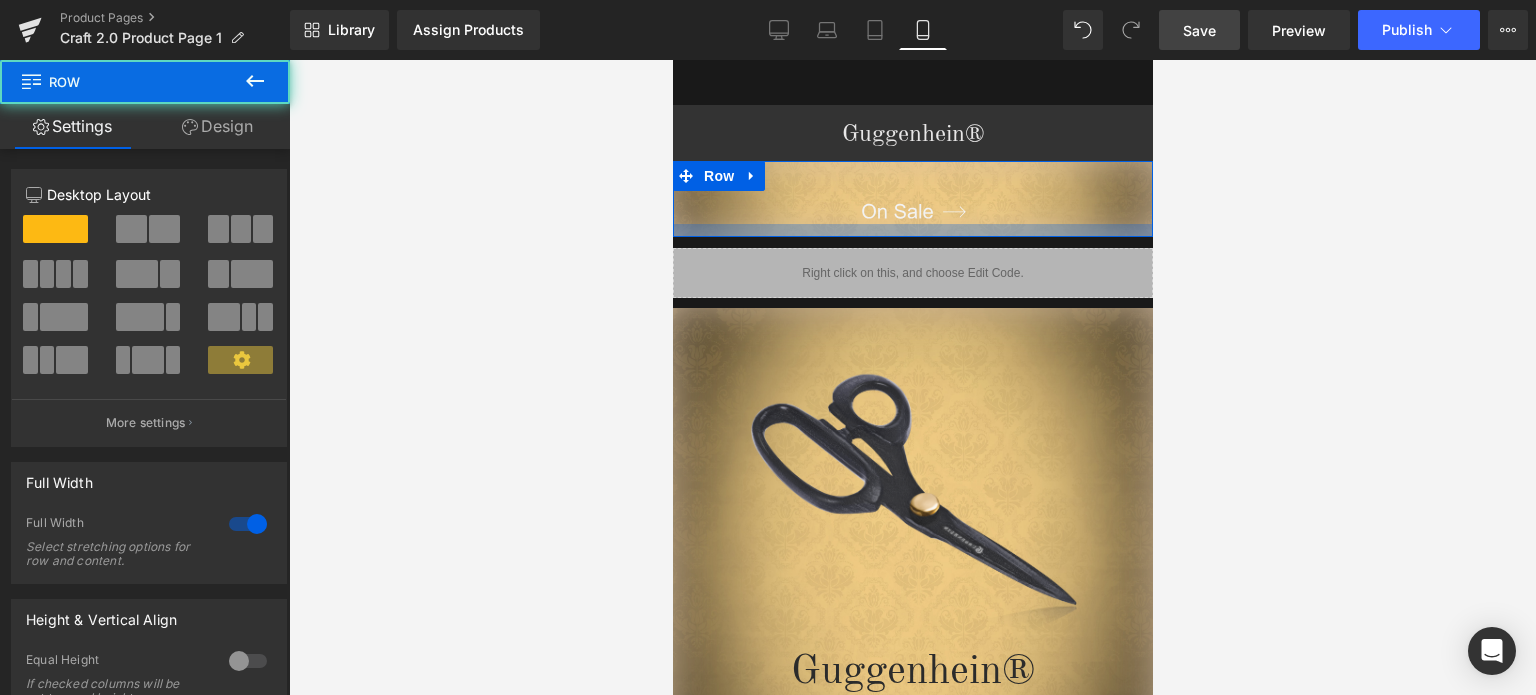 drag, startPoint x: 997, startPoint y: 225, endPoint x: 2120, endPoint y: 255, distance: 1123.4006 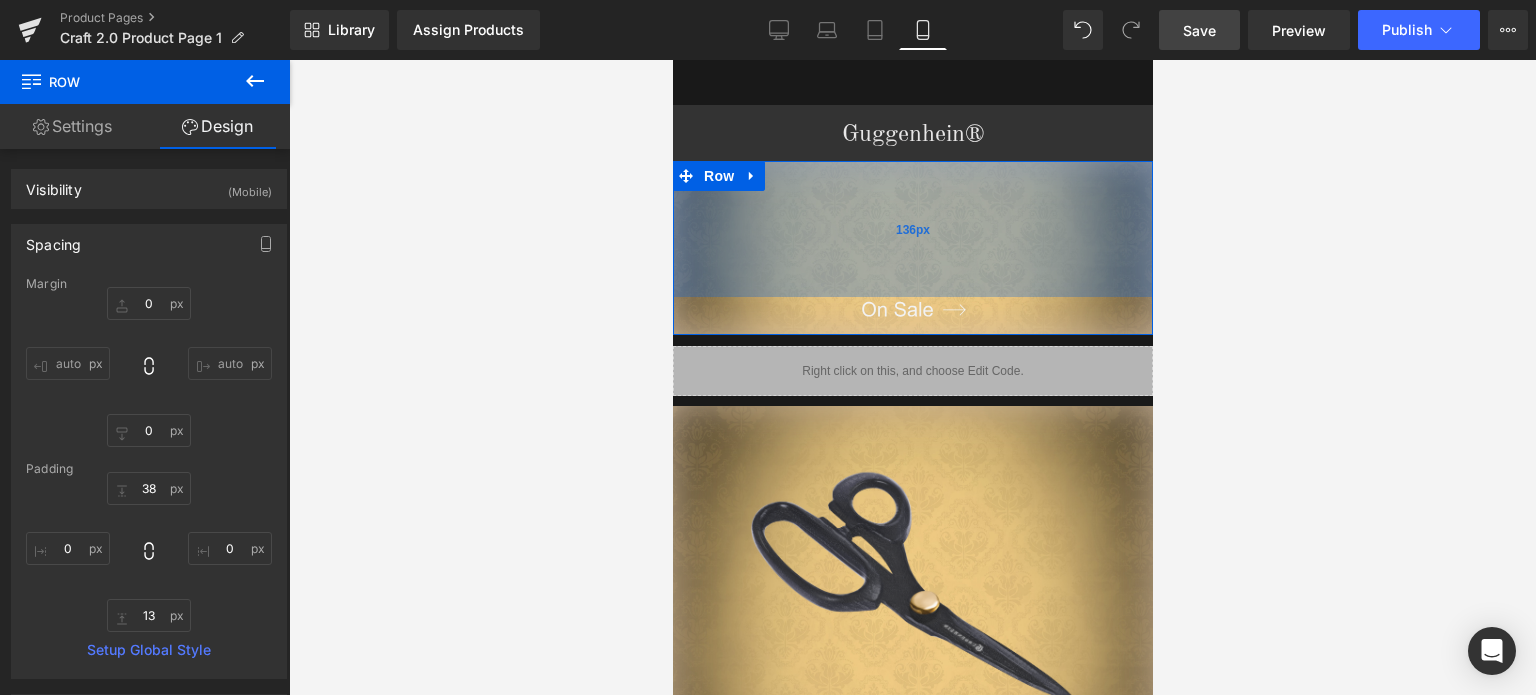 drag, startPoint x: 1003, startPoint y: 144, endPoint x: 998, endPoint y: 242, distance: 98.12747 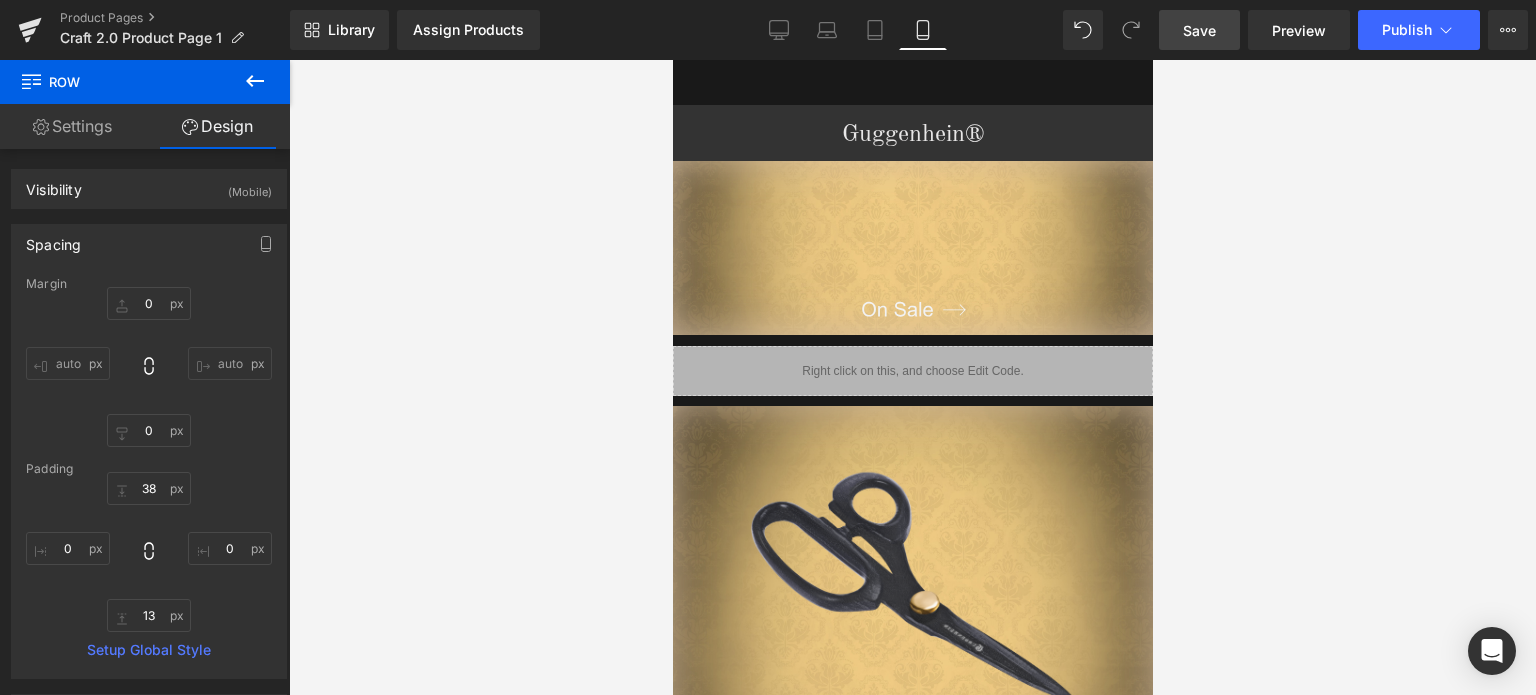 click on "Save" at bounding box center (1199, 30) 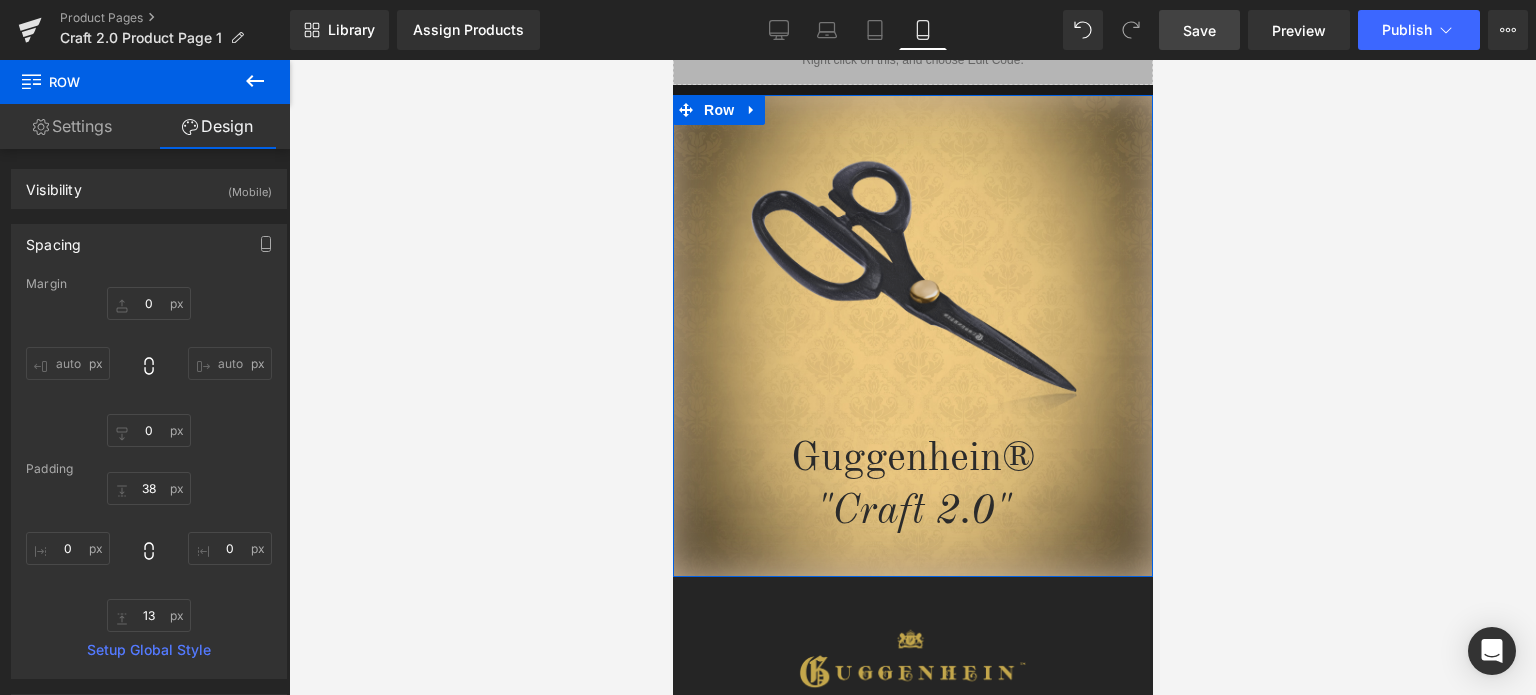 scroll, scrollTop: 3412, scrollLeft: 0, axis: vertical 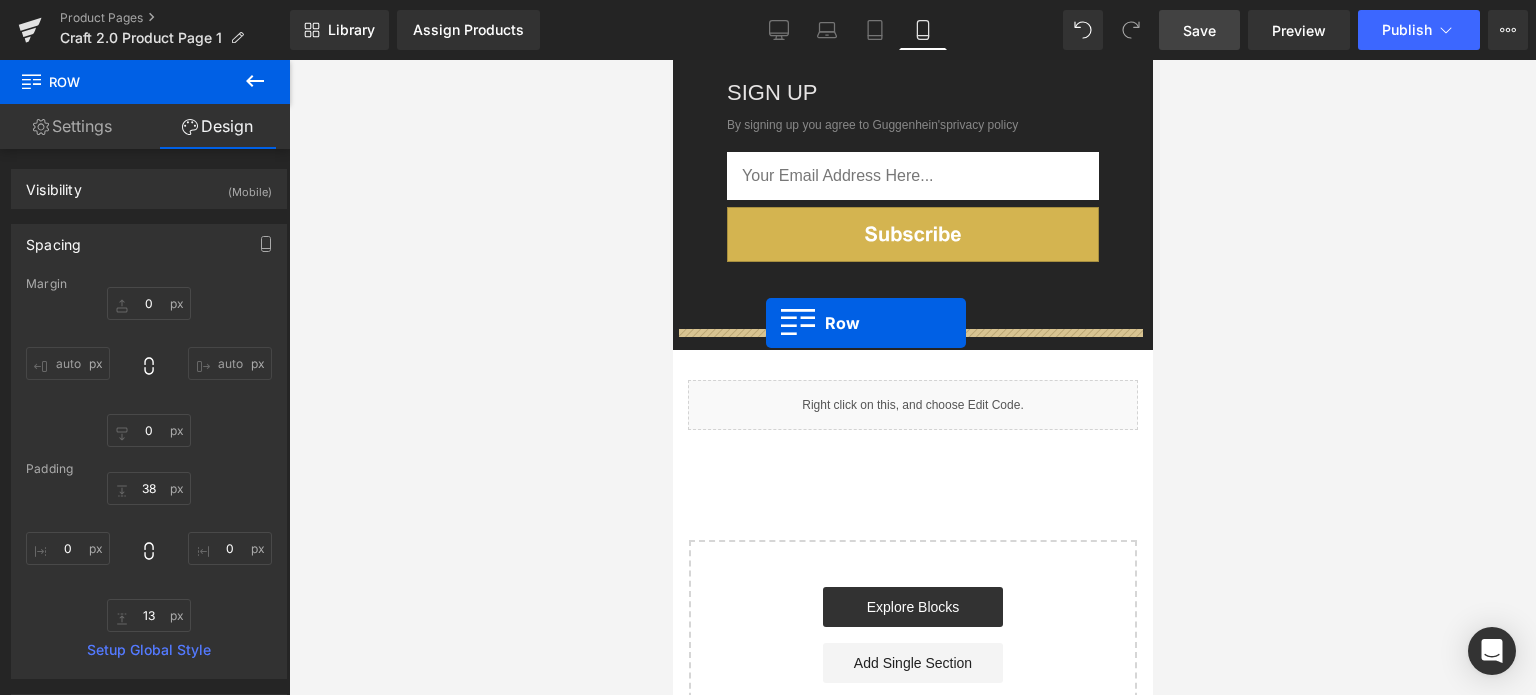 drag, startPoint x: 675, startPoint y: 200, endPoint x: 765, endPoint y: 323, distance: 152.41063 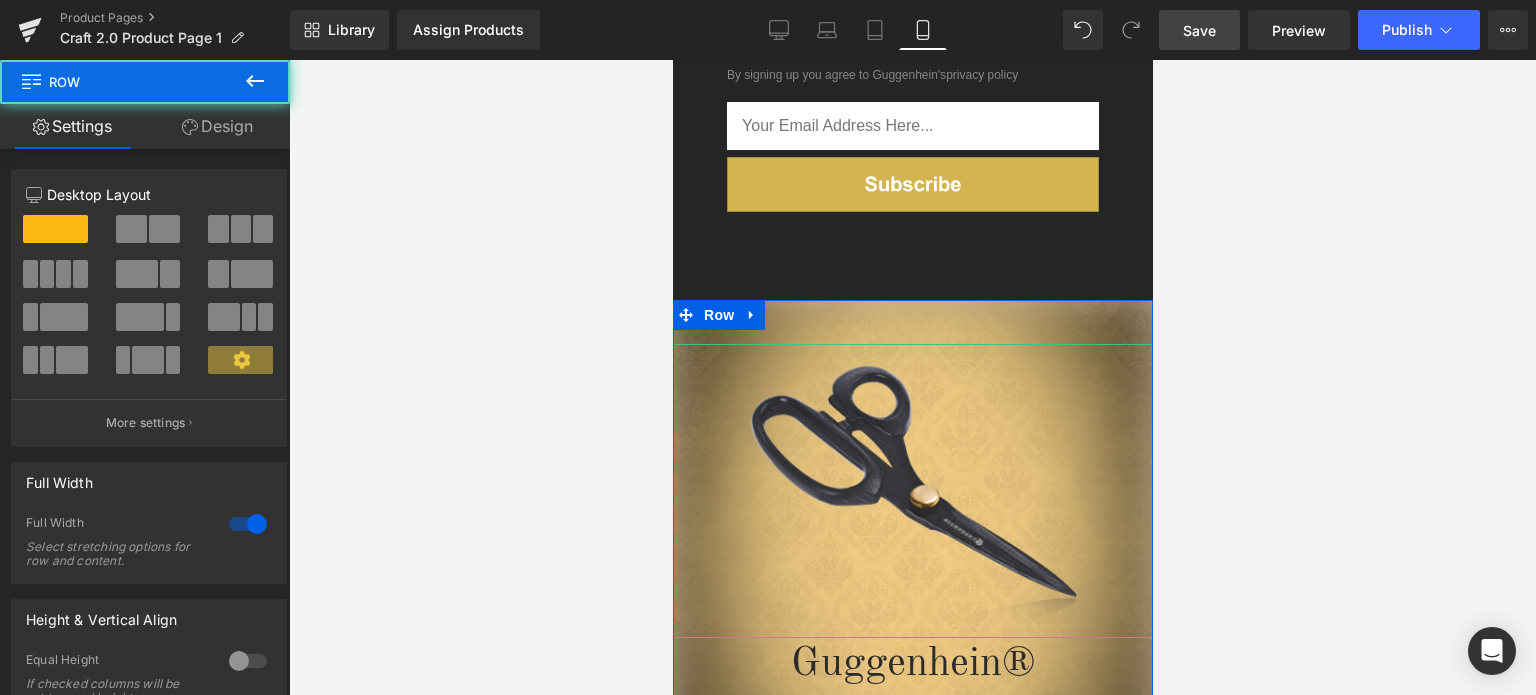 scroll, scrollTop: 4002, scrollLeft: 0, axis: vertical 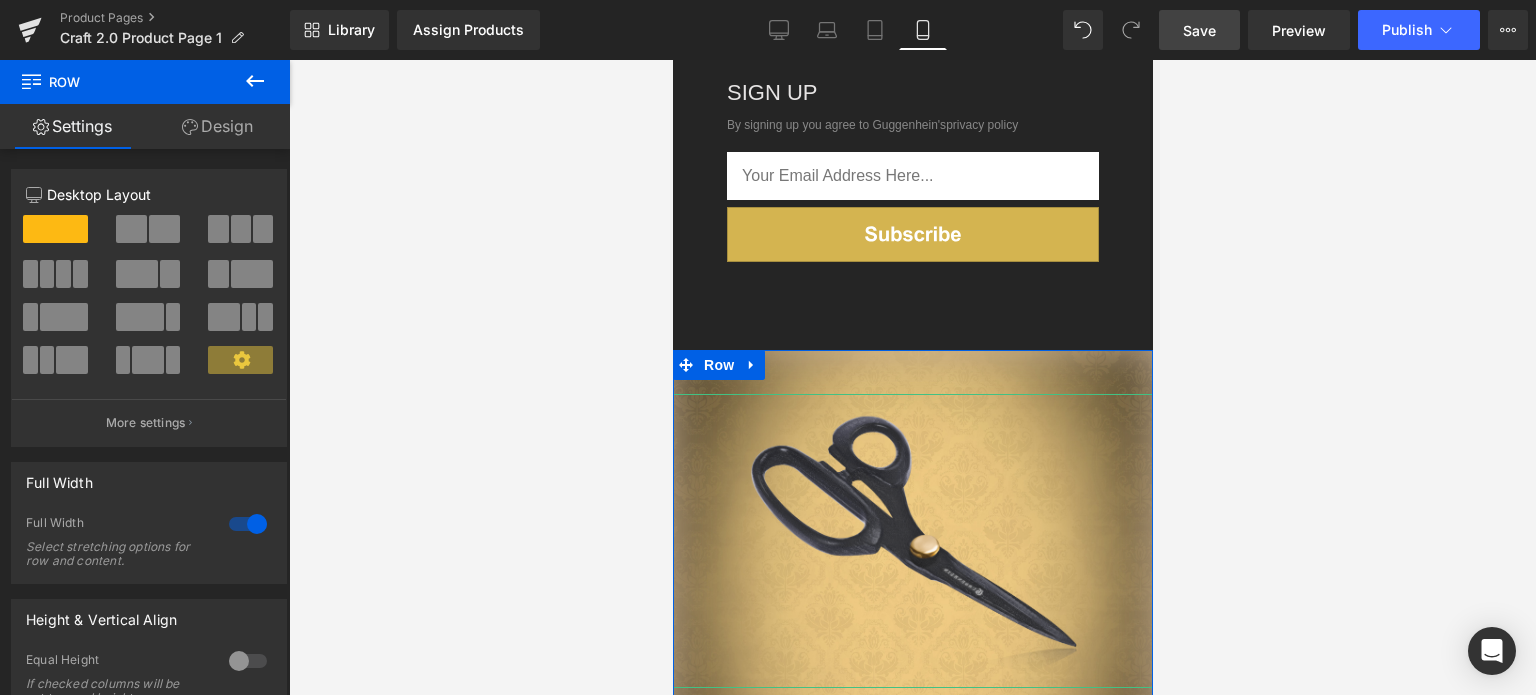 click on "Save" at bounding box center (1199, 30) 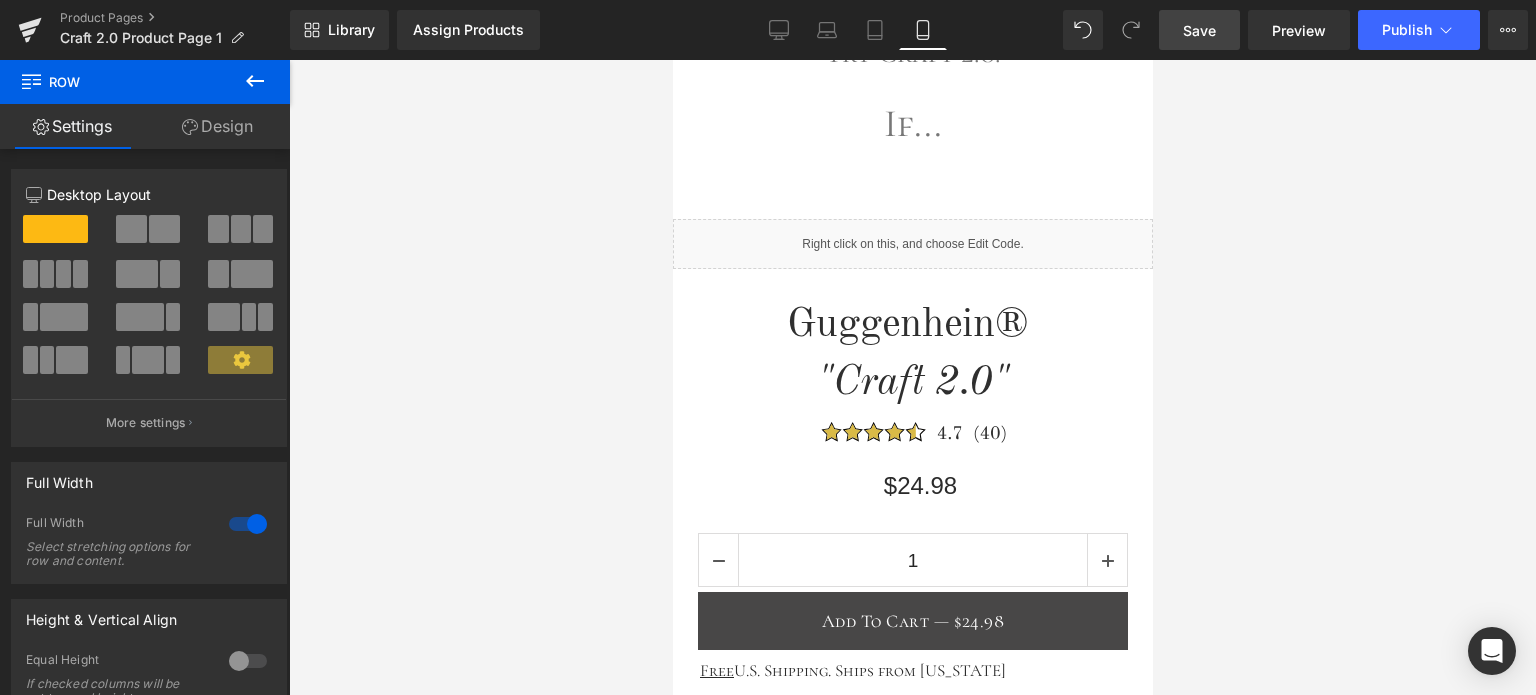 scroll, scrollTop: 1234, scrollLeft: 0, axis: vertical 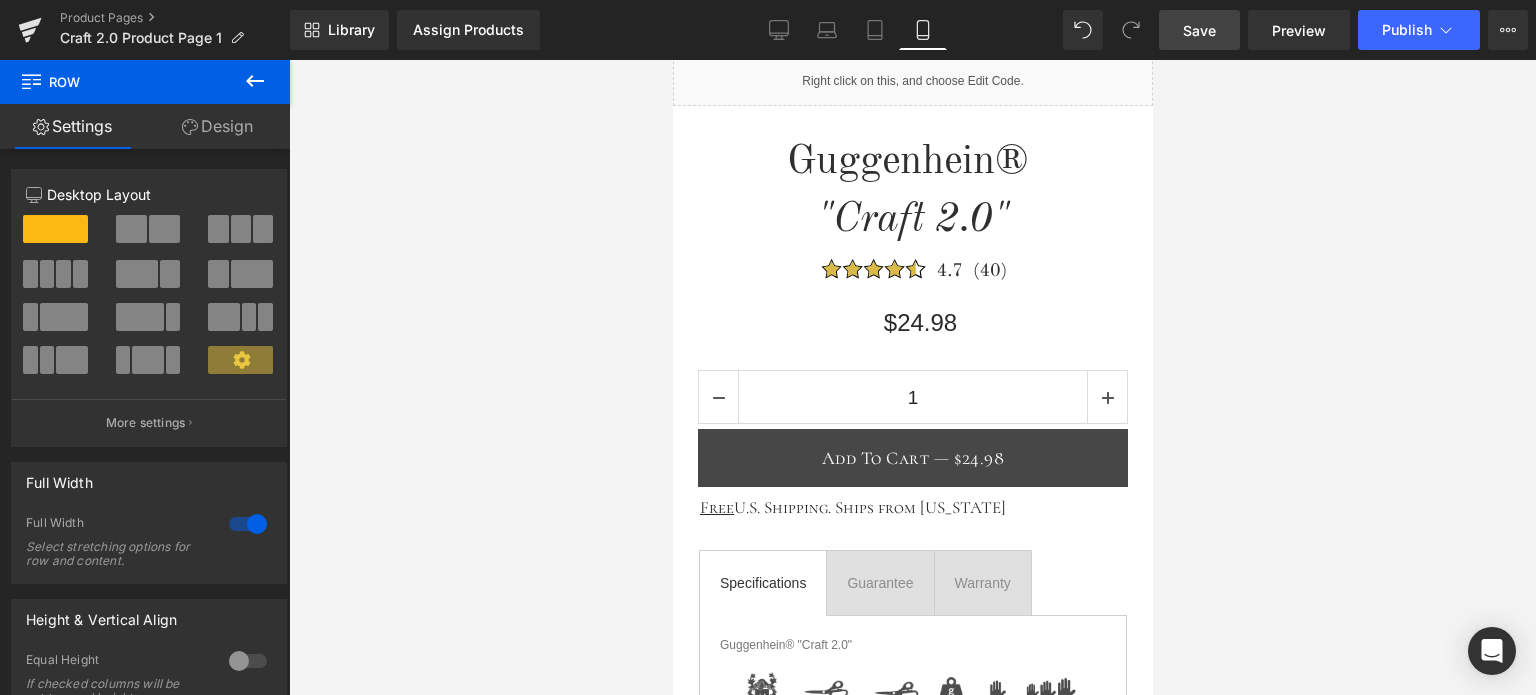 drag, startPoint x: 1143, startPoint y: 566, endPoint x: 1834, endPoint y: 321, distance: 733.148 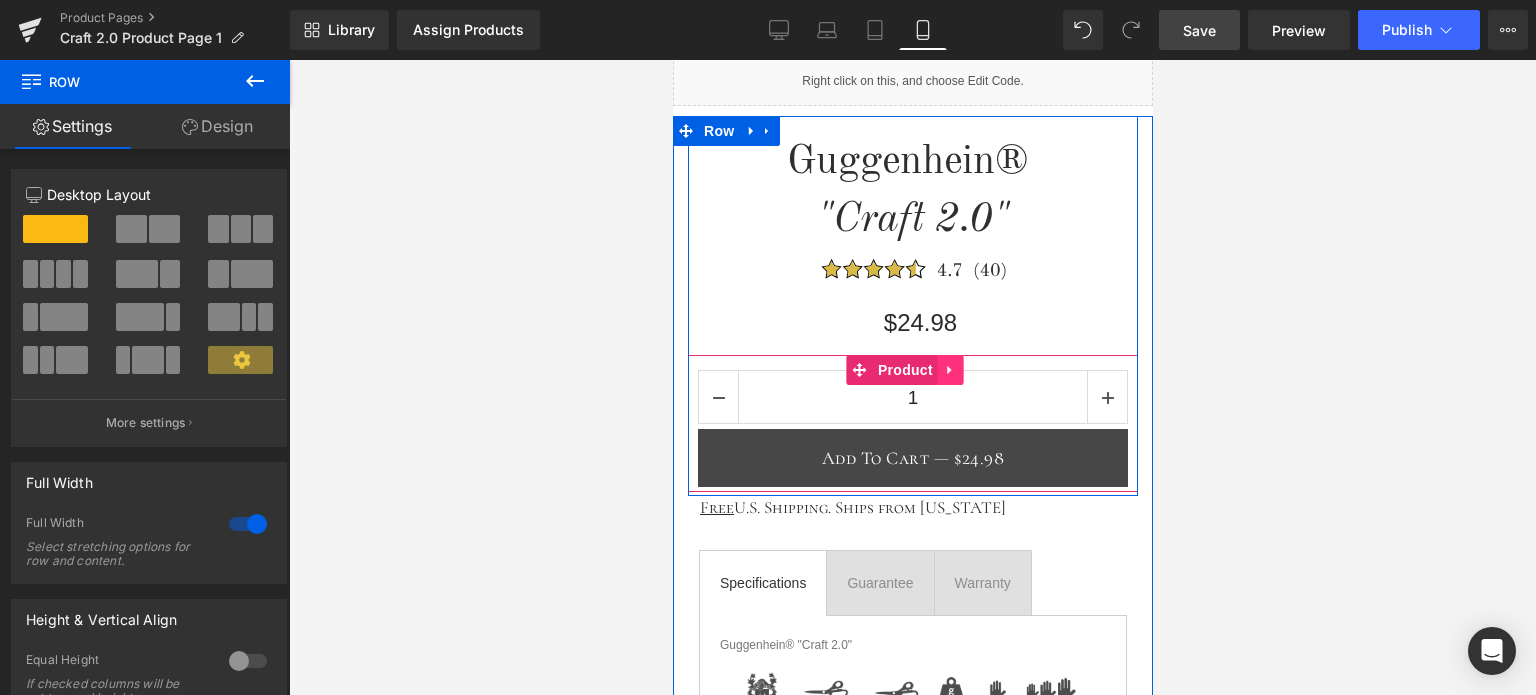 click 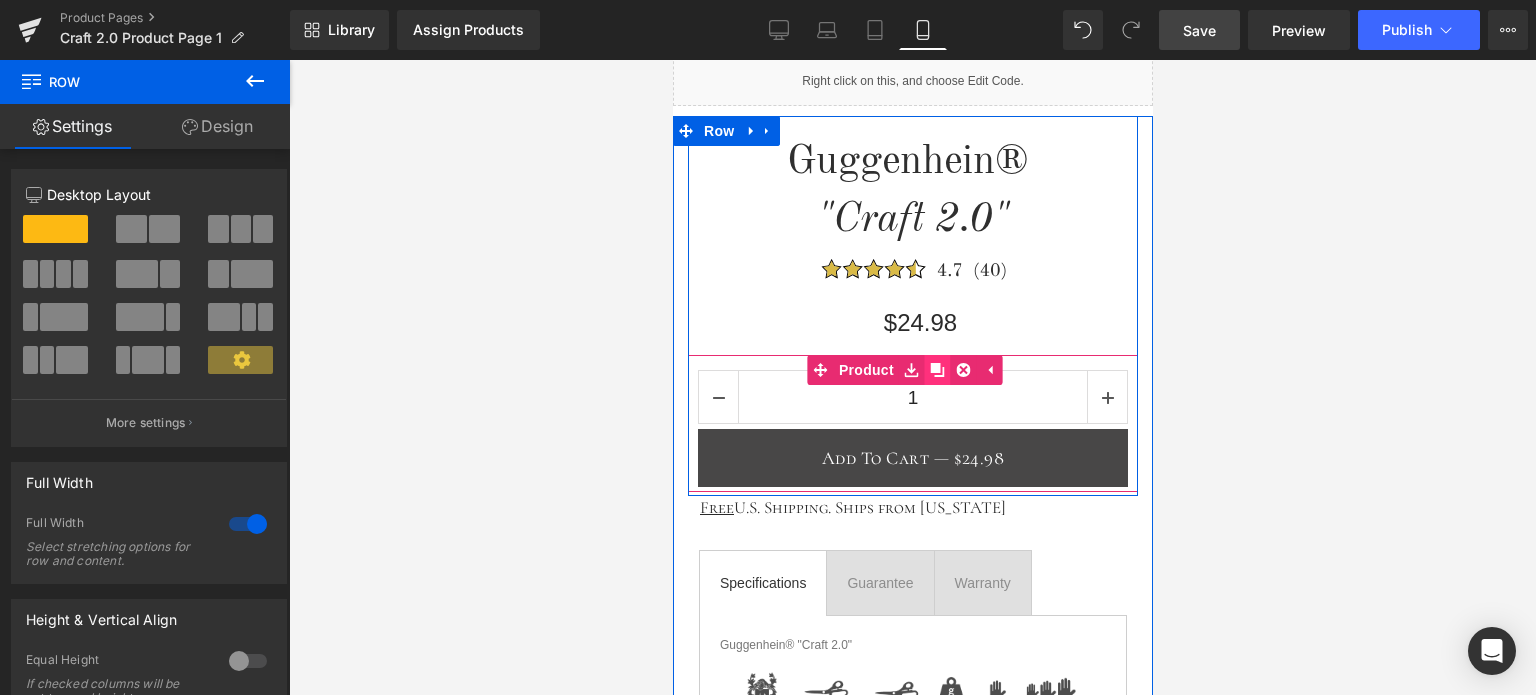 click 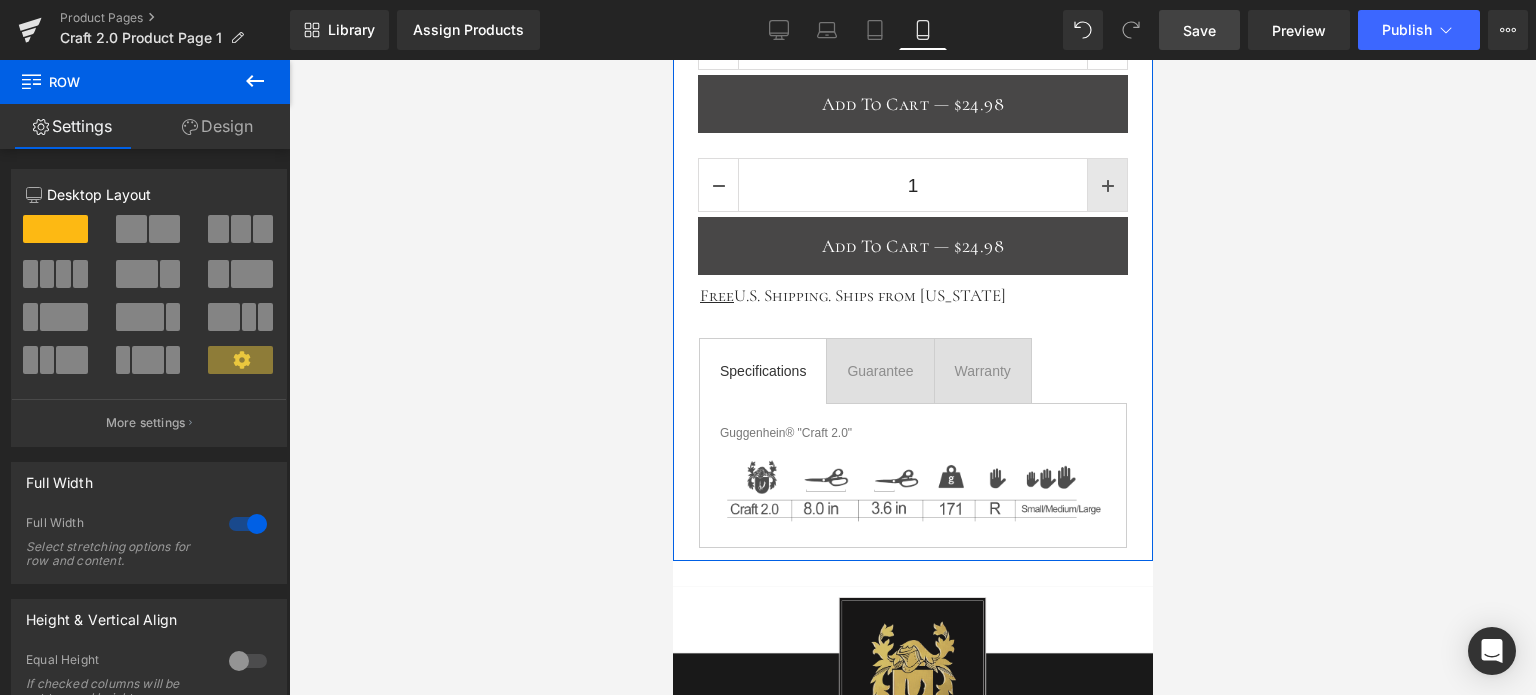 scroll, scrollTop: 1388, scrollLeft: 0, axis: vertical 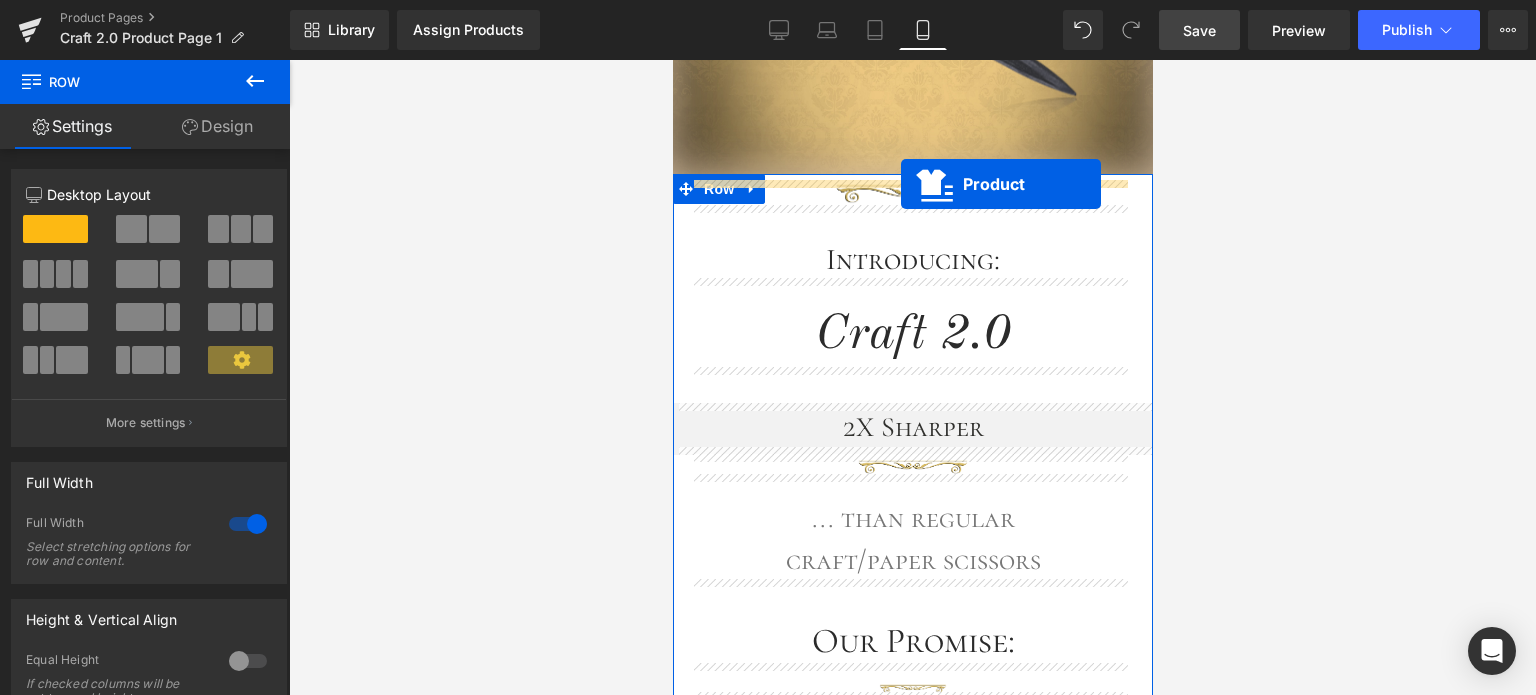 drag, startPoint x: 860, startPoint y: 353, endPoint x: 900, endPoint y: 184, distance: 173.66922 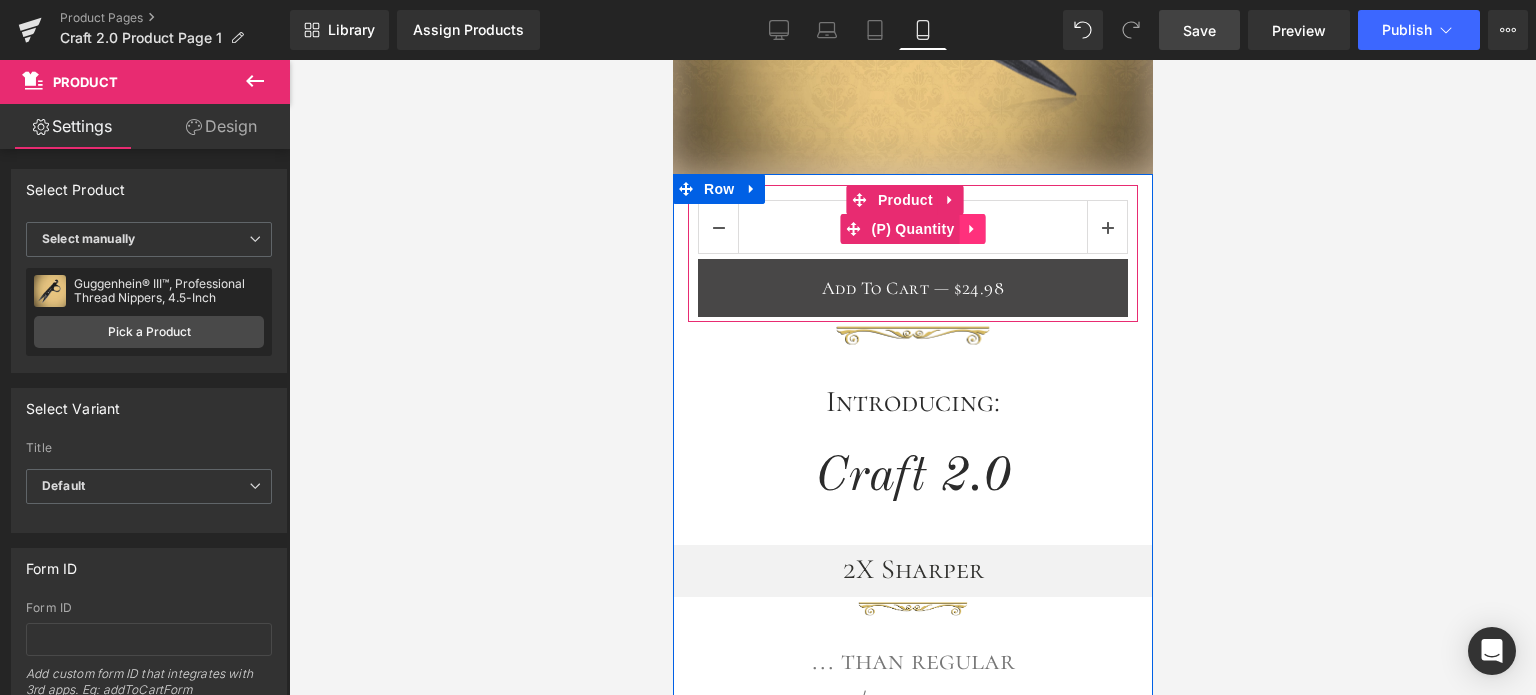 click 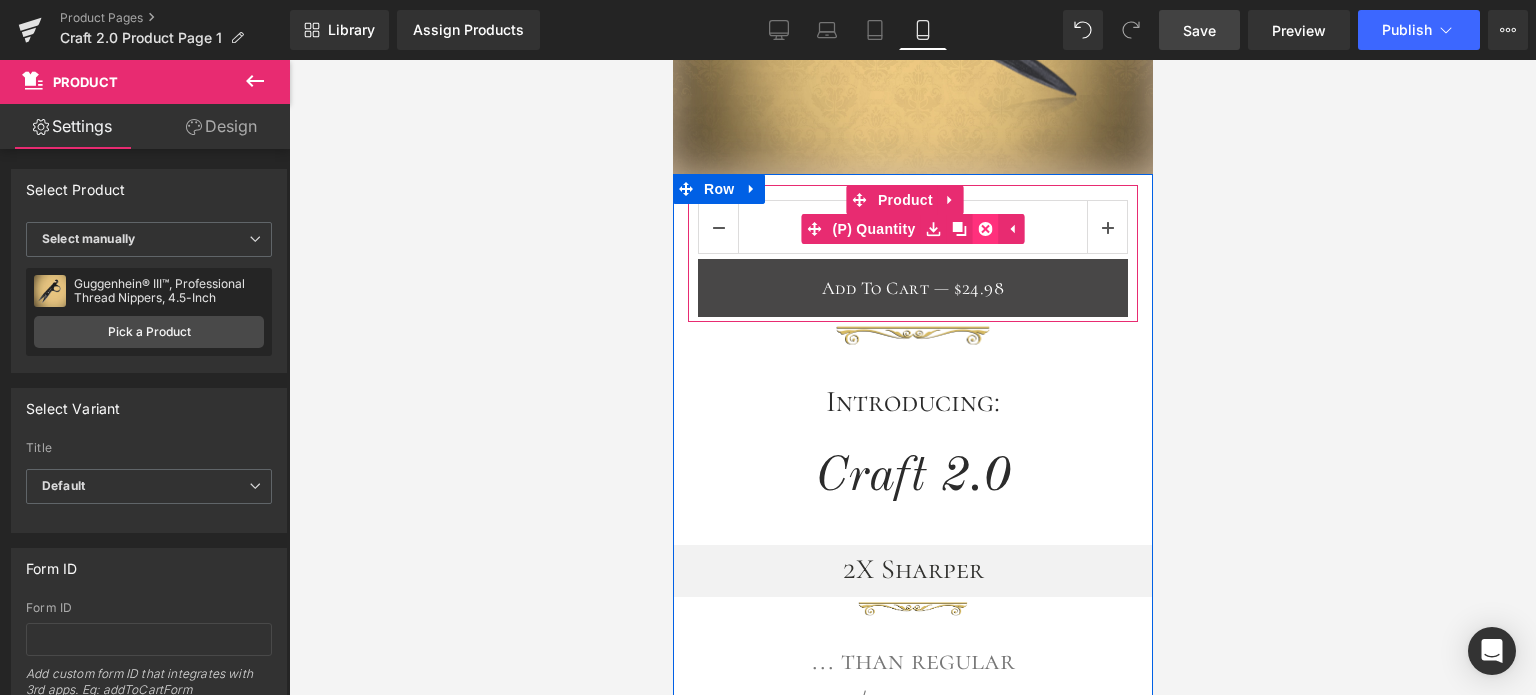click 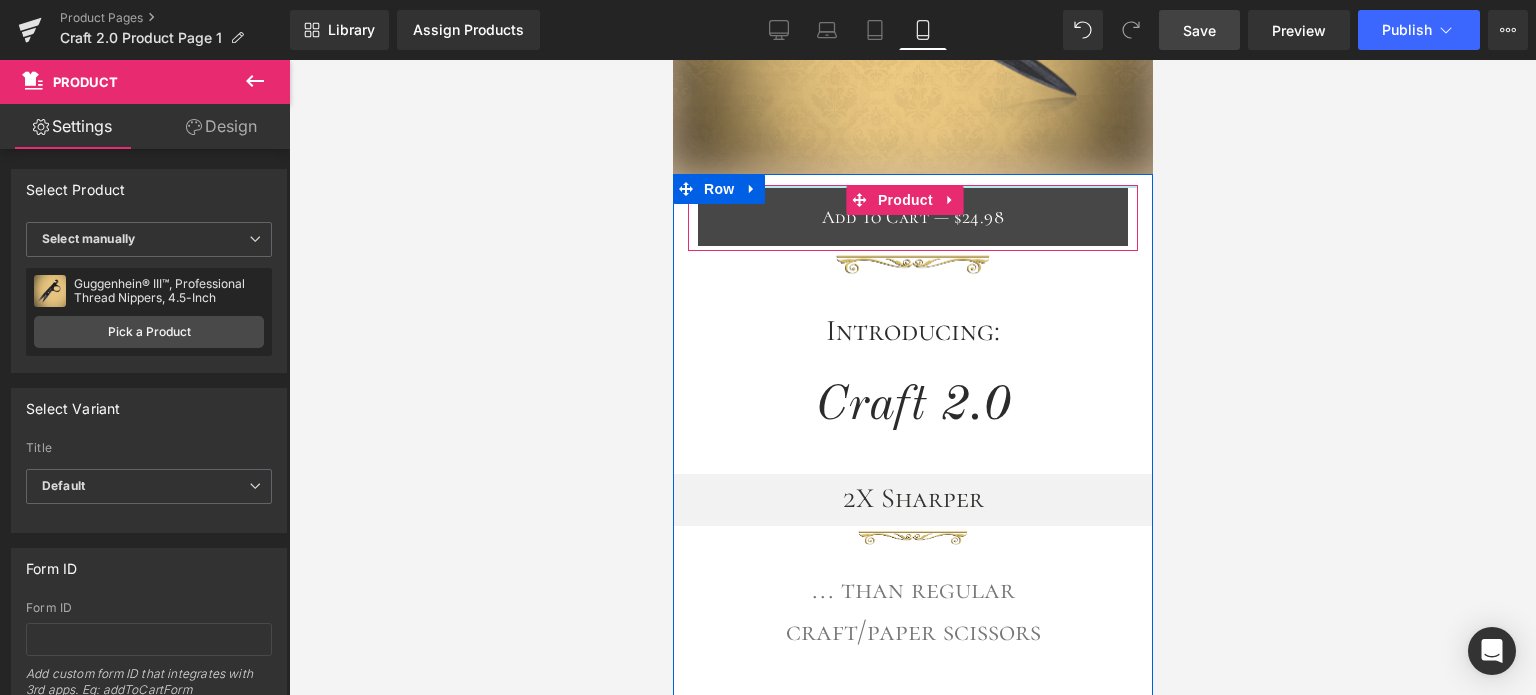 drag, startPoint x: 1048, startPoint y: 191, endPoint x: 1941, endPoint y: 295, distance: 899.0356 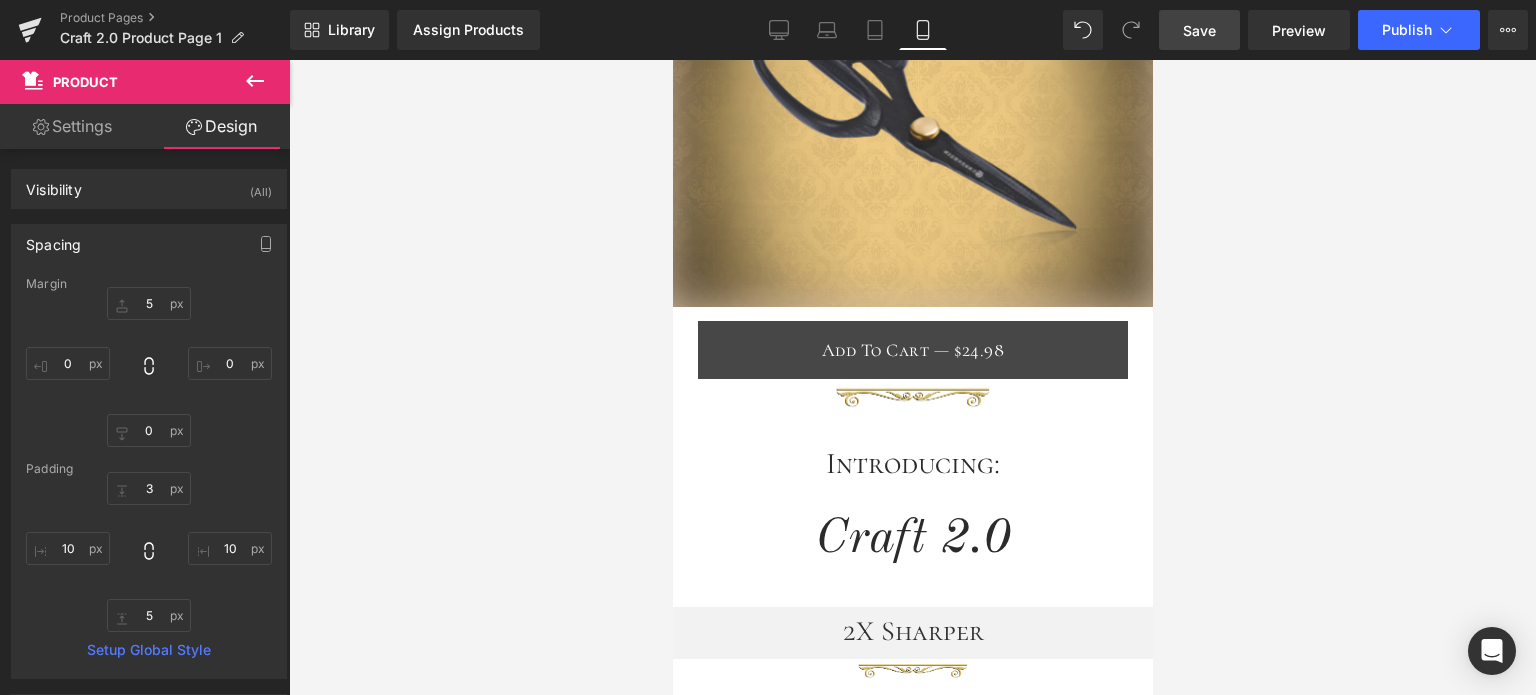 scroll, scrollTop: 88, scrollLeft: 0, axis: vertical 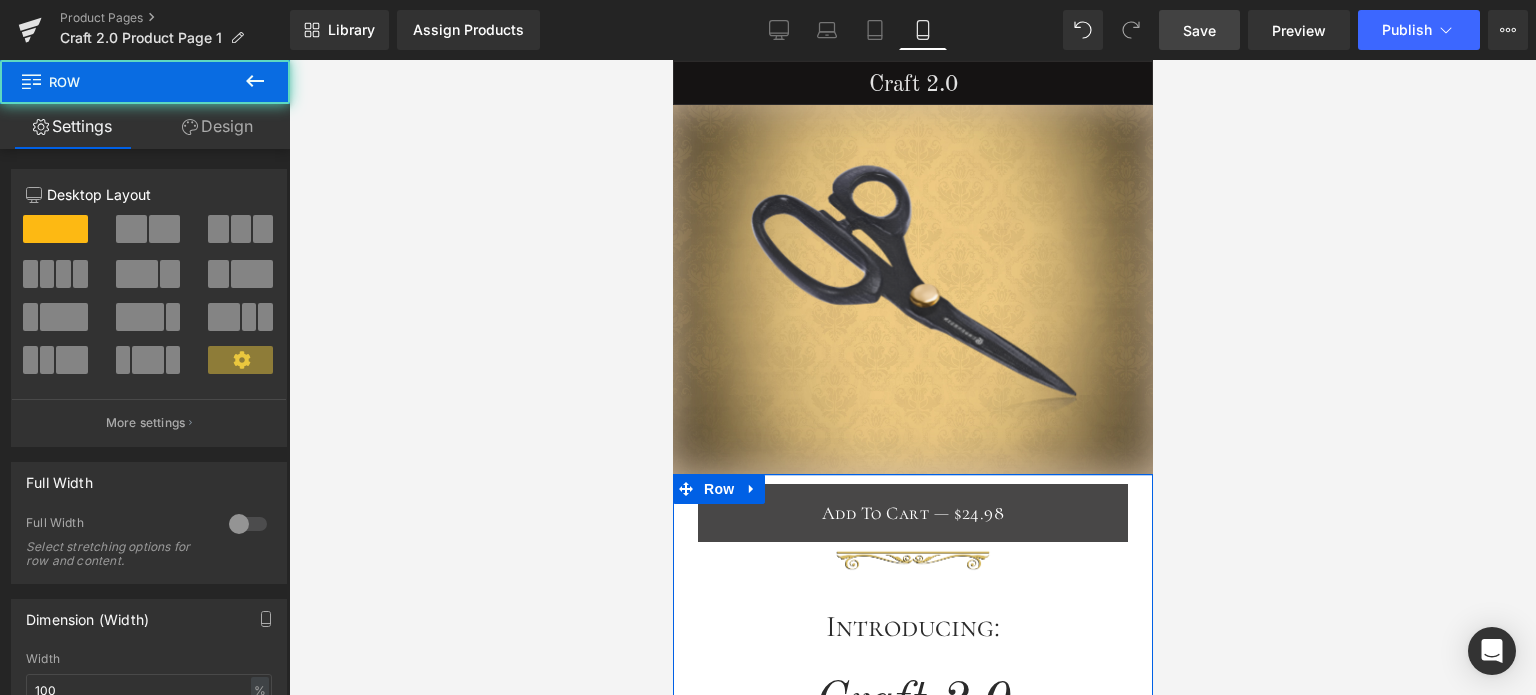 drag, startPoint x: 1016, startPoint y: 479, endPoint x: 1981, endPoint y: 601, distance: 972.68134 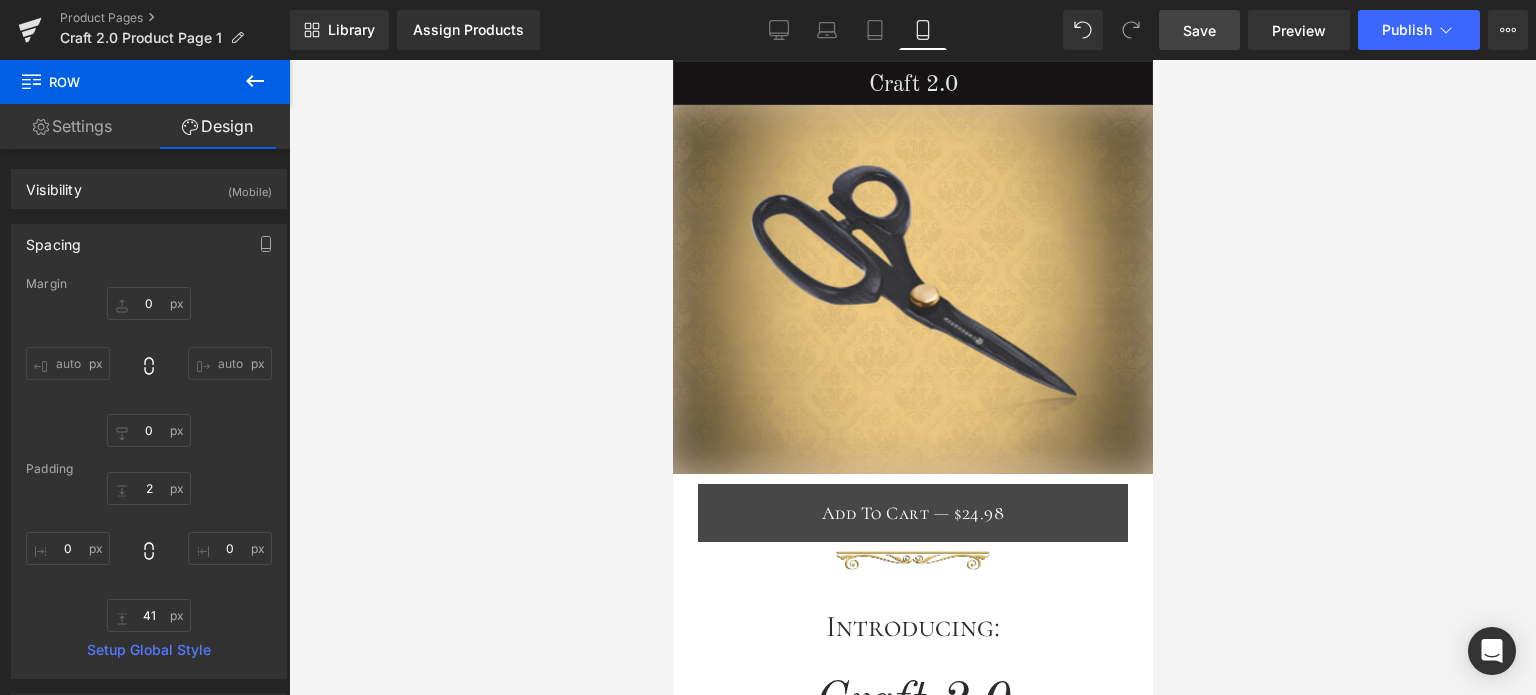 click on "Save" at bounding box center (1199, 30) 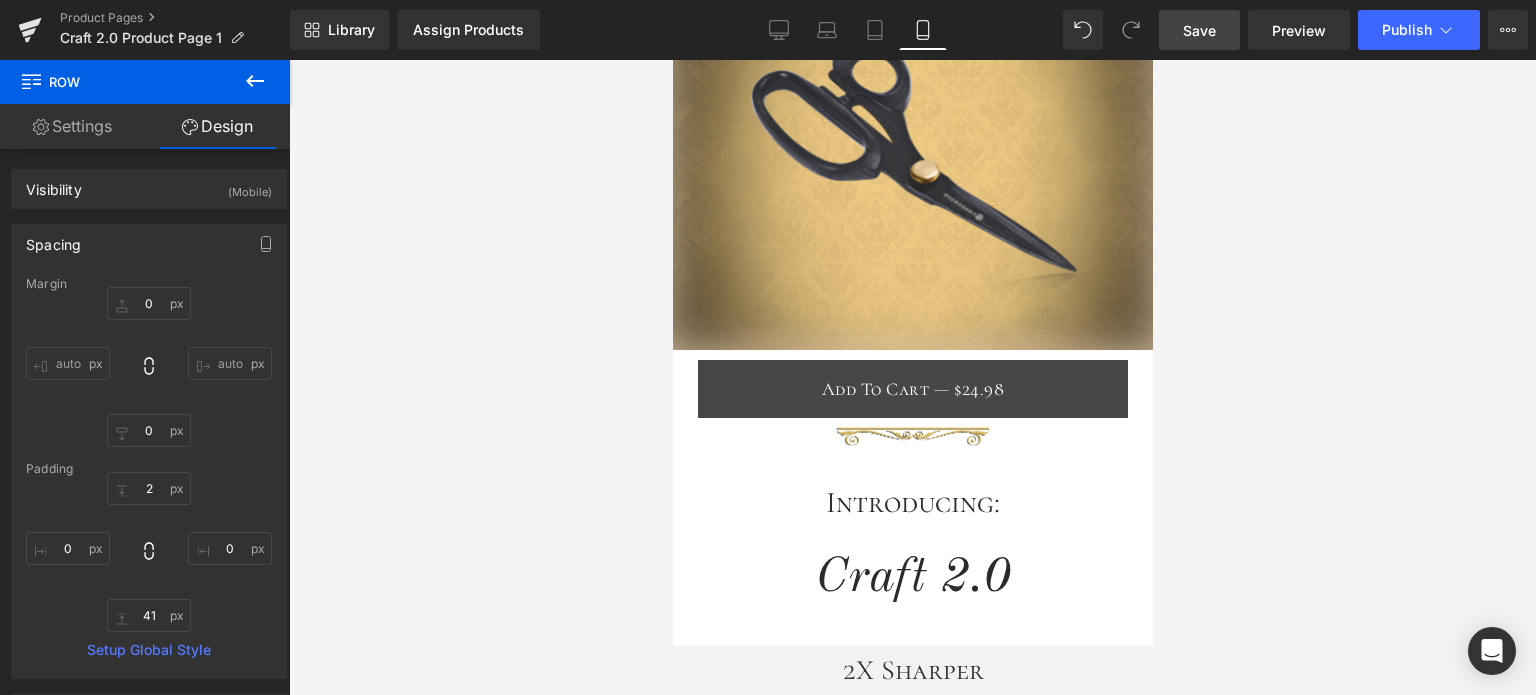 scroll, scrollTop: 288, scrollLeft: 0, axis: vertical 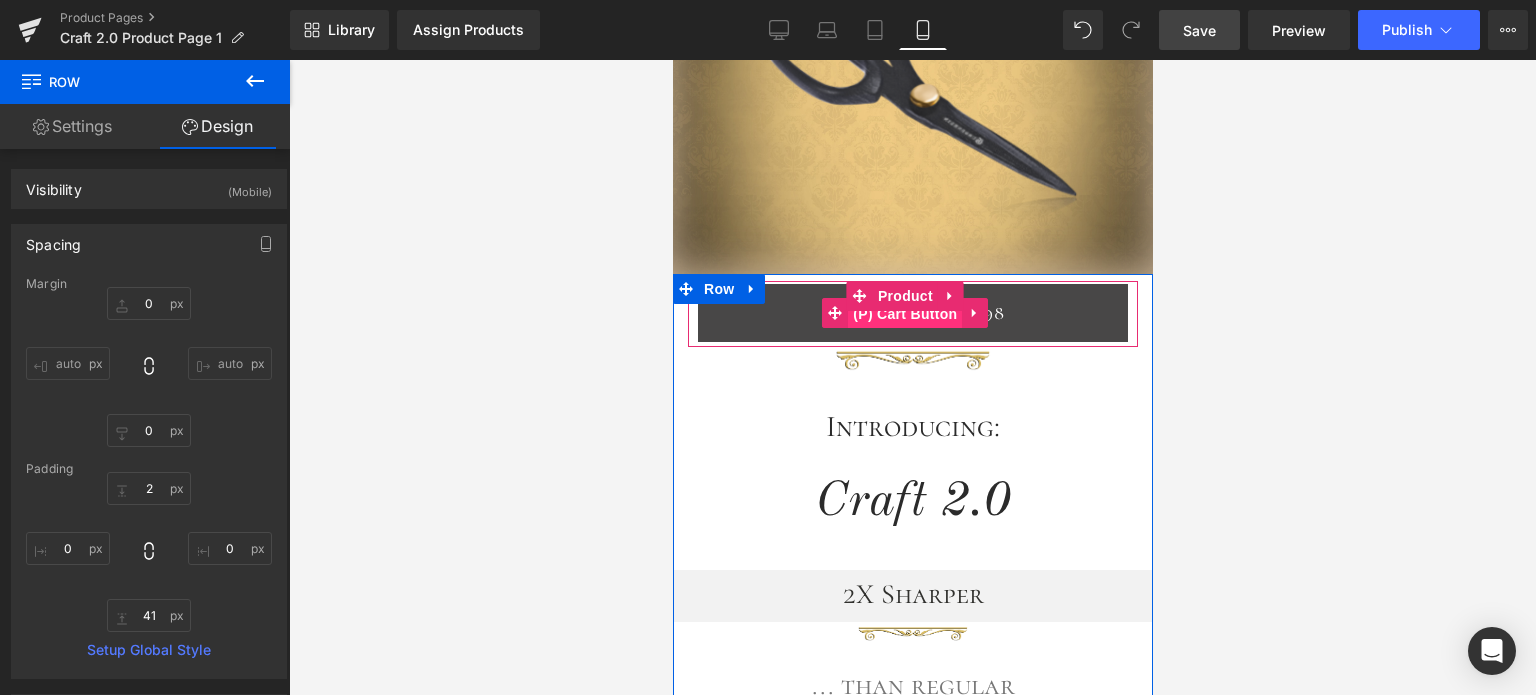 drag, startPoint x: 900, startPoint y: 319, endPoint x: 1135, endPoint y: 512, distance: 304.09537 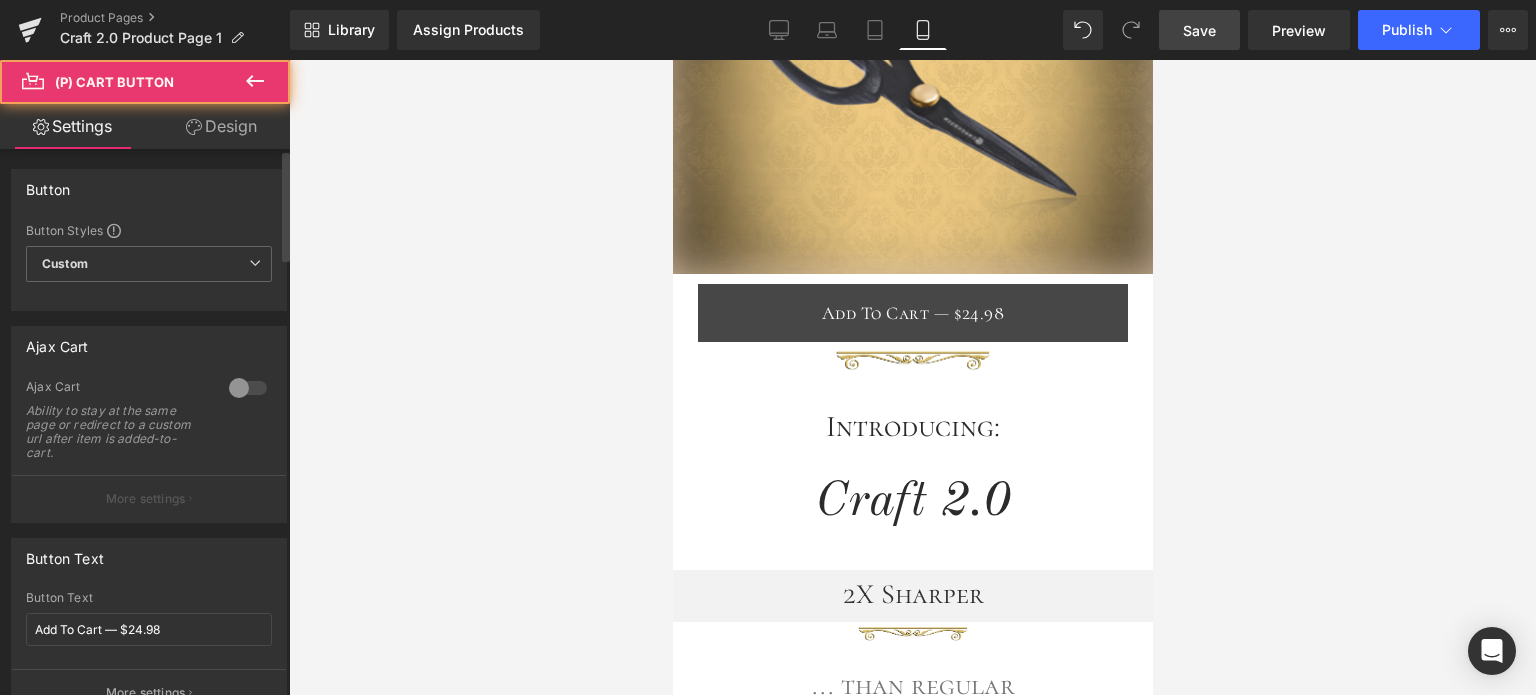 scroll, scrollTop: 500, scrollLeft: 0, axis: vertical 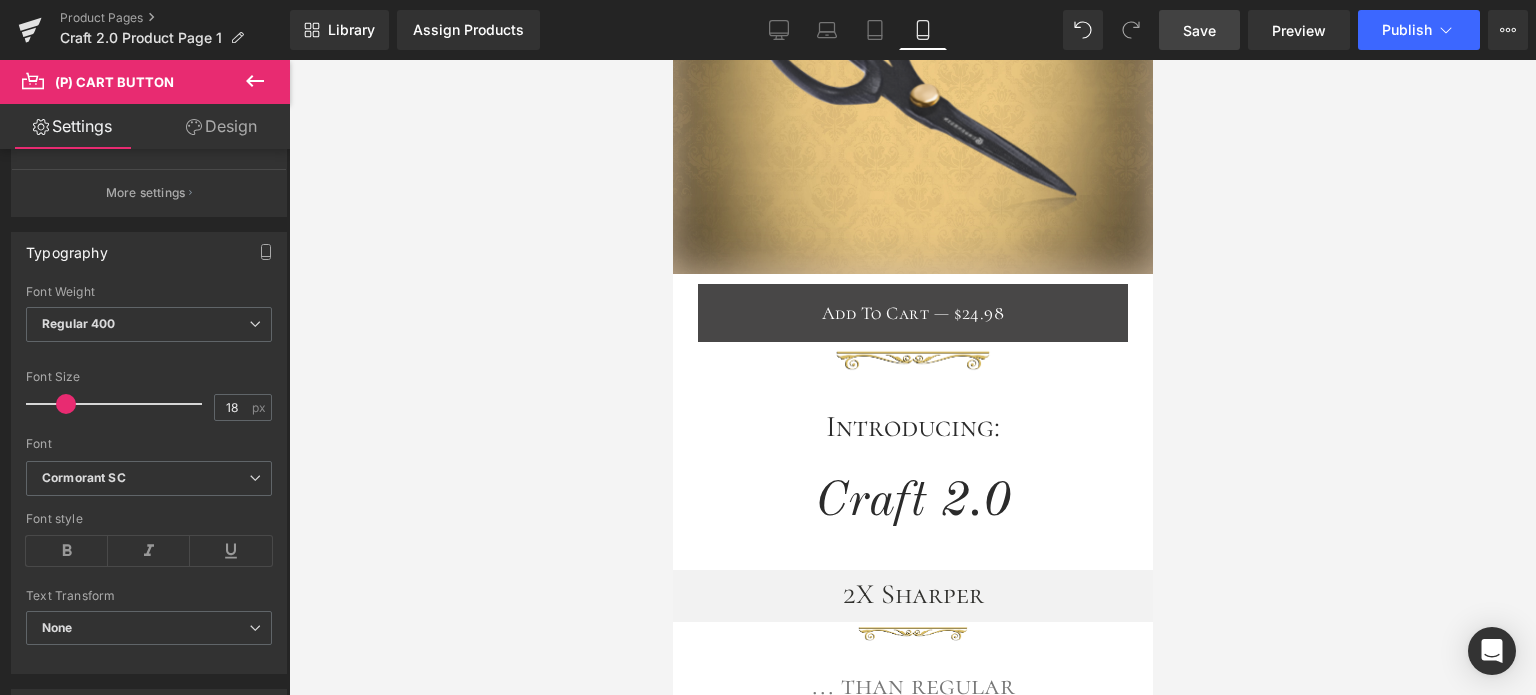 click on "Design" at bounding box center [221, 126] 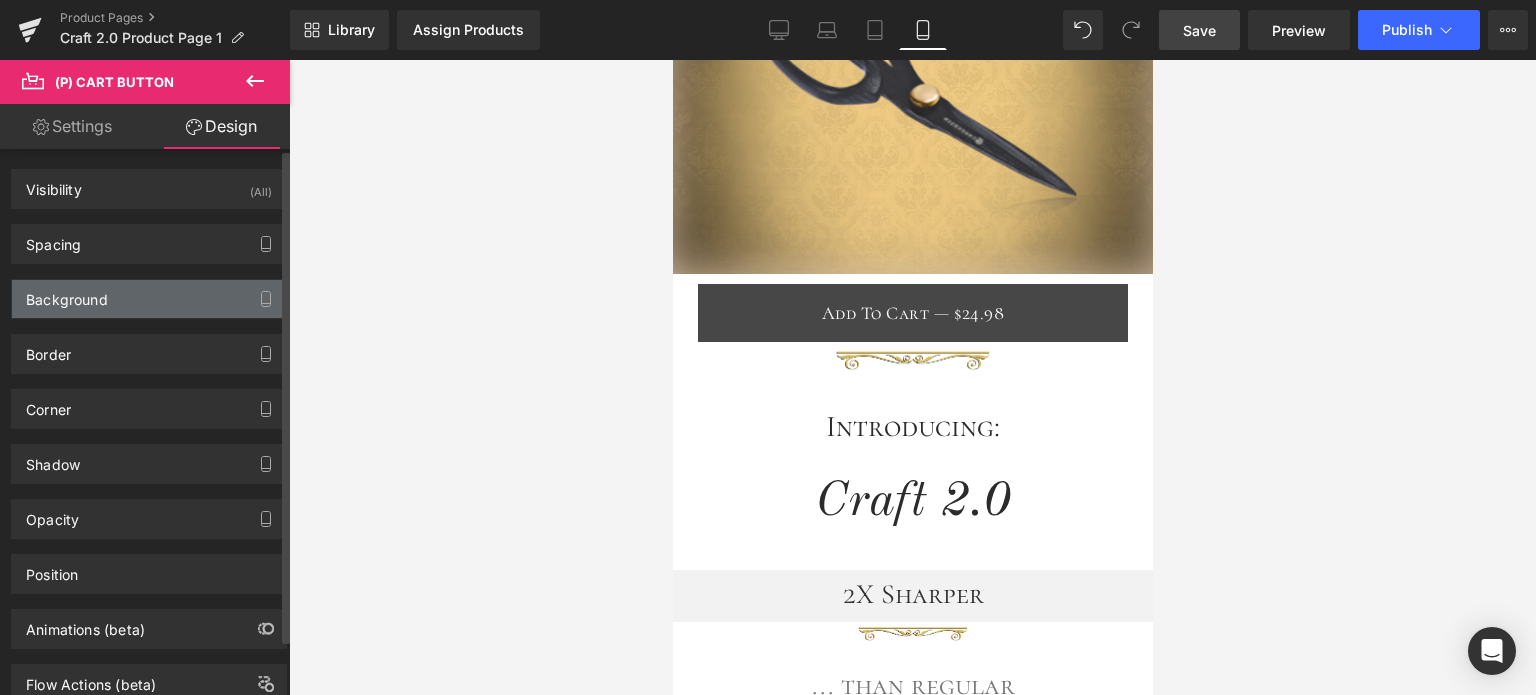 click on "Background" at bounding box center [149, 299] 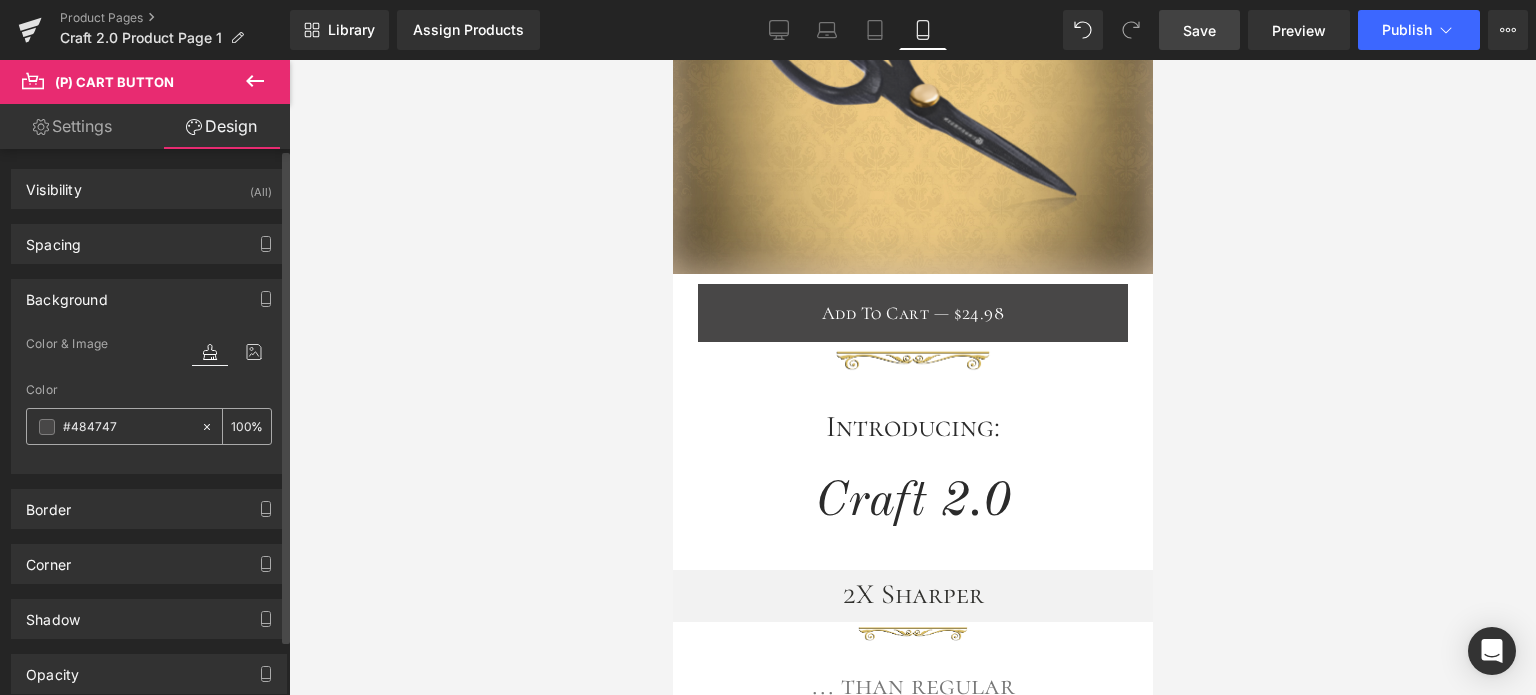 click at bounding box center (47, 427) 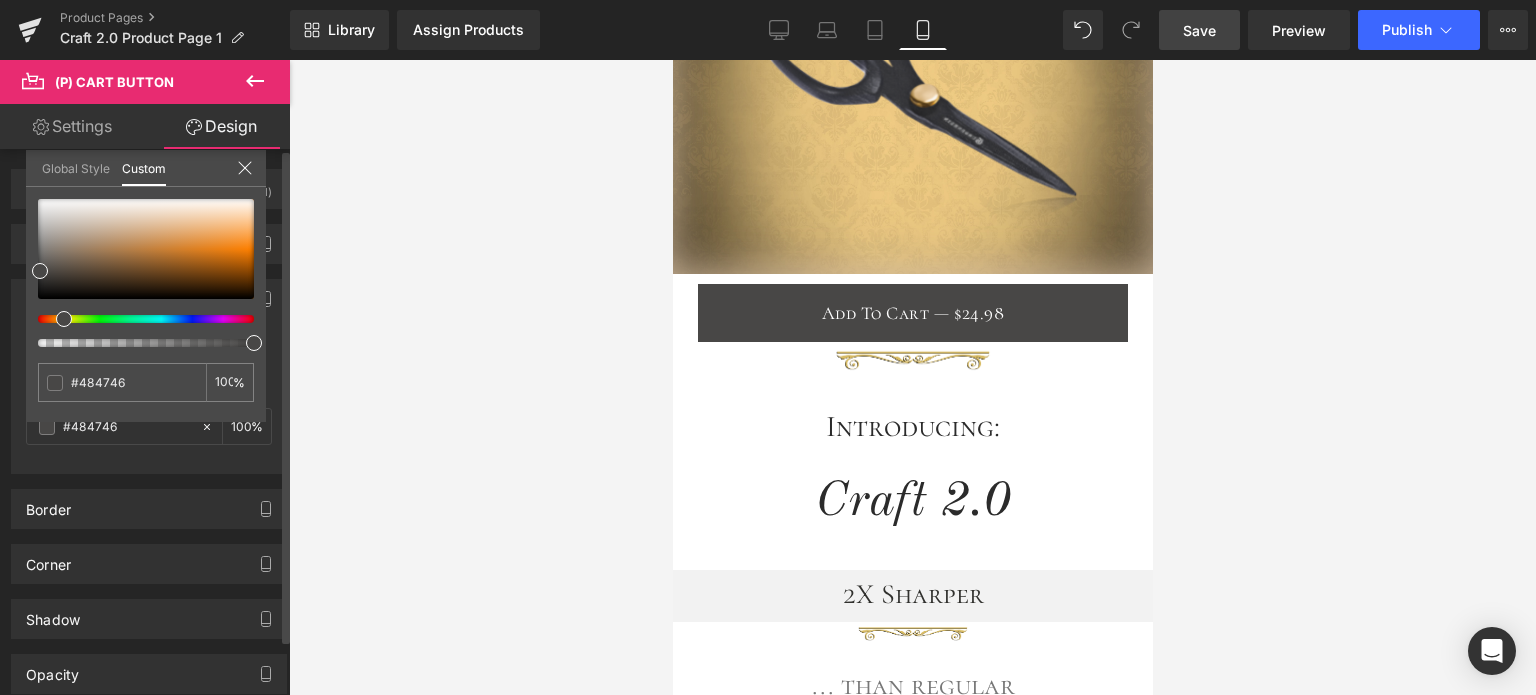 click at bounding box center (138, 319) 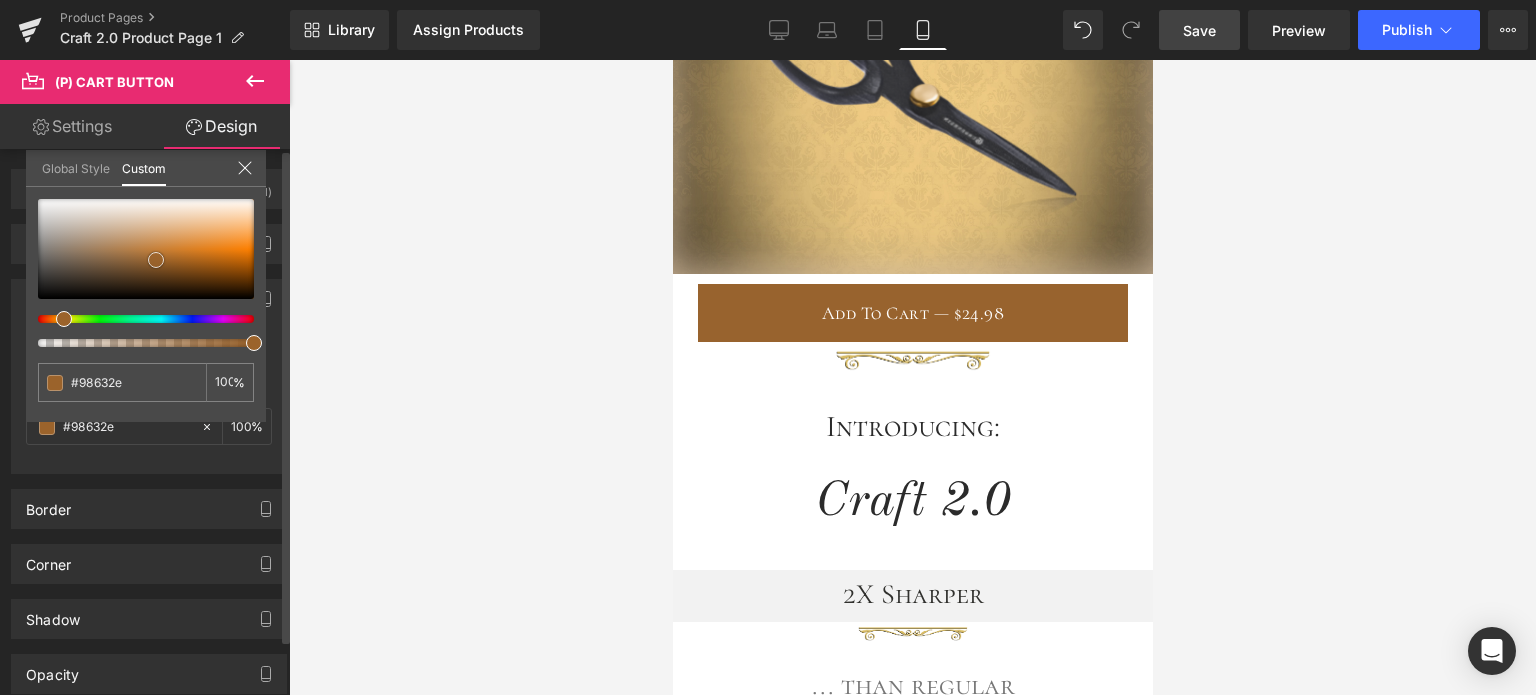 drag, startPoint x: 126, startPoint y: 259, endPoint x: 135, endPoint y: 270, distance: 14.21267 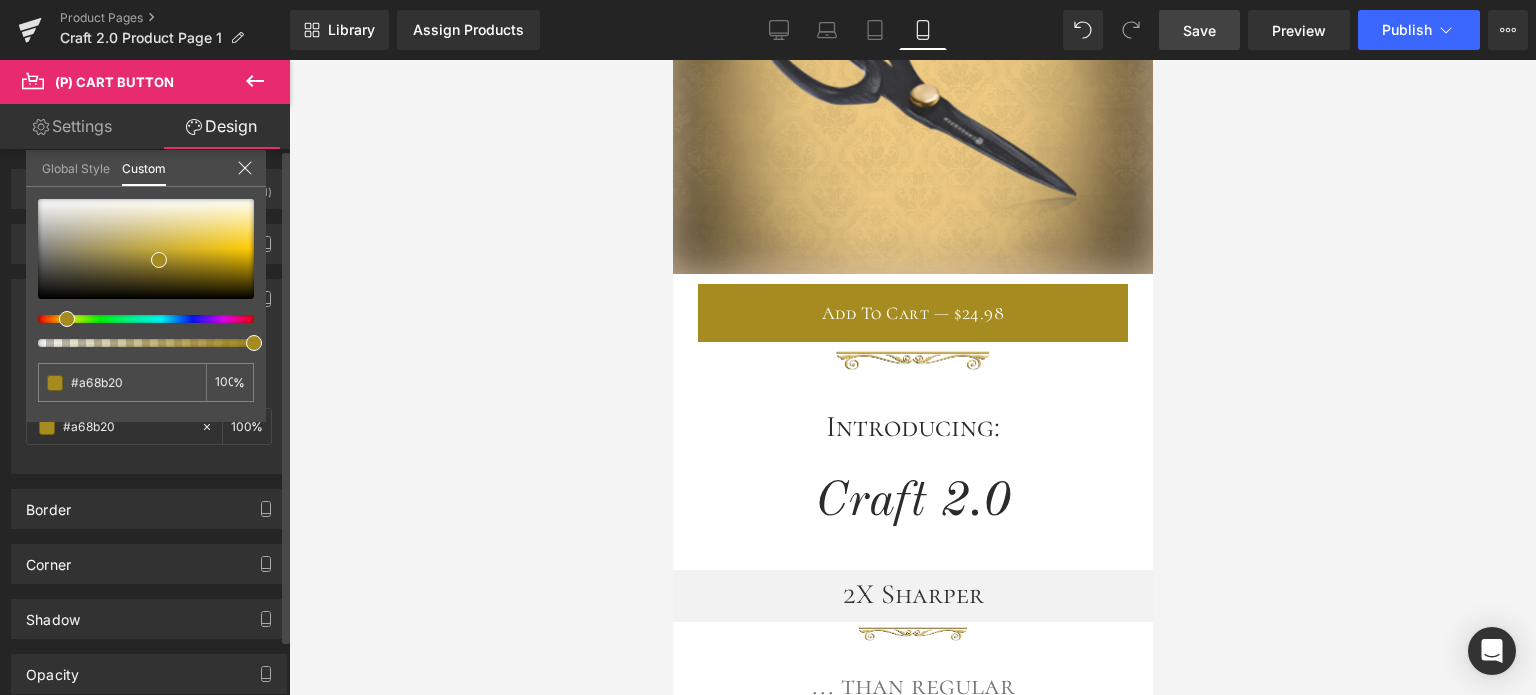 click at bounding box center (67, 319) 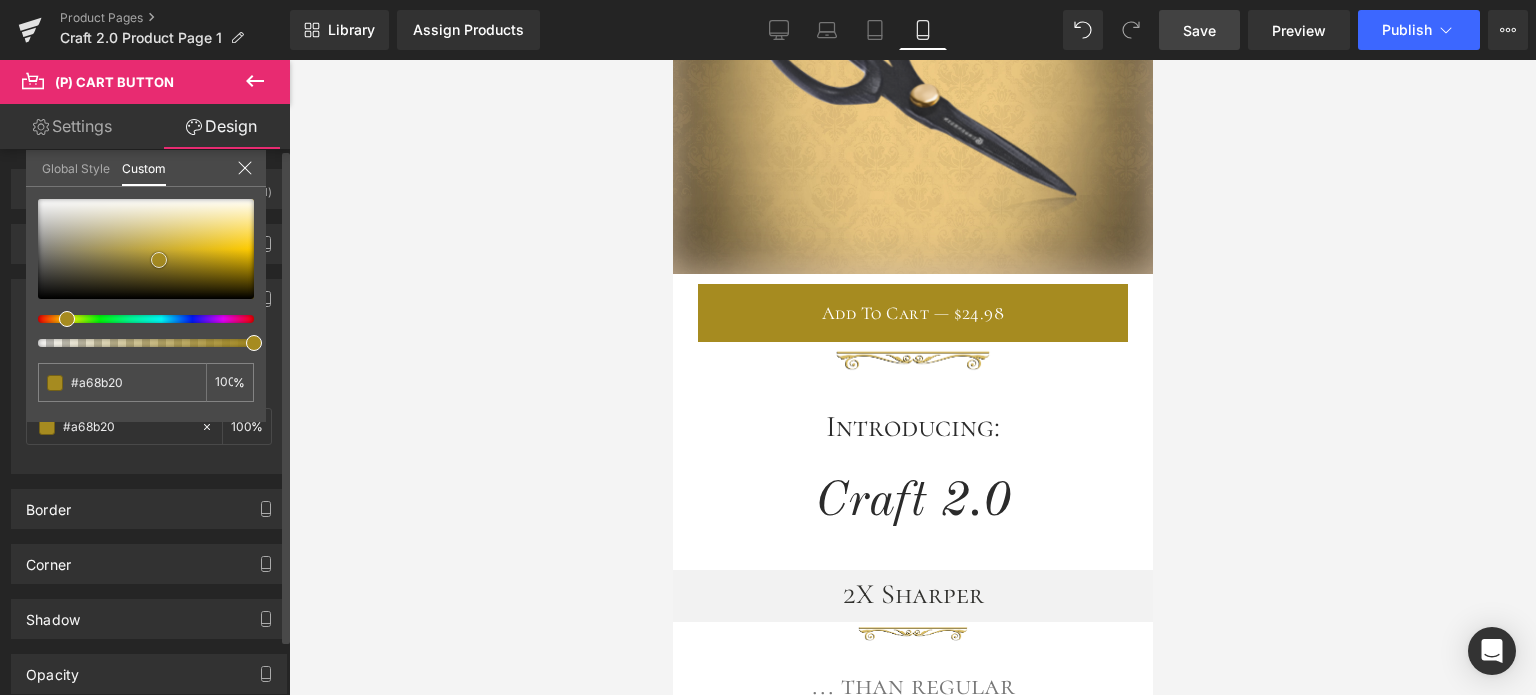click at bounding box center (146, 249) 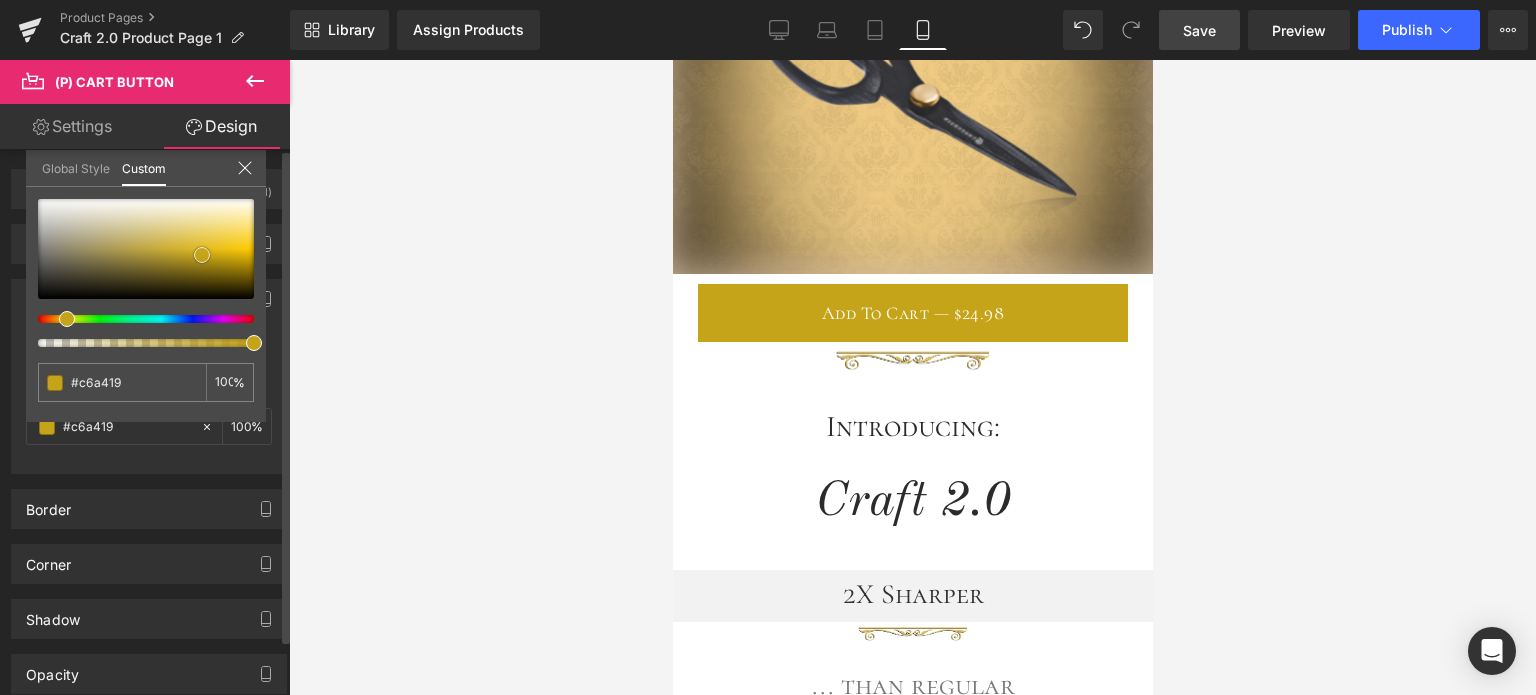 click at bounding box center [146, 249] 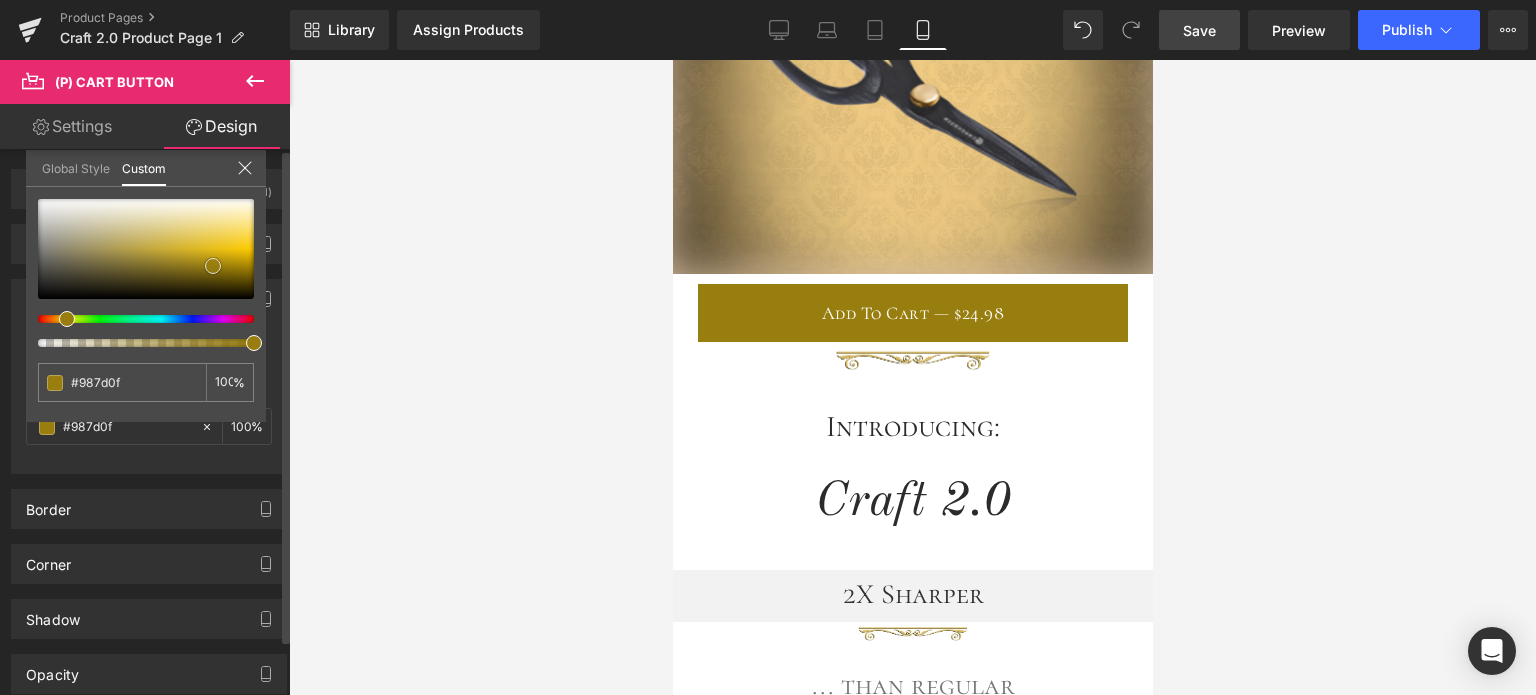 click at bounding box center [146, 249] 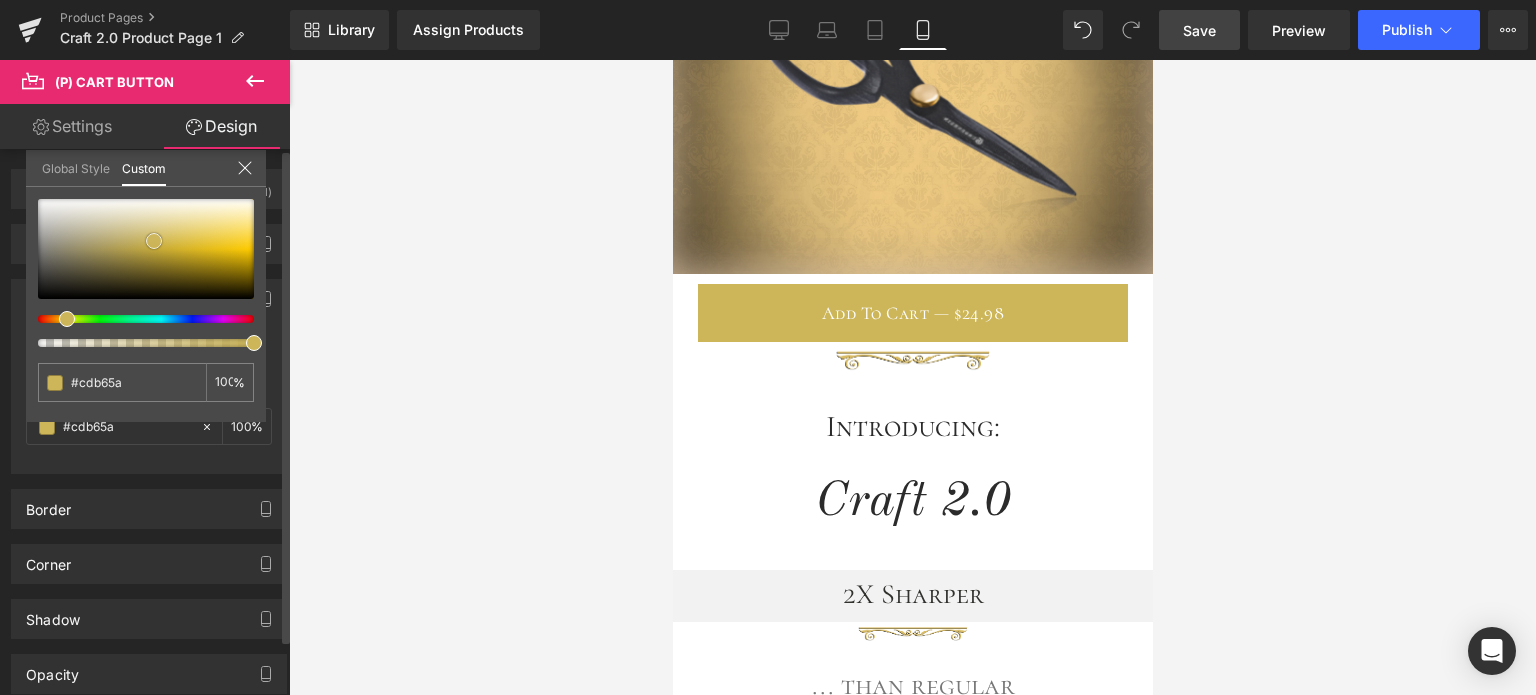 click at bounding box center [146, 249] 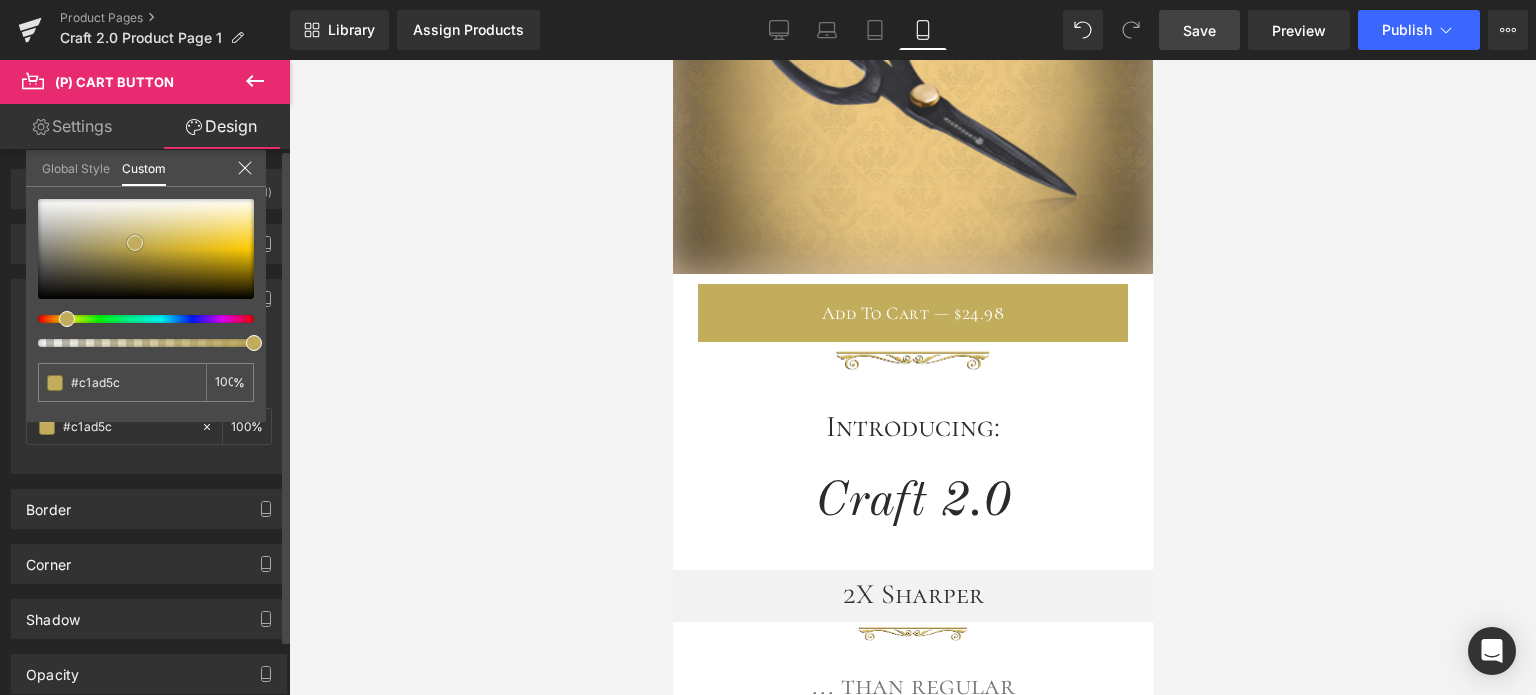 click at bounding box center (146, 249) 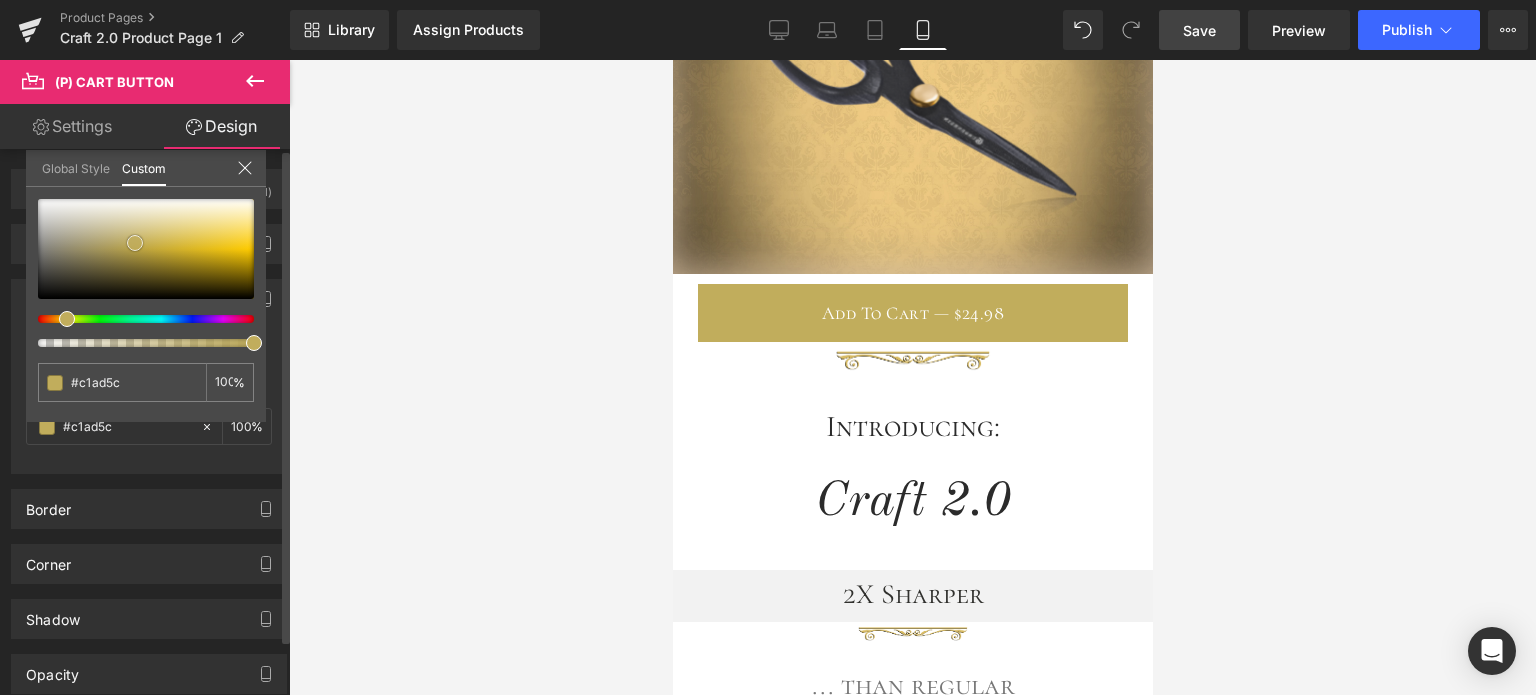 click at bounding box center (146, 249) 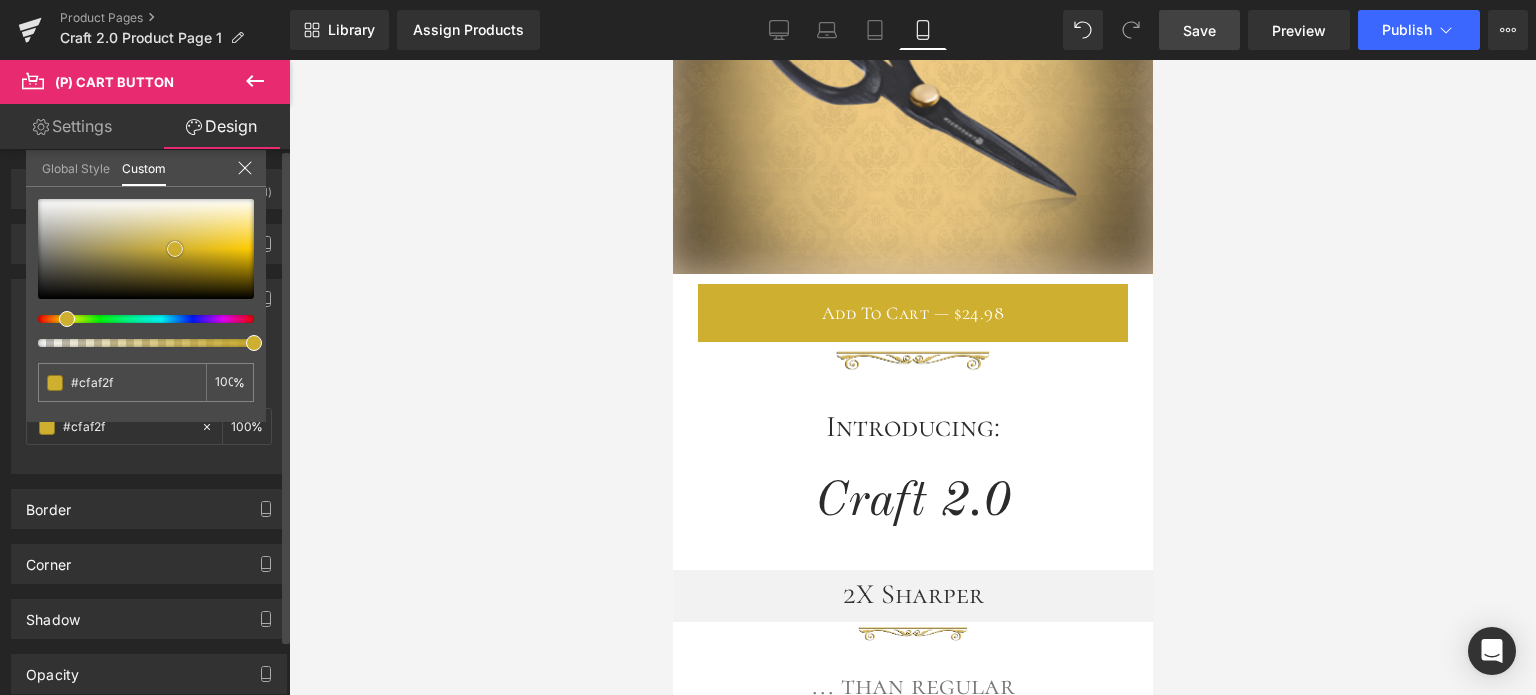 click at bounding box center [146, 249] 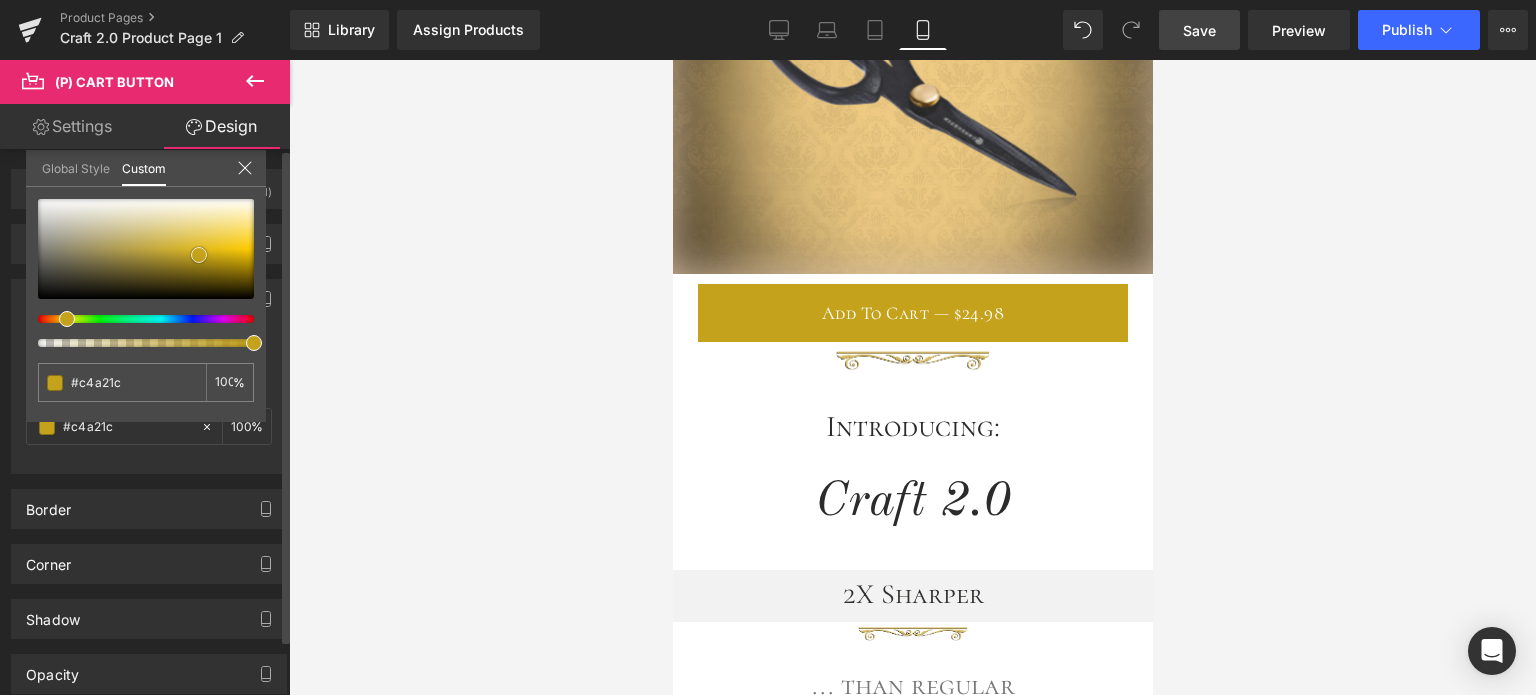 click at bounding box center [146, 249] 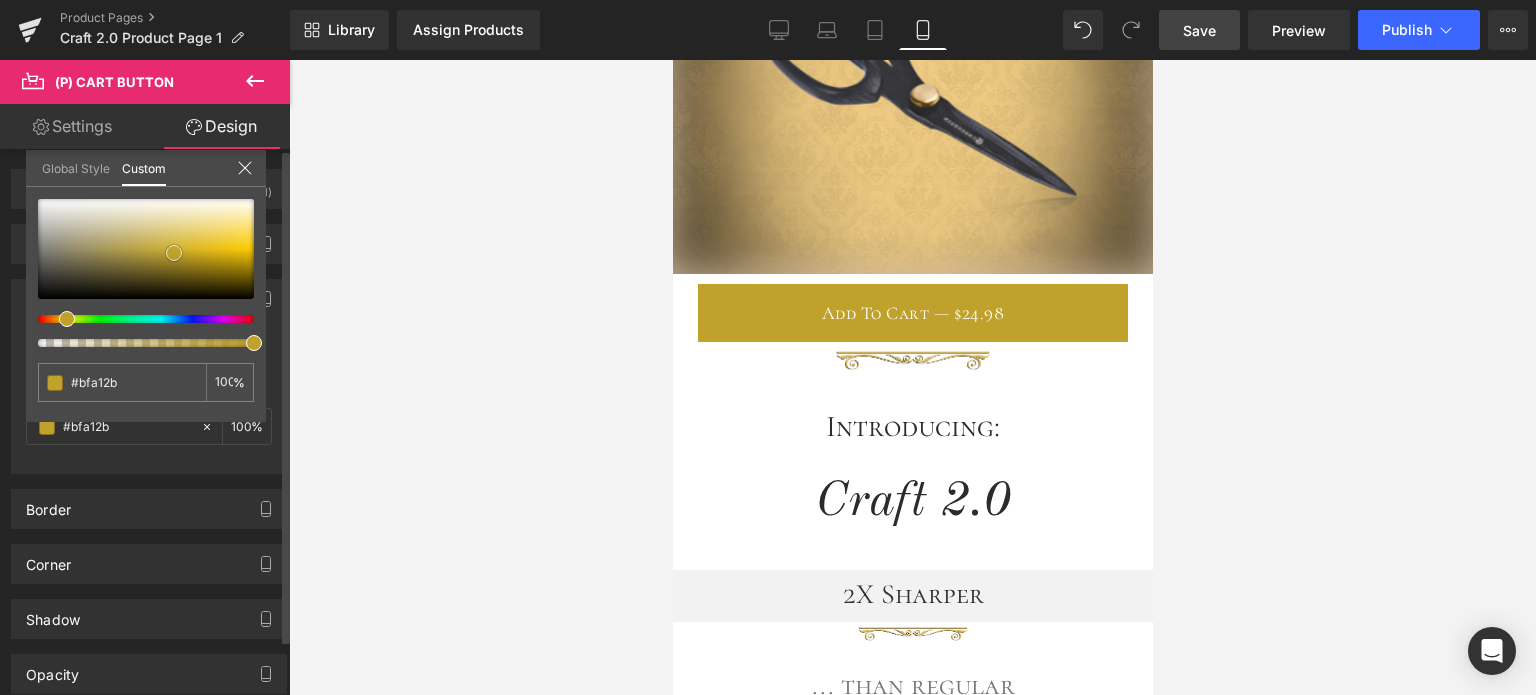 click at bounding box center (146, 249) 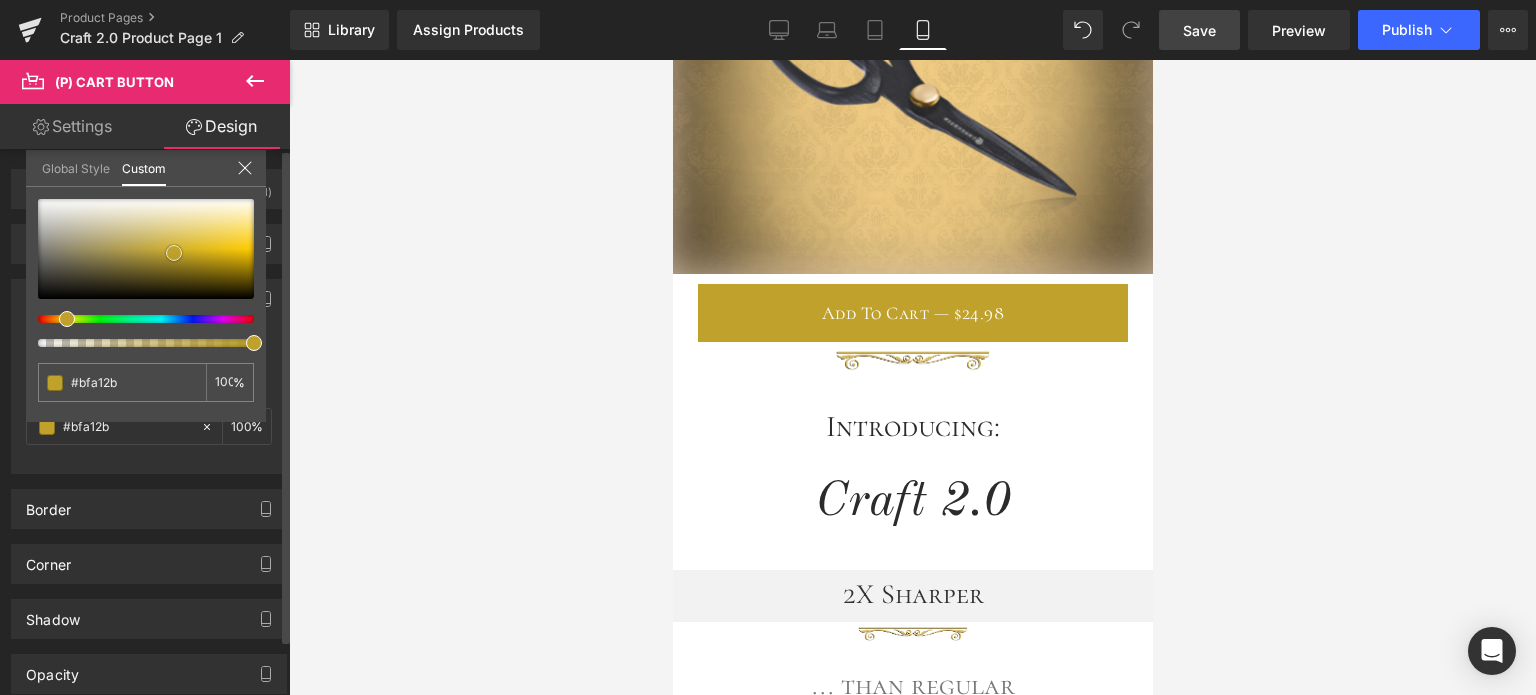 click at bounding box center [146, 249] 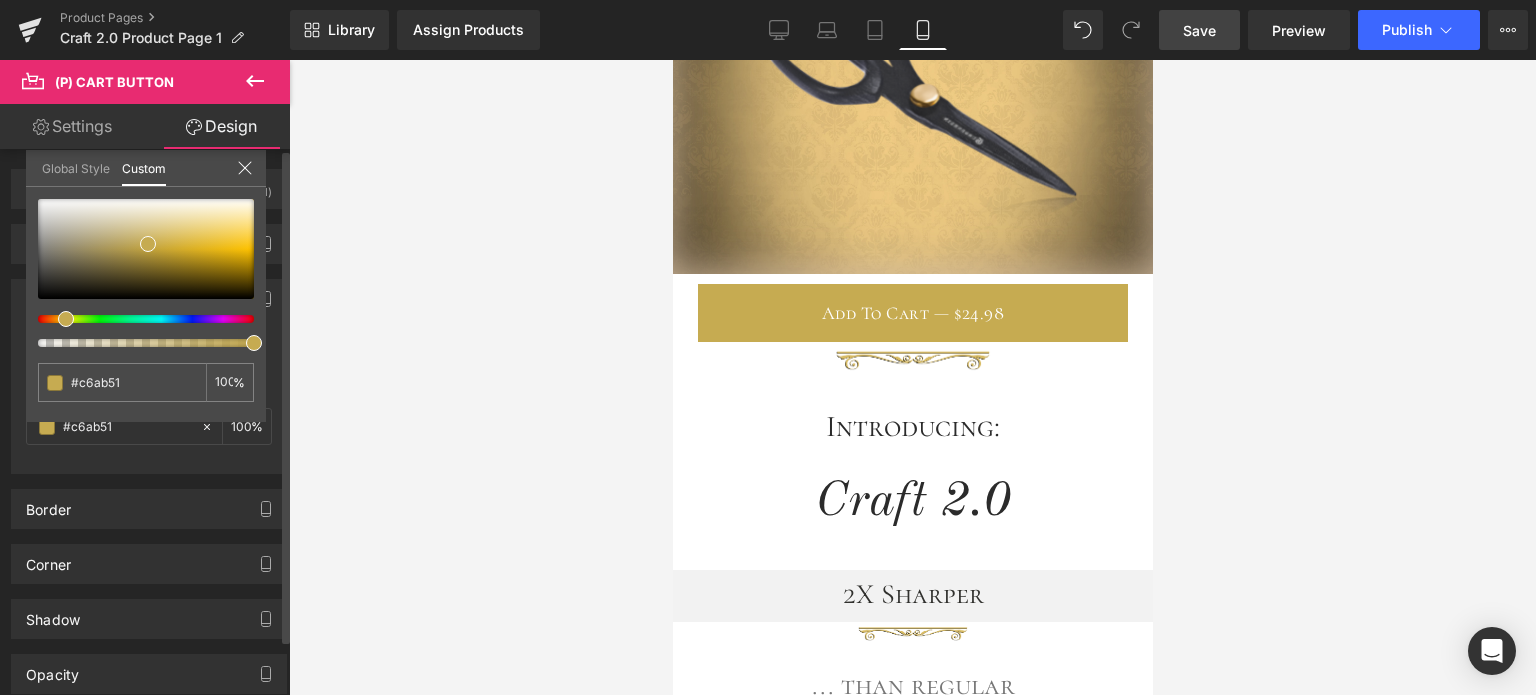 click at bounding box center (138, 319) 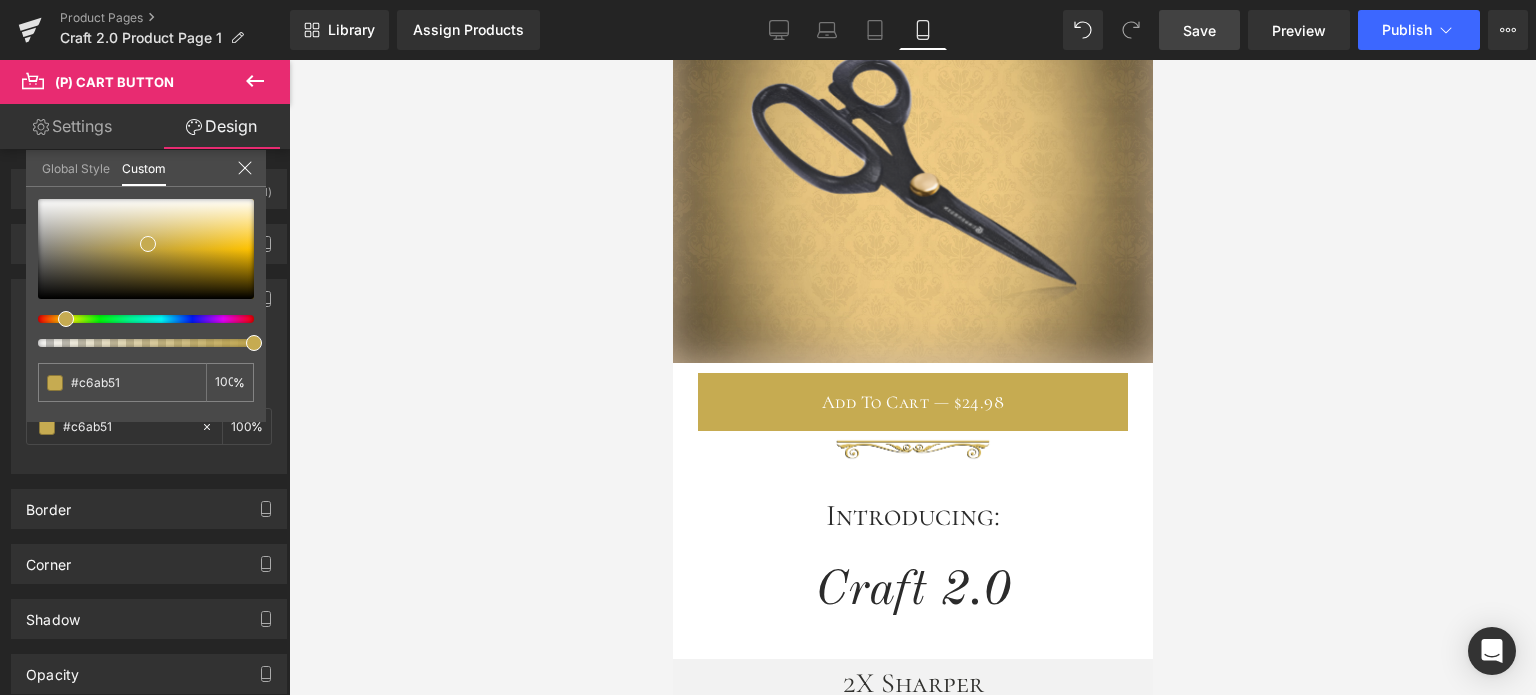 scroll, scrollTop: 300, scrollLeft: 0, axis: vertical 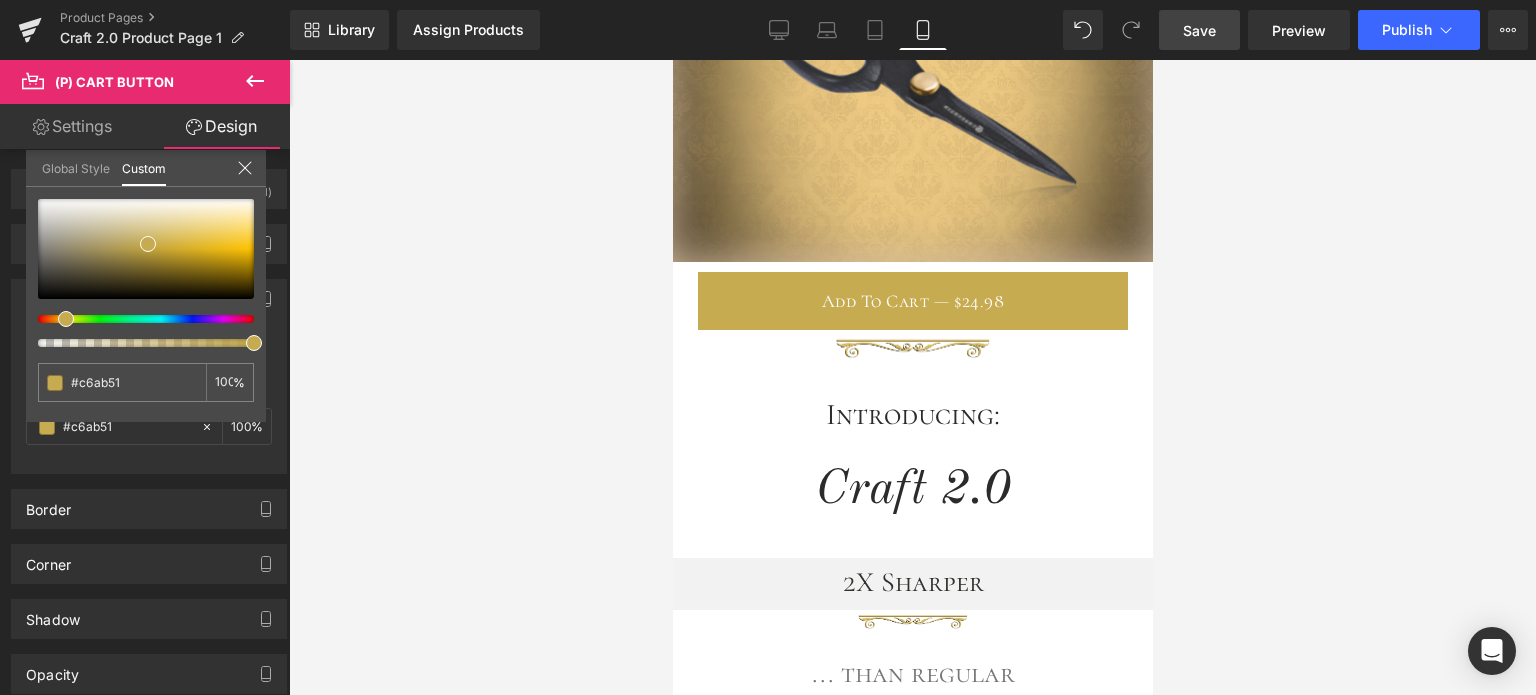 click on "Guggenhein
0
SHOPPING CART
CLOSE
No Products in the Cart
. . .
TOTAL:
$0.00
PROCEED TO CHECKOUT  X" at bounding box center (912, 2470) 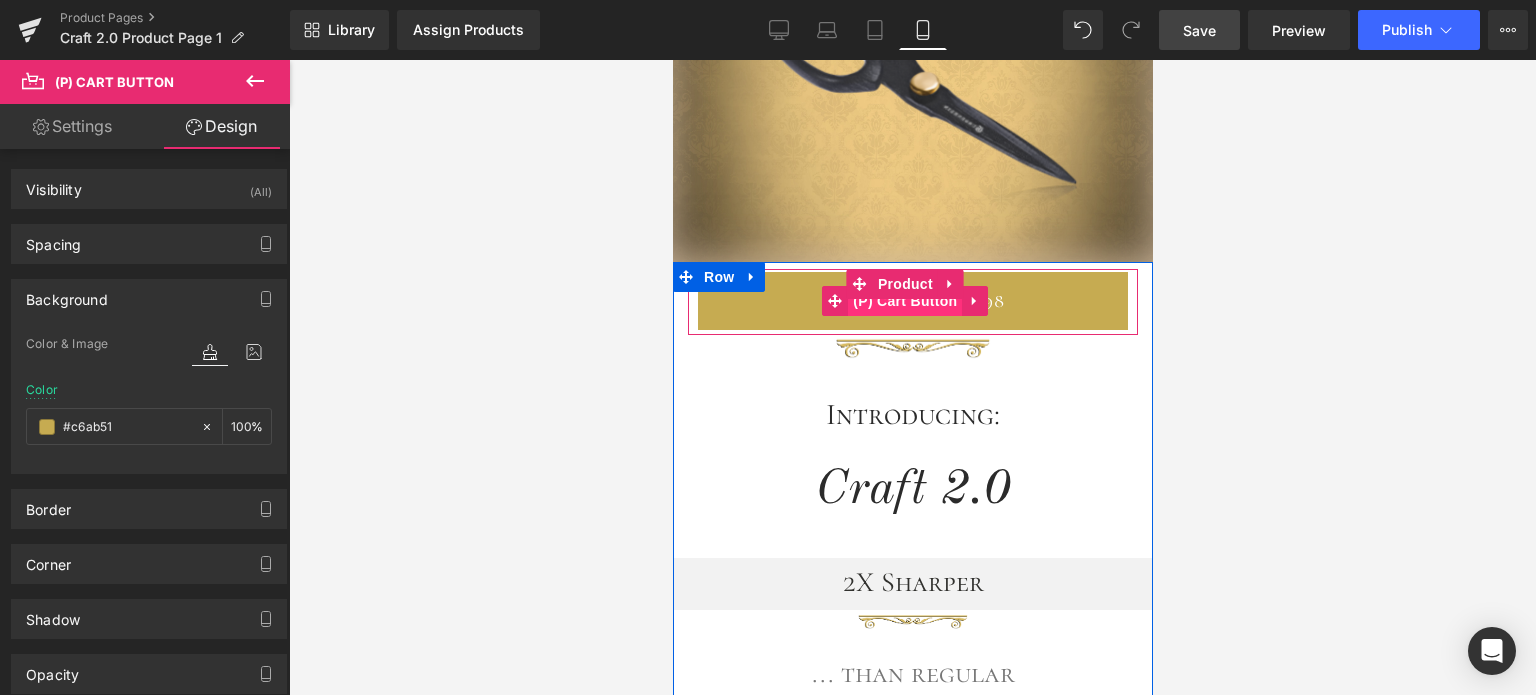 click on "(P) Cart Button" at bounding box center [904, 301] 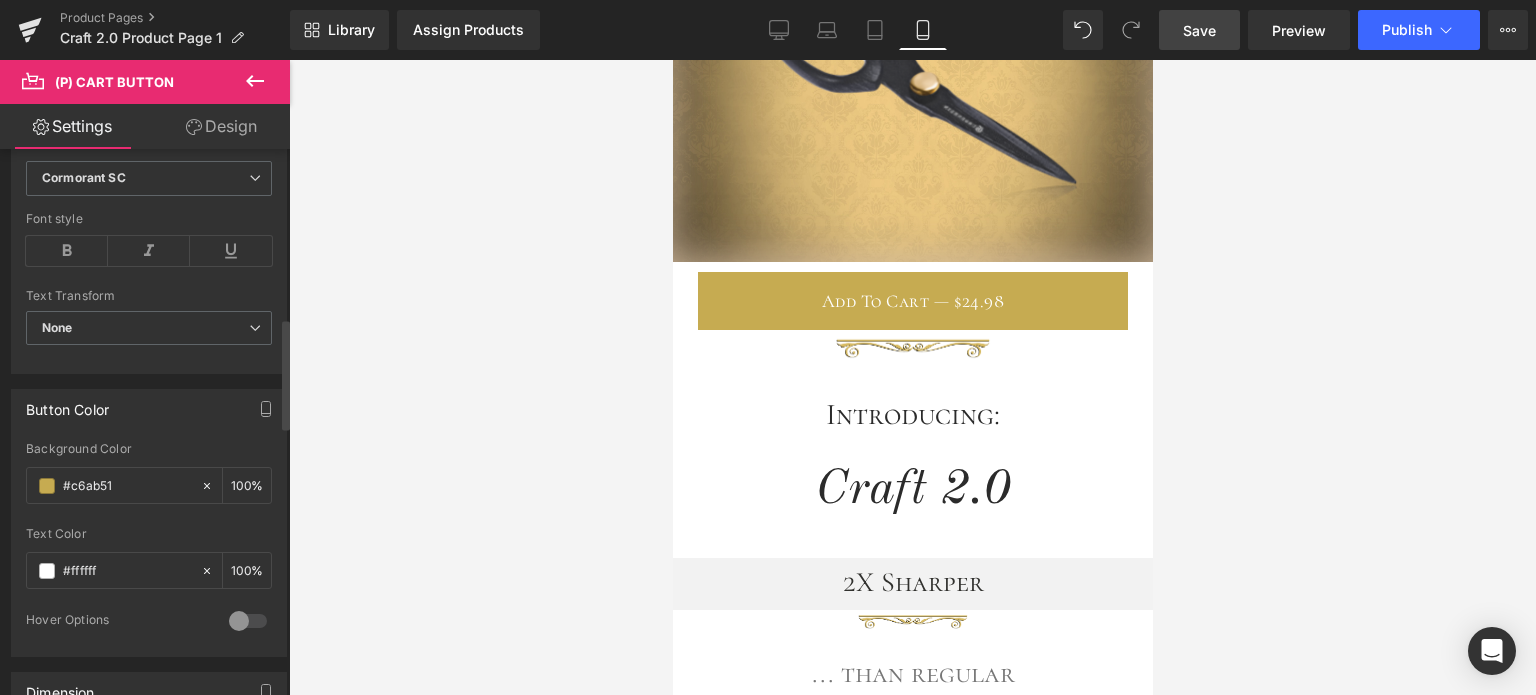 scroll, scrollTop: 900, scrollLeft: 0, axis: vertical 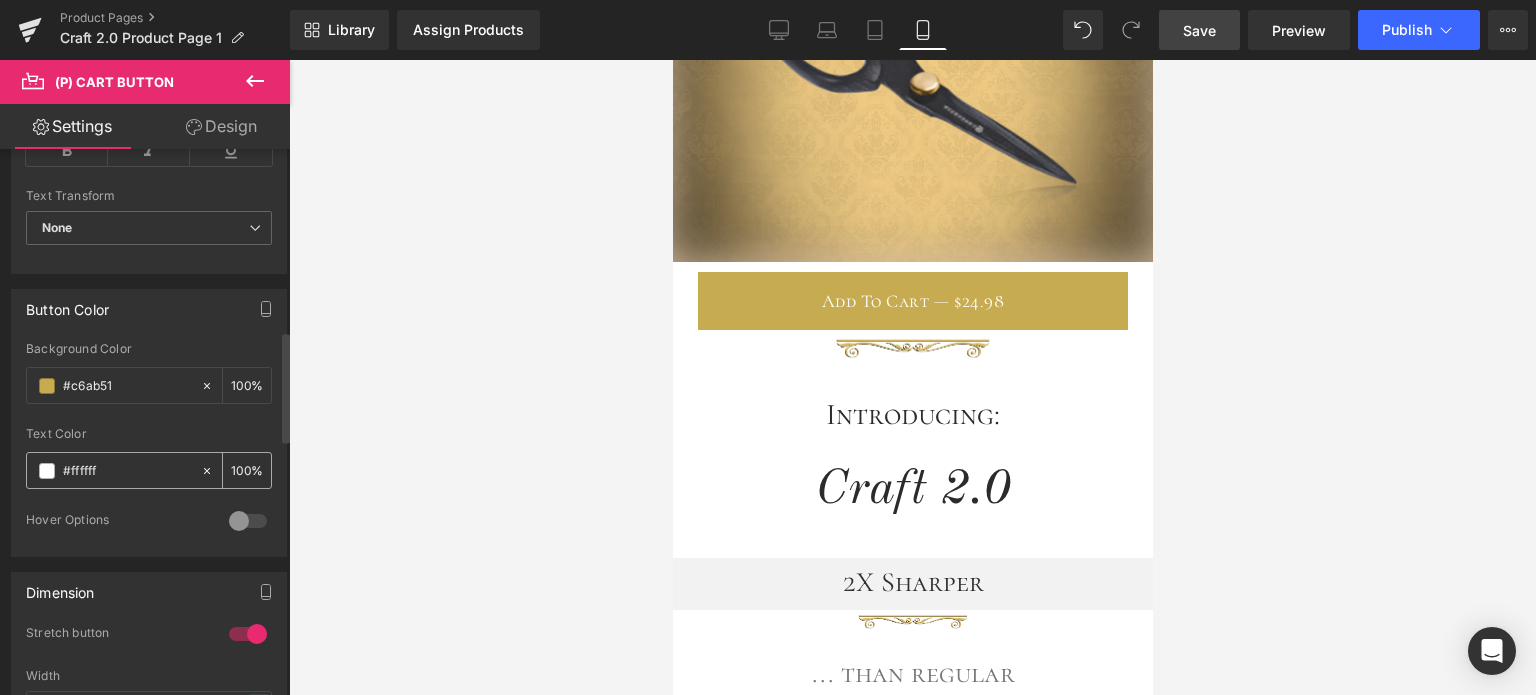 click at bounding box center [47, 471] 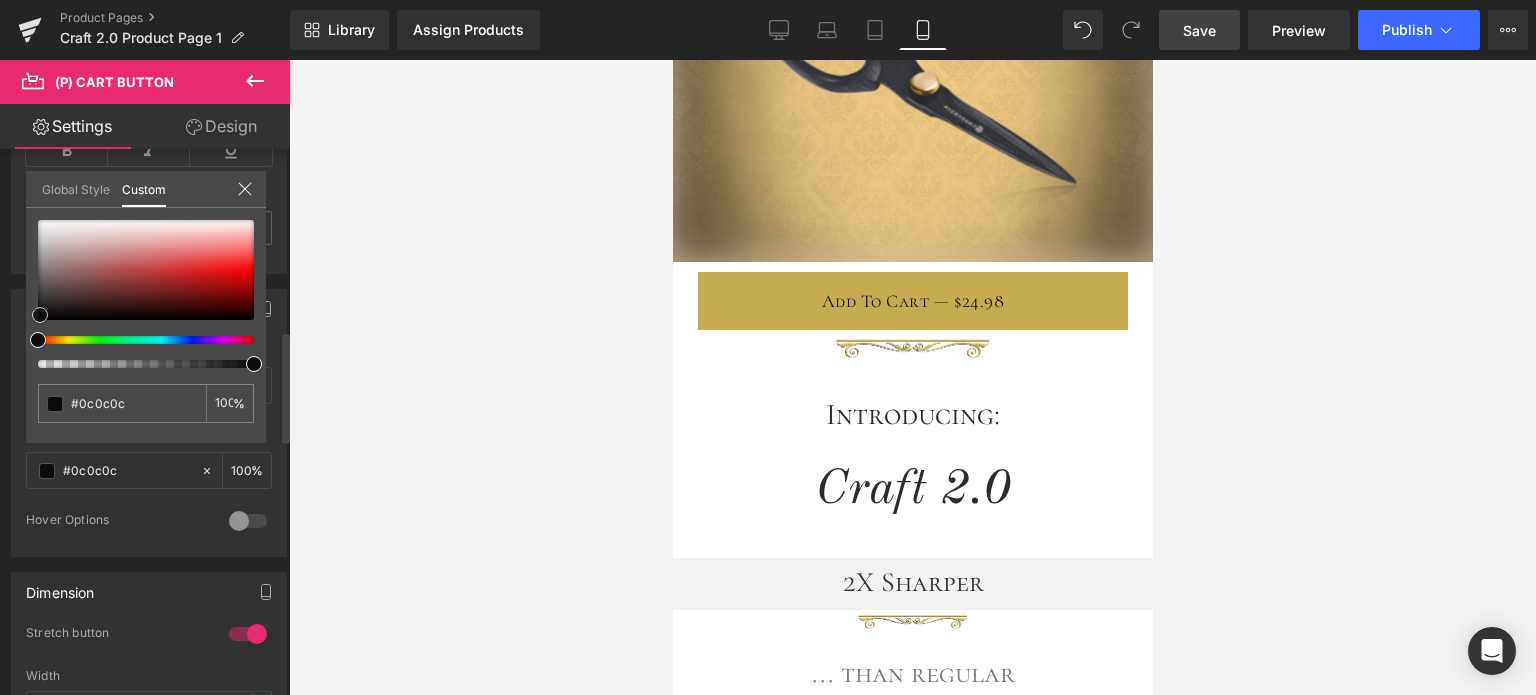 drag, startPoint x: 51, startPoint y: 300, endPoint x: 40, endPoint y: 315, distance: 18.601076 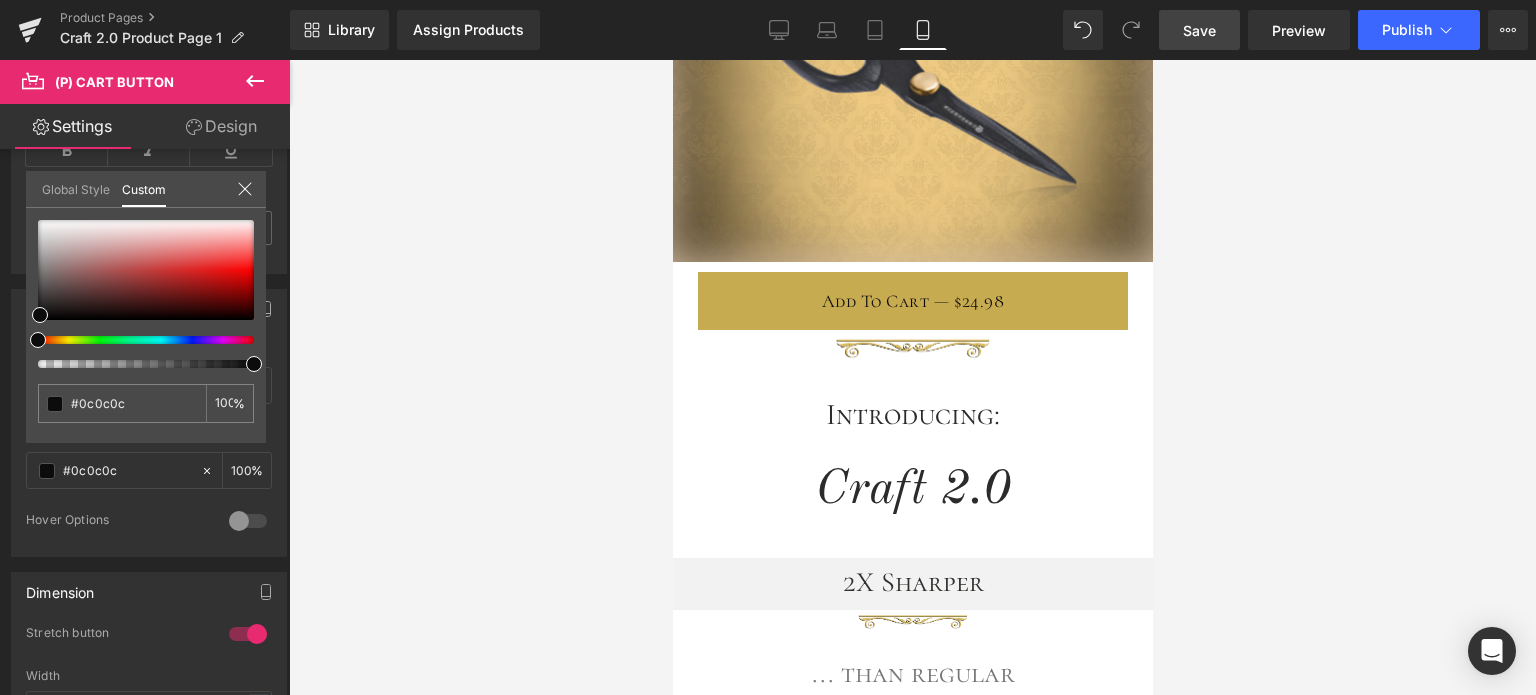 click at bounding box center (912, 377) 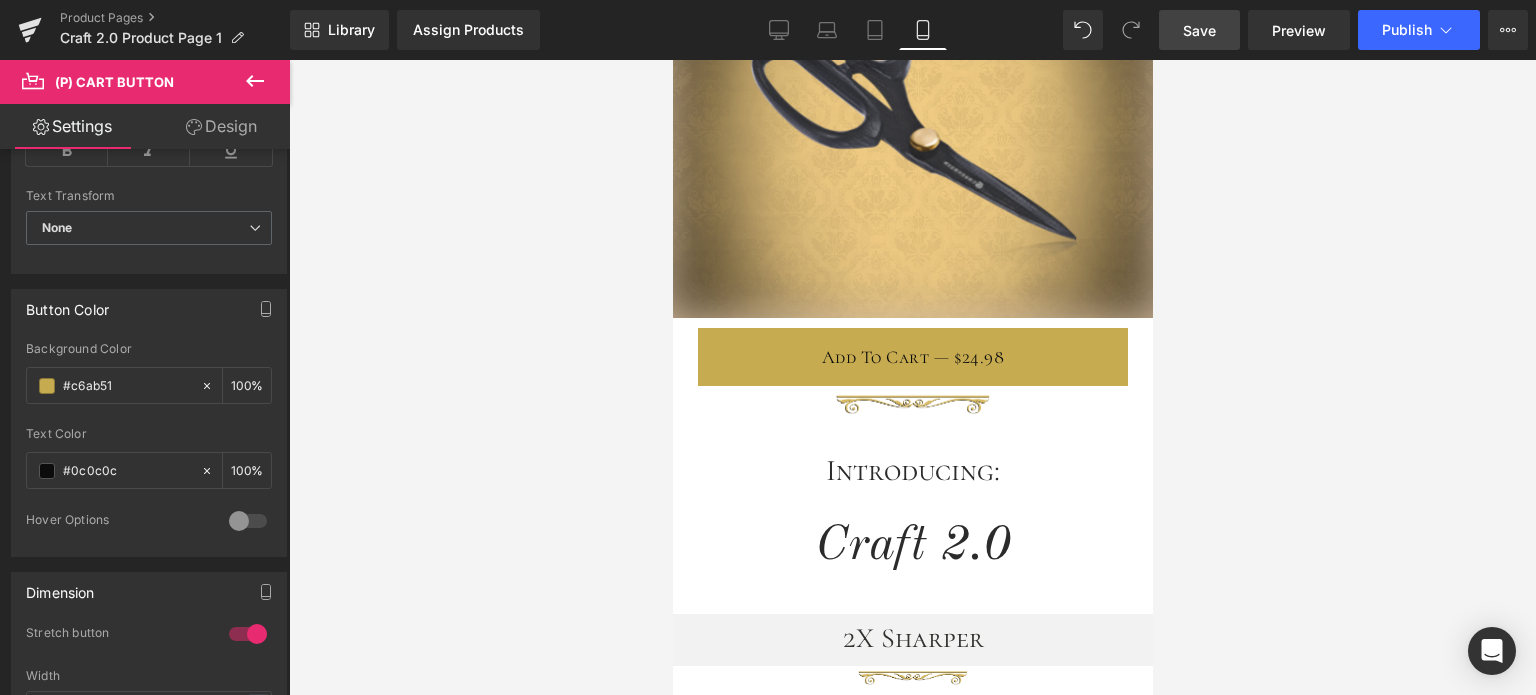 scroll, scrollTop: 200, scrollLeft: 0, axis: vertical 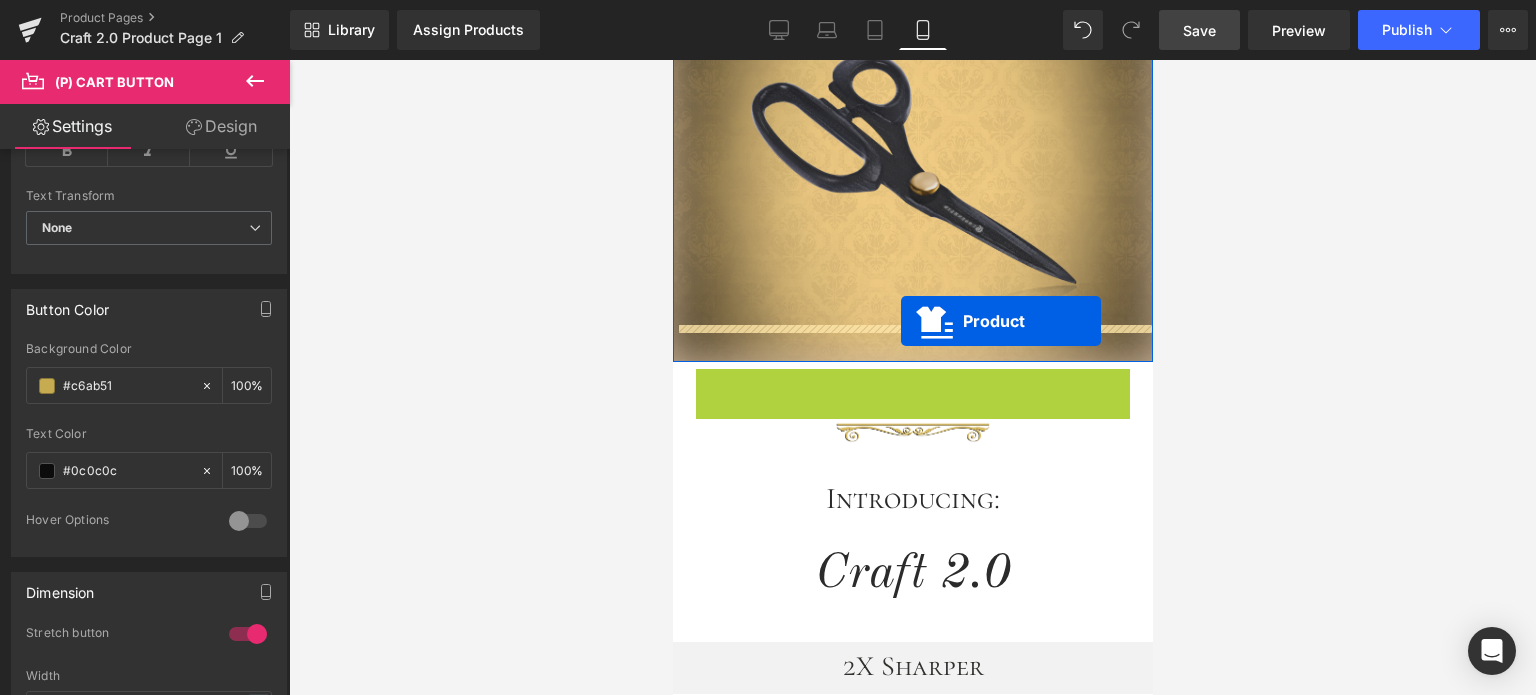 drag, startPoint x: 865, startPoint y: 371, endPoint x: 1892, endPoint y: 355, distance: 1027.1246 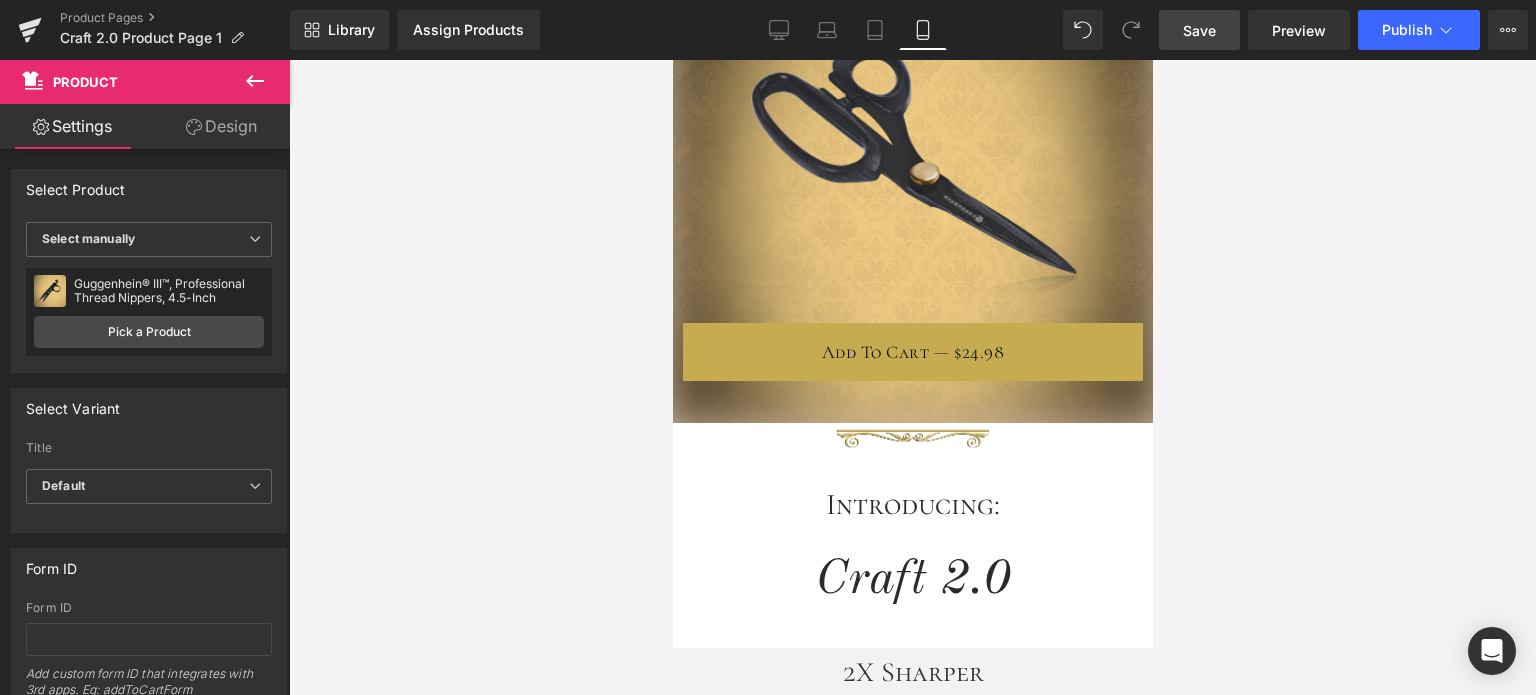 scroll, scrollTop: 100, scrollLeft: 0, axis: vertical 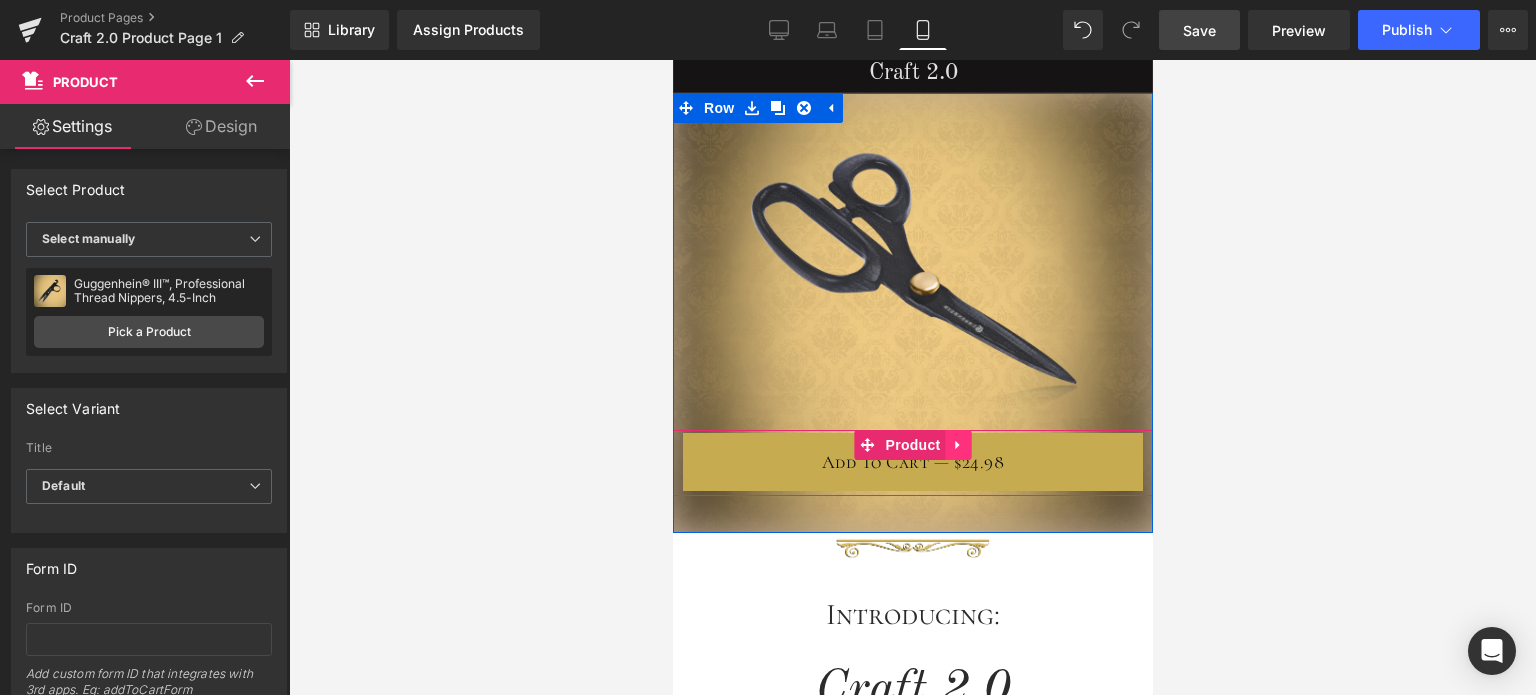 click 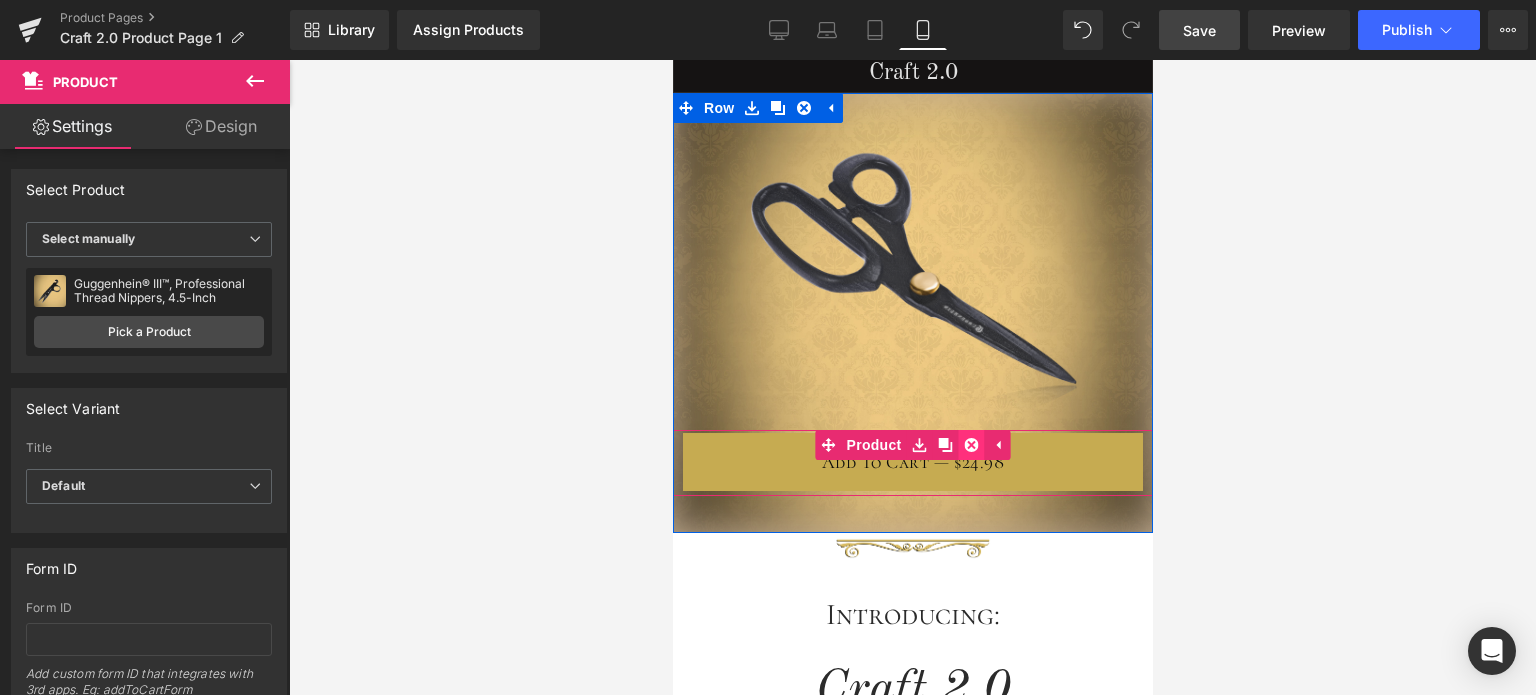 click 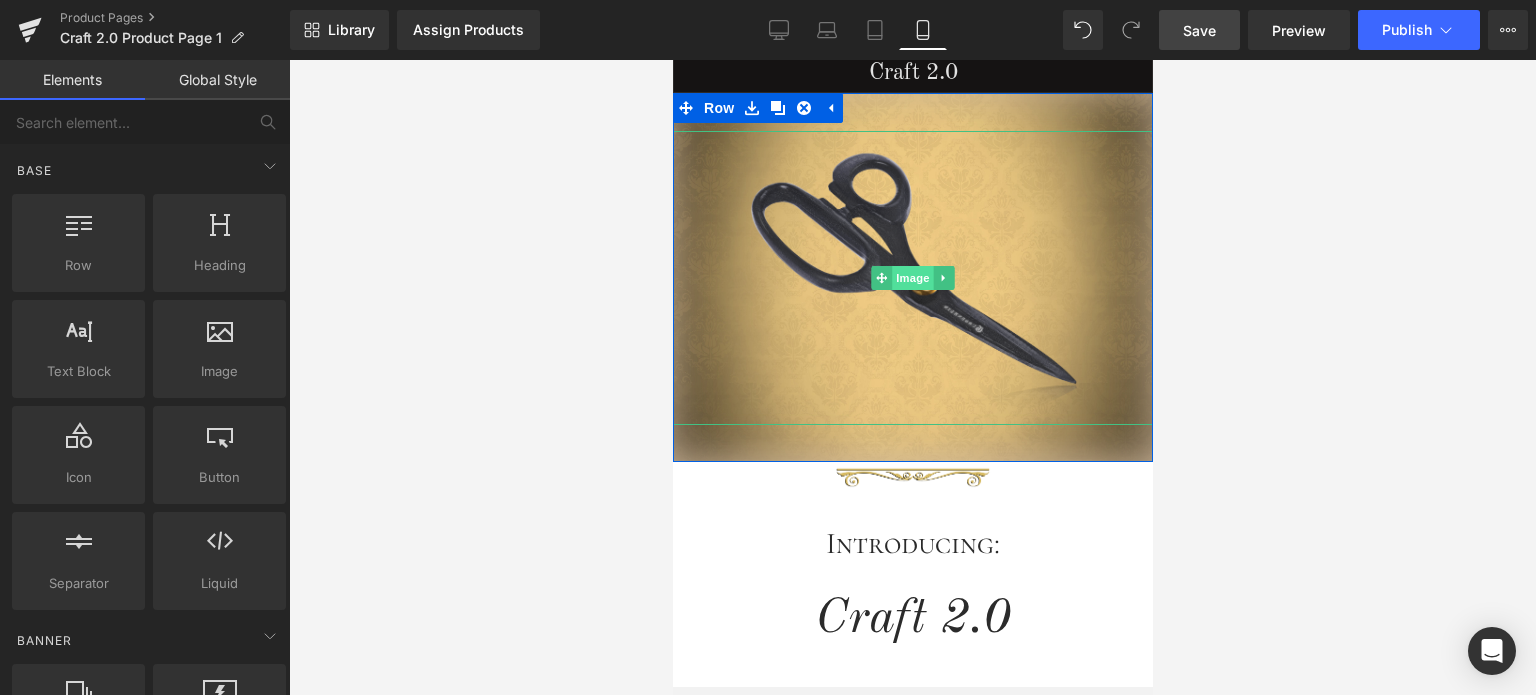 click on "Image" at bounding box center [912, 278] 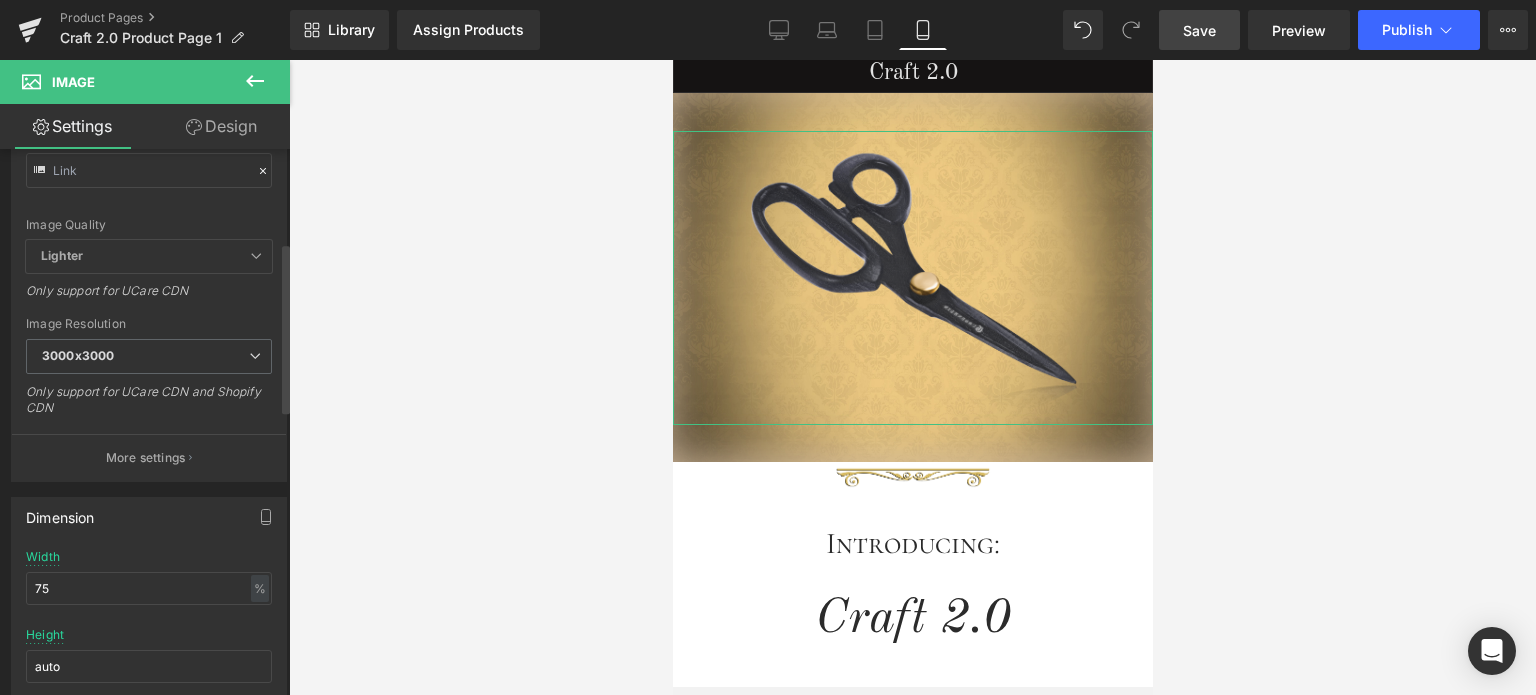 scroll, scrollTop: 300, scrollLeft: 0, axis: vertical 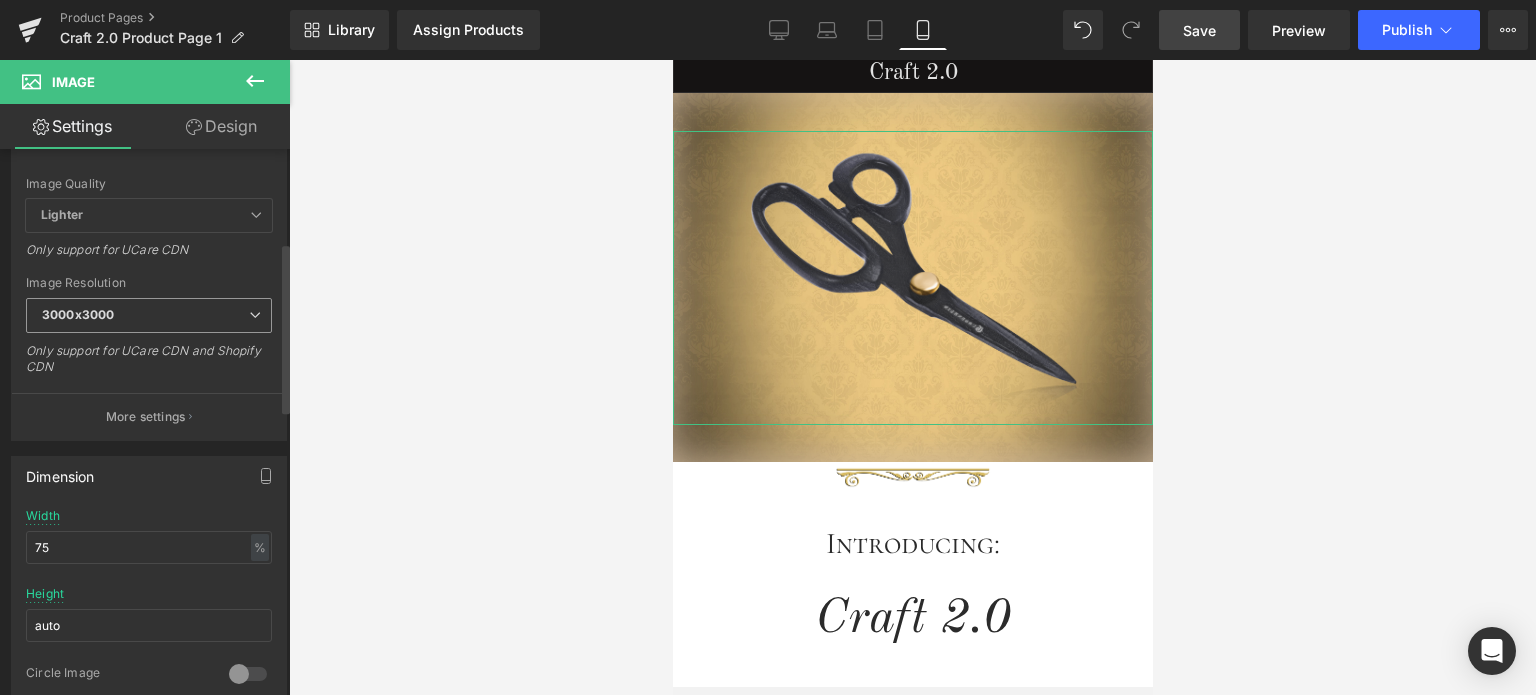 click on "3000x3000" at bounding box center [149, 315] 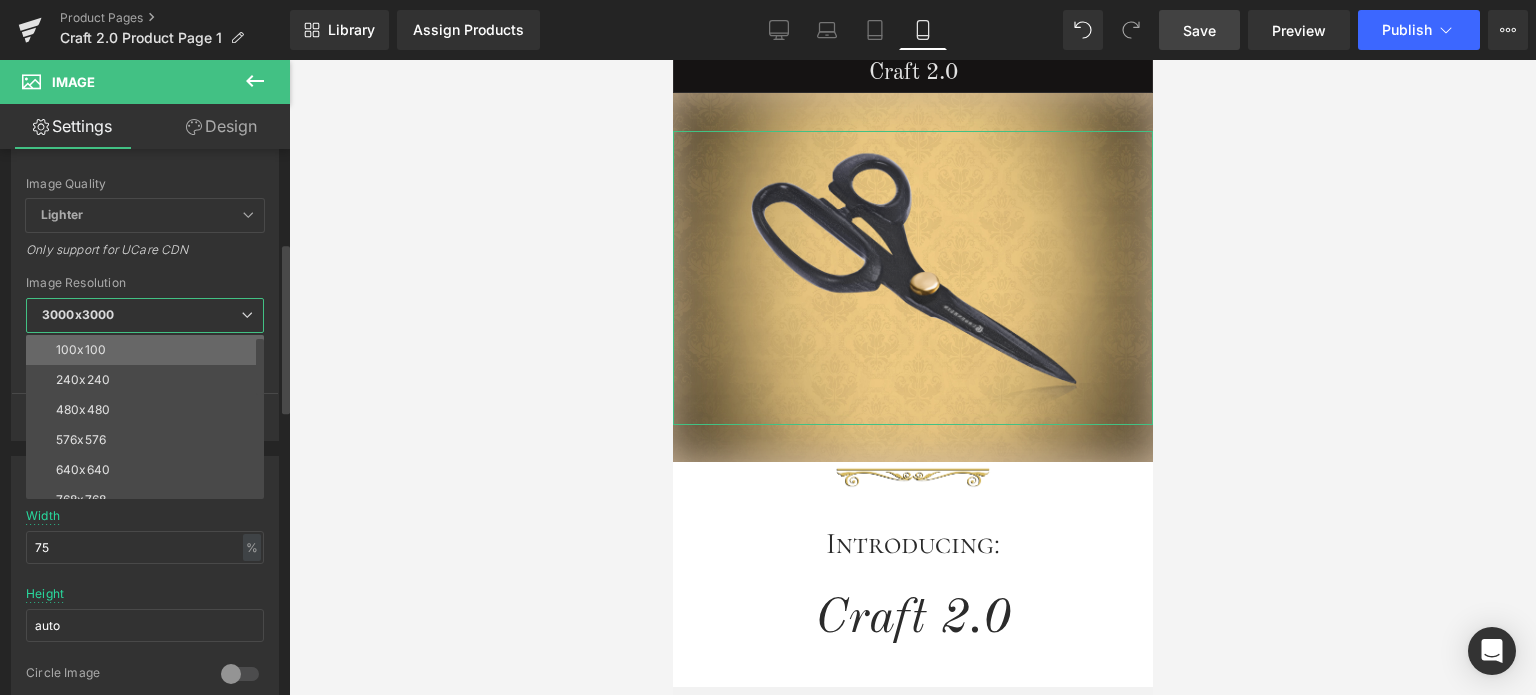 click on "100x100" at bounding box center [149, 350] 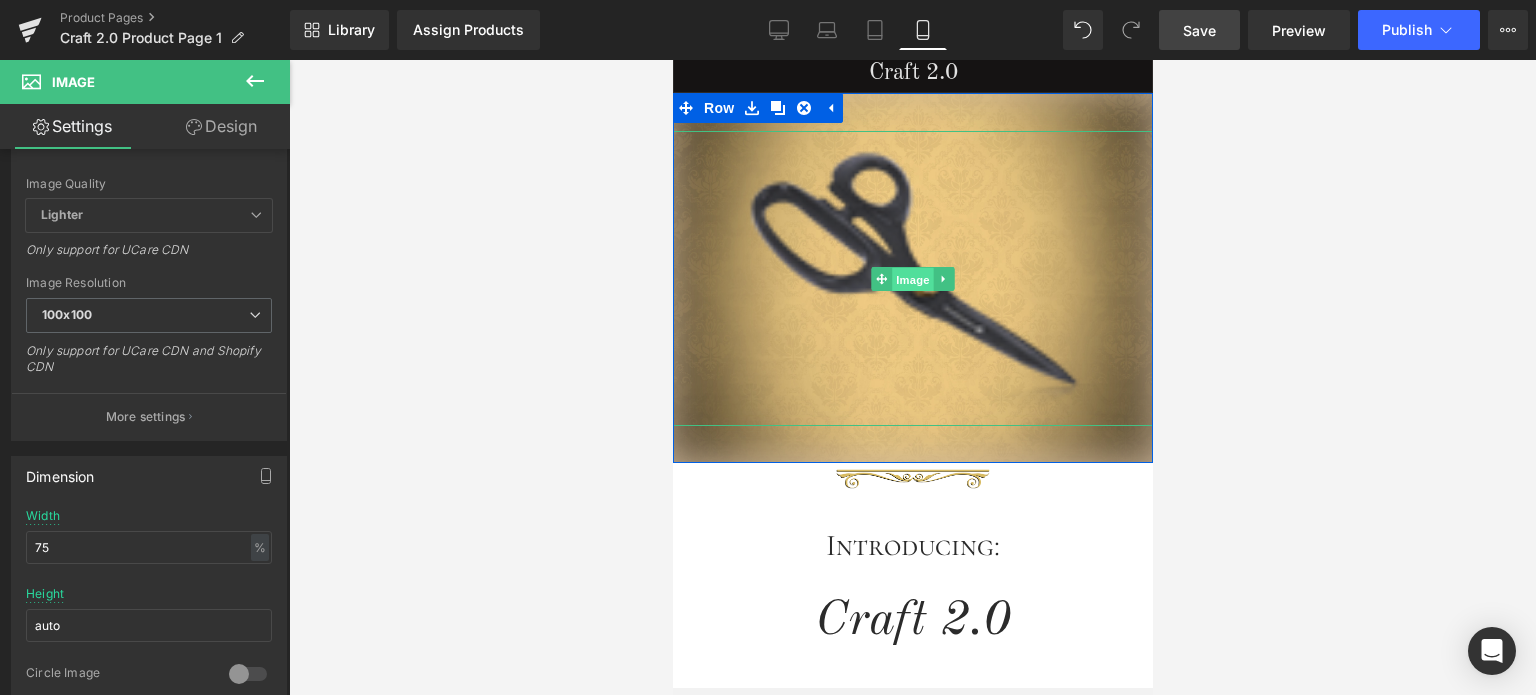 click on "Image" at bounding box center [912, 279] 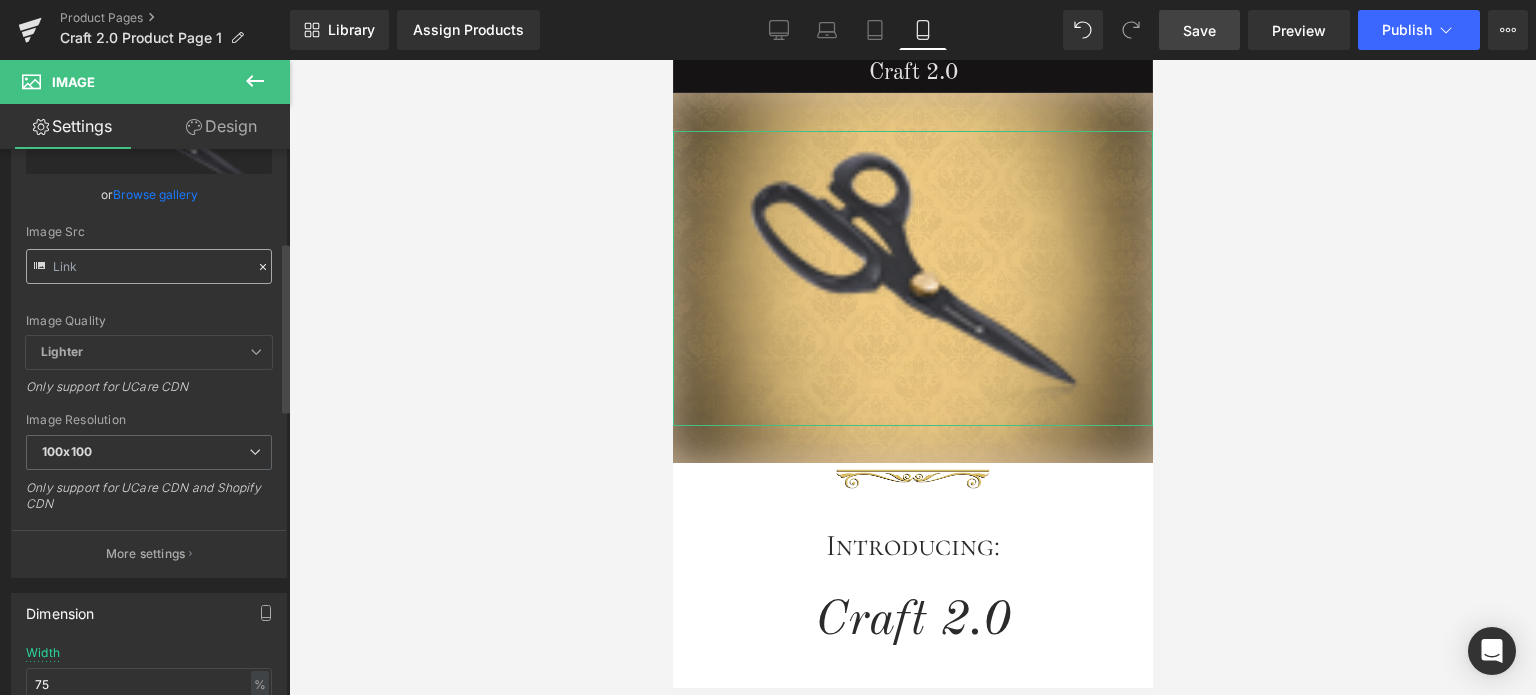 scroll, scrollTop: 0, scrollLeft: 0, axis: both 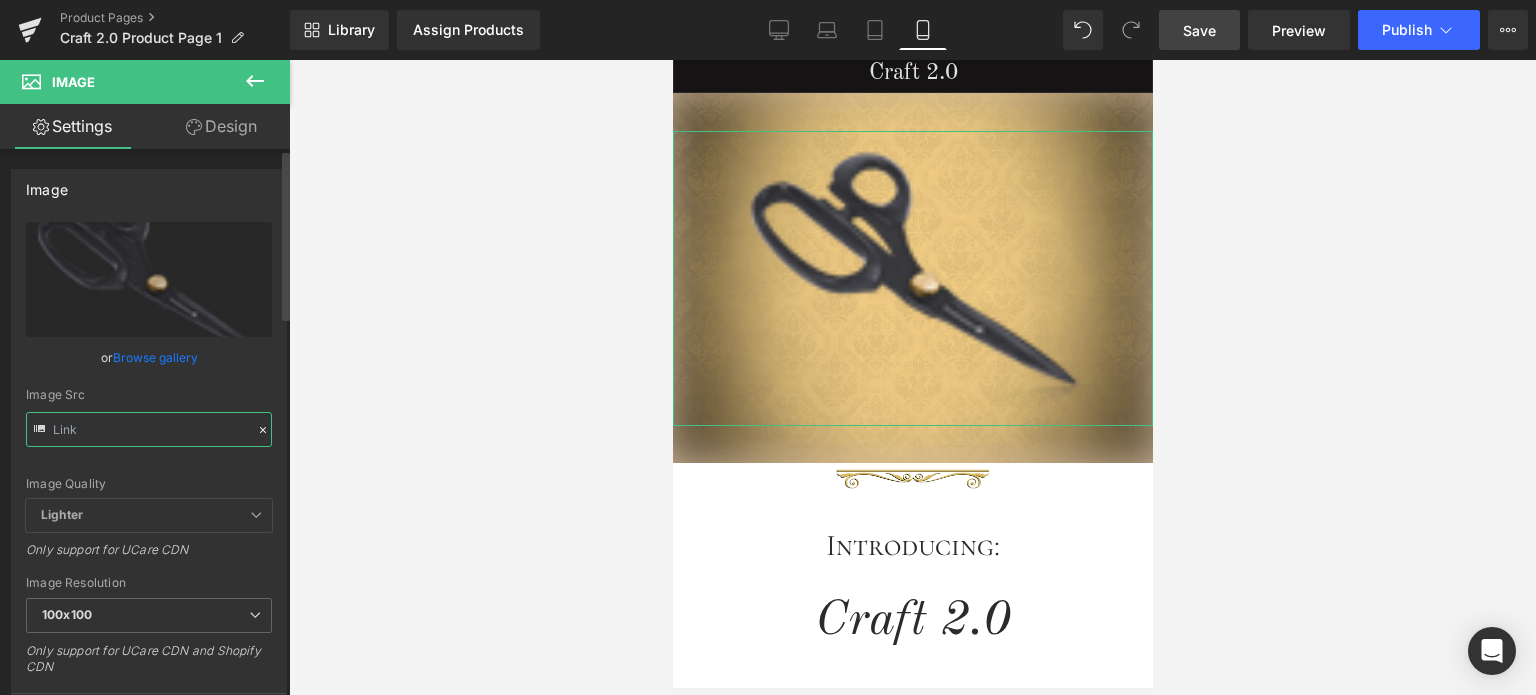 click at bounding box center (149, 429) 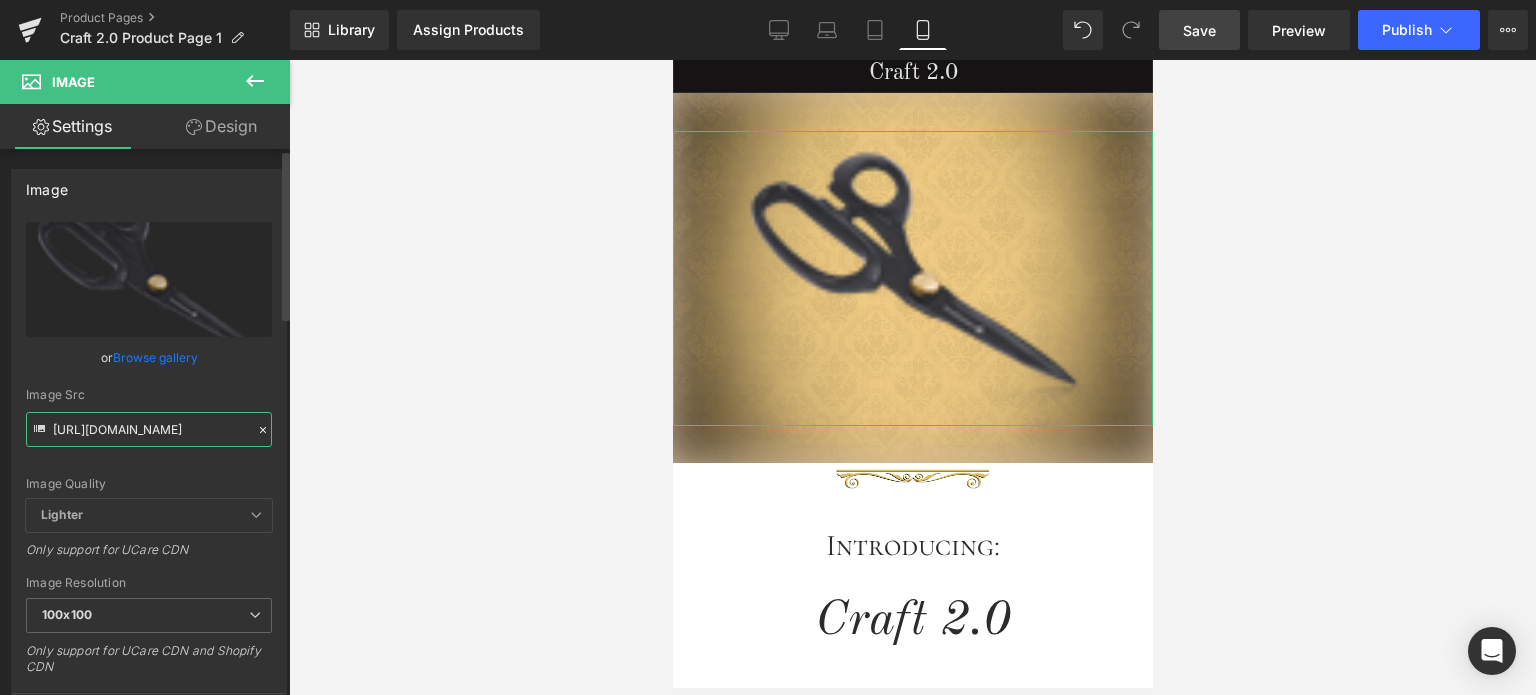 paste on "3_26861de3-9e31-4d78-ac69-7f77d269b5c0.png?v=1752602731" 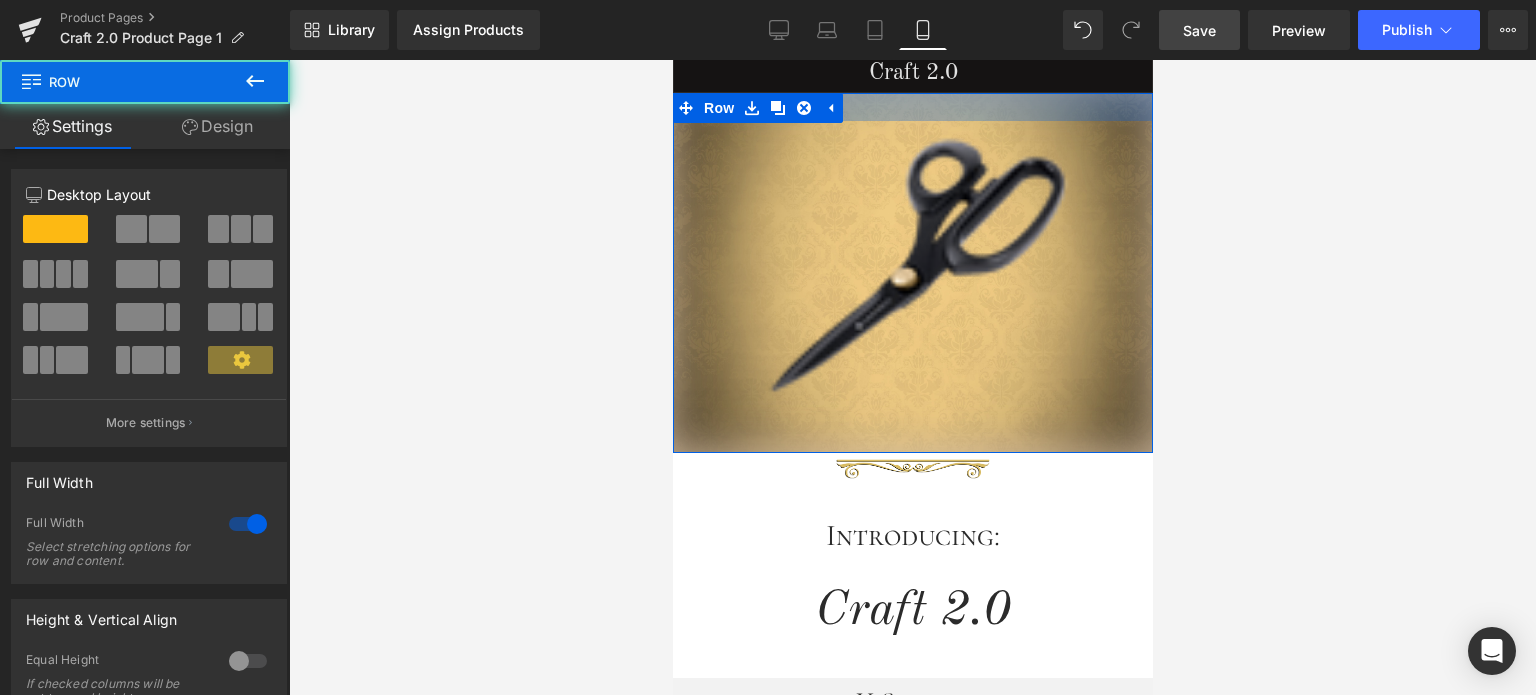 drag, startPoint x: 1078, startPoint y: 121, endPoint x: 1081, endPoint y: 111, distance: 10.440307 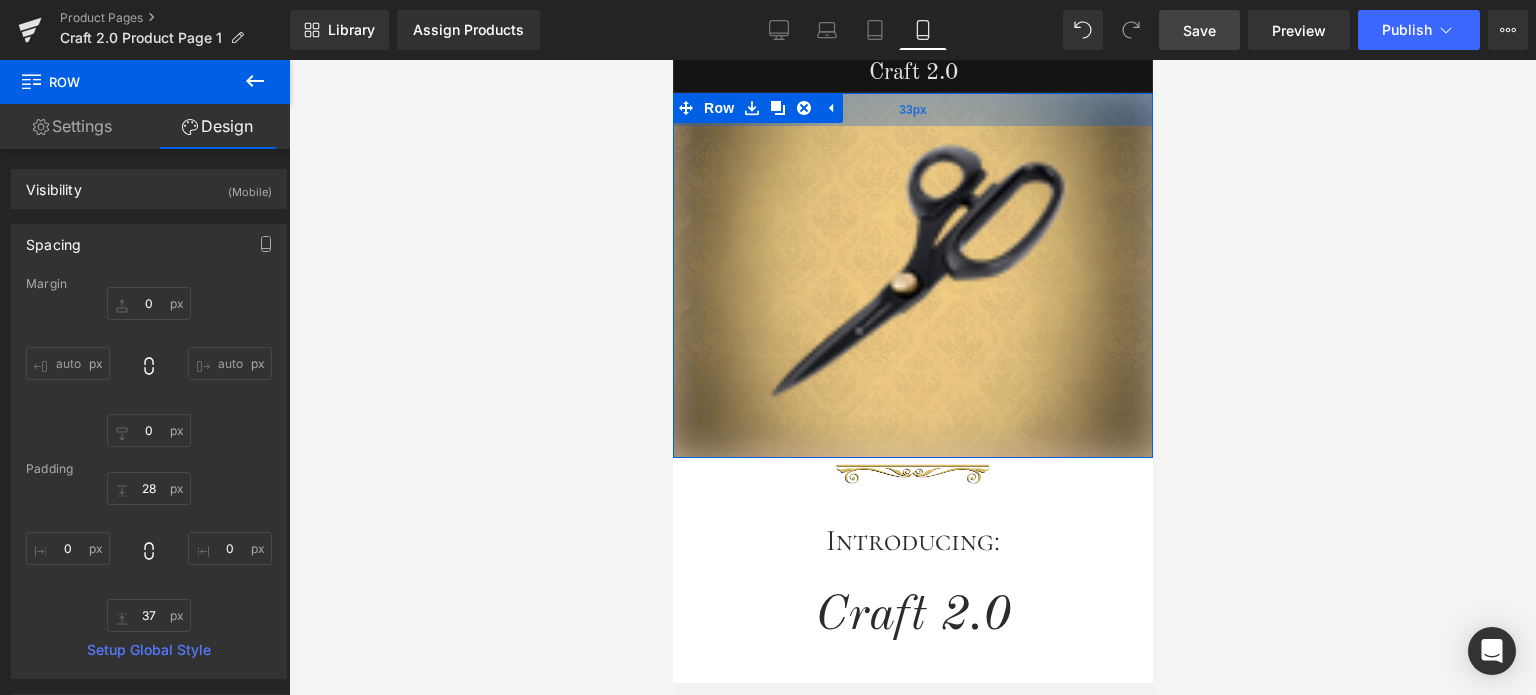 click on "33px" at bounding box center (912, 109) 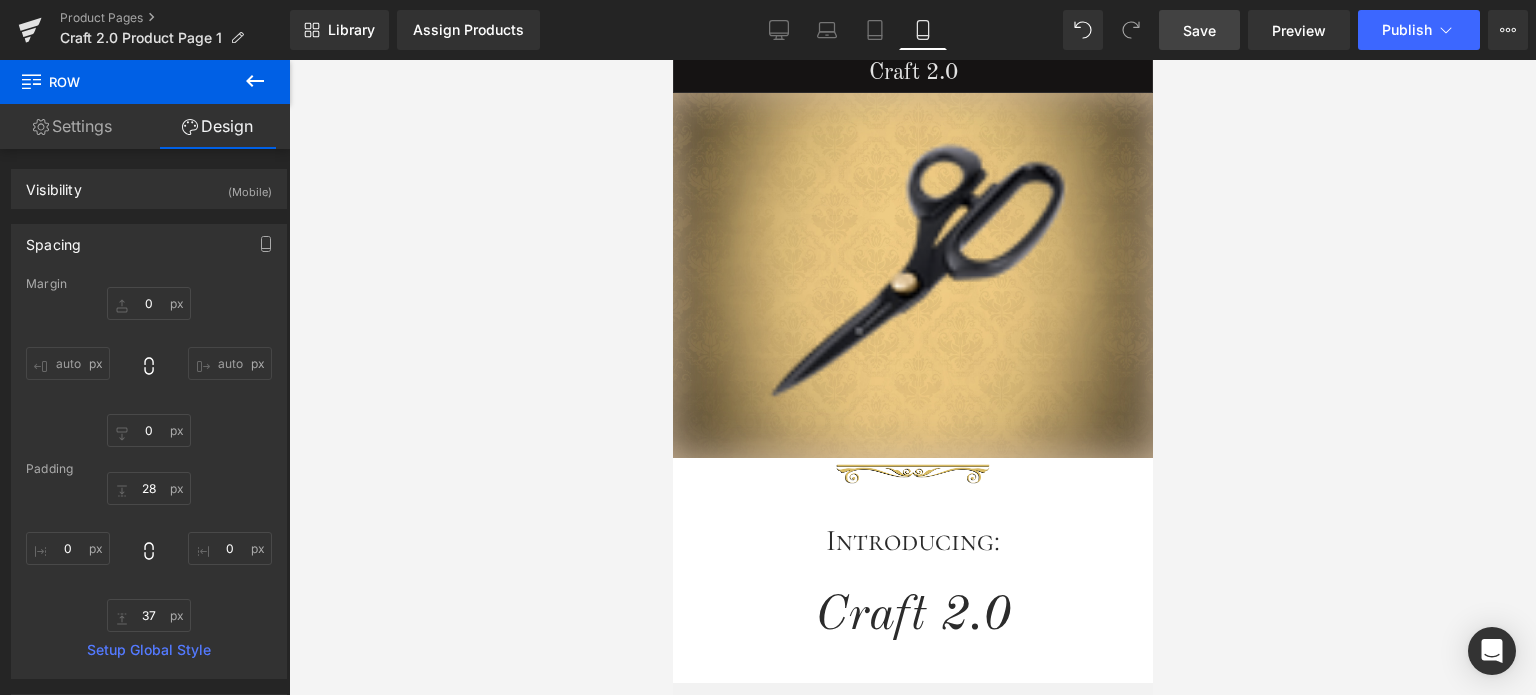 click on "Save" at bounding box center (1199, 30) 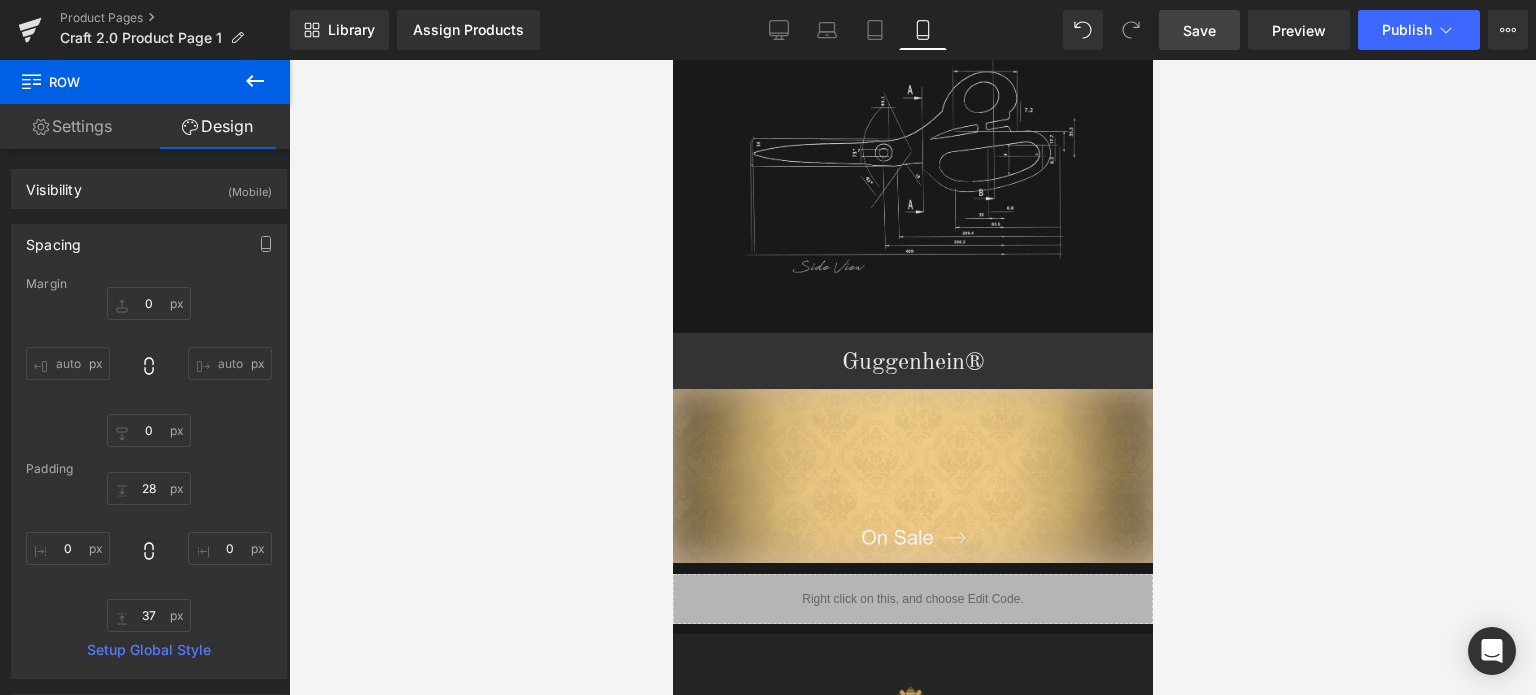 scroll, scrollTop: 3000, scrollLeft: 0, axis: vertical 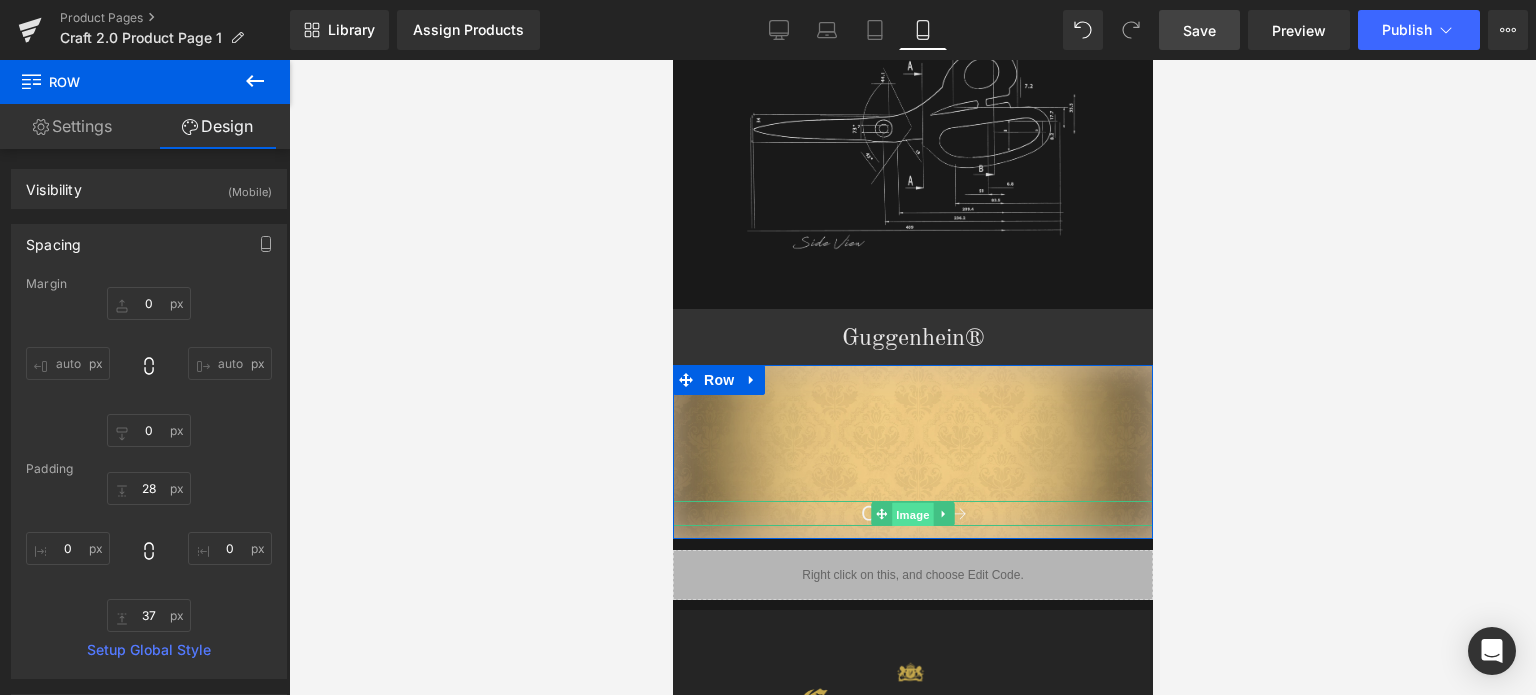 click on "Image" at bounding box center (912, 515) 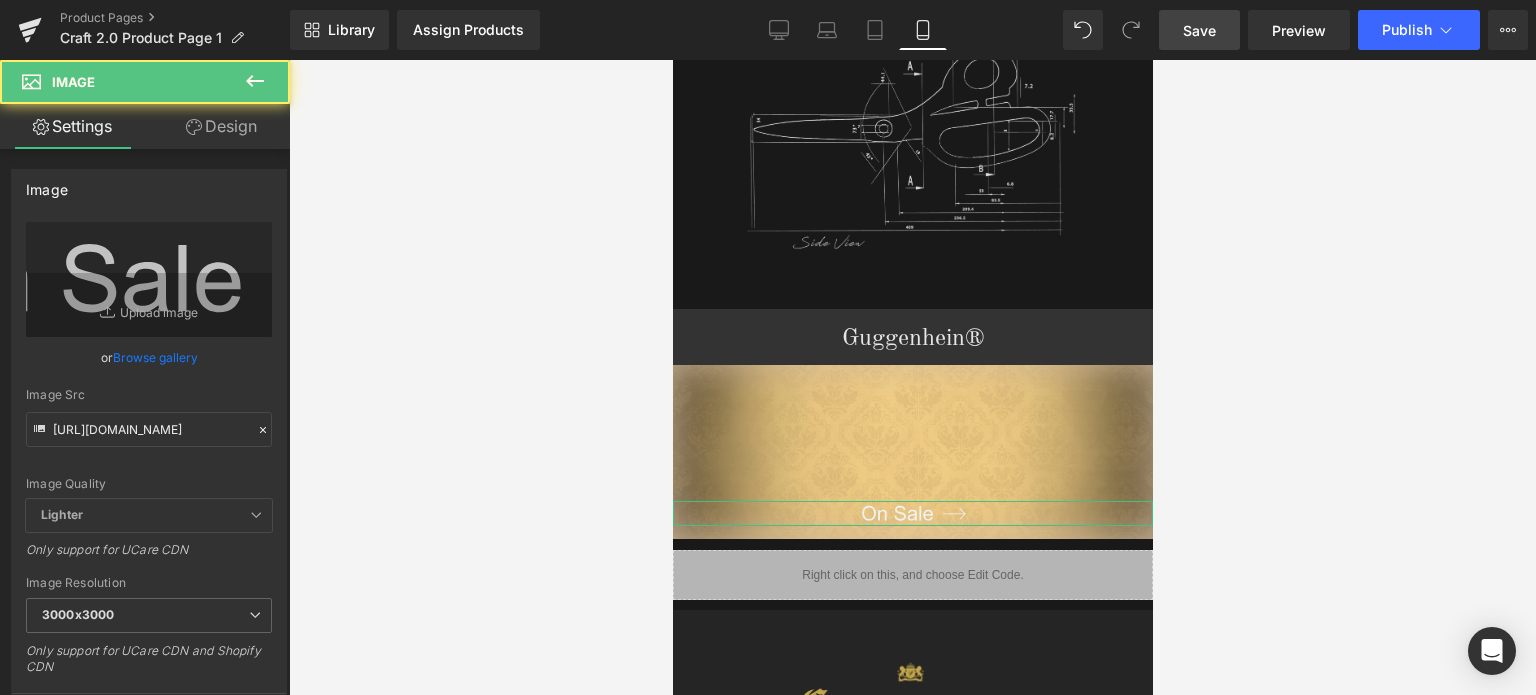 click on "Design" at bounding box center (221, 126) 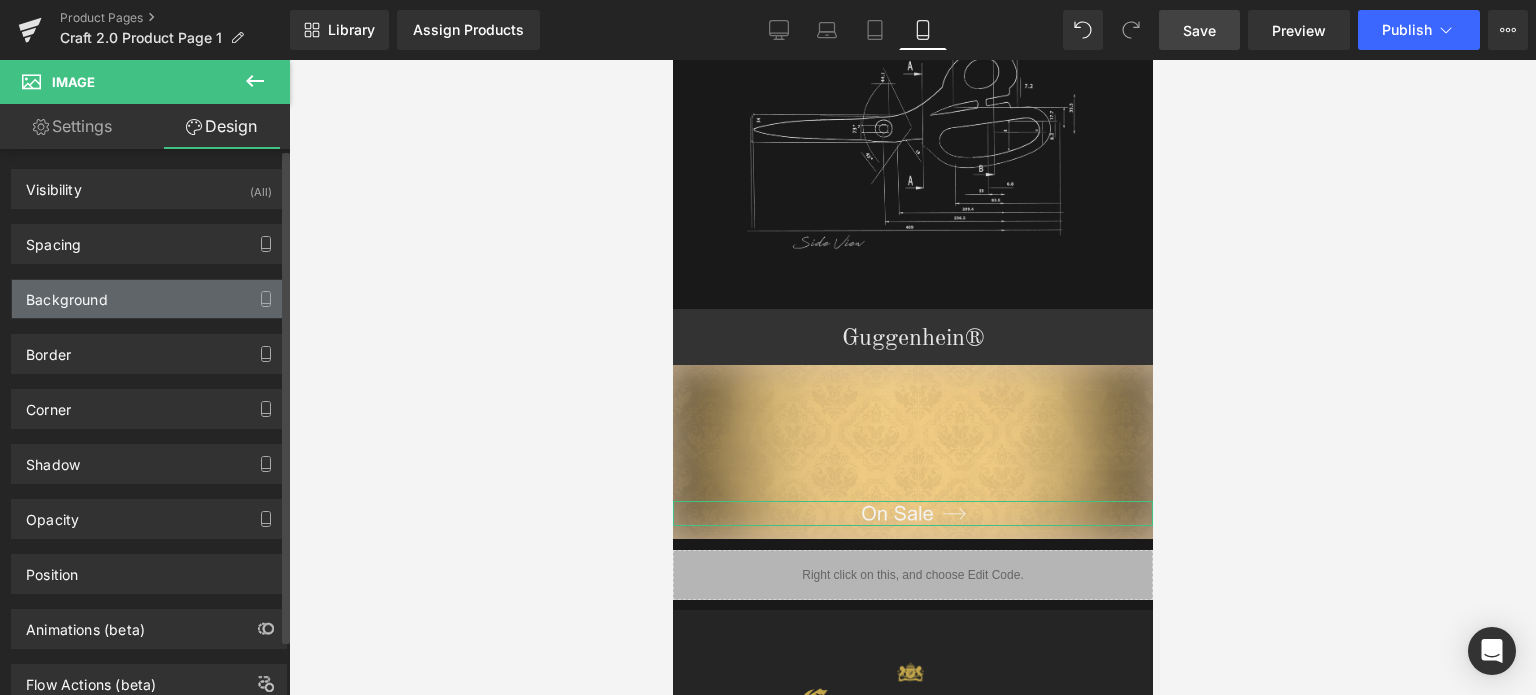 click on "Background" at bounding box center (67, 294) 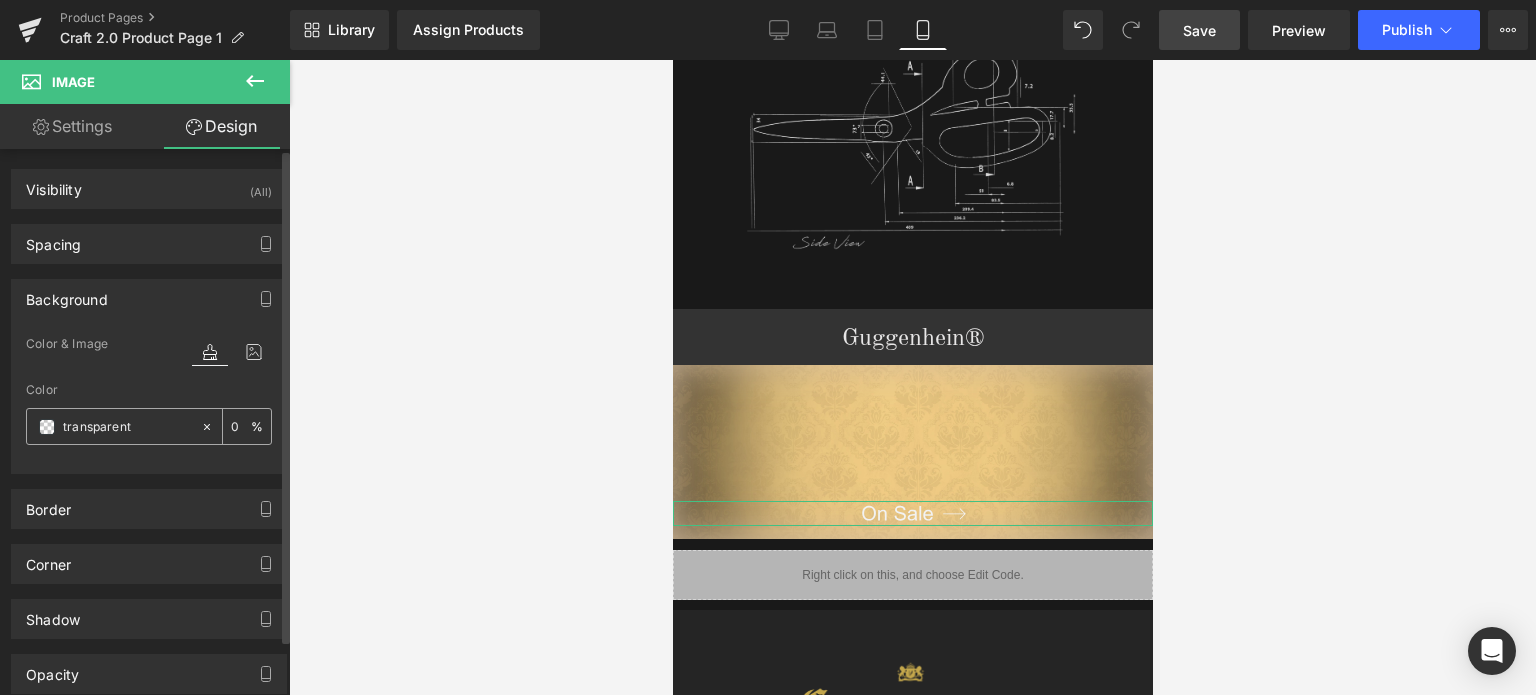 click at bounding box center [47, 427] 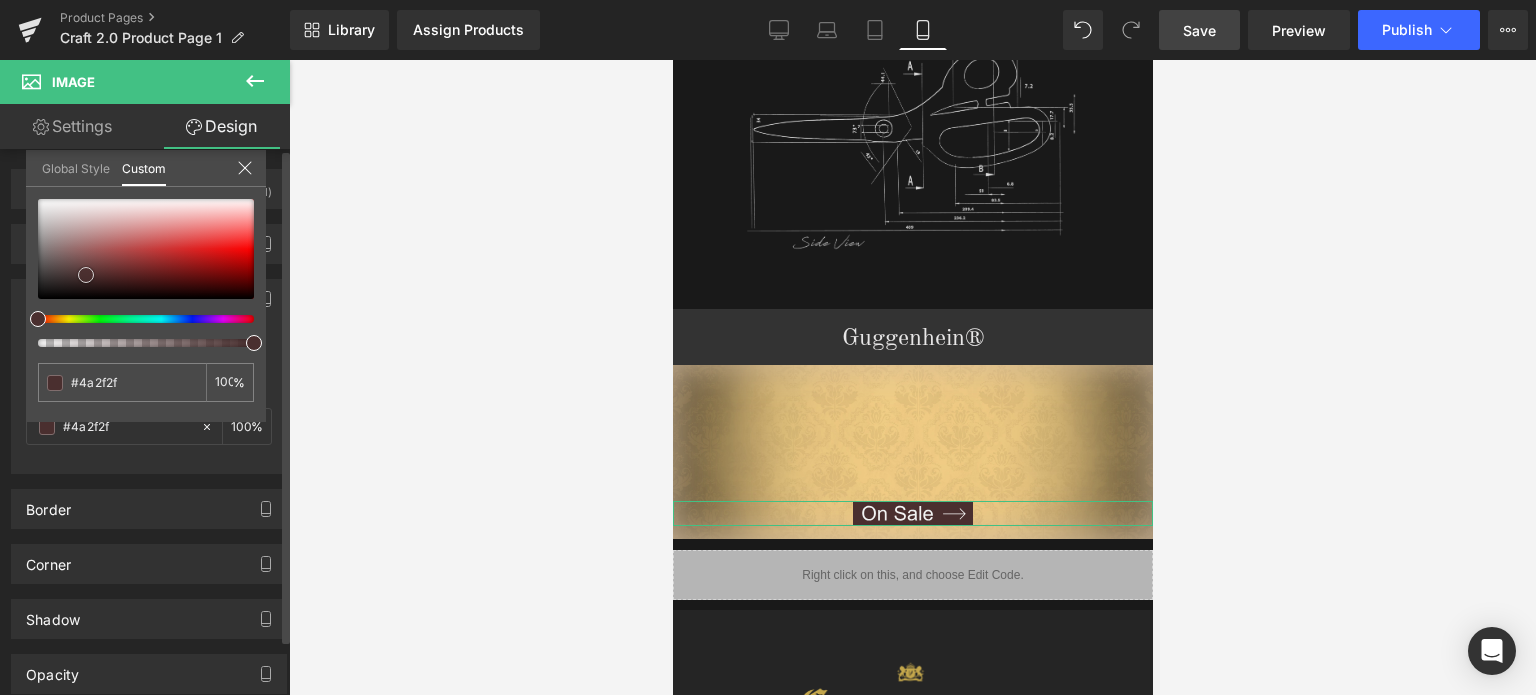 click at bounding box center (146, 249) 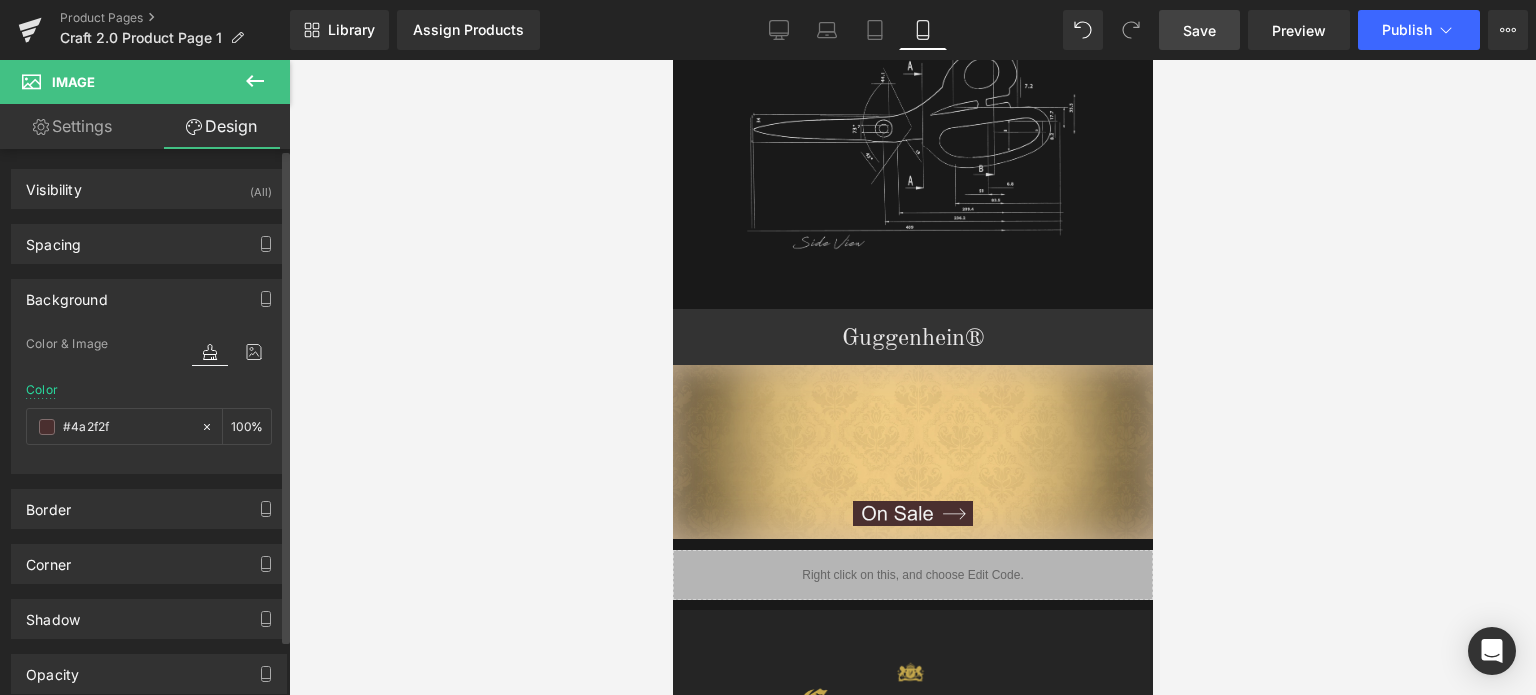 click on "Save" at bounding box center (1199, 30) 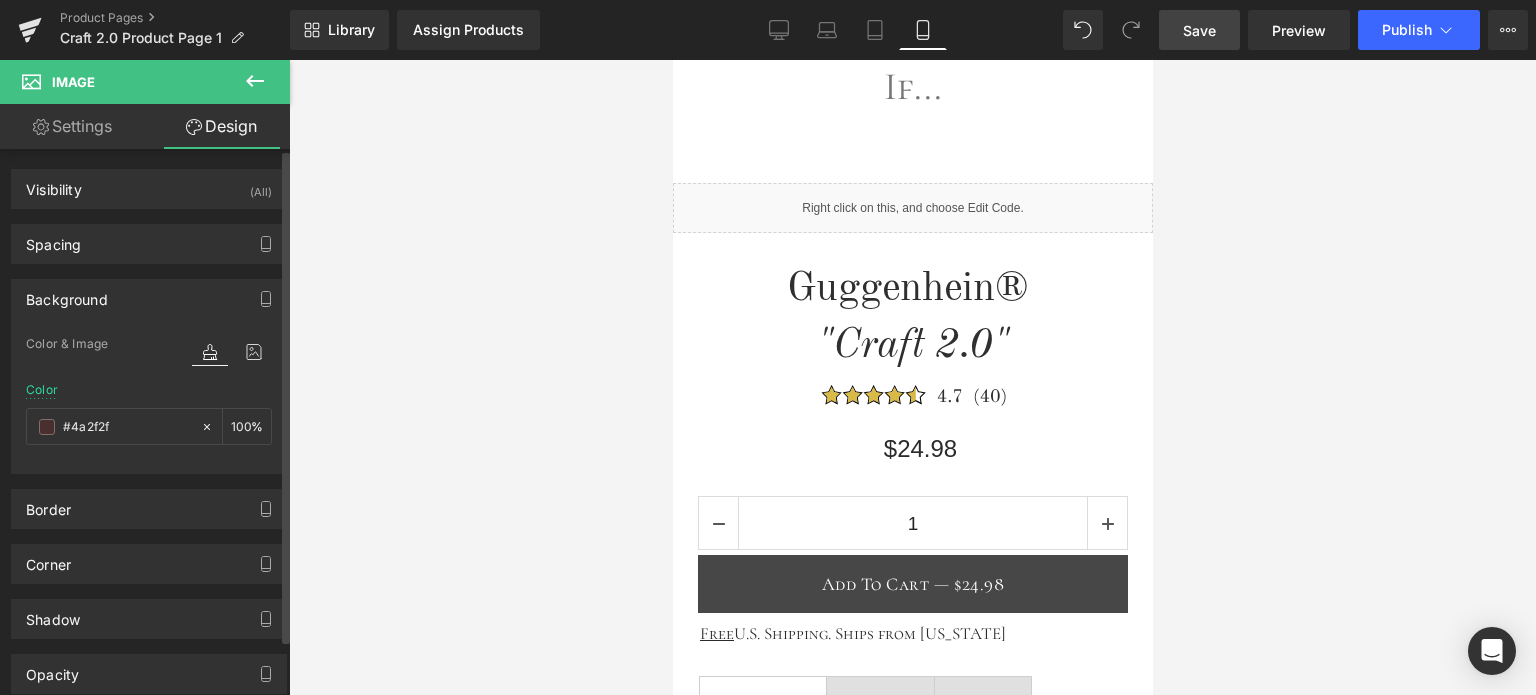 scroll, scrollTop: 400, scrollLeft: 0, axis: vertical 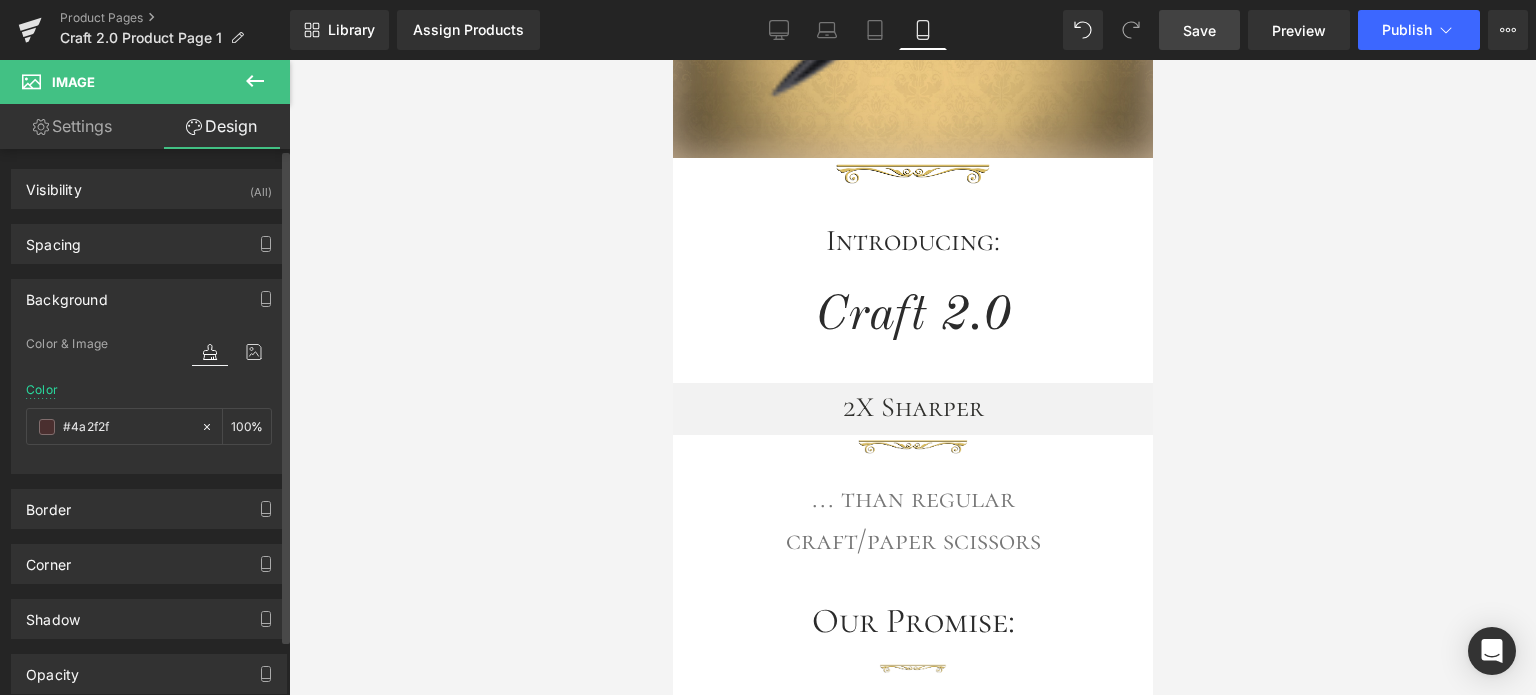 click 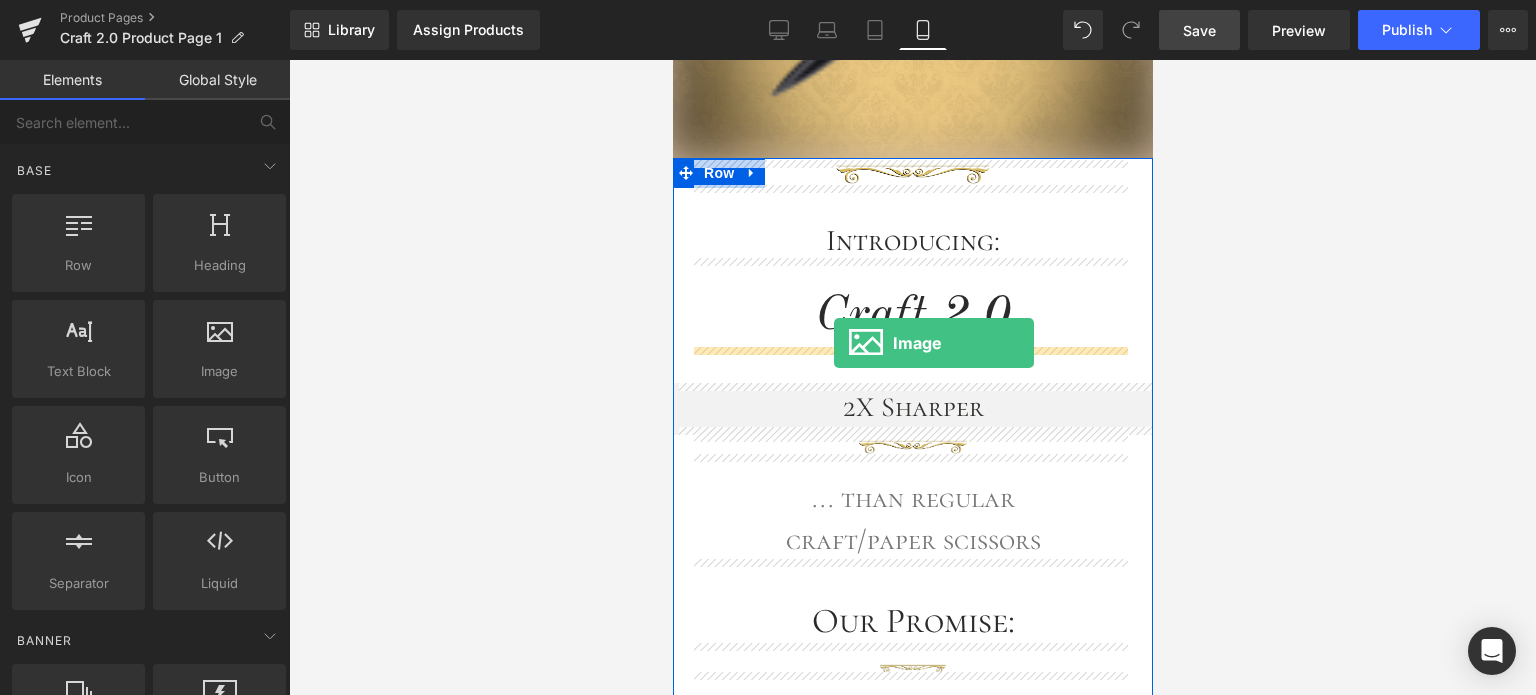 drag, startPoint x: 956, startPoint y: 426, endPoint x: 833, endPoint y: 343, distance: 148.38463 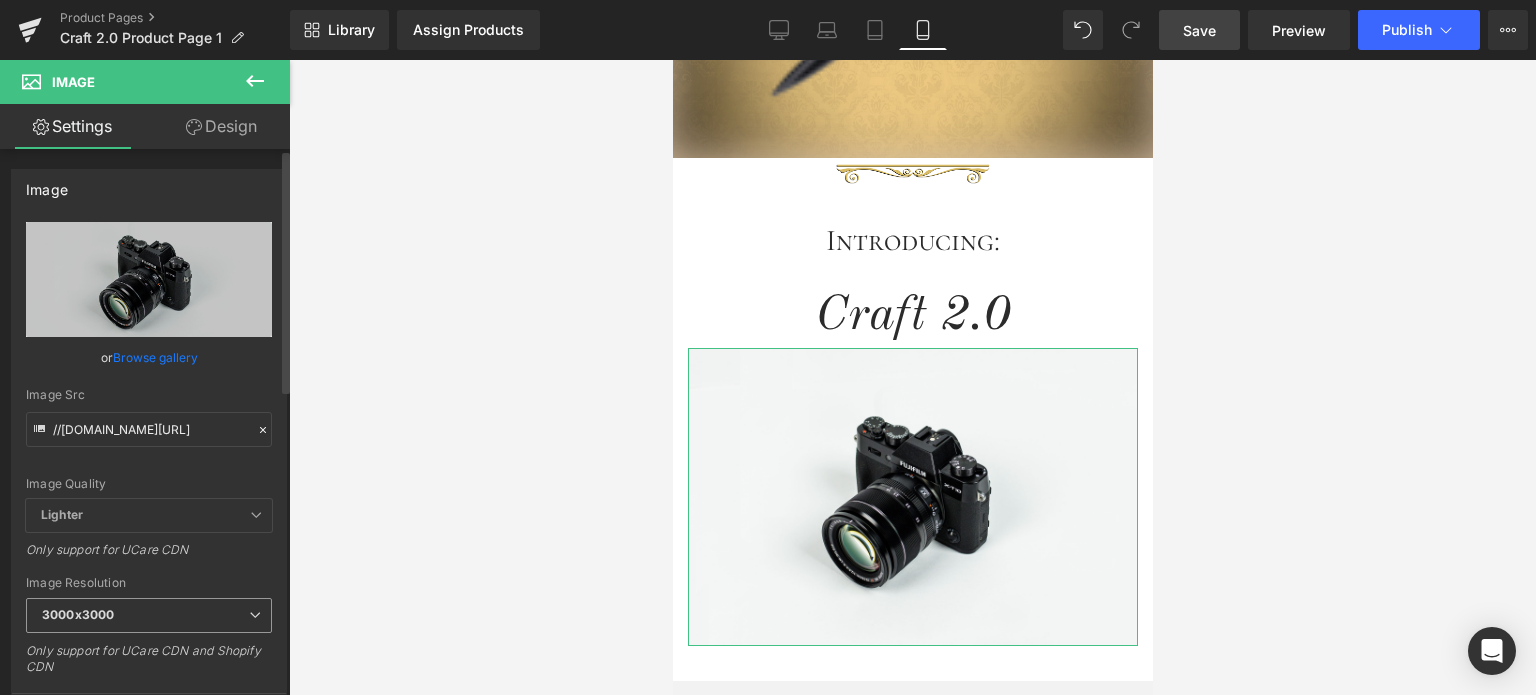 click on "3000x3000" at bounding box center [149, 615] 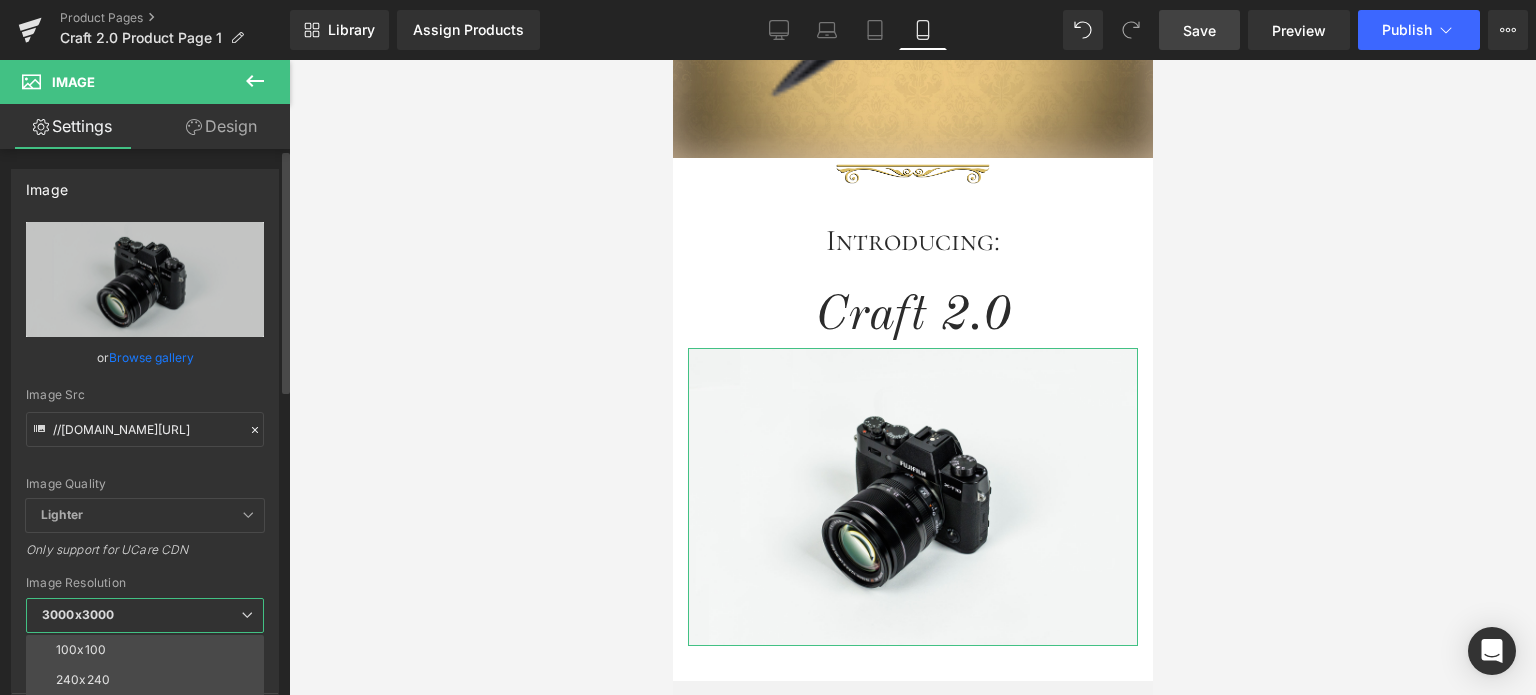 drag, startPoint x: 118, startPoint y: 638, endPoint x: 195, endPoint y: 632, distance: 77.23341 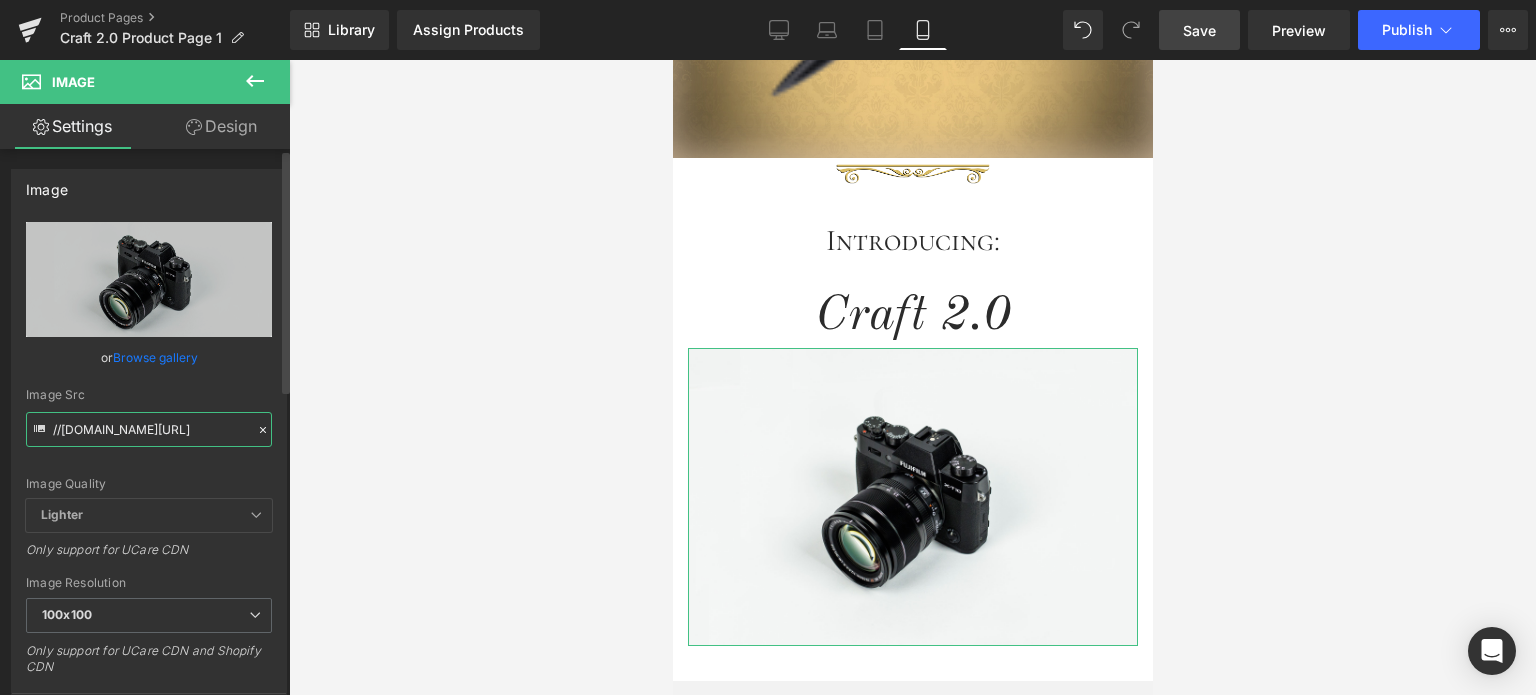 click on "//[DOMAIN_NAME][URL]" at bounding box center (149, 429) 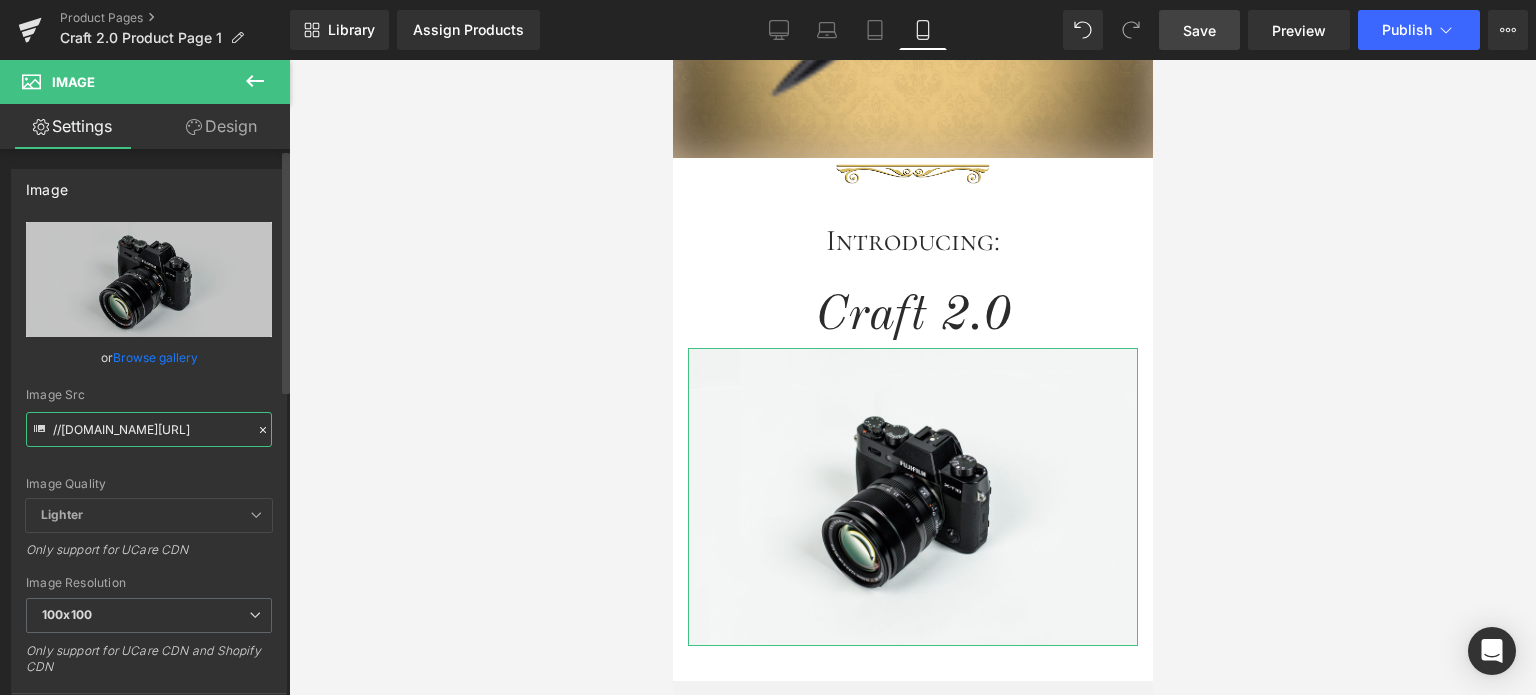 paste on "[URL][DOMAIN_NAME]" 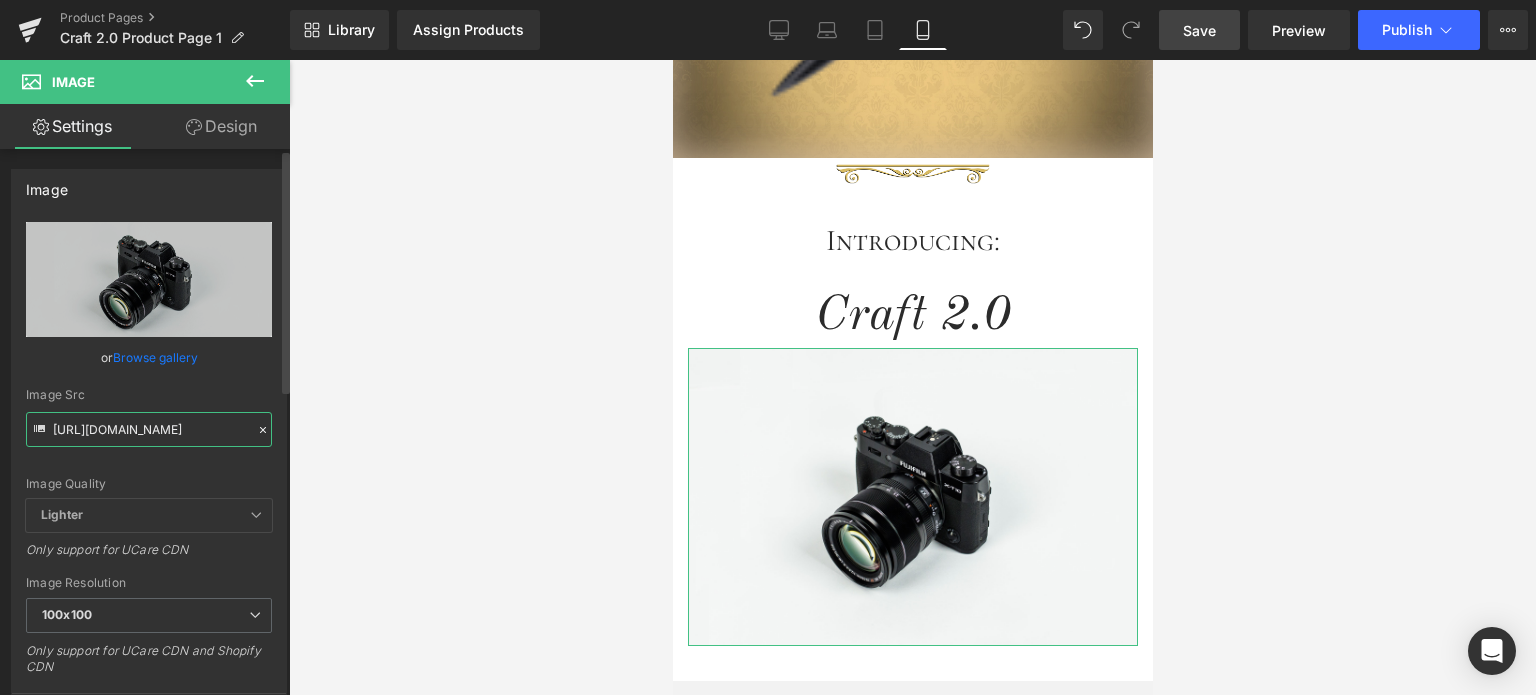scroll, scrollTop: 0, scrollLeft: 509, axis: horizontal 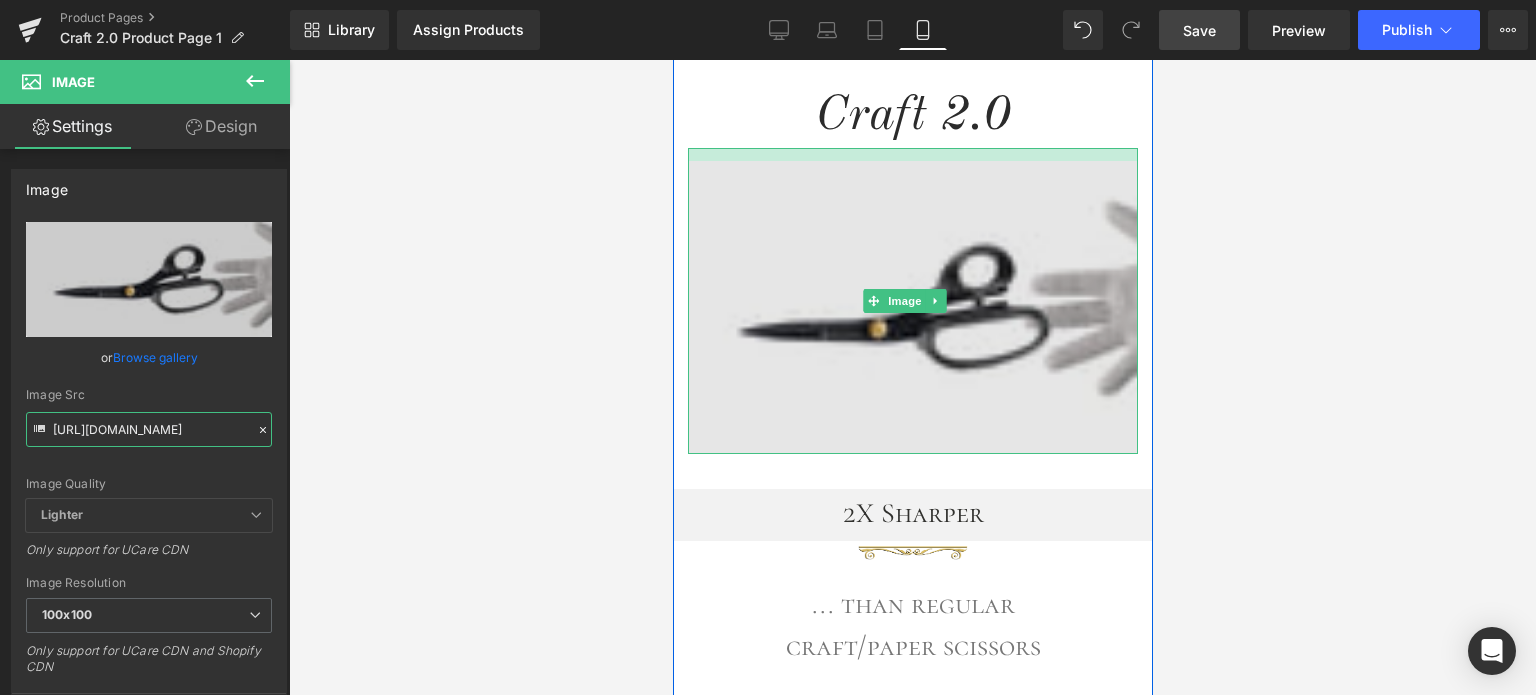 drag, startPoint x: 1069, startPoint y: 151, endPoint x: 1772, endPoint y: 109, distance: 704.2535 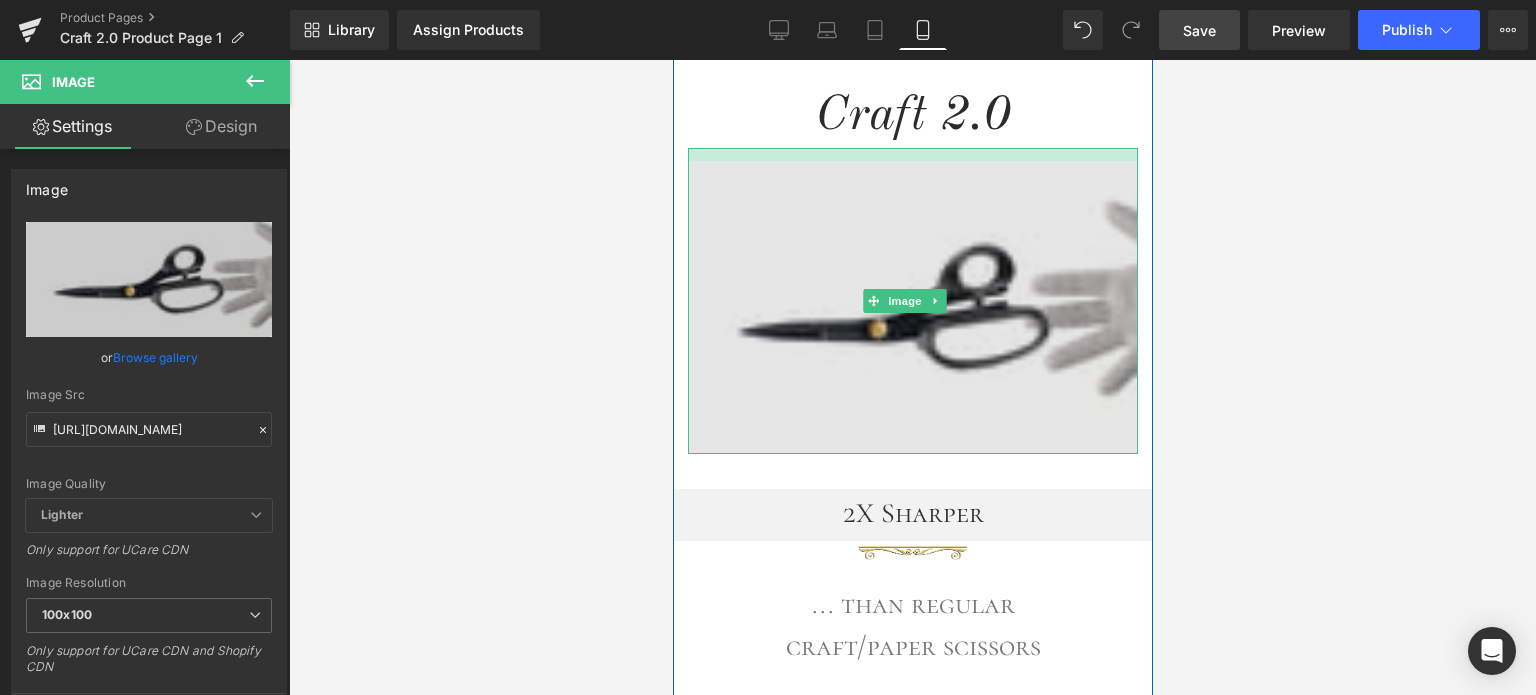 click on "Image" at bounding box center (912, 301) 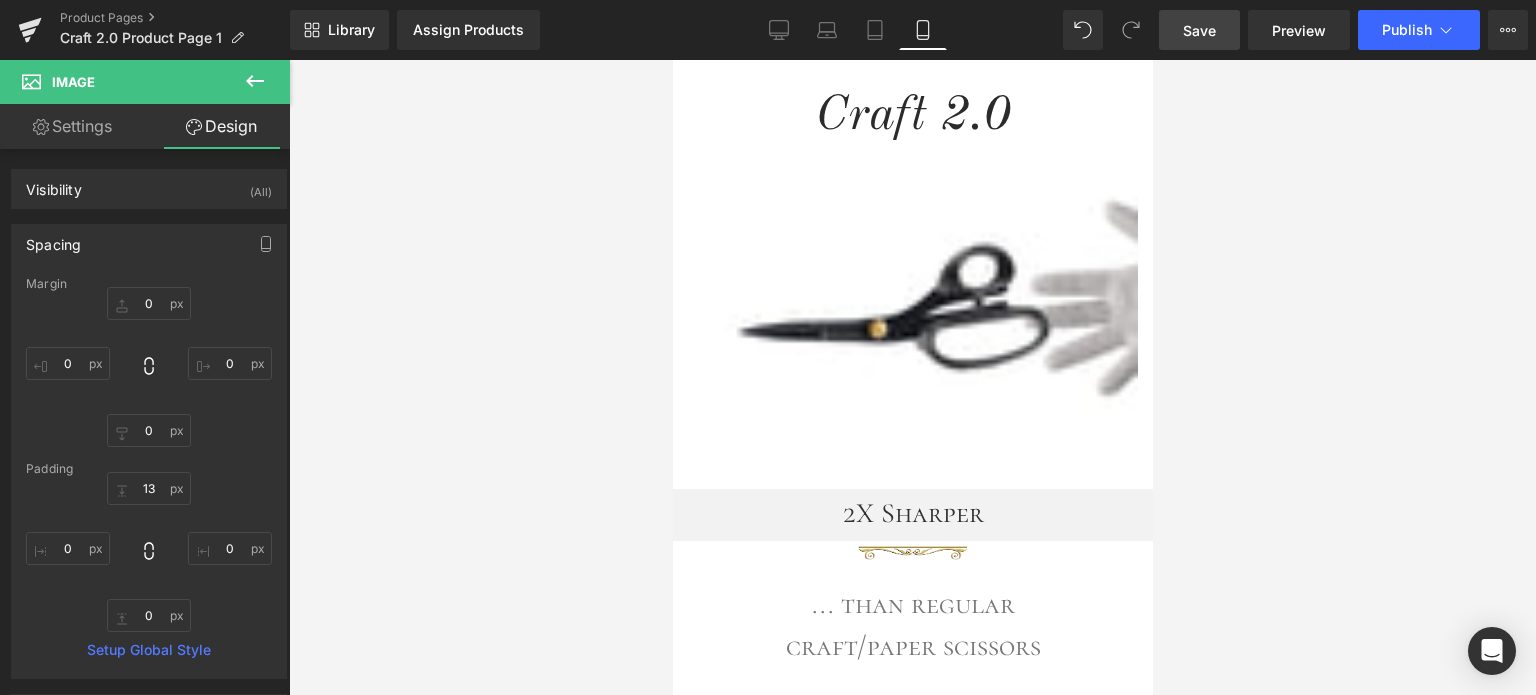 click on "Save" at bounding box center [1199, 30] 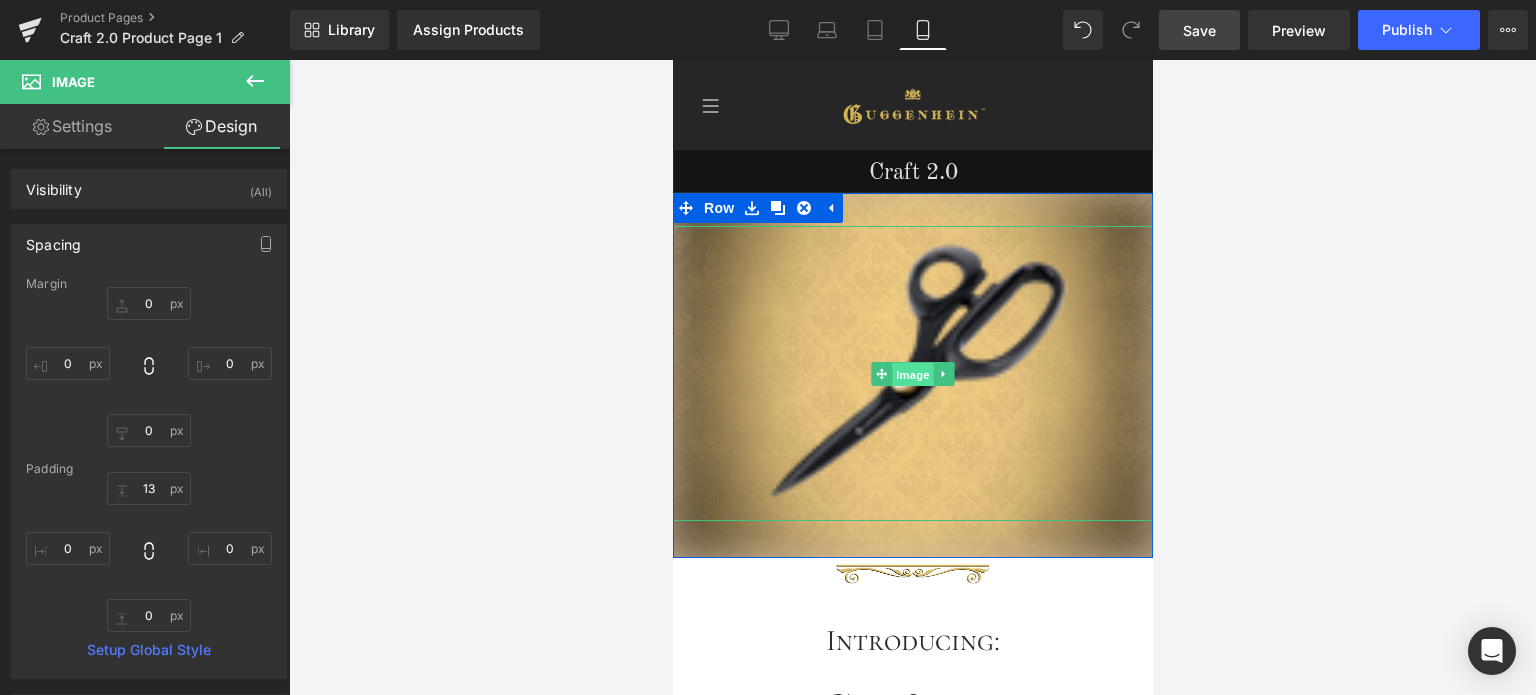 click on "Image" at bounding box center [912, 374] 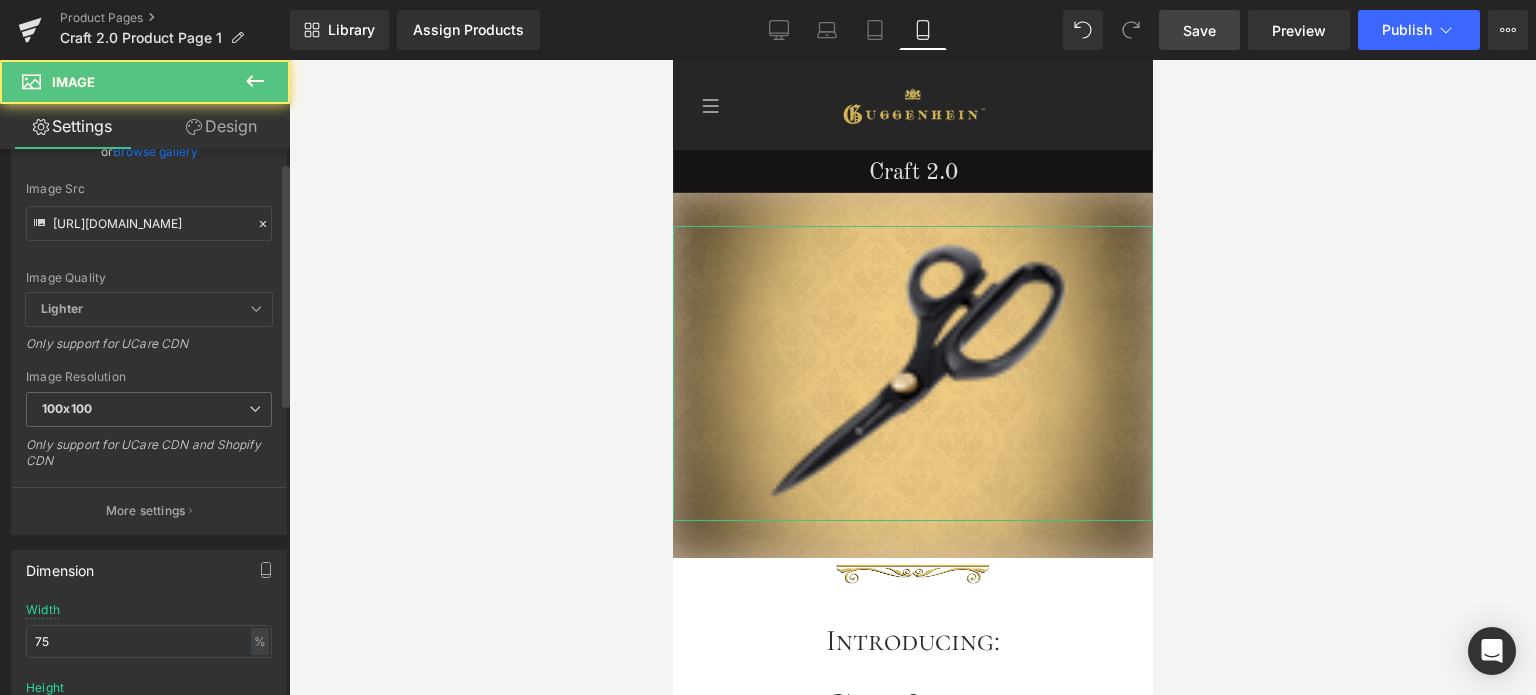 scroll, scrollTop: 400, scrollLeft: 0, axis: vertical 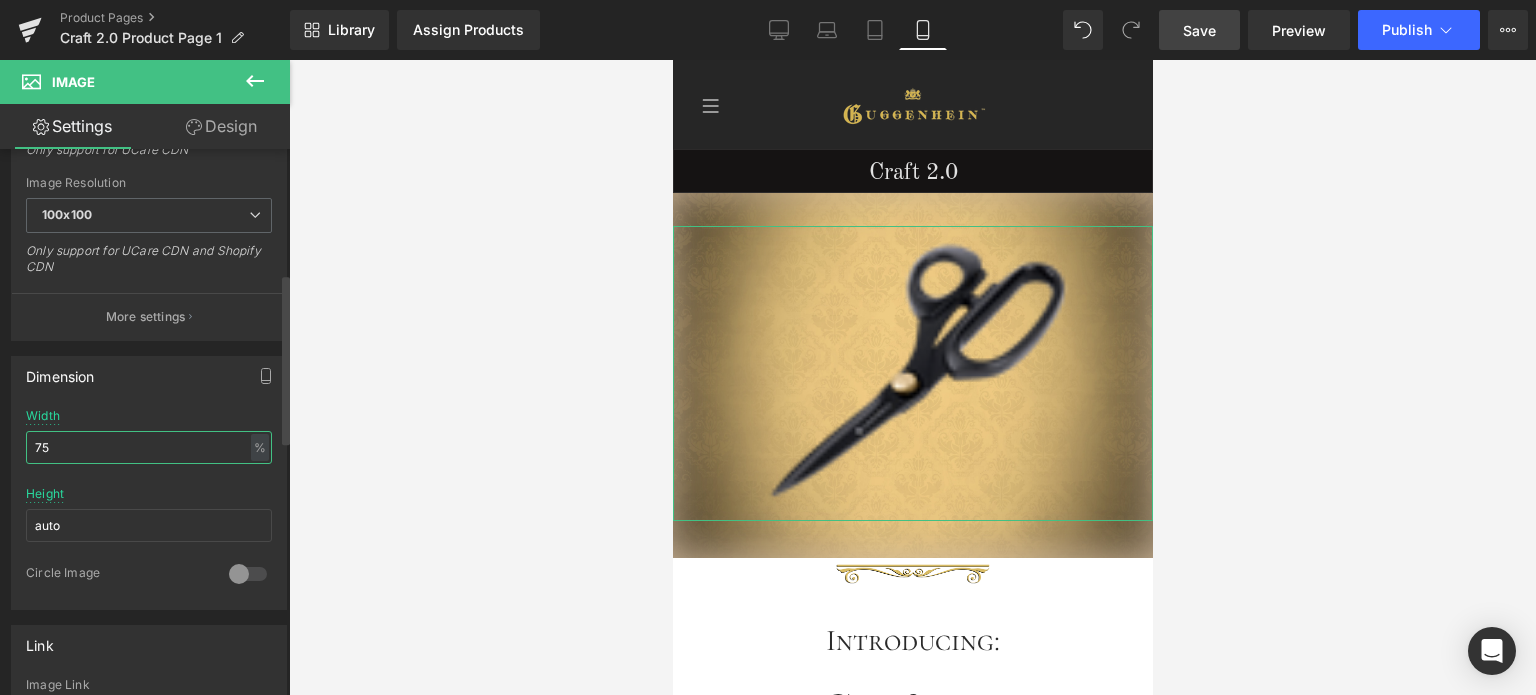 drag, startPoint x: 43, startPoint y: 446, endPoint x: 30, endPoint y: 446, distance: 13 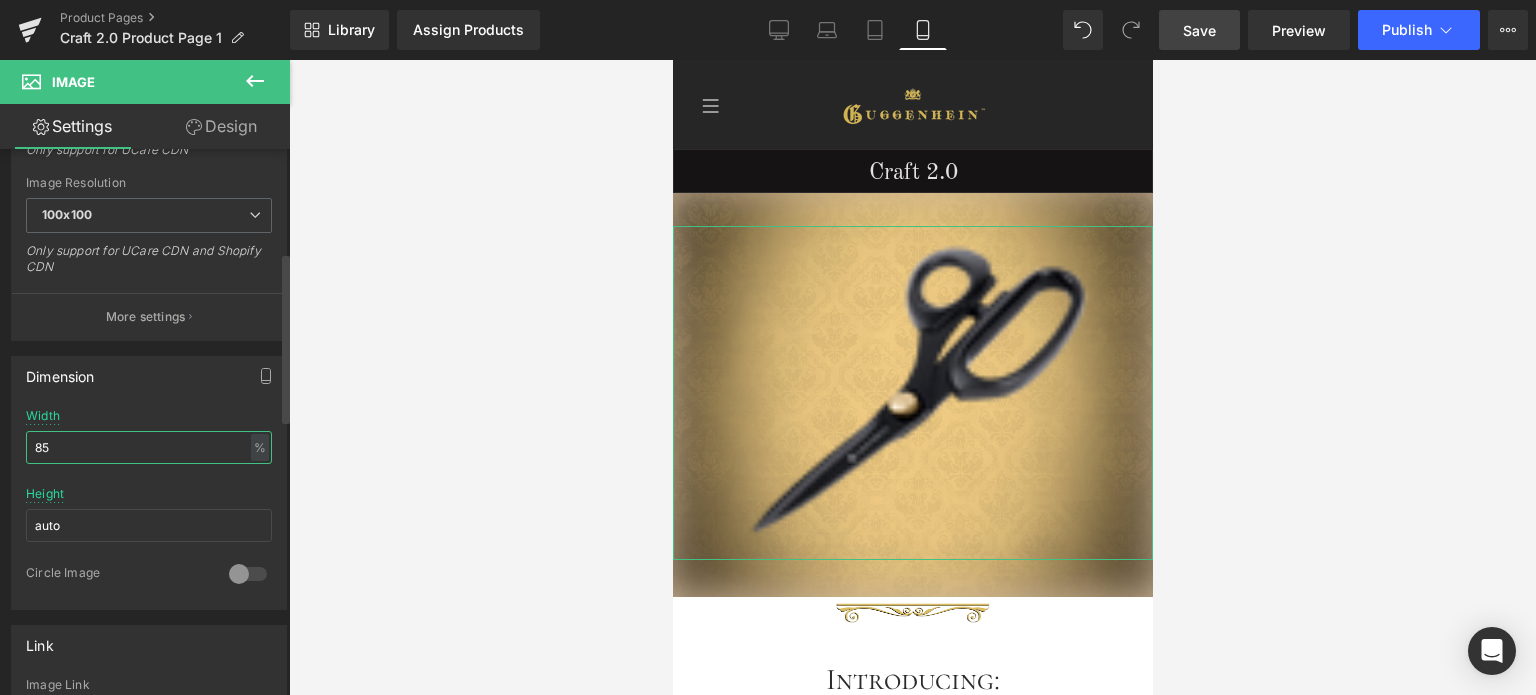scroll, scrollTop: 300, scrollLeft: 0, axis: vertical 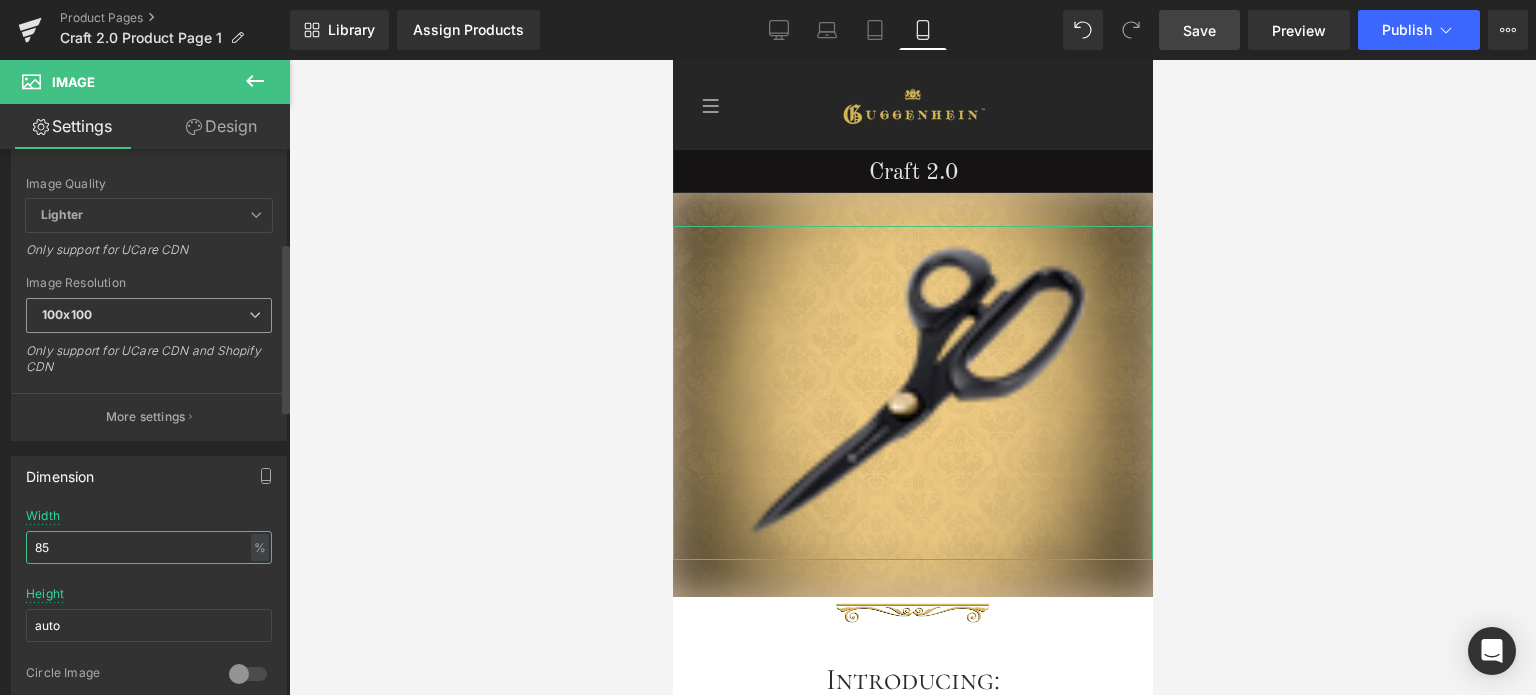 type on "85" 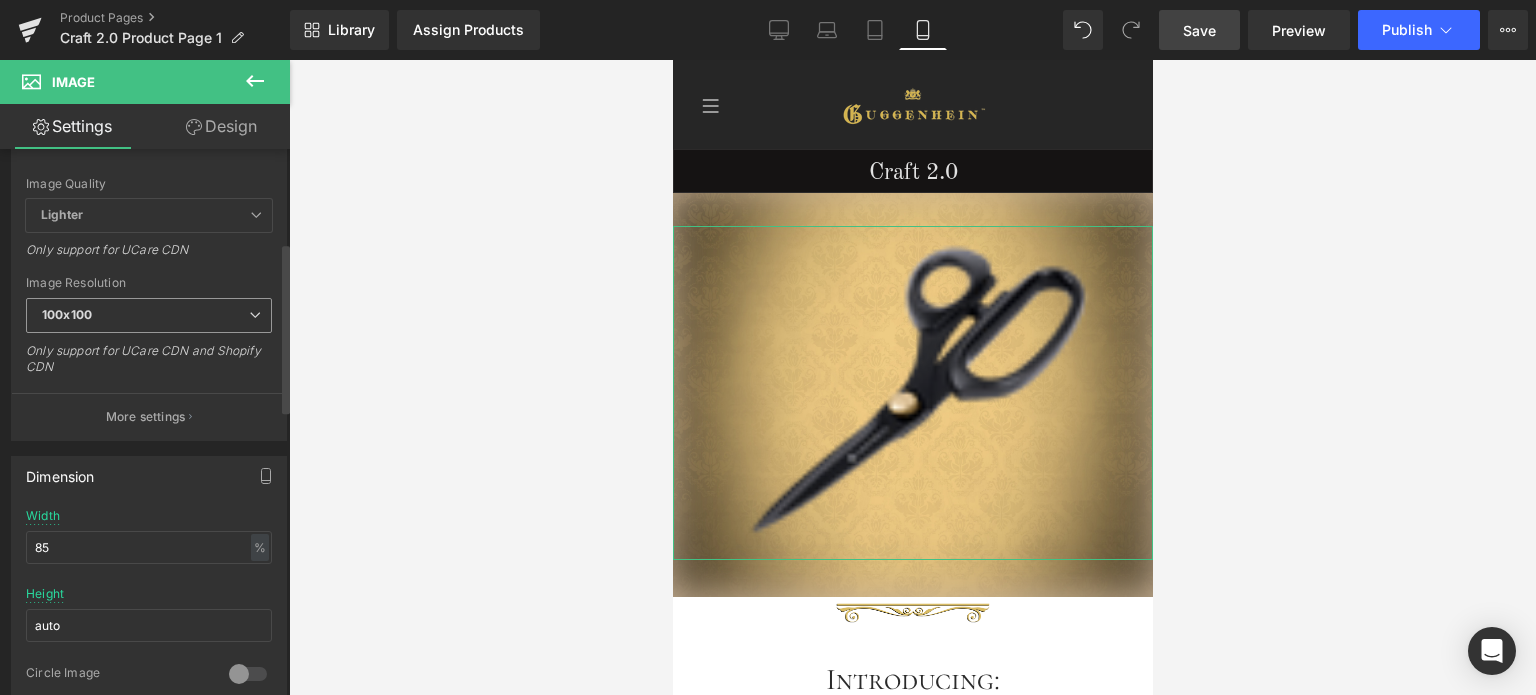 click on "100x100" at bounding box center (149, 315) 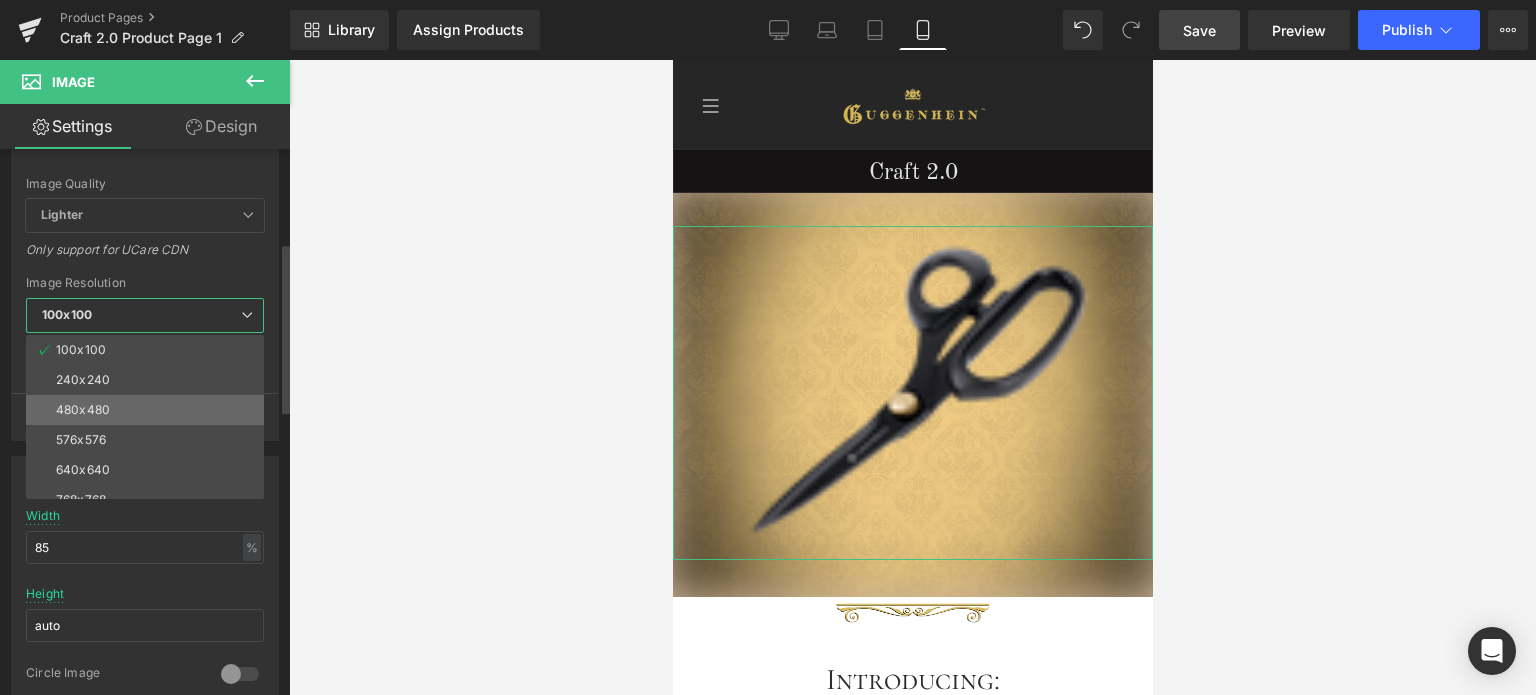 scroll, scrollTop: 286, scrollLeft: 0, axis: vertical 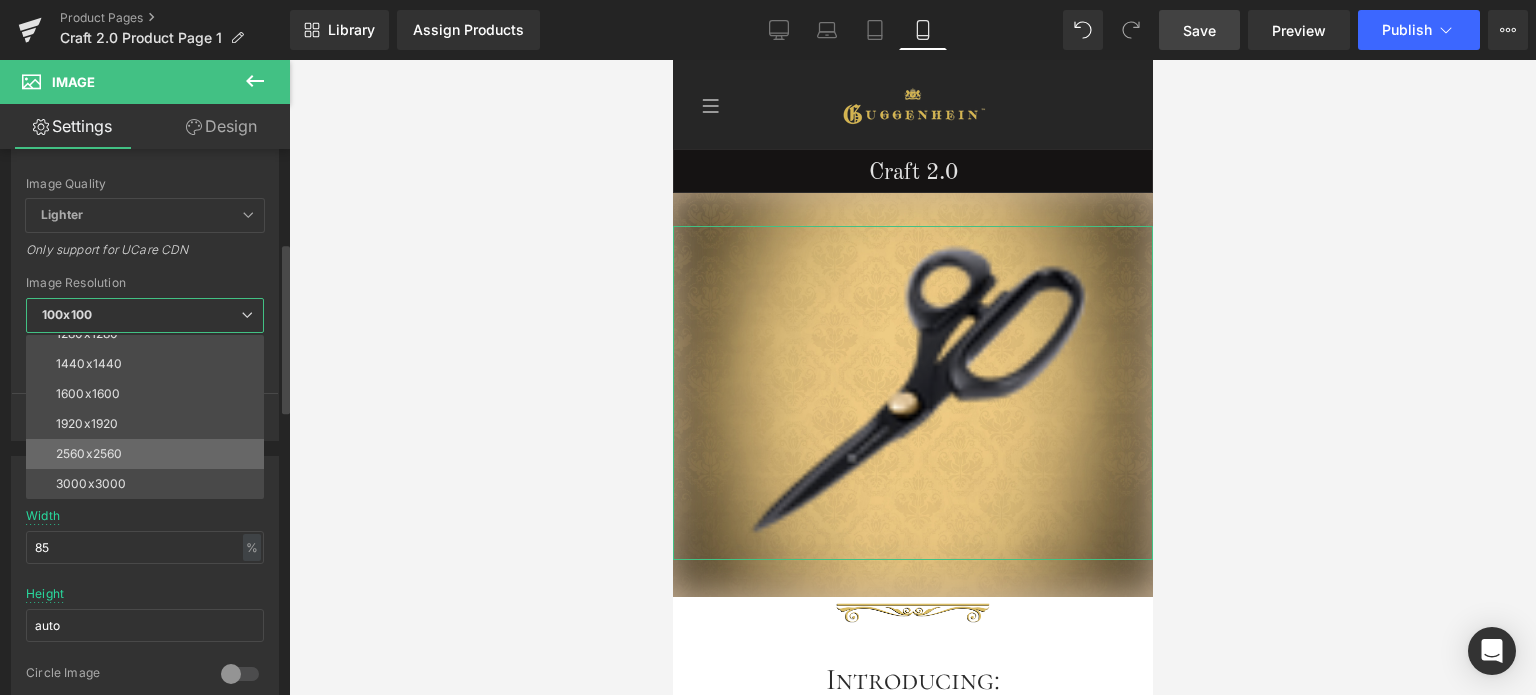 click on "3000x3000" at bounding box center (149, 484) 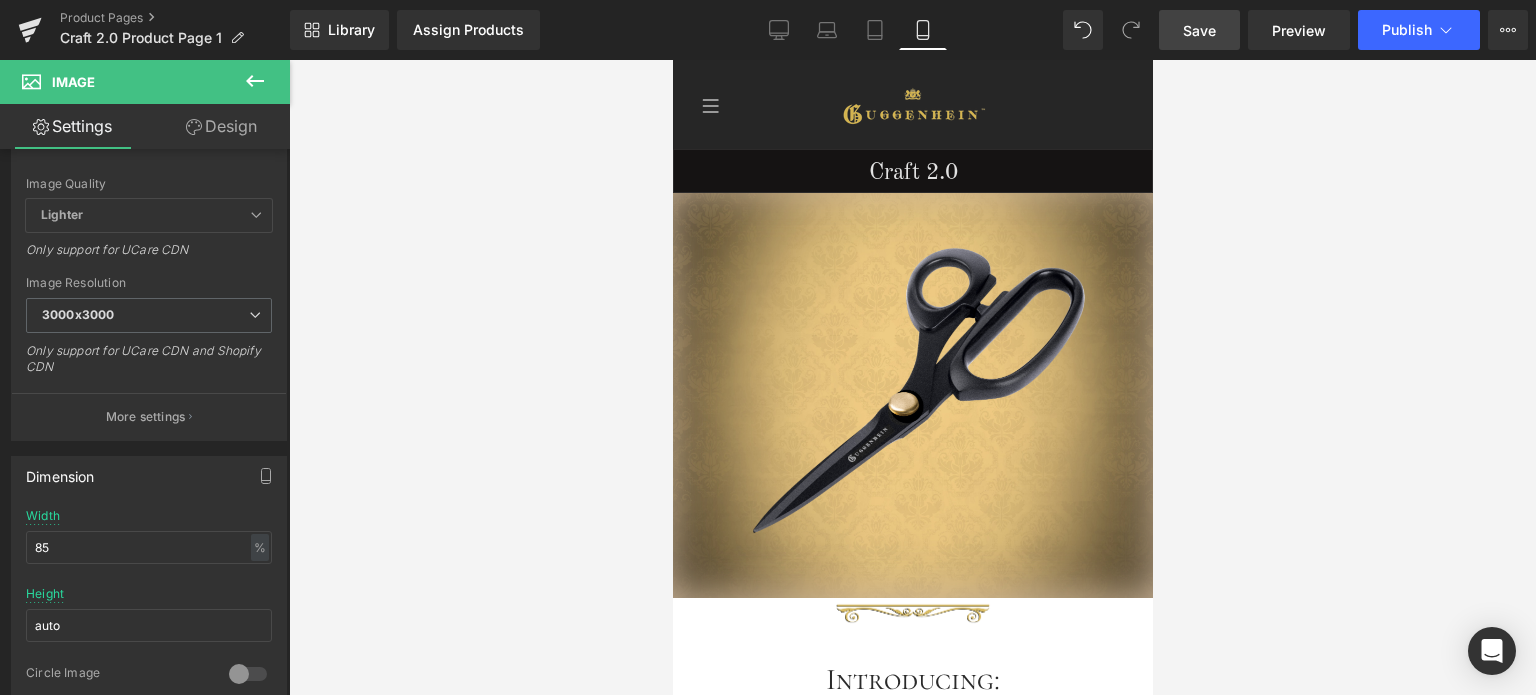 click on "Save" at bounding box center (1199, 30) 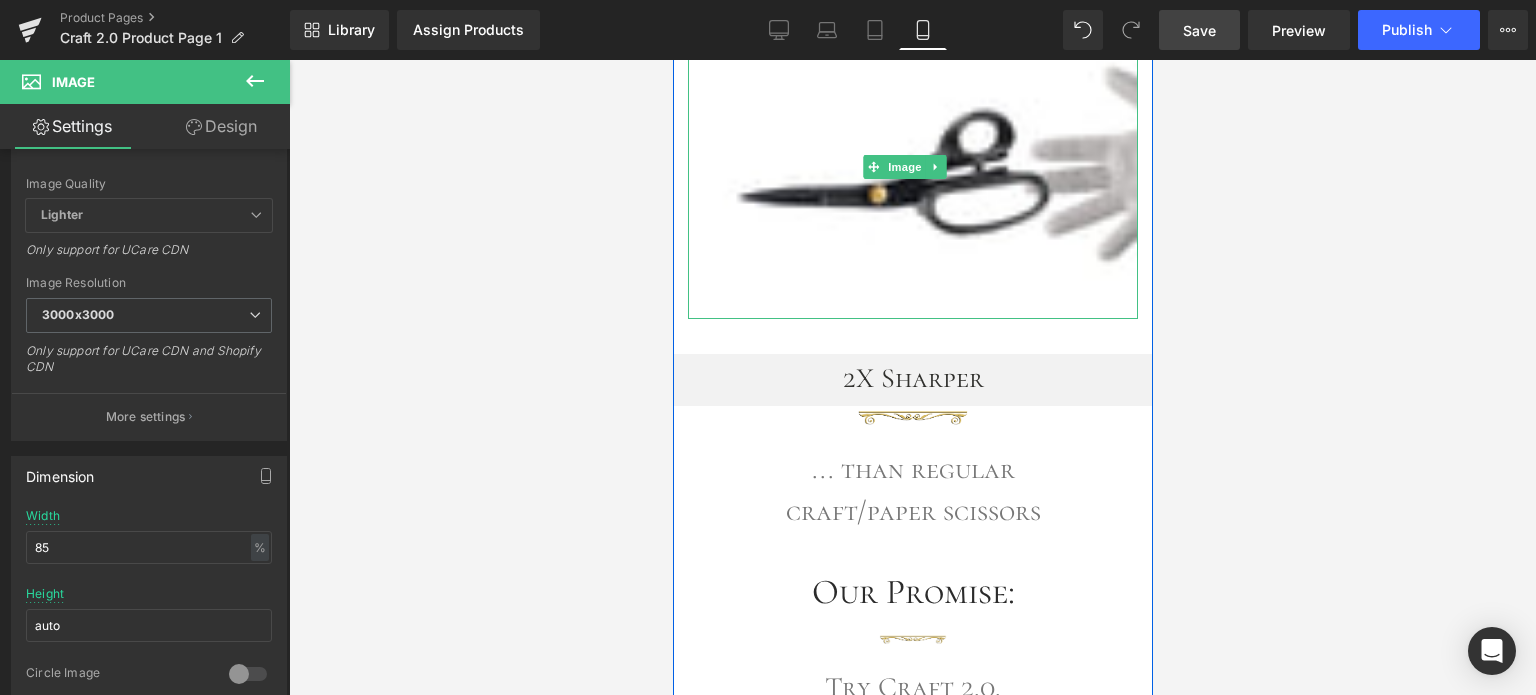 scroll, scrollTop: 800, scrollLeft: 0, axis: vertical 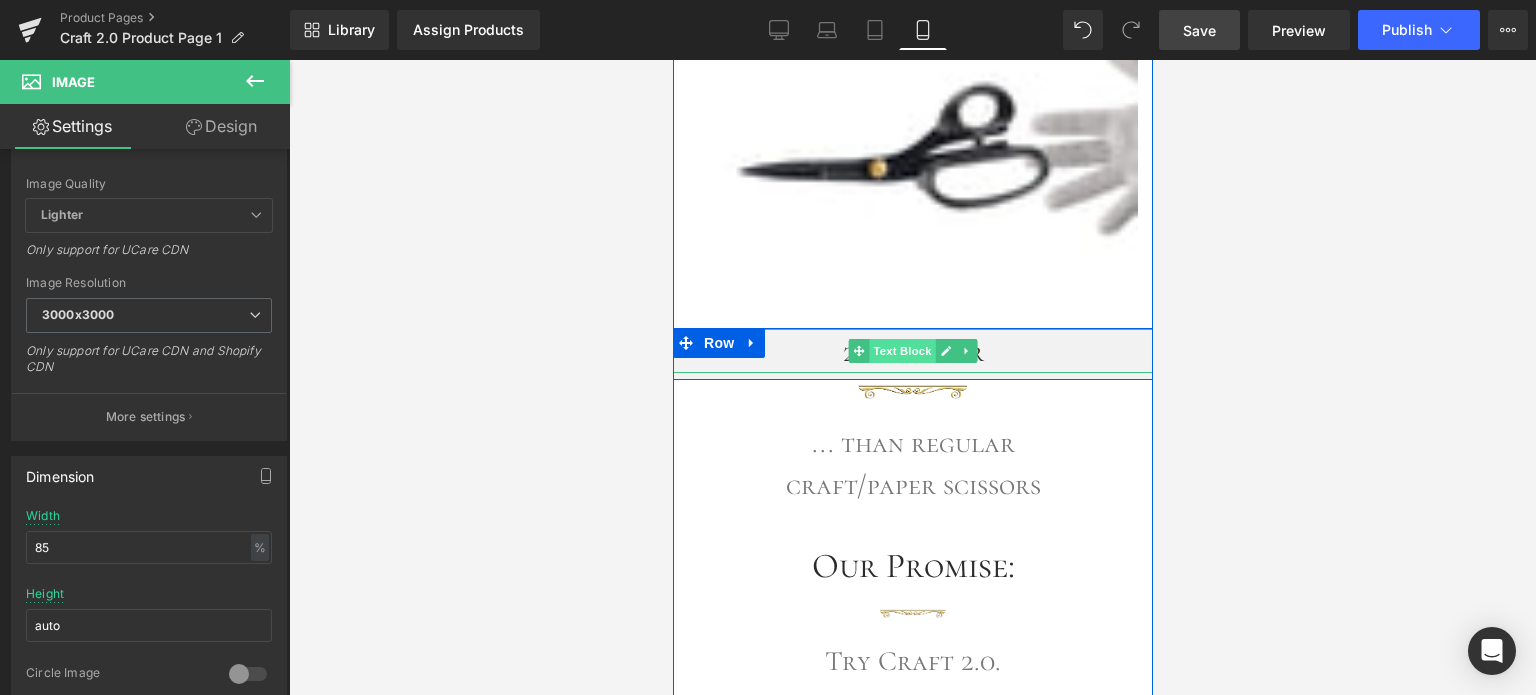 click on "Text Block" at bounding box center [901, 351] 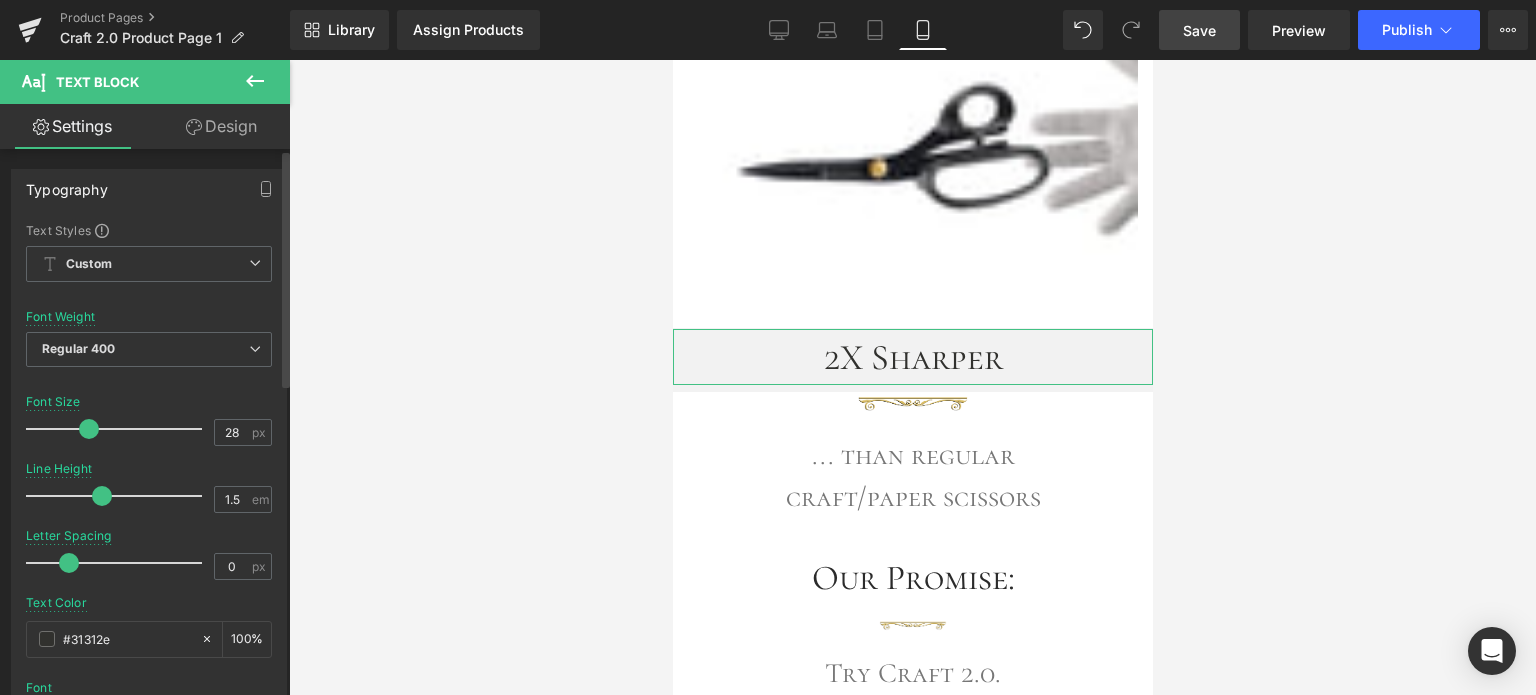 drag, startPoint x: 73, startPoint y: 425, endPoint x: 86, endPoint y: 424, distance: 13.038404 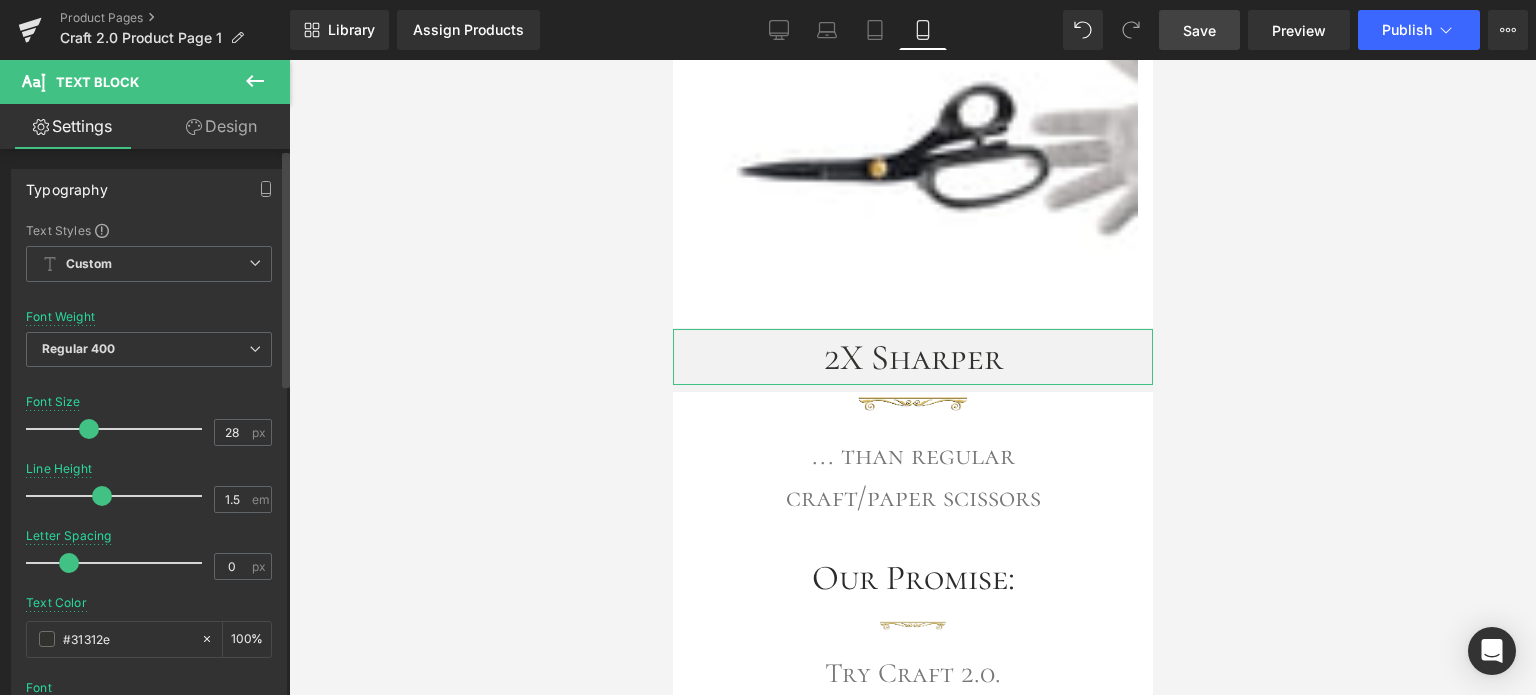click at bounding box center (89, 429) 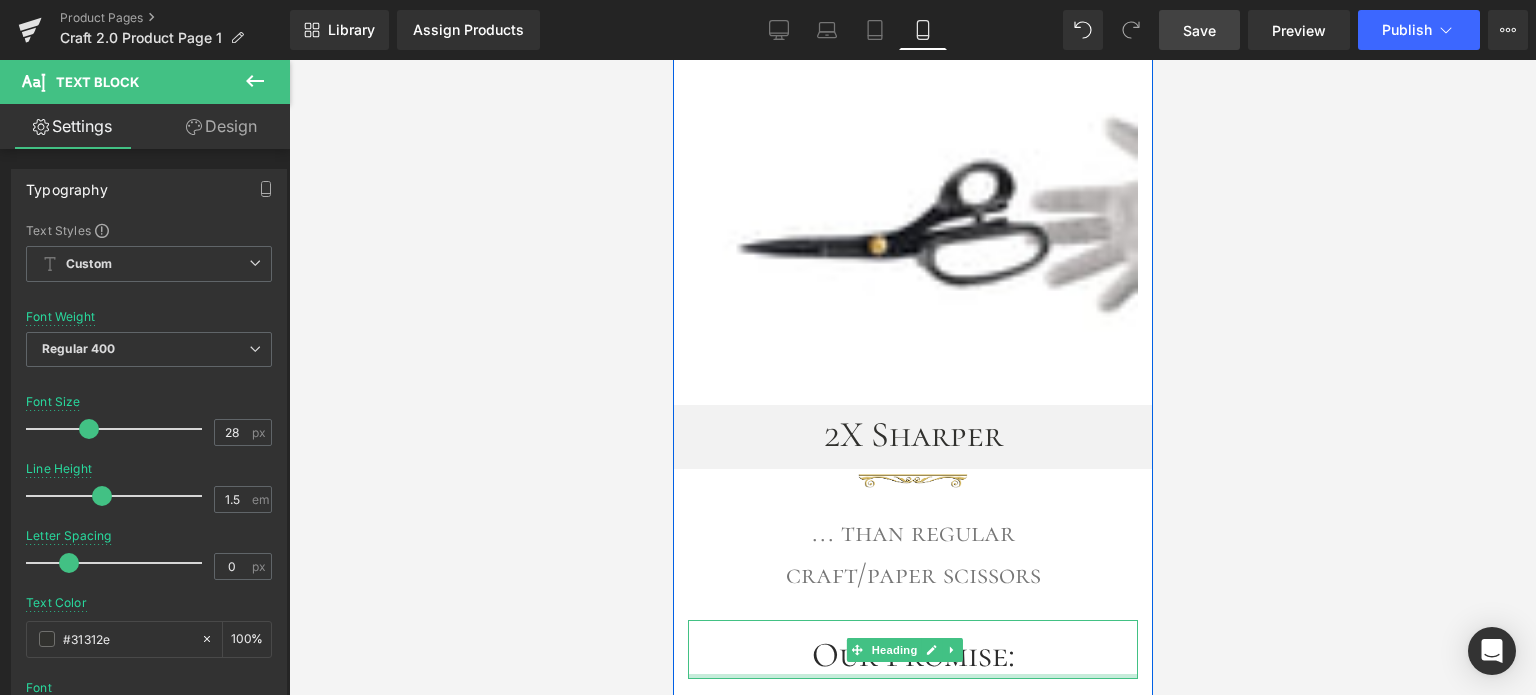 scroll, scrollTop: 600, scrollLeft: 0, axis: vertical 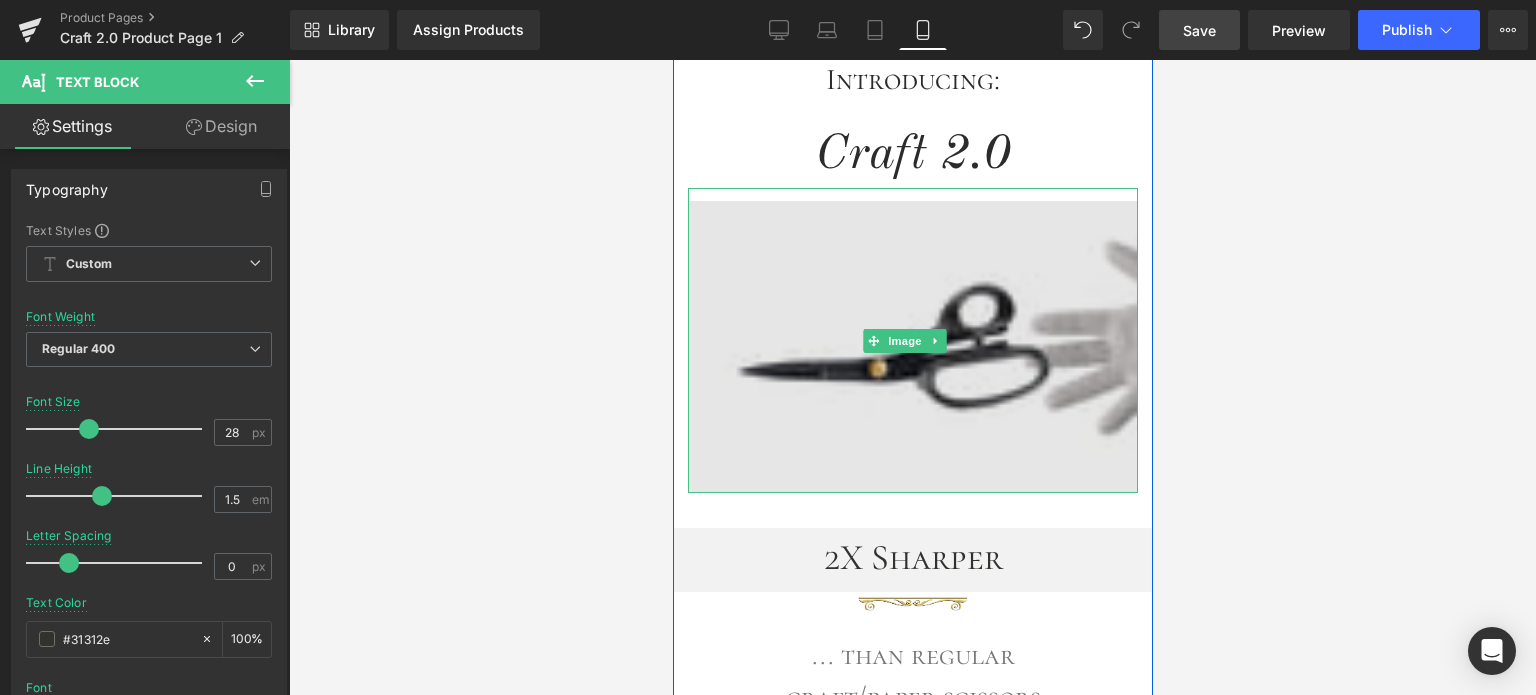 click on "Image" at bounding box center (905, 341) 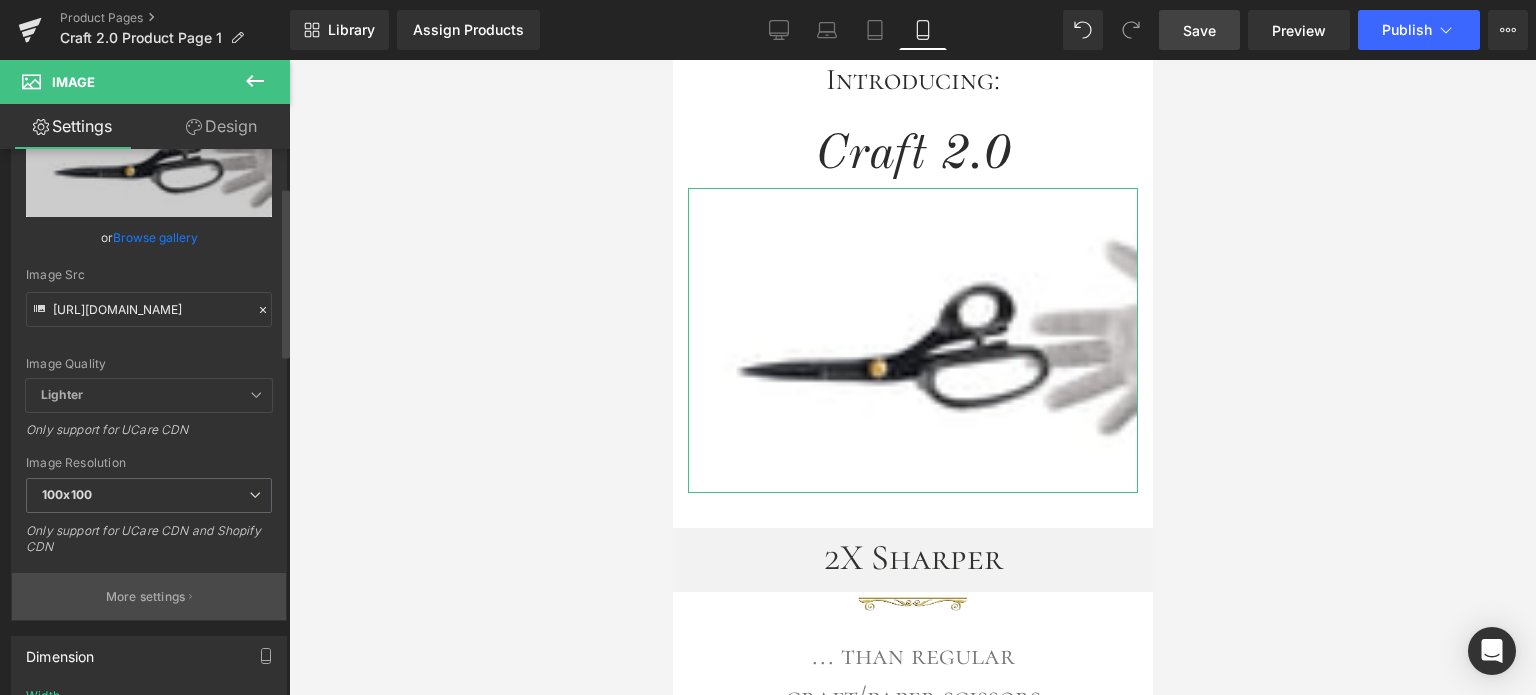 scroll, scrollTop: 200, scrollLeft: 0, axis: vertical 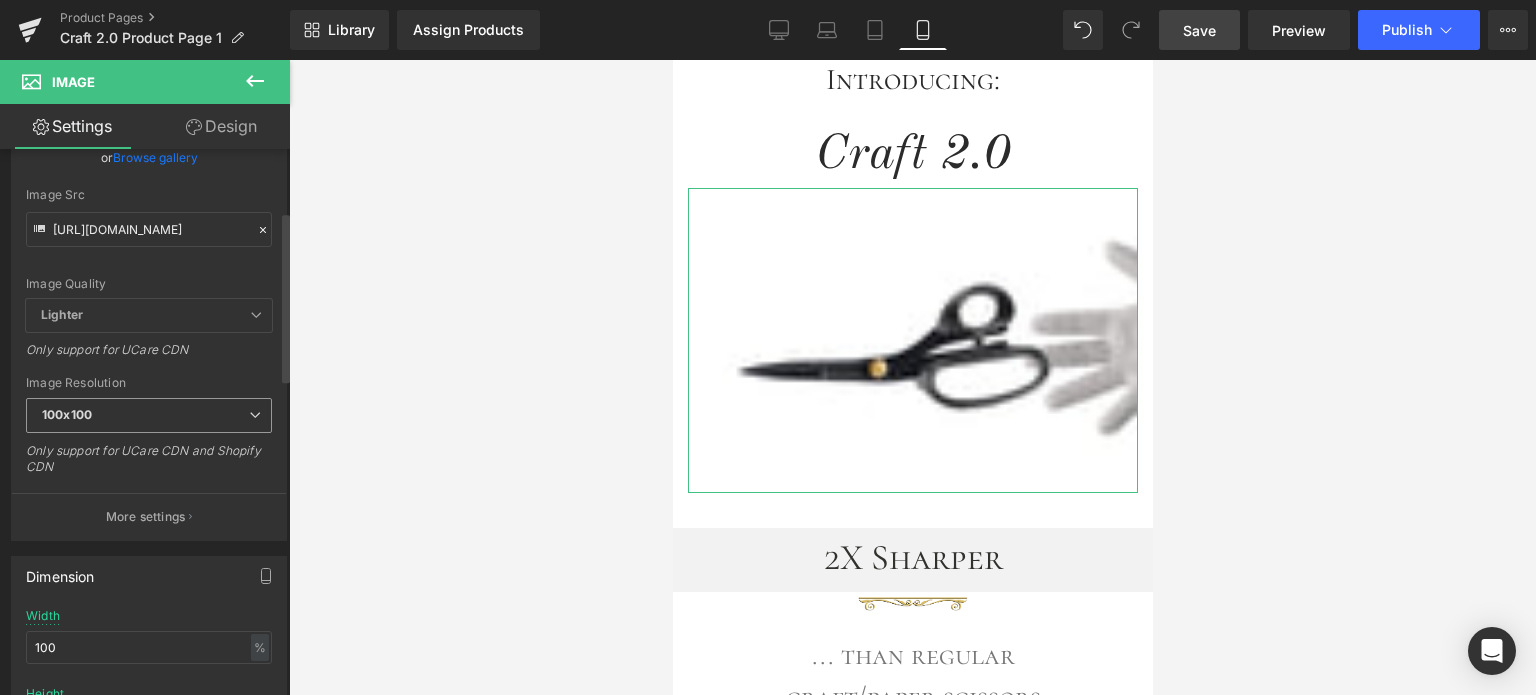 drag, startPoint x: 146, startPoint y: 419, endPoint x: 144, endPoint y: 456, distance: 37.054016 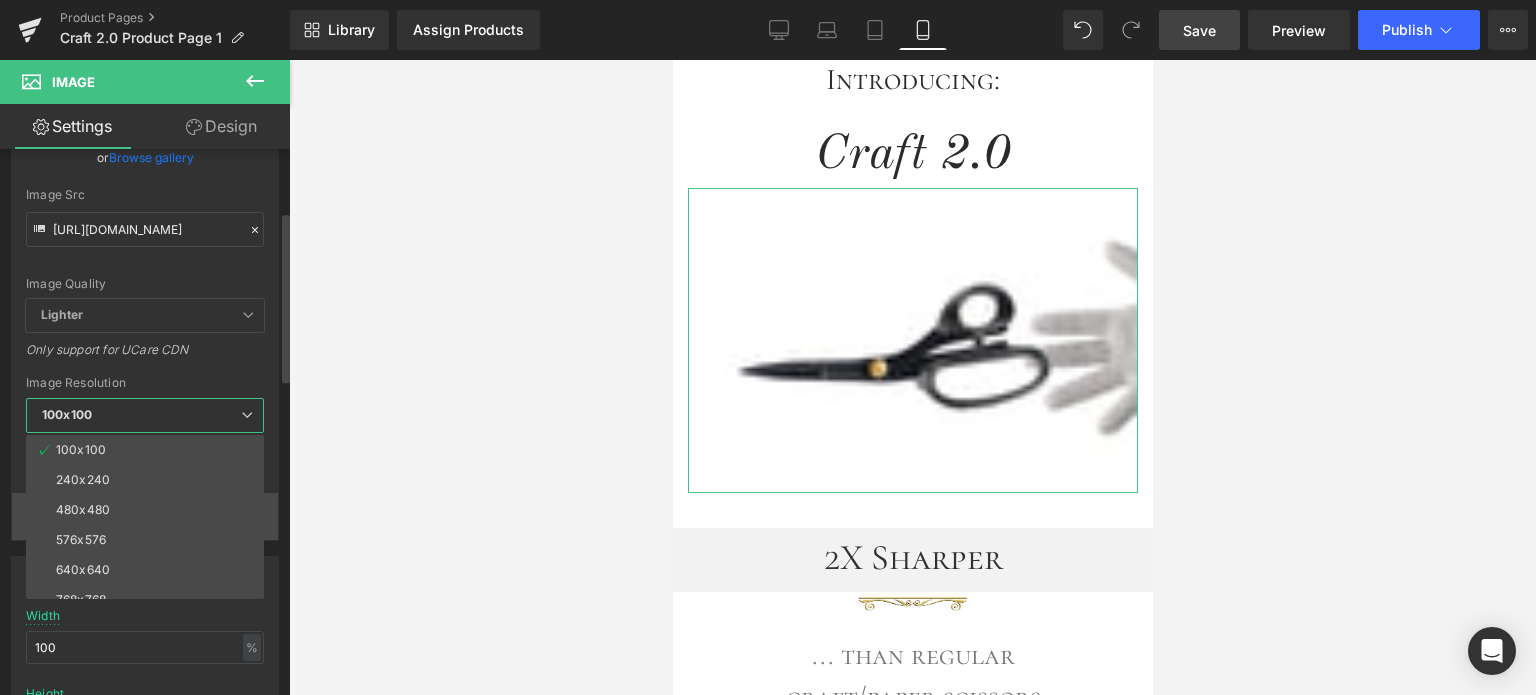 click on "480x480" at bounding box center (149, 510) 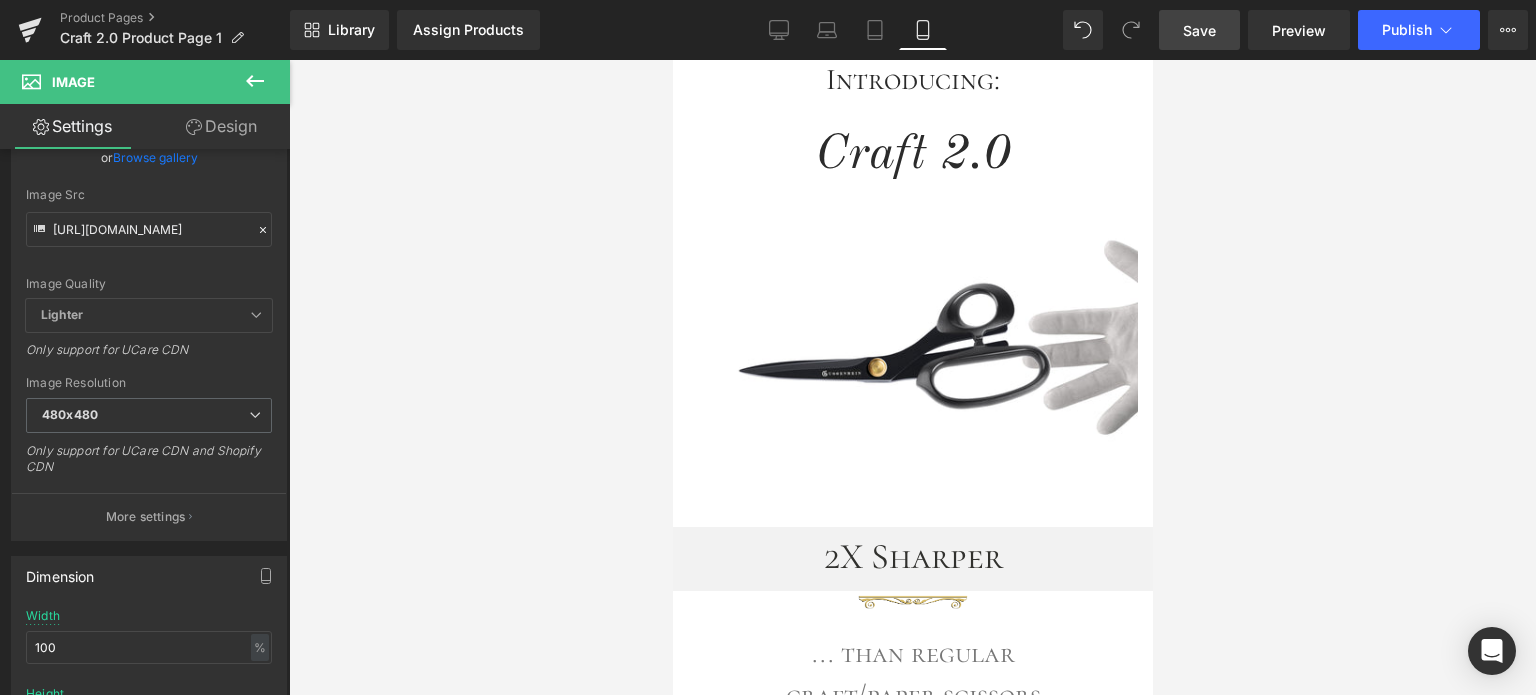 click on "Save" at bounding box center [1199, 30] 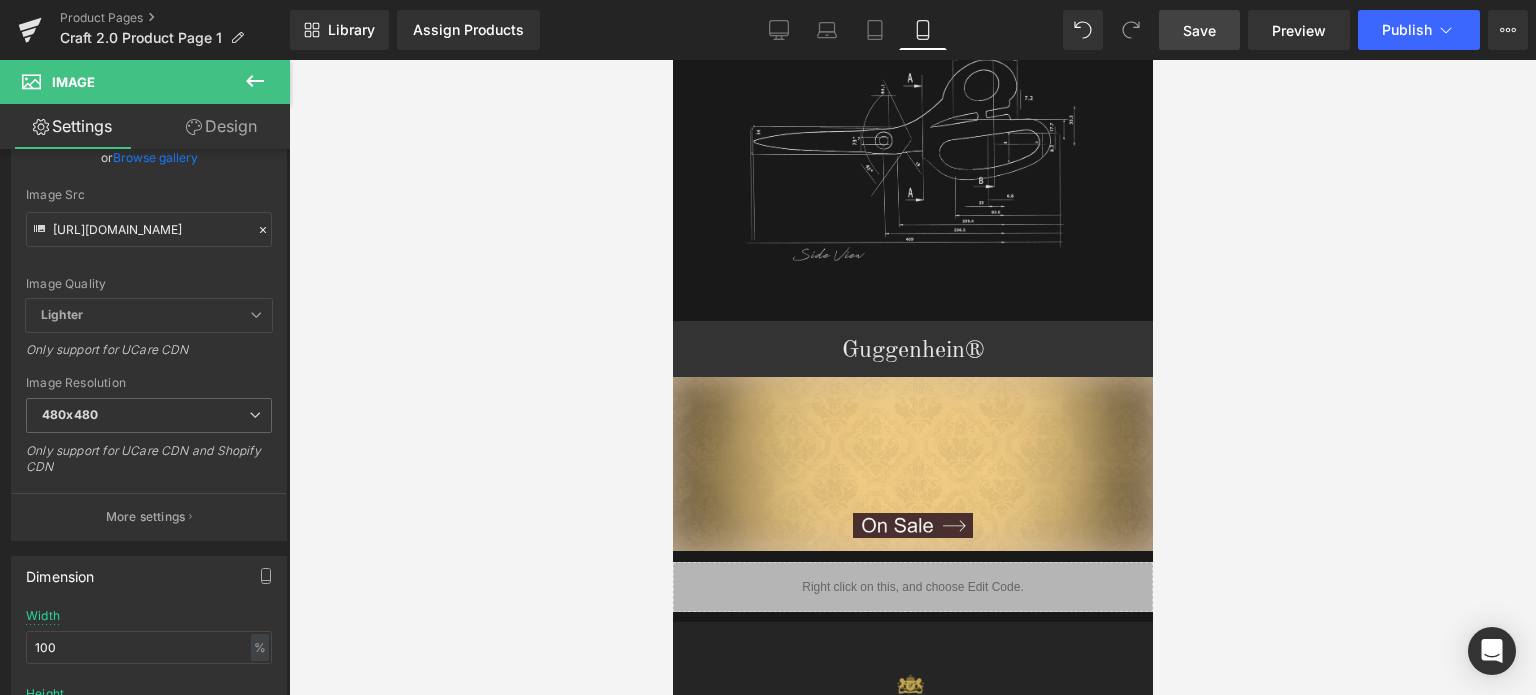 scroll, scrollTop: 3339, scrollLeft: 0, axis: vertical 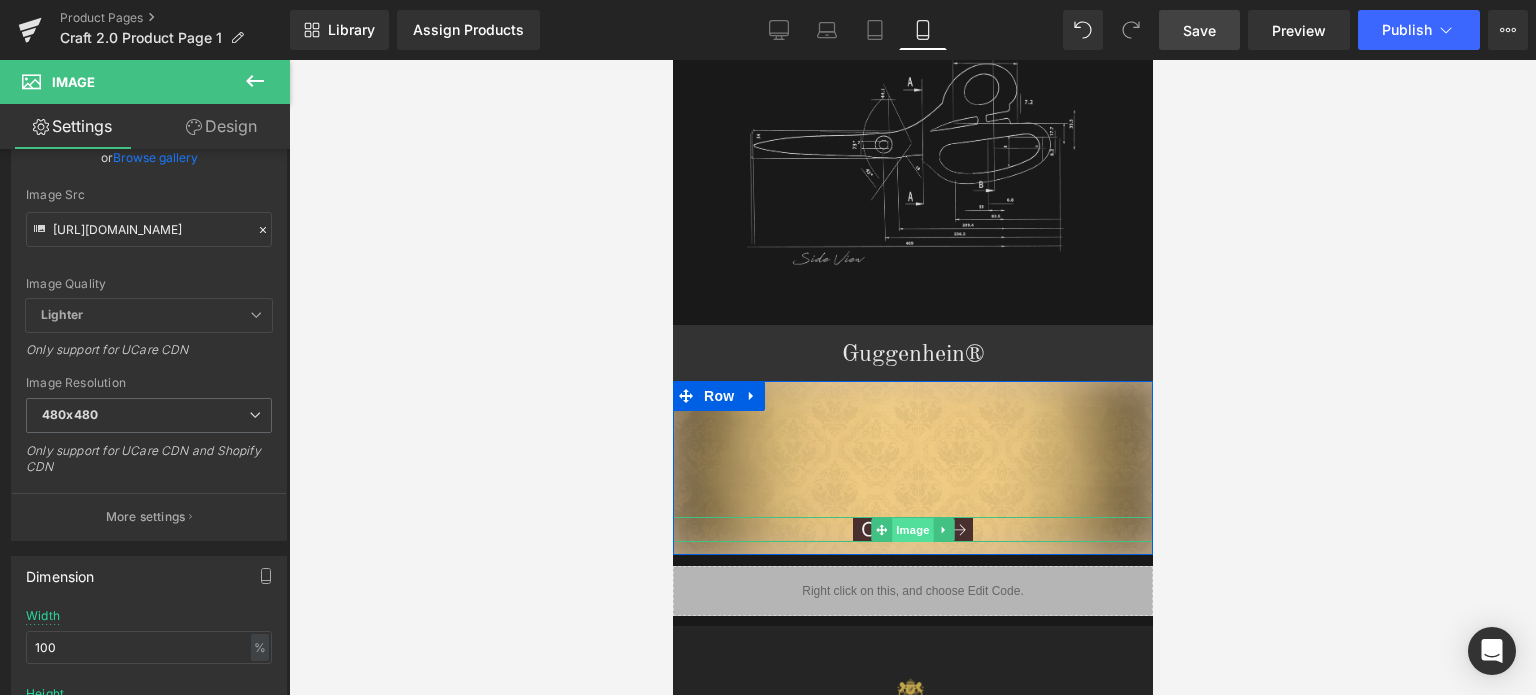 click on "Image" at bounding box center (912, 530) 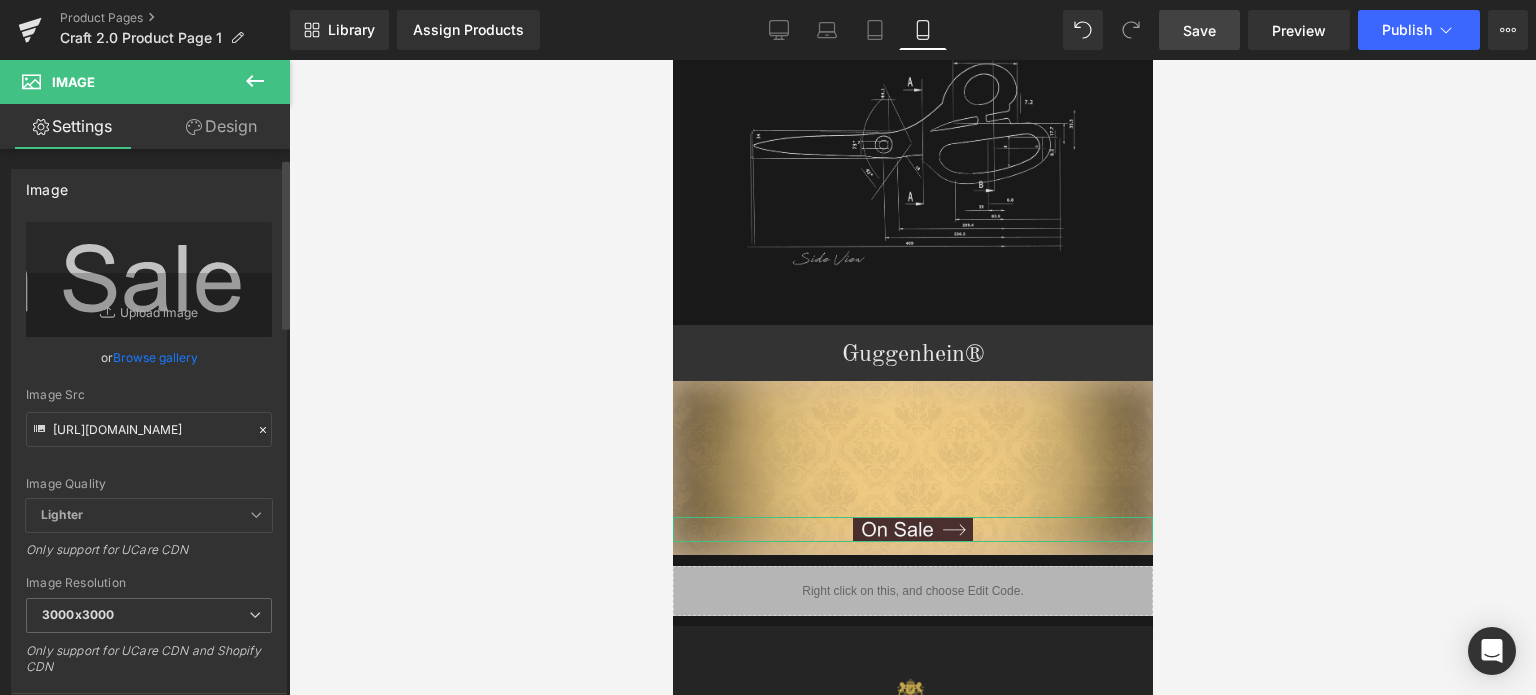 scroll, scrollTop: 400, scrollLeft: 0, axis: vertical 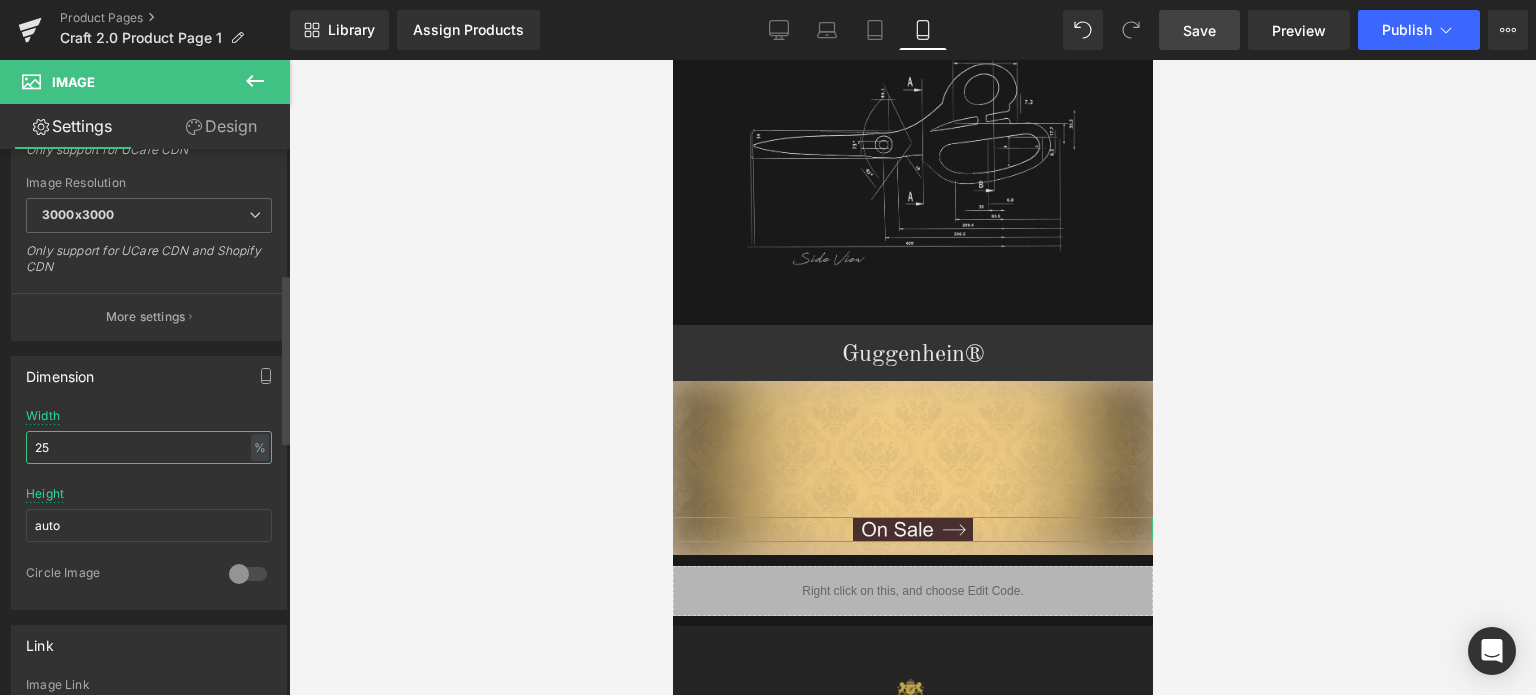 drag, startPoint x: 66, startPoint y: 445, endPoint x: 28, endPoint y: 448, distance: 38.118237 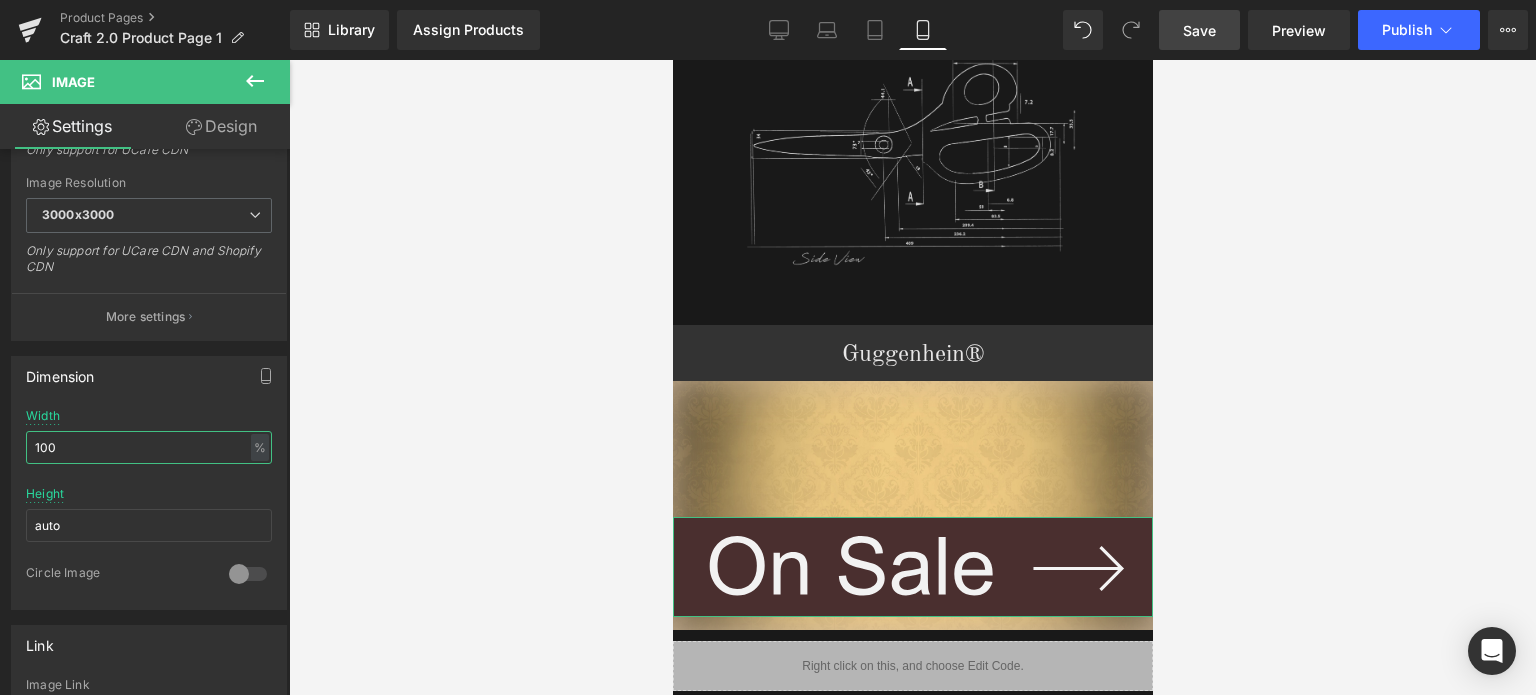 type on "100" 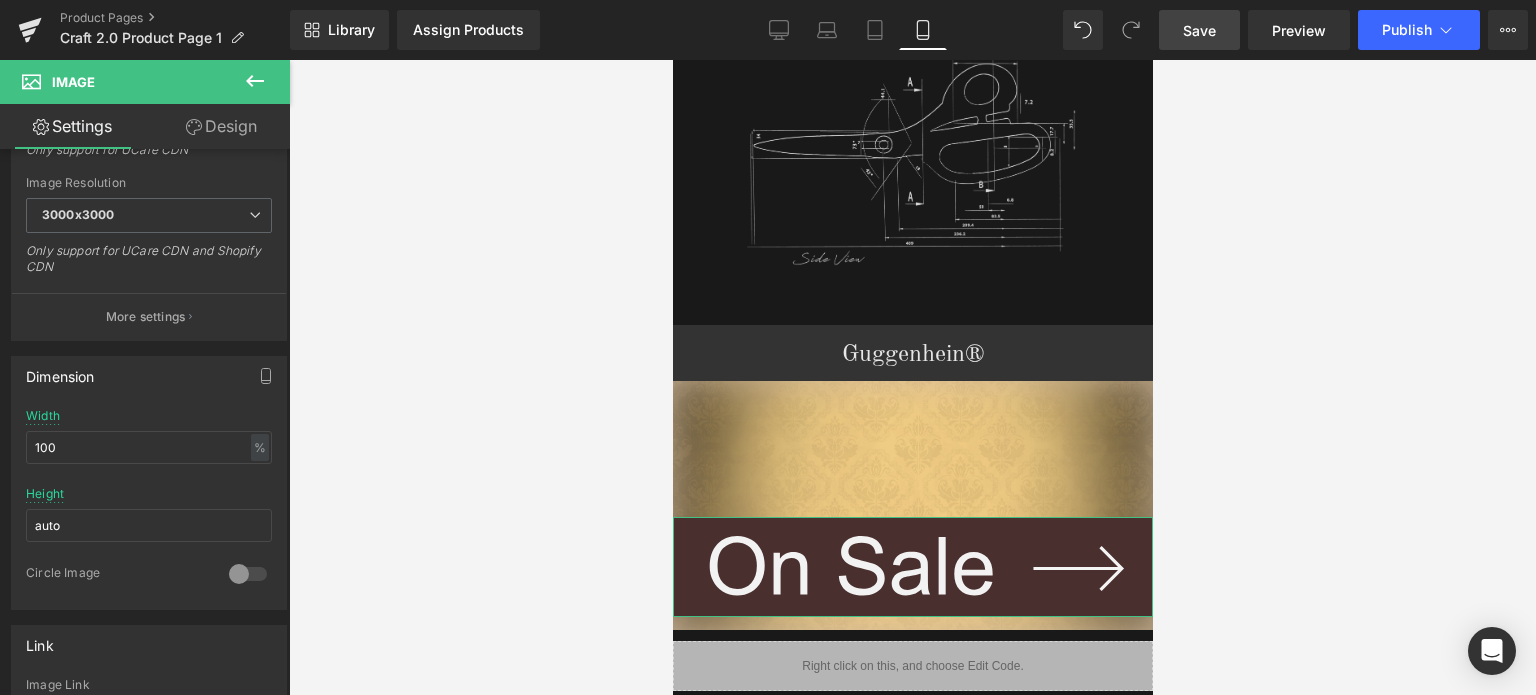 click on "Design" at bounding box center (221, 126) 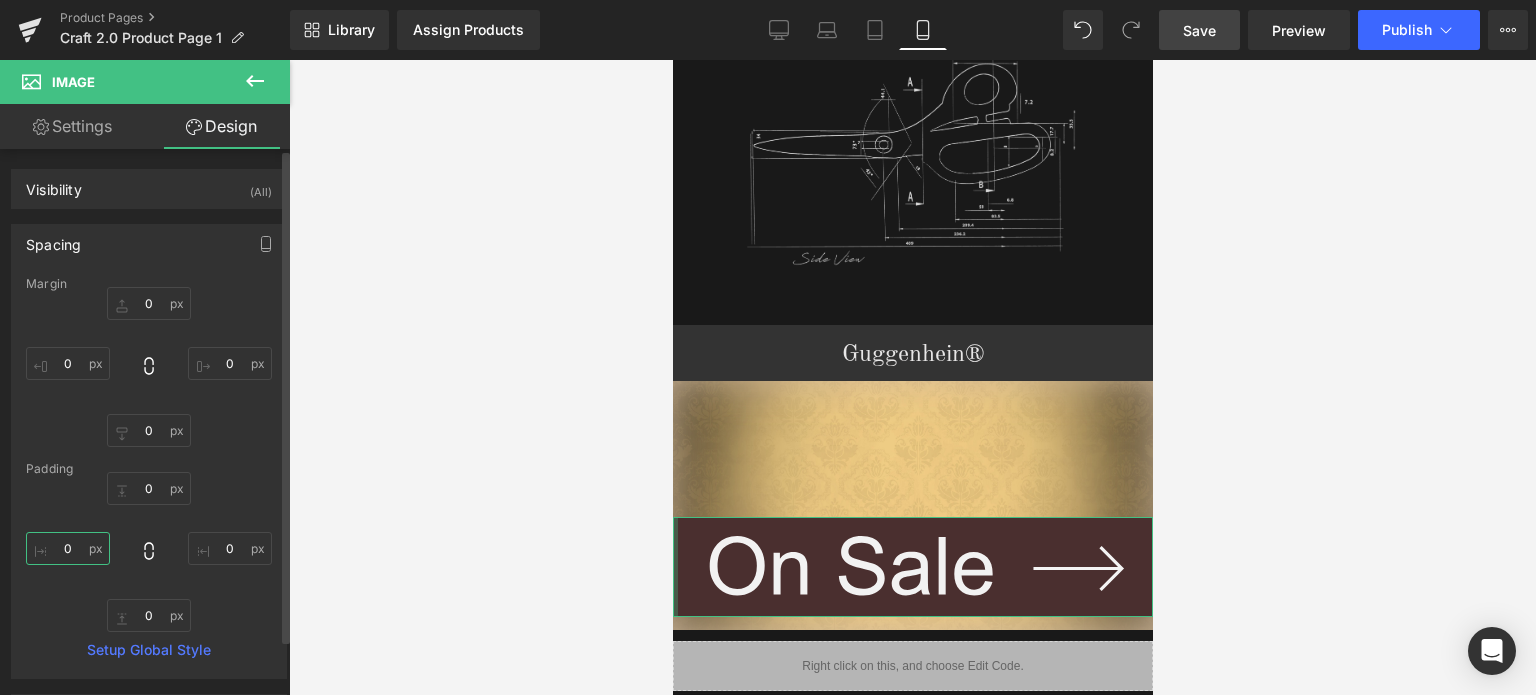 click at bounding box center [68, 548] 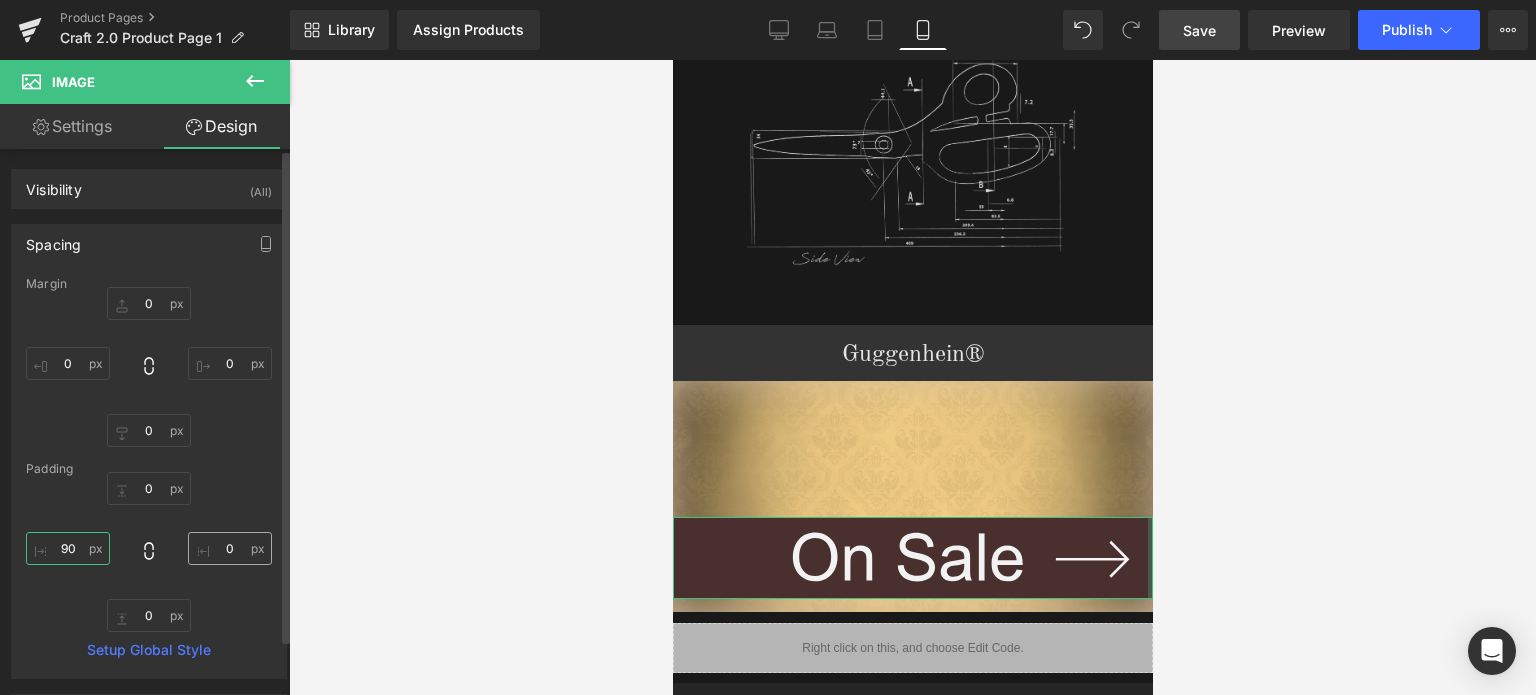 type on "90" 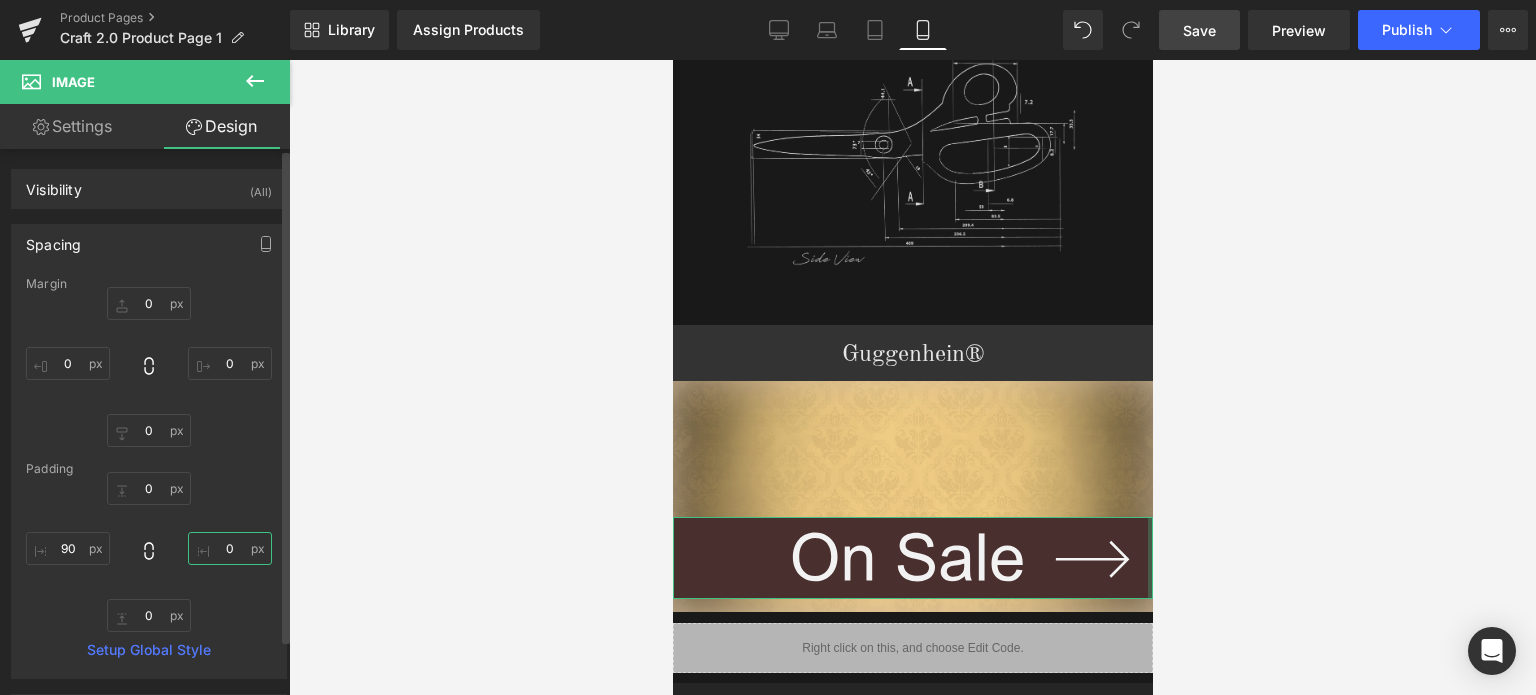 click at bounding box center [230, 548] 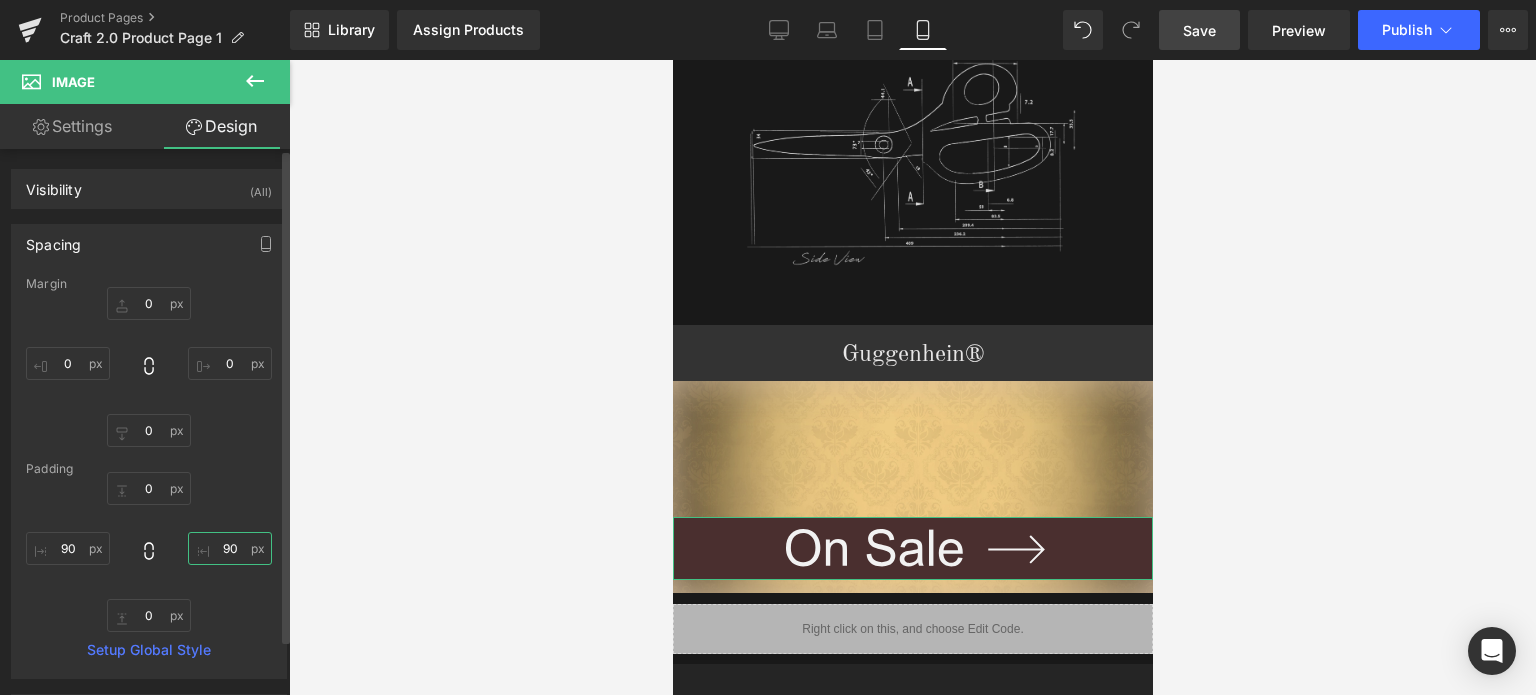 click on "90" at bounding box center [230, 548] 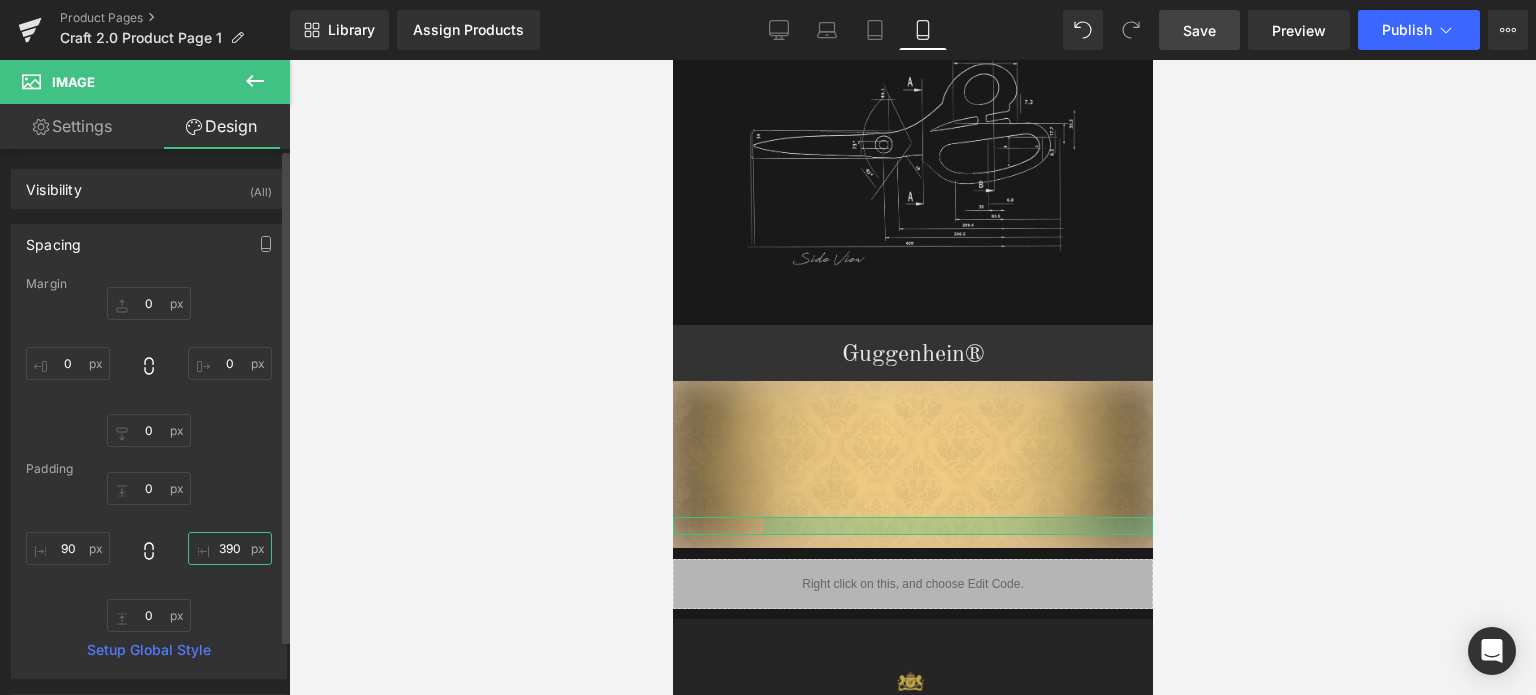 click on "390" at bounding box center [230, 548] 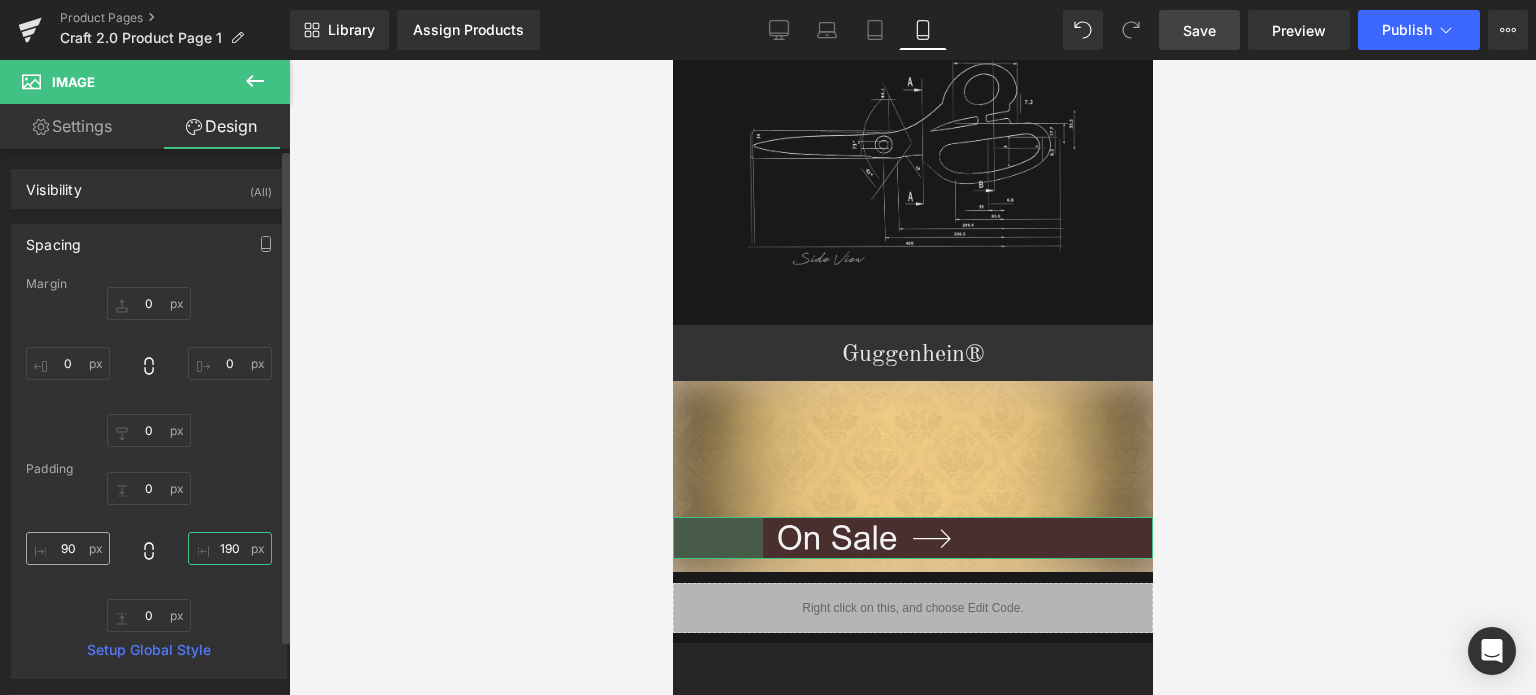type on "190" 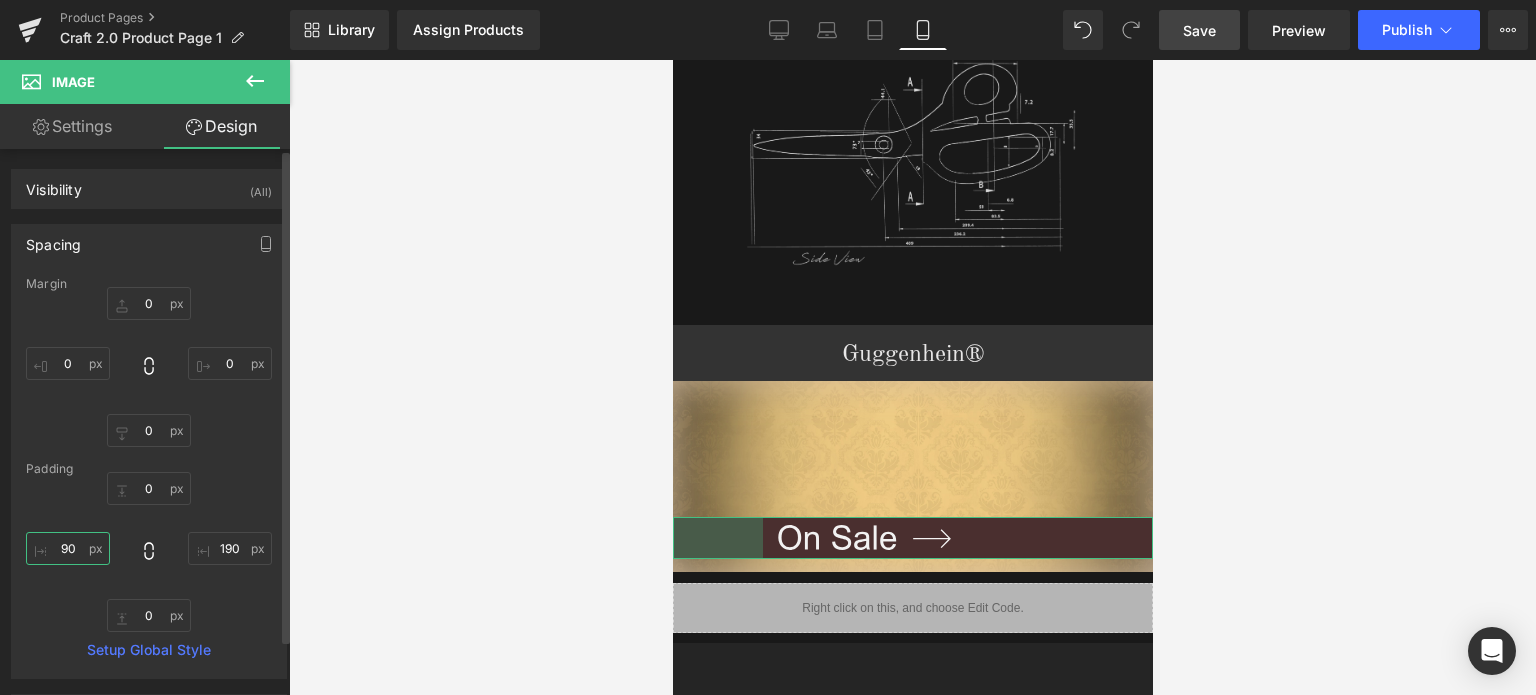 click on "90" at bounding box center (68, 548) 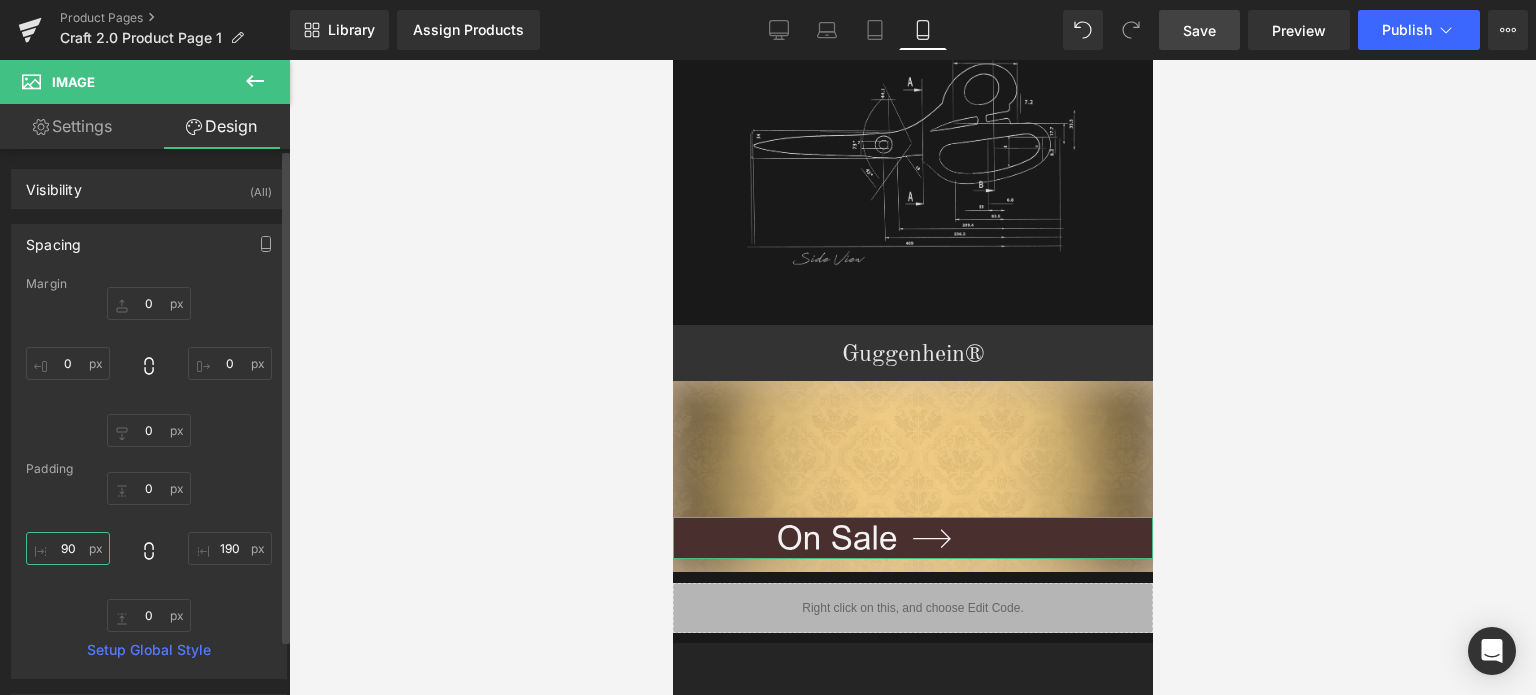 click on "90" at bounding box center (68, 548) 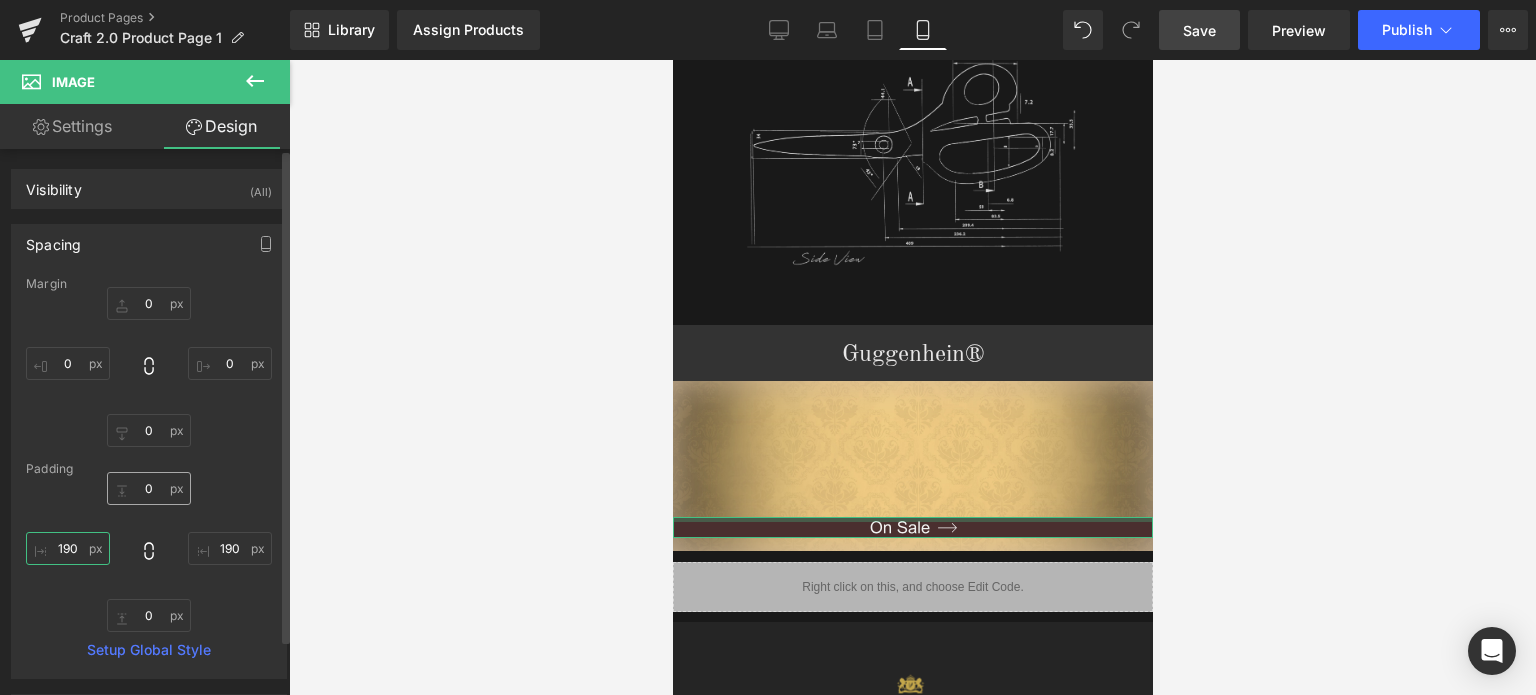type on "190" 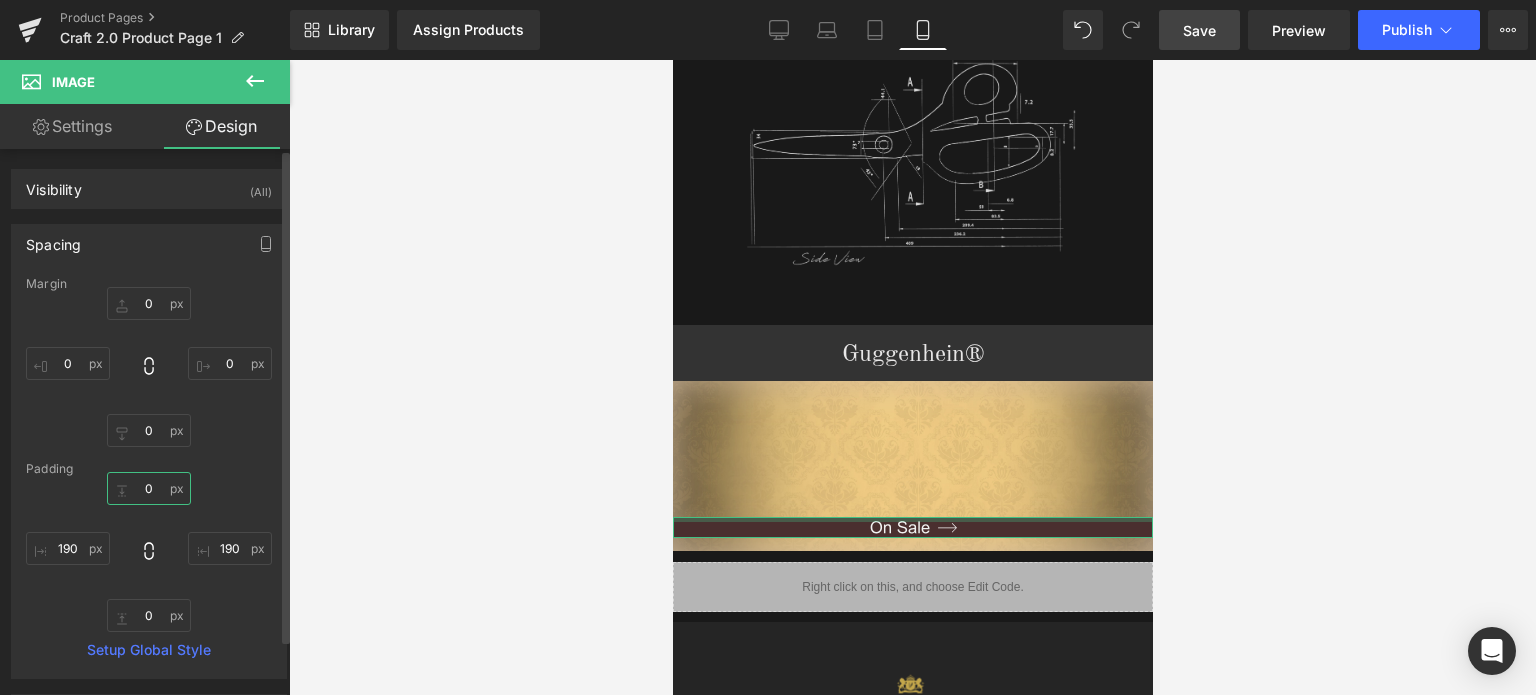 click at bounding box center [149, 488] 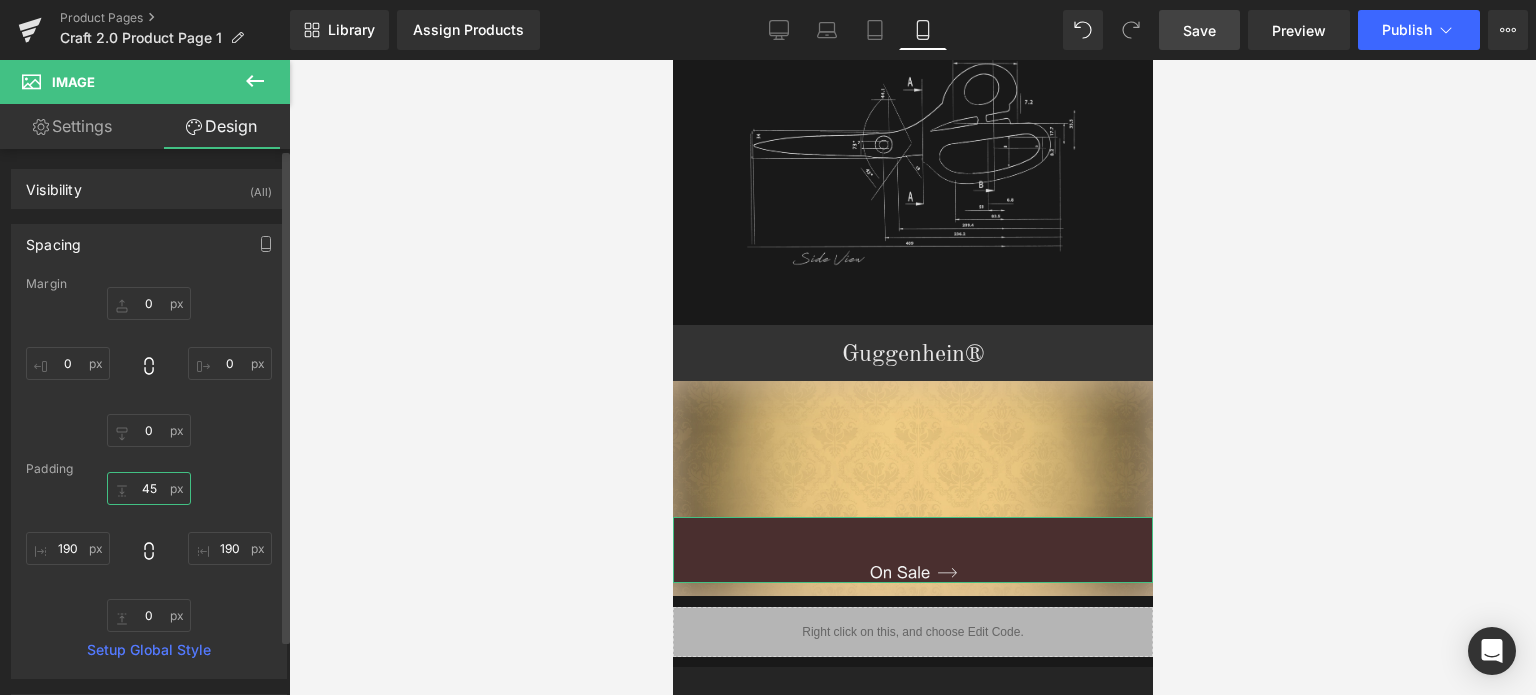 click on "45" at bounding box center [149, 488] 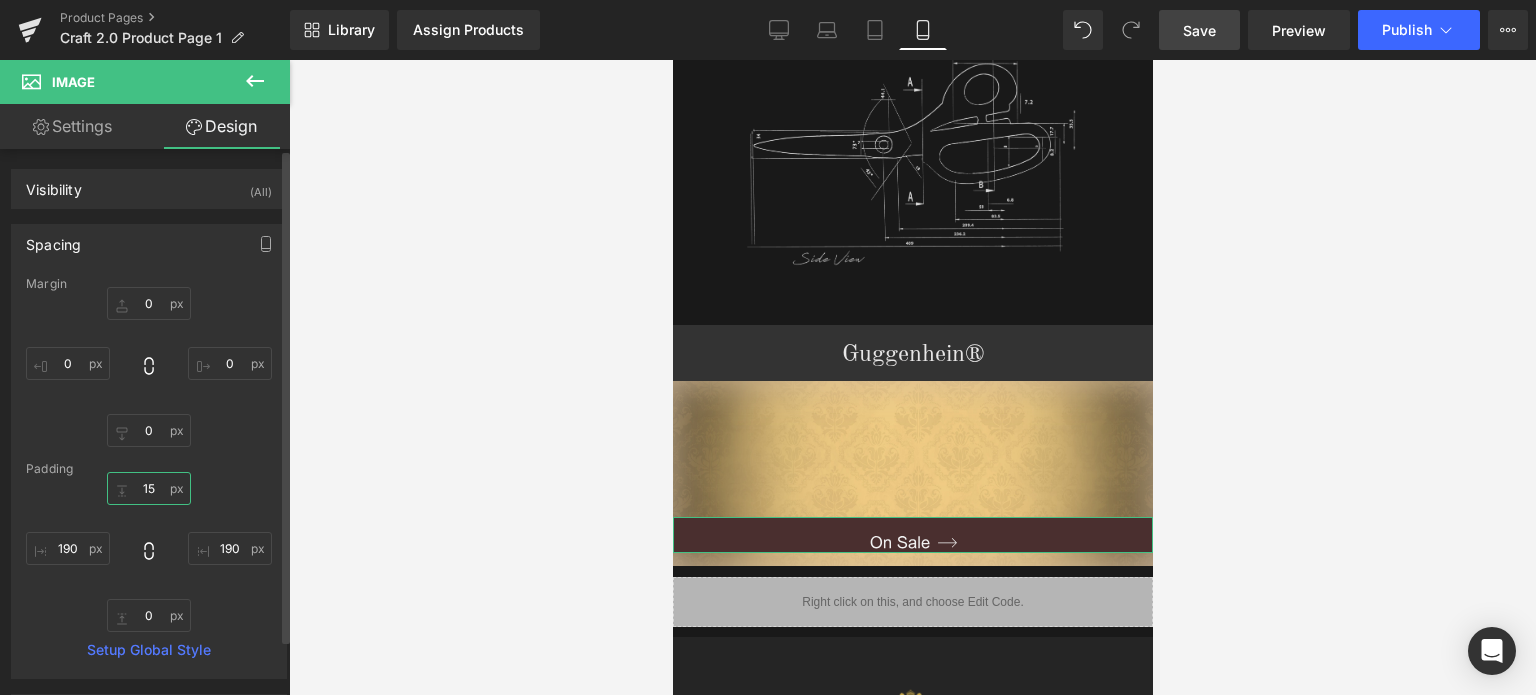 drag, startPoint x: 151, startPoint y: 486, endPoint x: 138, endPoint y: 487, distance: 13.038404 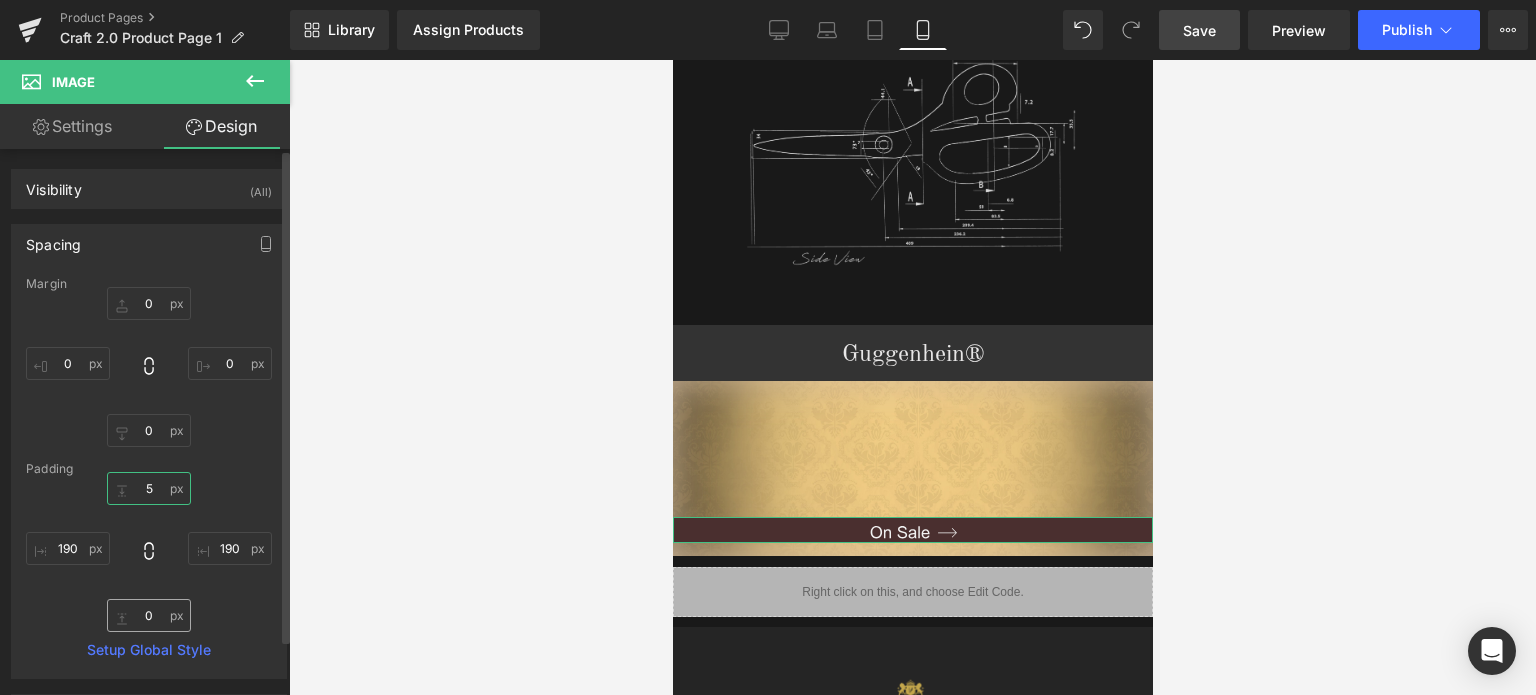 type on "5" 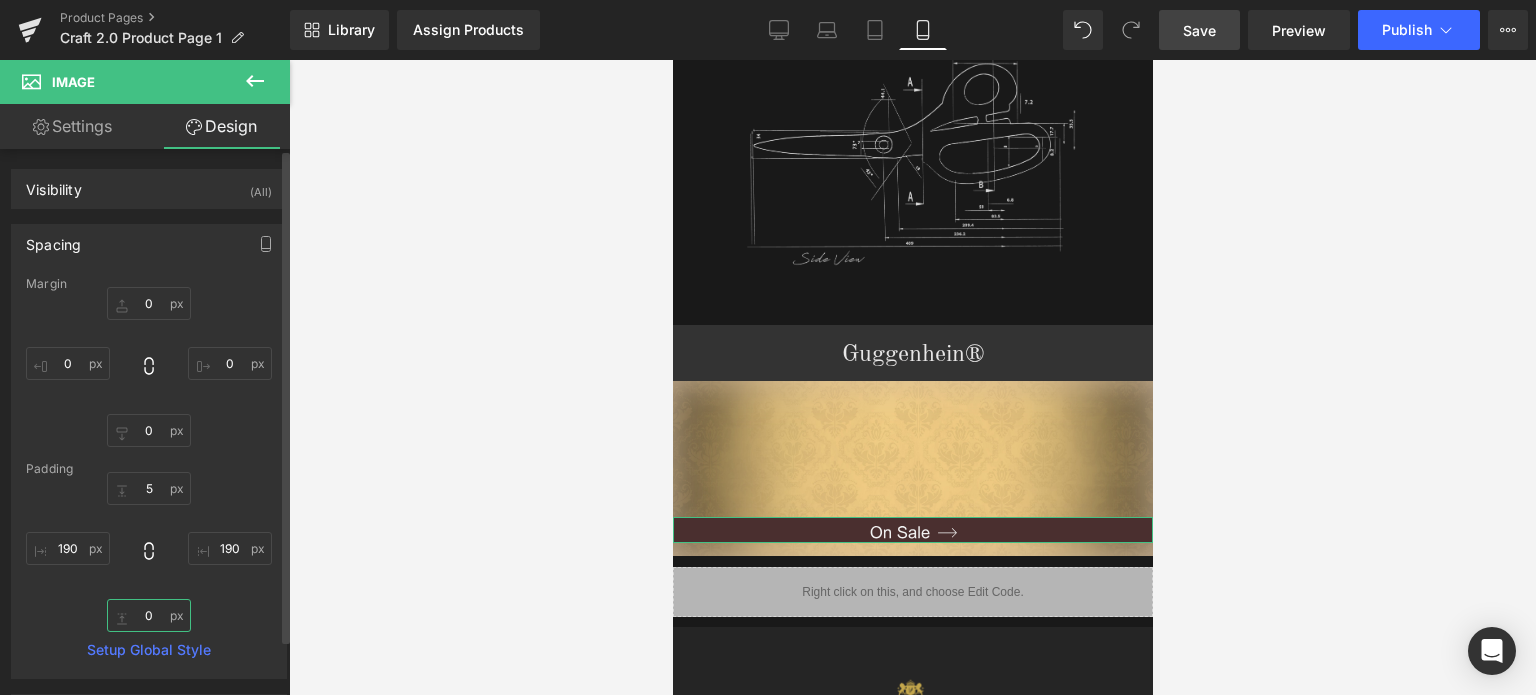 click at bounding box center (149, 615) 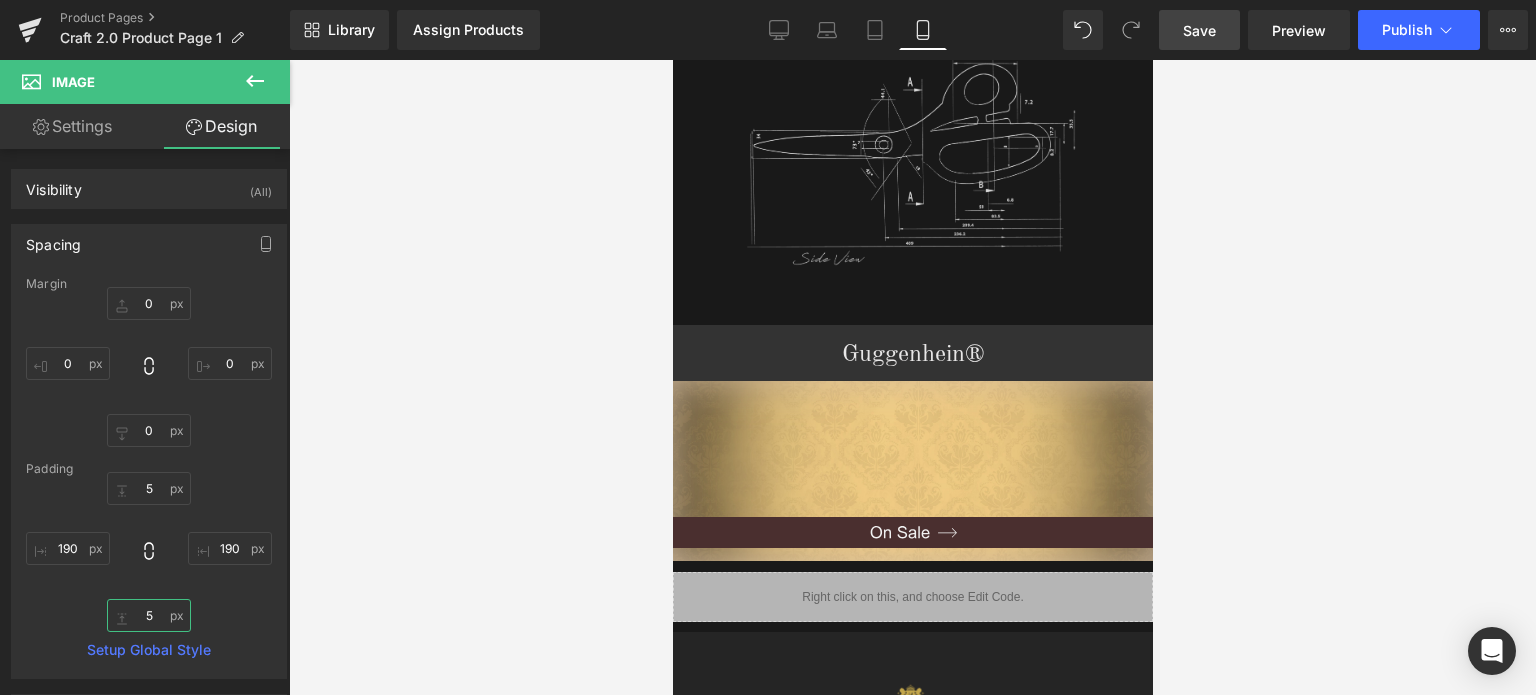 type on "5" 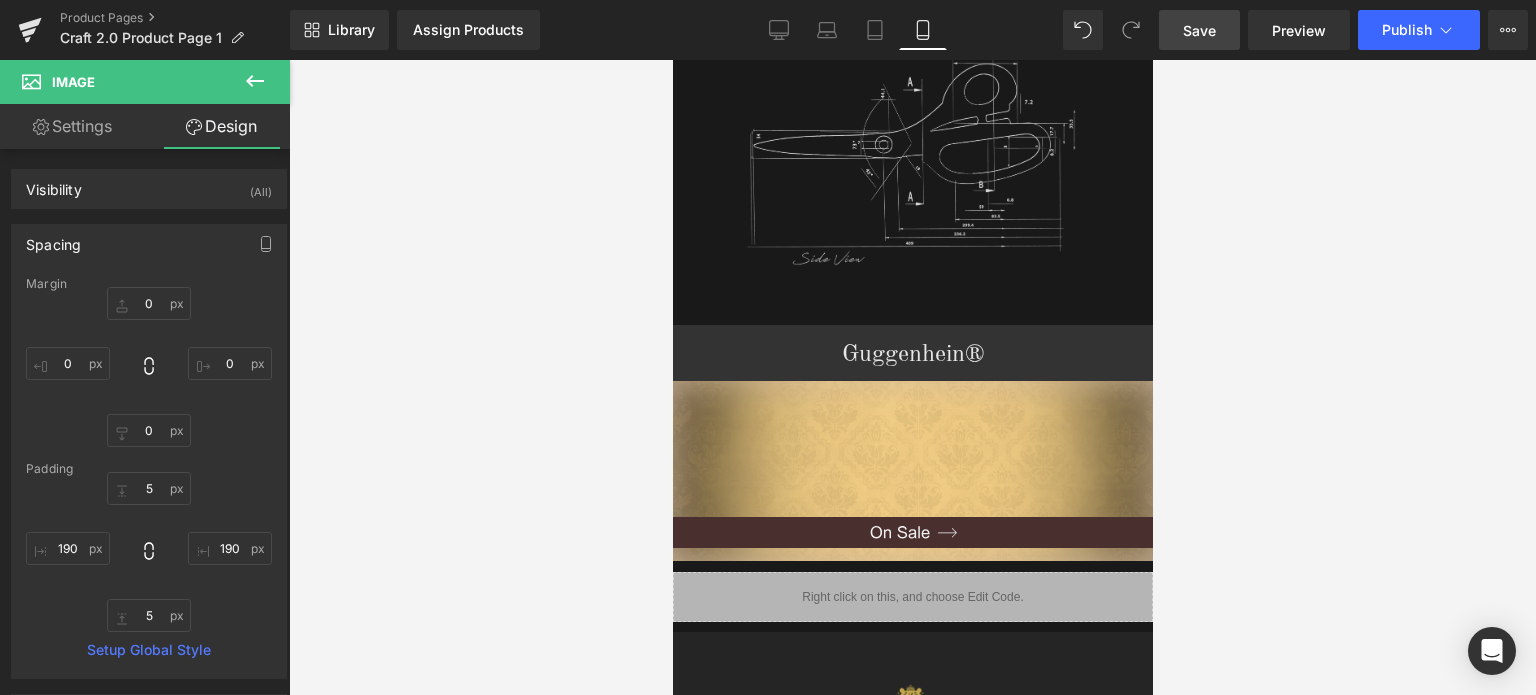 click on "Save" at bounding box center (1199, 30) 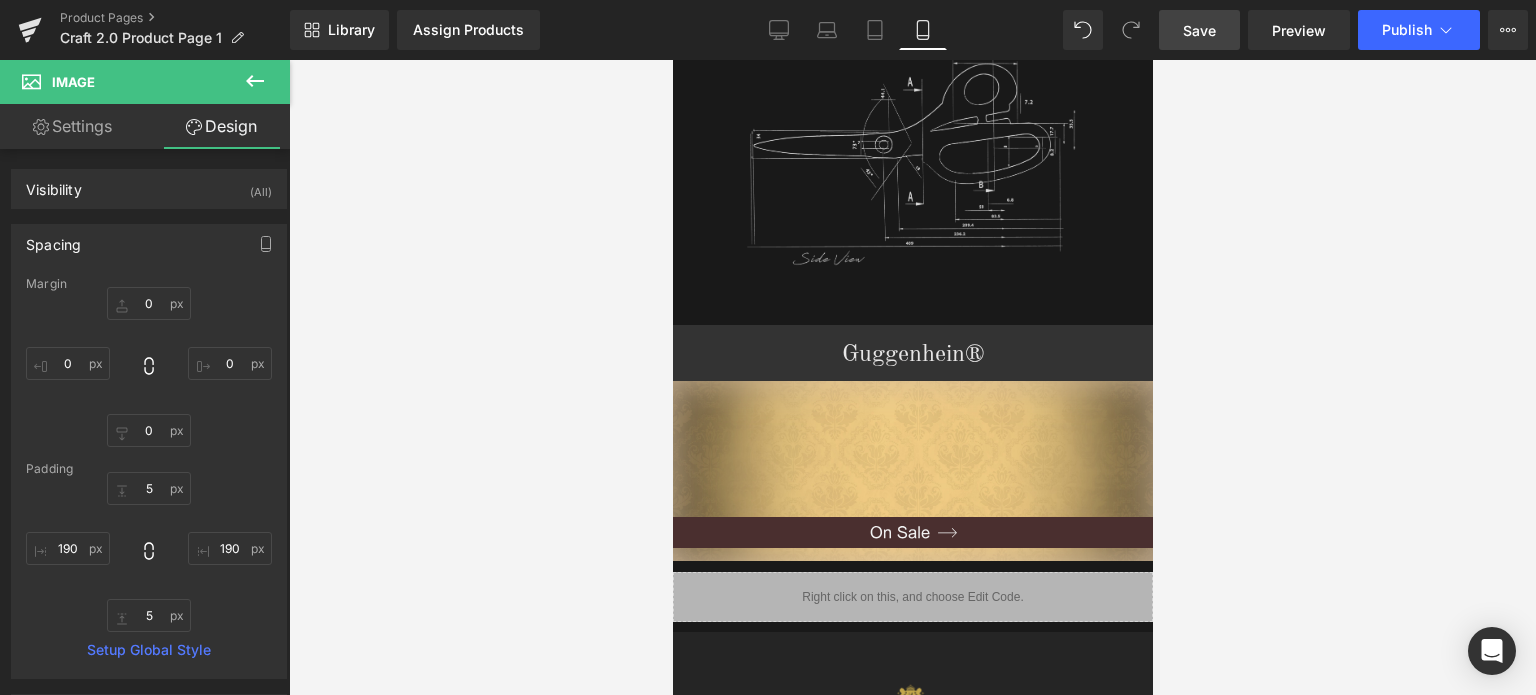 drag, startPoint x: 1209, startPoint y: 32, endPoint x: 97, endPoint y: 12, distance: 1112.1798 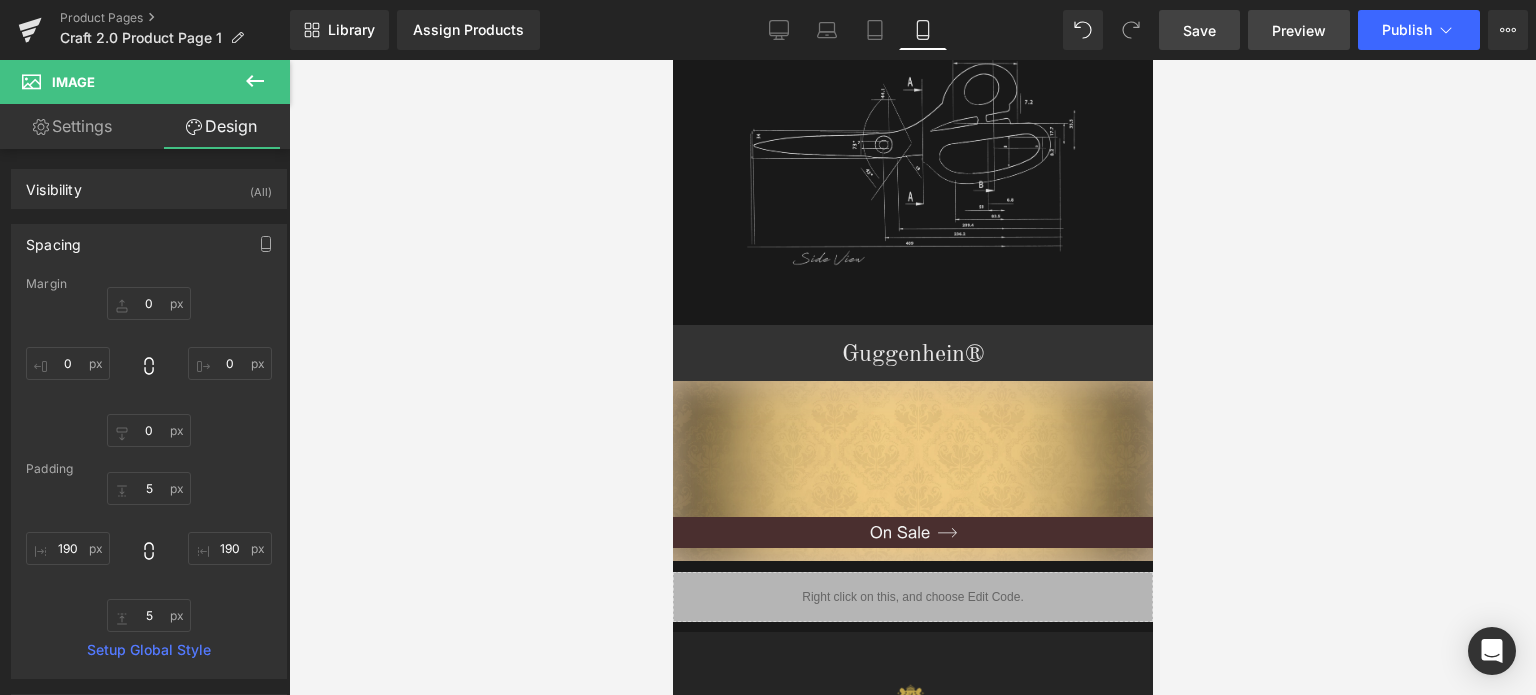 click on "Preview" at bounding box center [1299, 30] 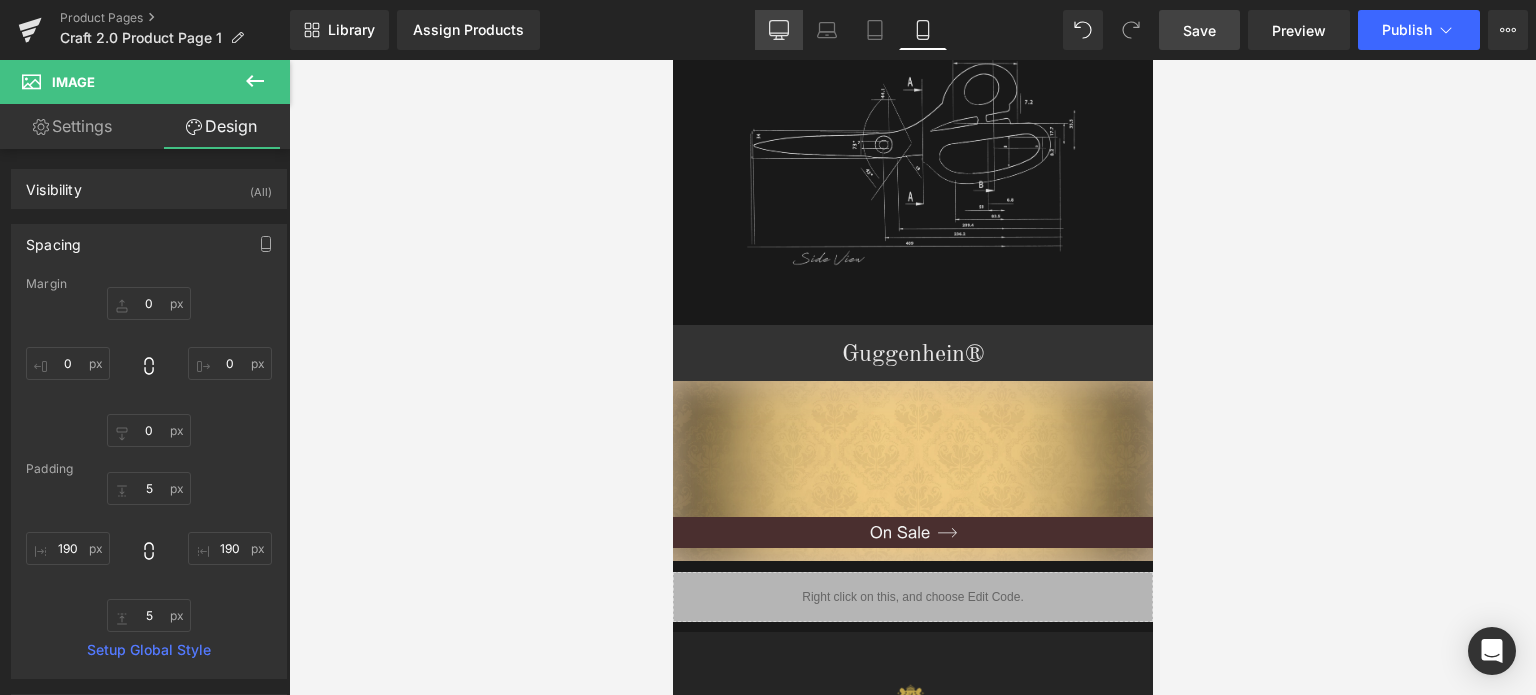 click 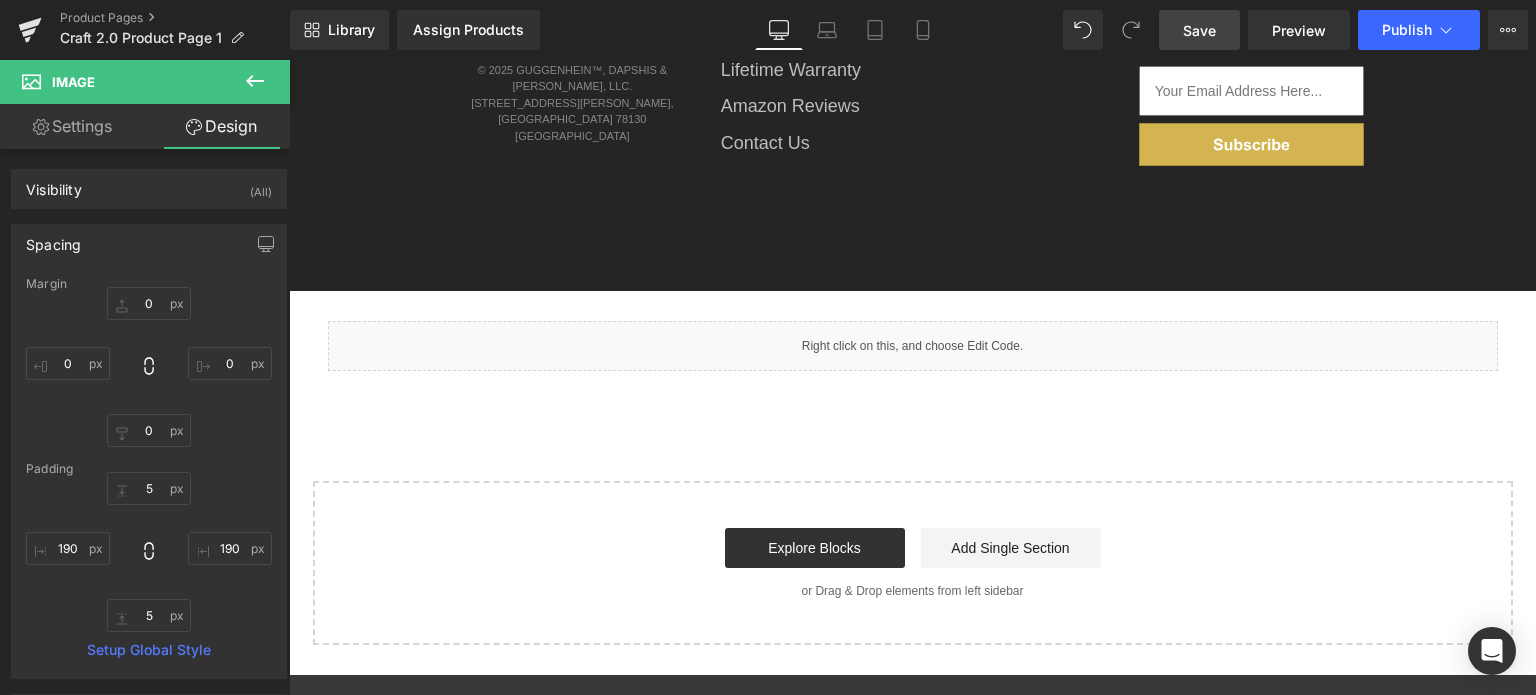 scroll, scrollTop: 0, scrollLeft: 0, axis: both 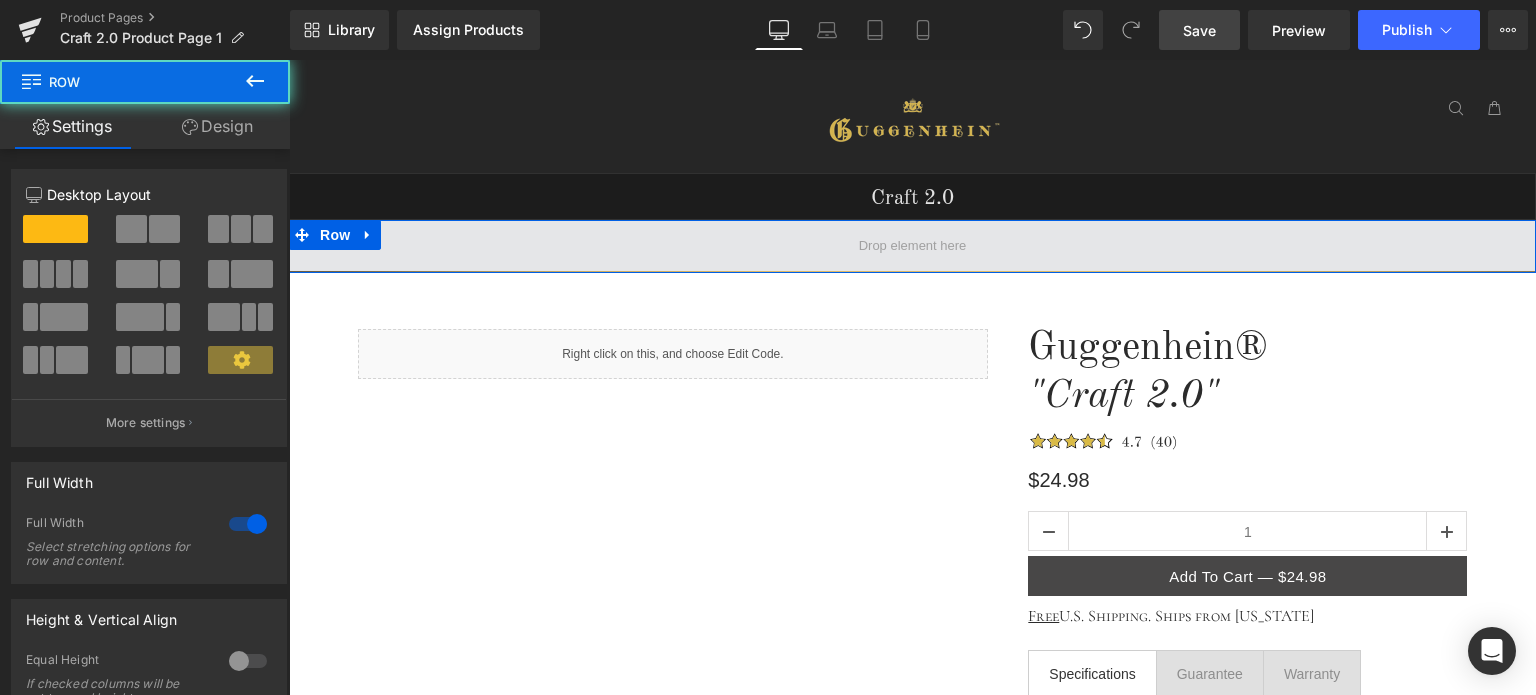 drag, startPoint x: 932, startPoint y: 219, endPoint x: 926, endPoint y: 248, distance: 29.614185 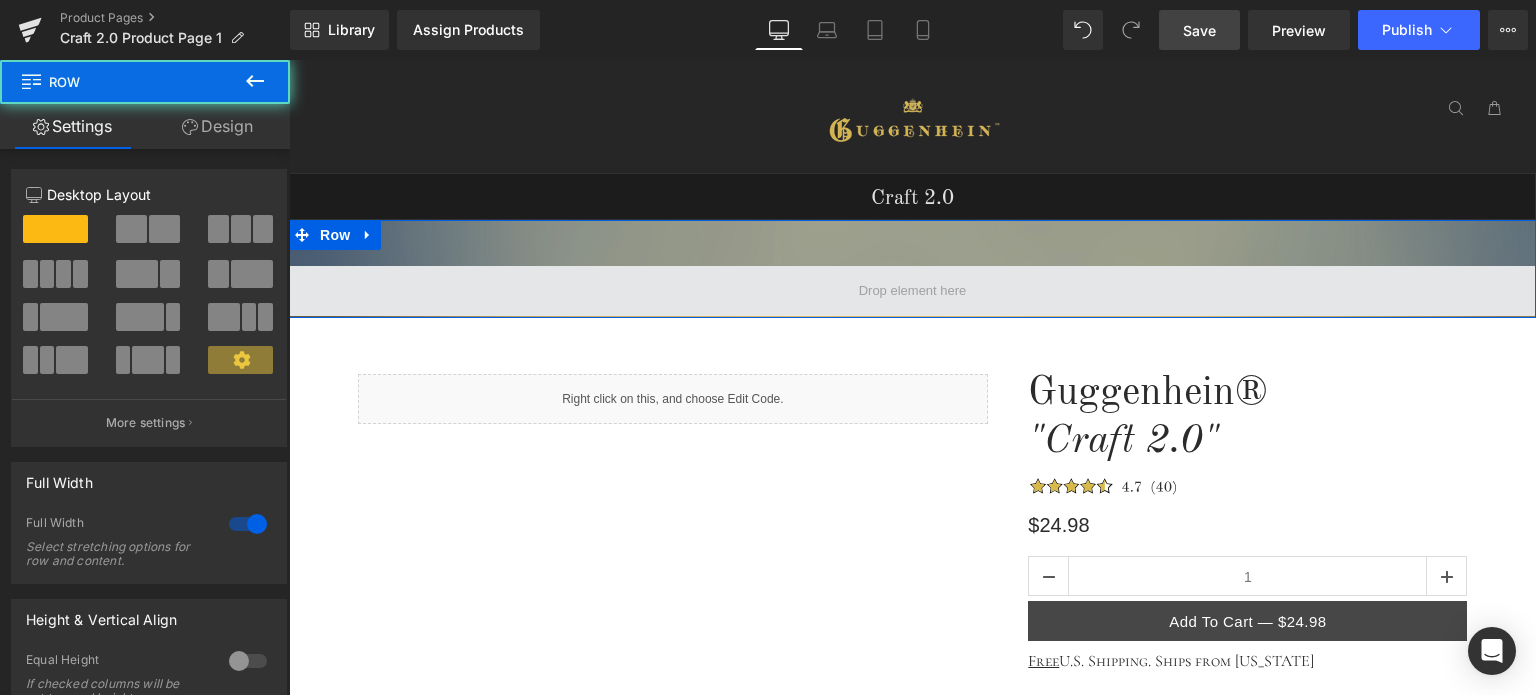 drag, startPoint x: 936, startPoint y: 219, endPoint x: 1351, endPoint y: 289, distance: 420.8622 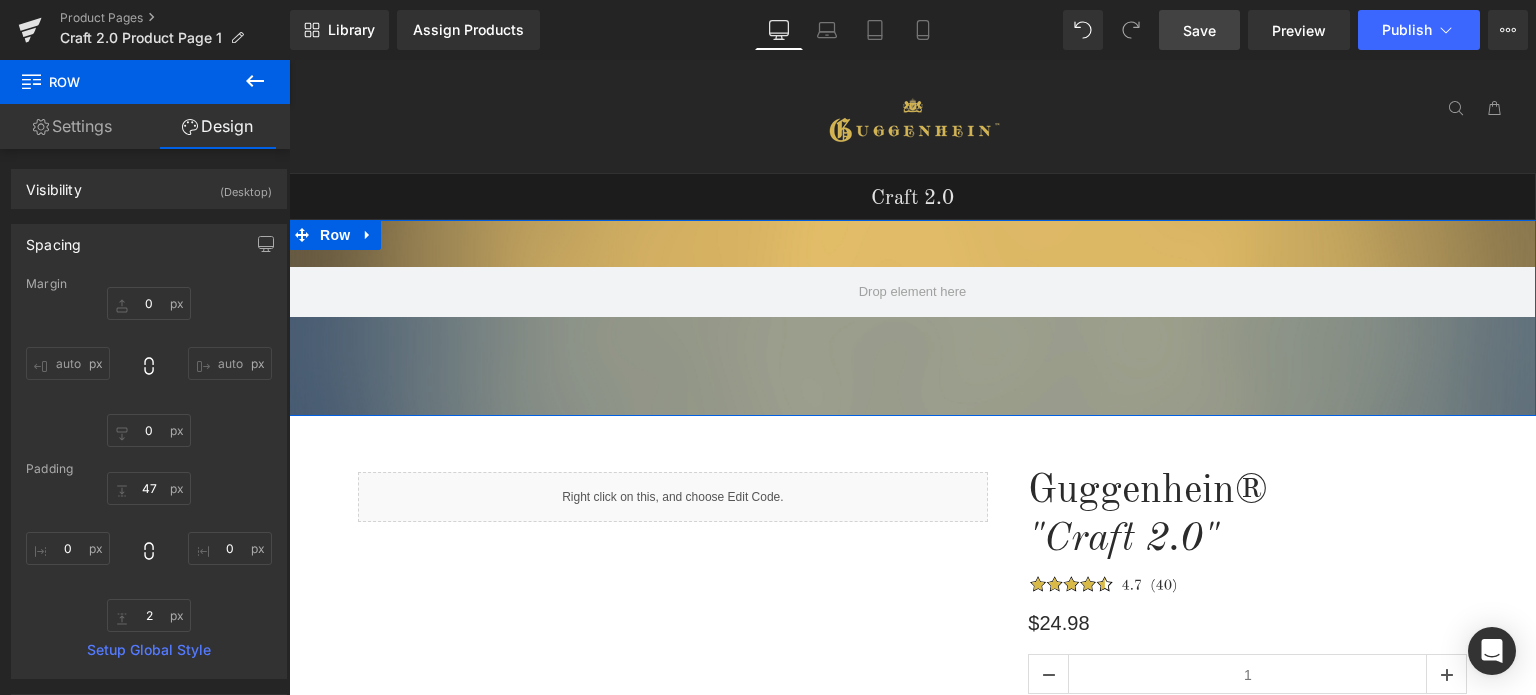 drag, startPoint x: 956, startPoint y: 318, endPoint x: 948, endPoint y: 415, distance: 97.32934 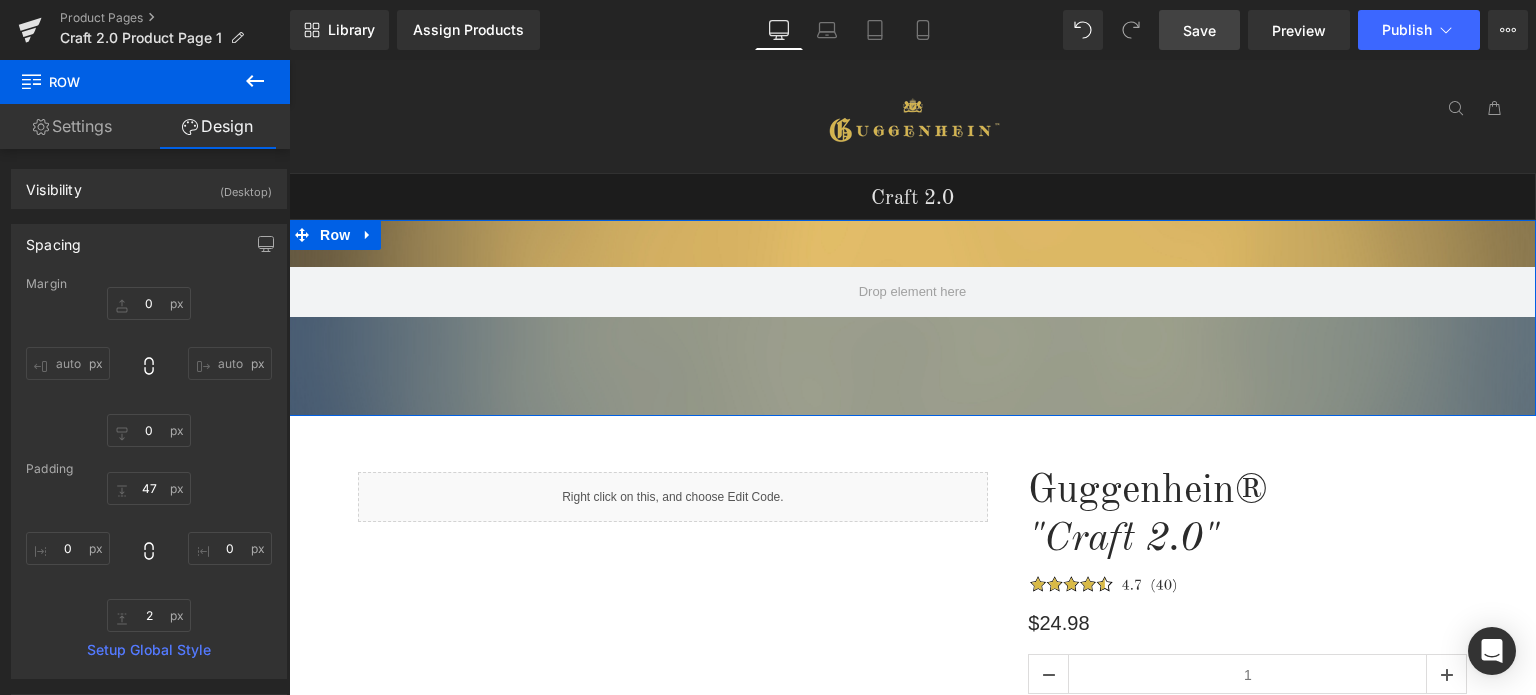 click on "Craft 2.0 Heading         Row         Craft 2.0 Heading         Row         Craft 2.0 Heading         Row         Craft 2.0 Heading         Row         Image         Row   33px   37px     Image         Introducing: Heading         Craft 2.0 Heading
Image         2X Sharper  Text Block         Row         Image         ... than regular craft/paper scissors Text Block         Our Promise: Heading         Image         Try Craft 2.0.  Text Block         If... Text Block         Row     41px     Liquid         Row         Guggenhein®   "Craft 2.0" Heading         Image         $24.98 Heading
1
(P) Quantity
Add To Cart — $24.98
(P) Cart Button" at bounding box center [912, 1224] 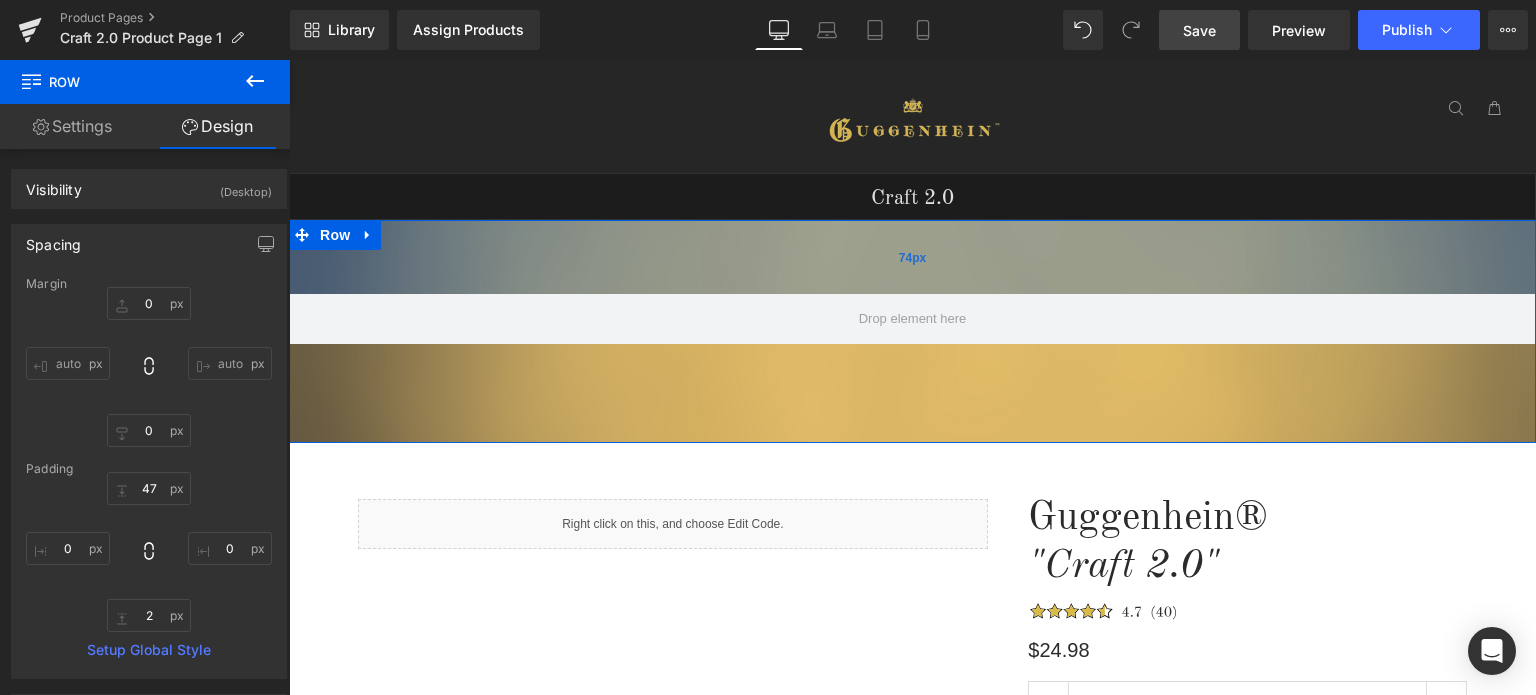 drag, startPoint x: 960, startPoint y: 229, endPoint x: 962, endPoint y: 256, distance: 27.073973 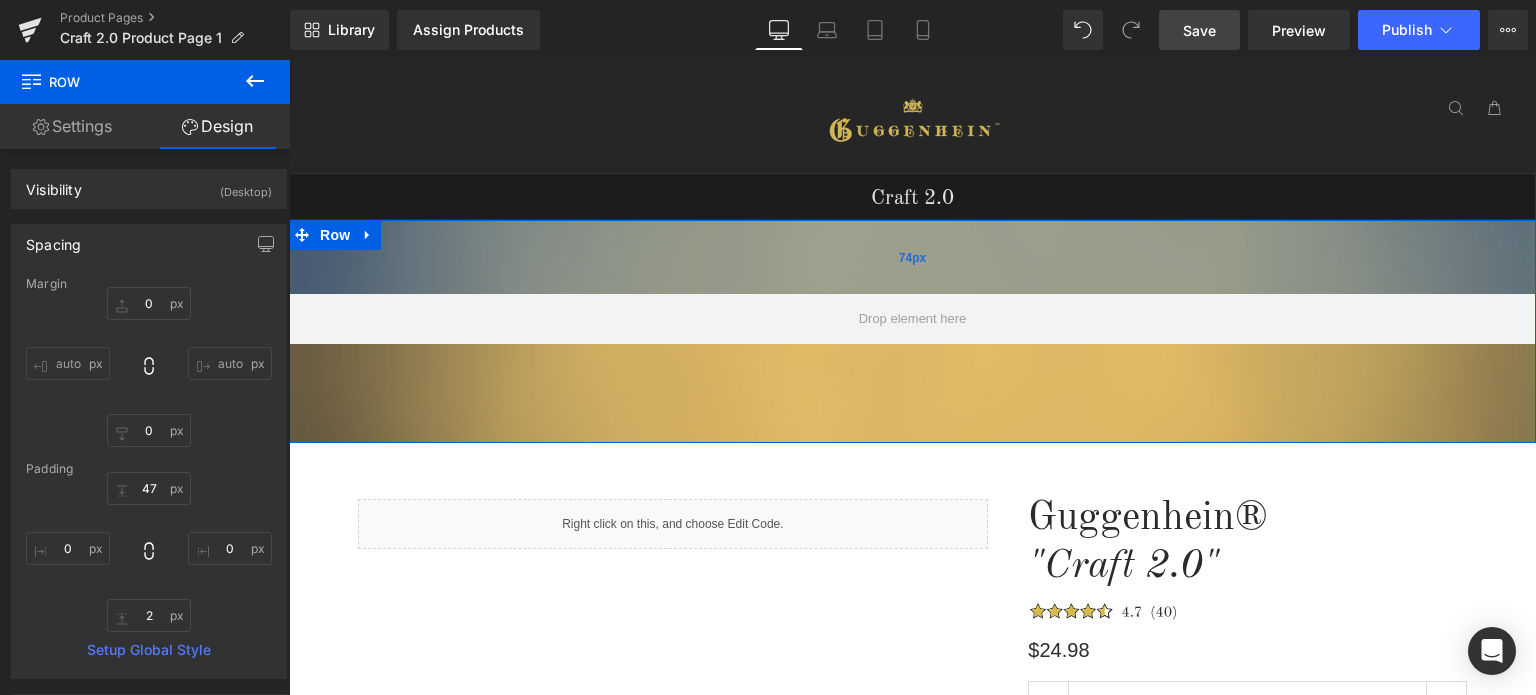 click on "74px" at bounding box center [912, 257] 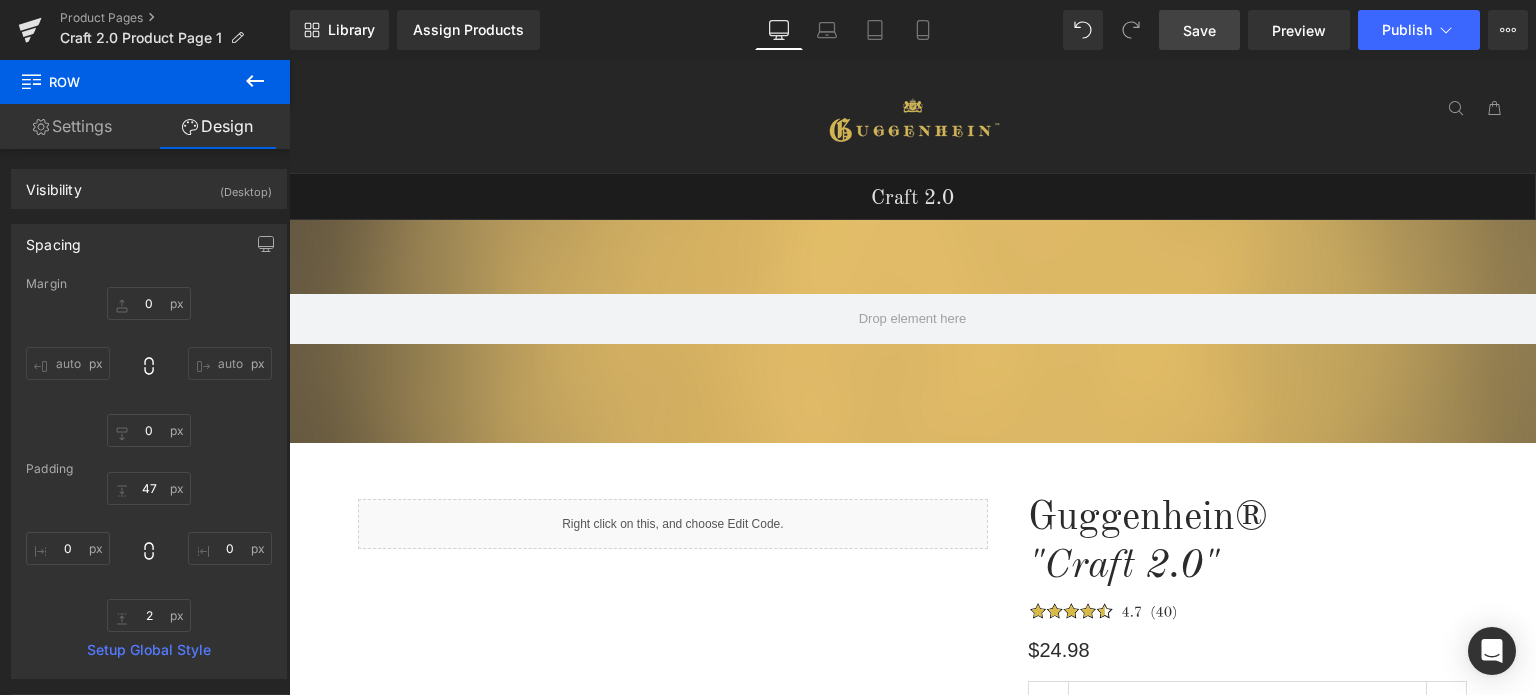 click on "Save" at bounding box center (1199, 30) 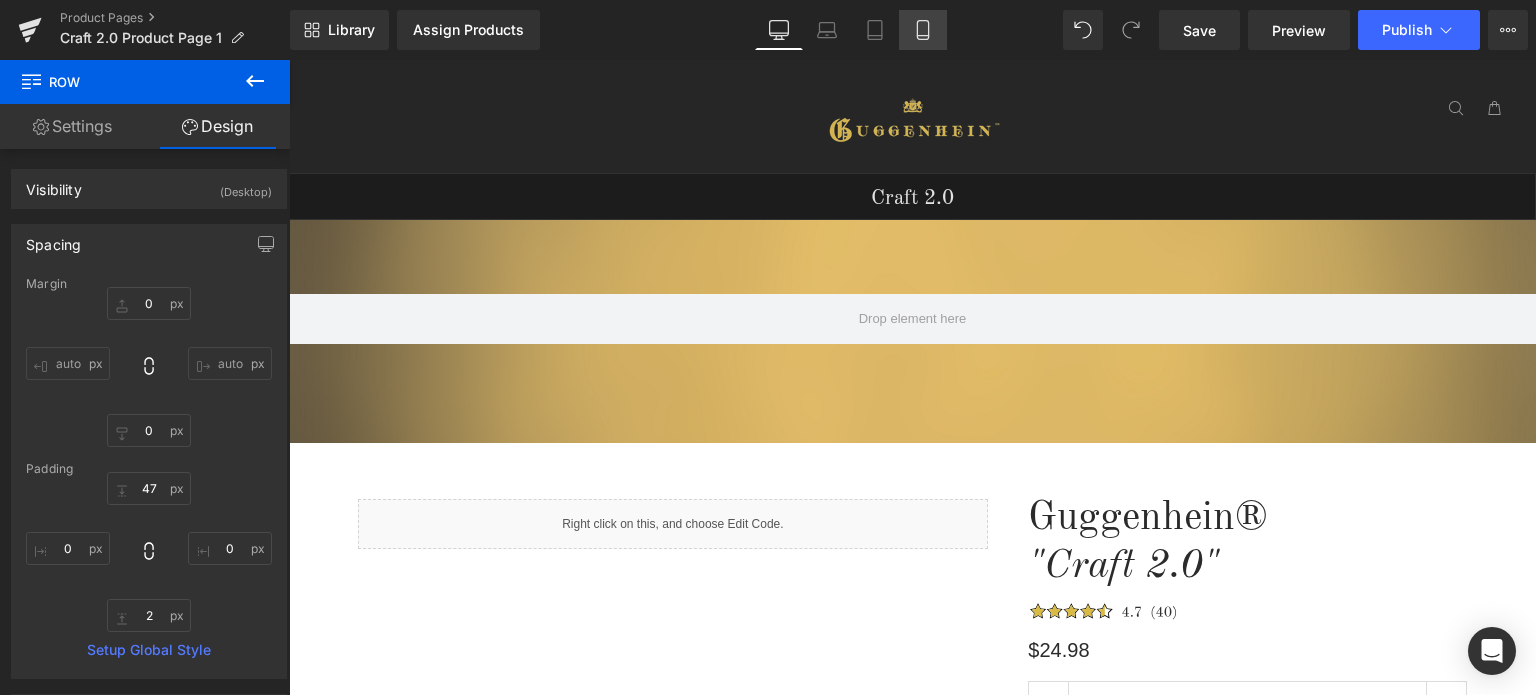 click 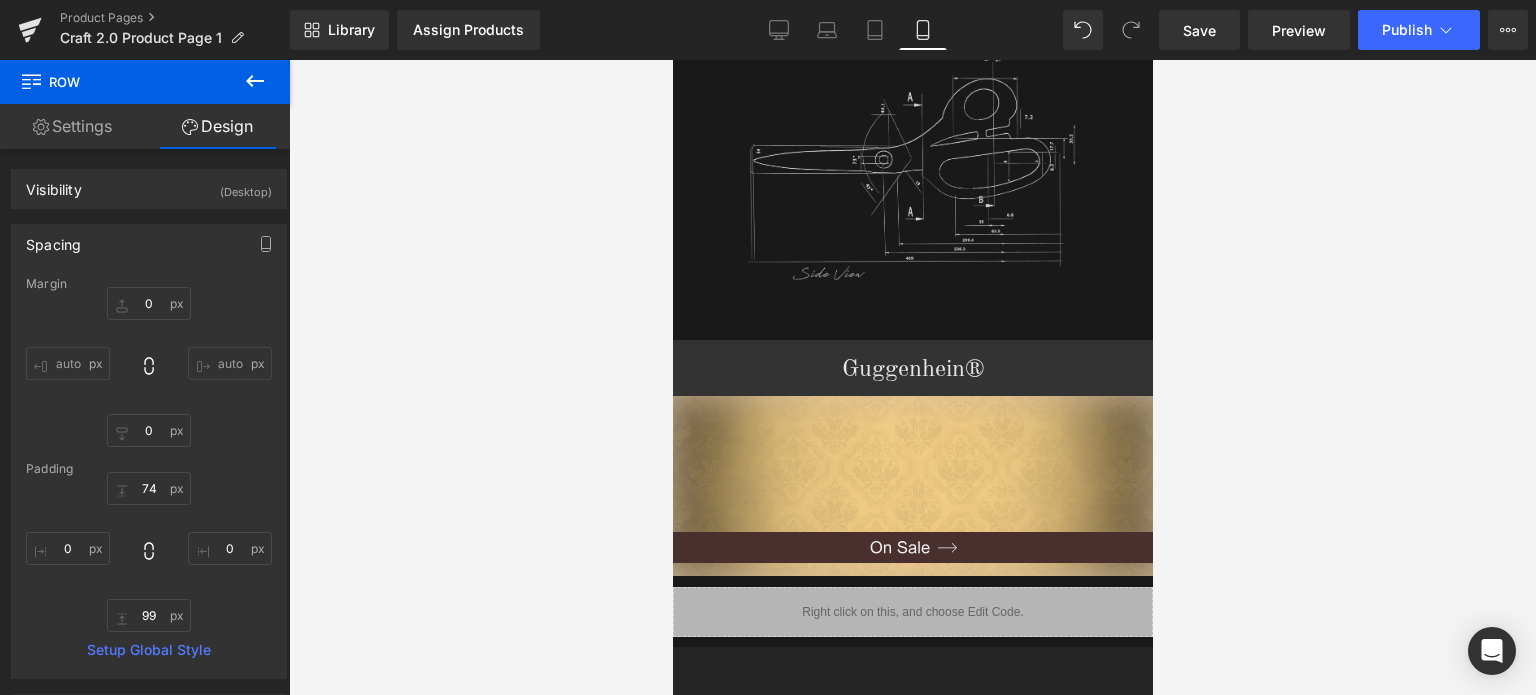 scroll, scrollTop: 3400, scrollLeft: 0, axis: vertical 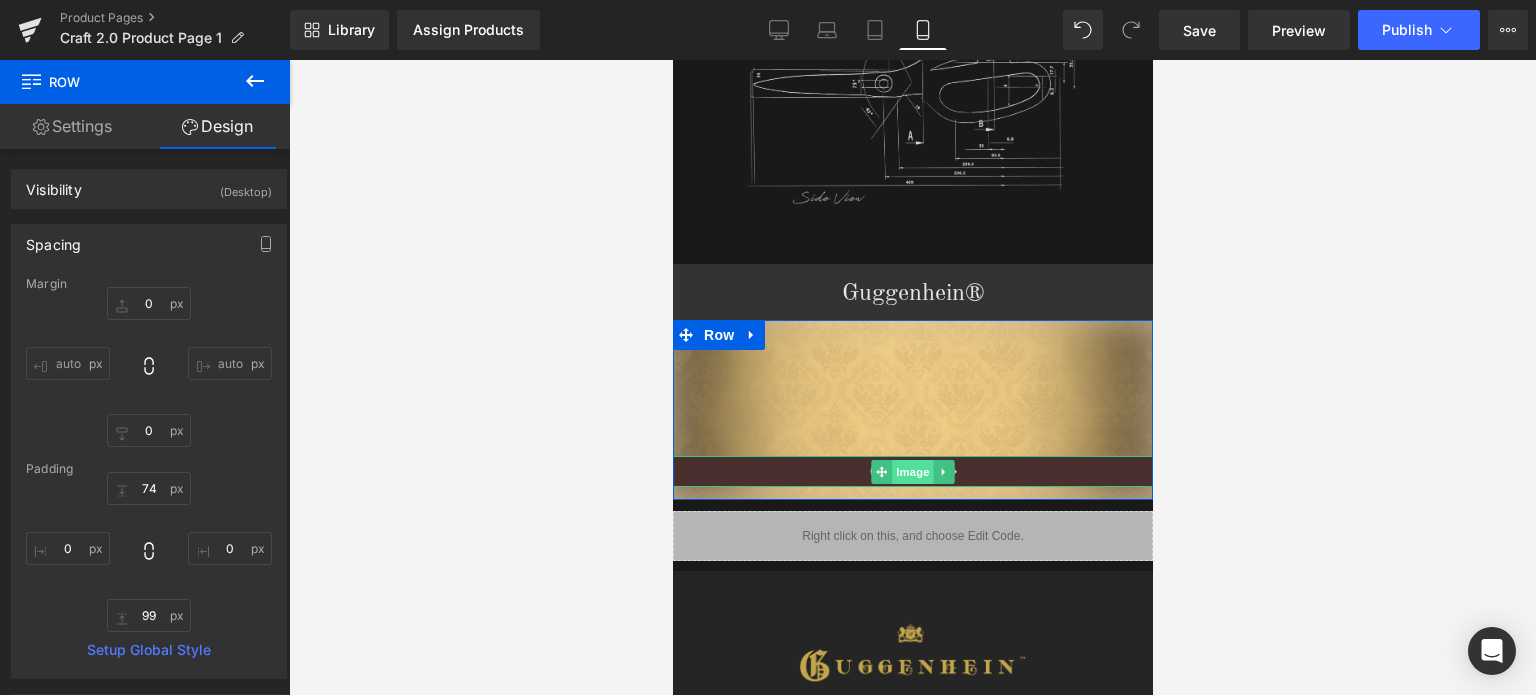 click on "Image" at bounding box center (912, 472) 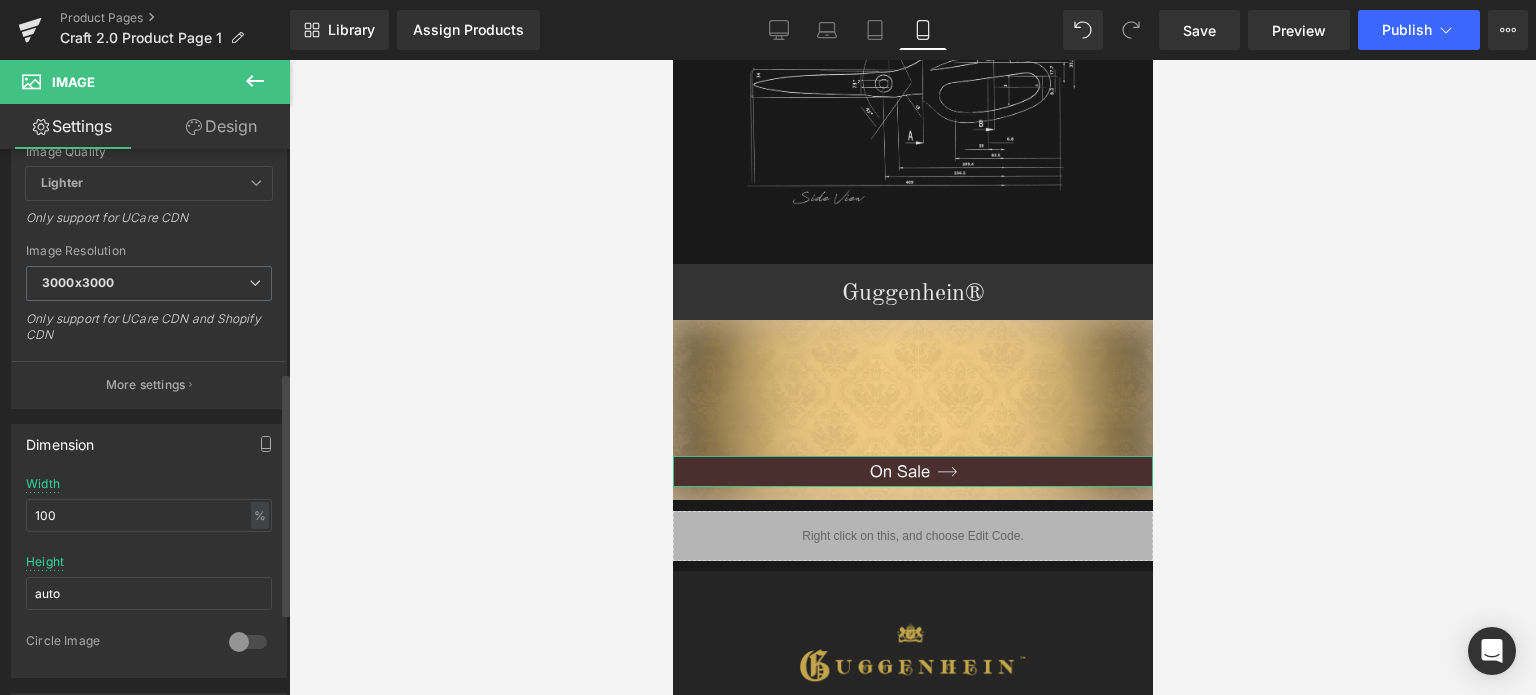 scroll, scrollTop: 500, scrollLeft: 0, axis: vertical 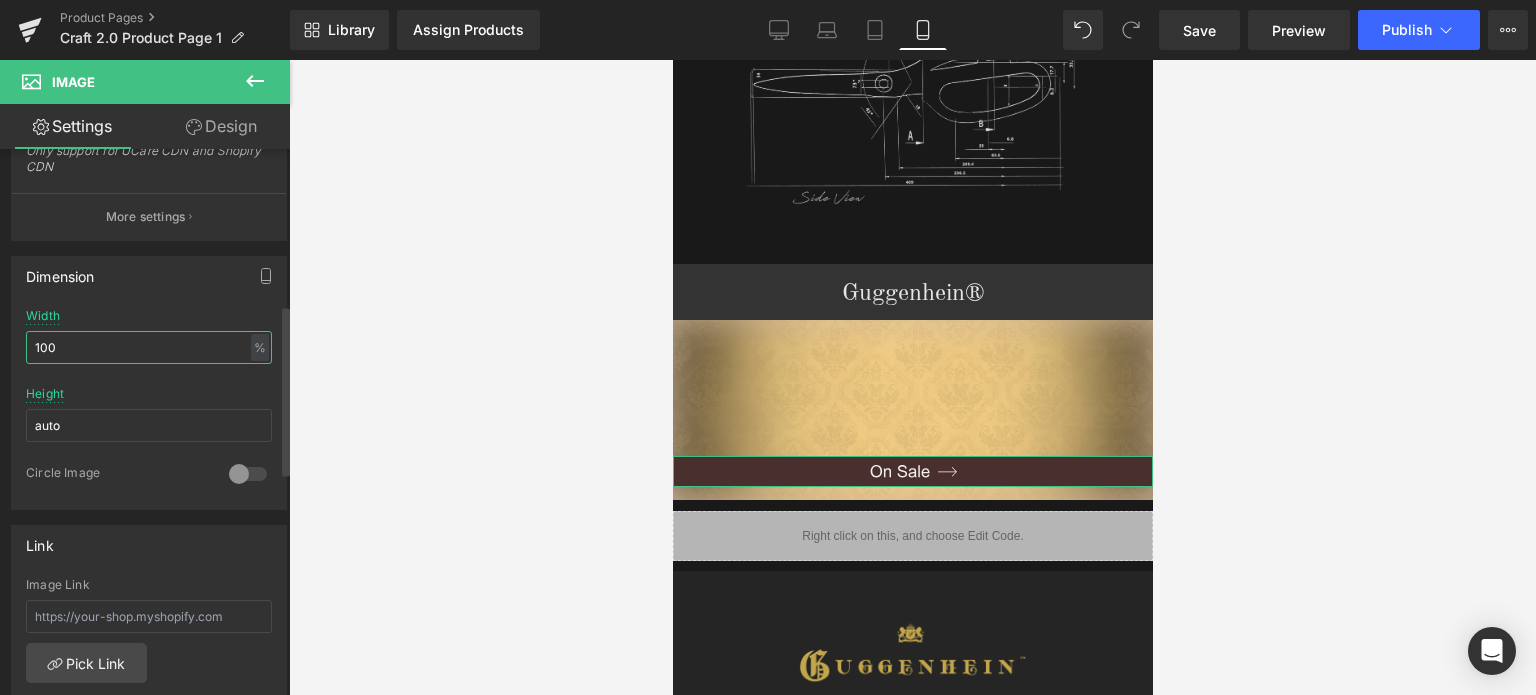 drag, startPoint x: 67, startPoint y: 339, endPoint x: 17, endPoint y: 343, distance: 50.159744 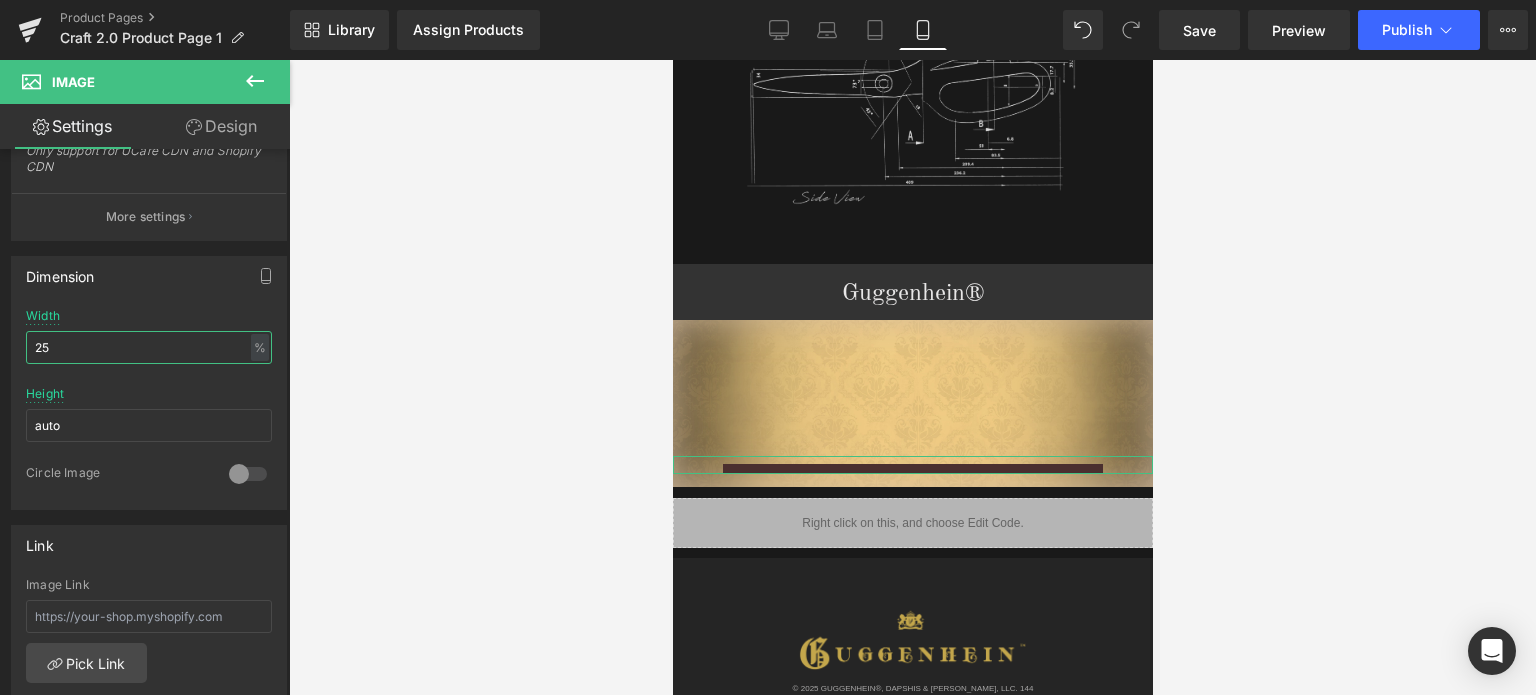 type on "25" 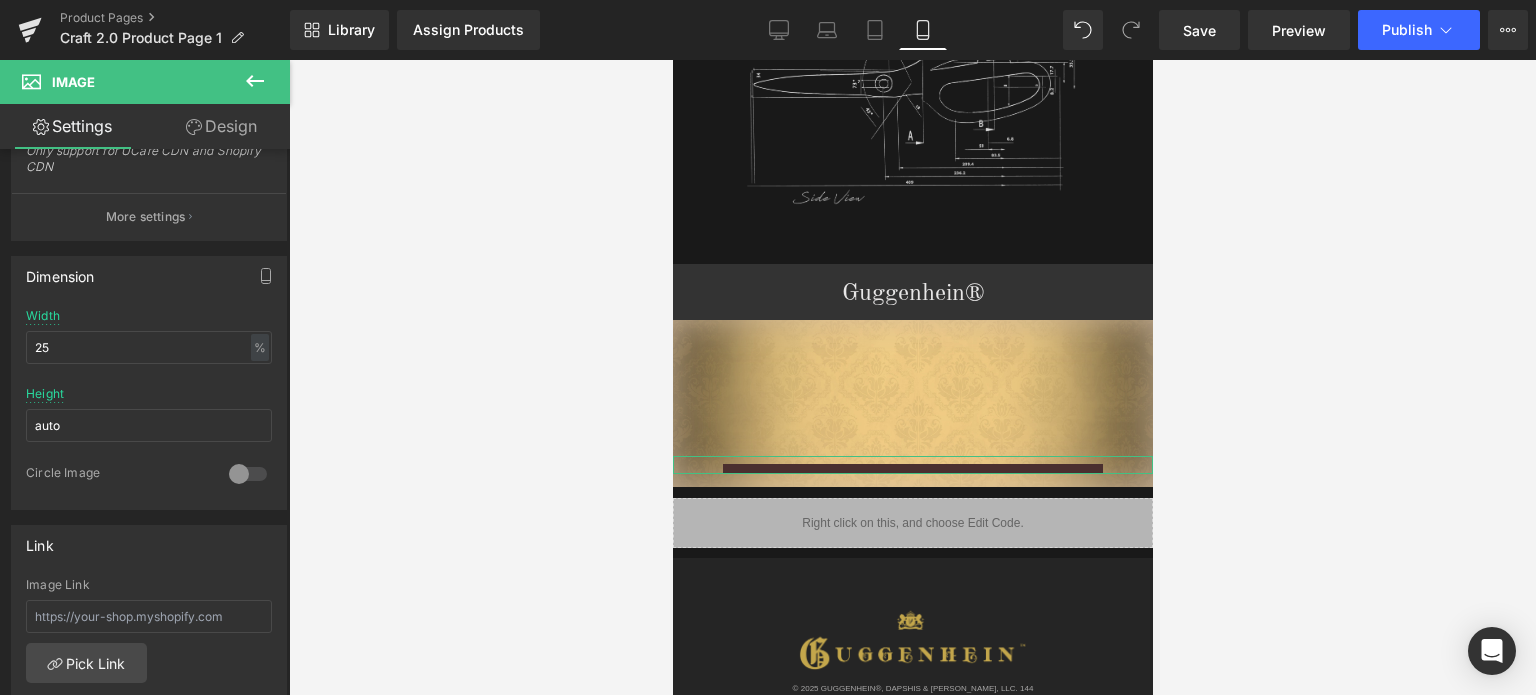 click on "Design" at bounding box center (221, 126) 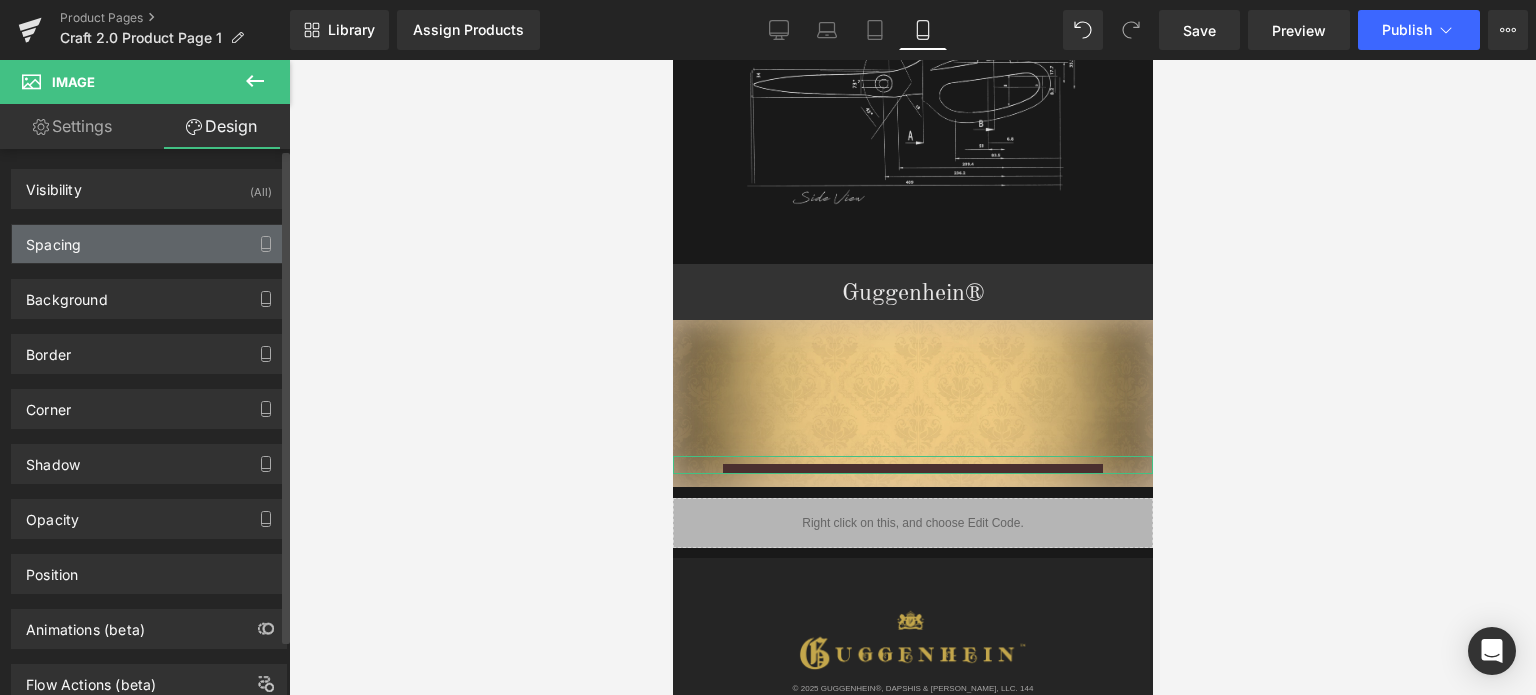 click on "Spacing" at bounding box center [149, 244] 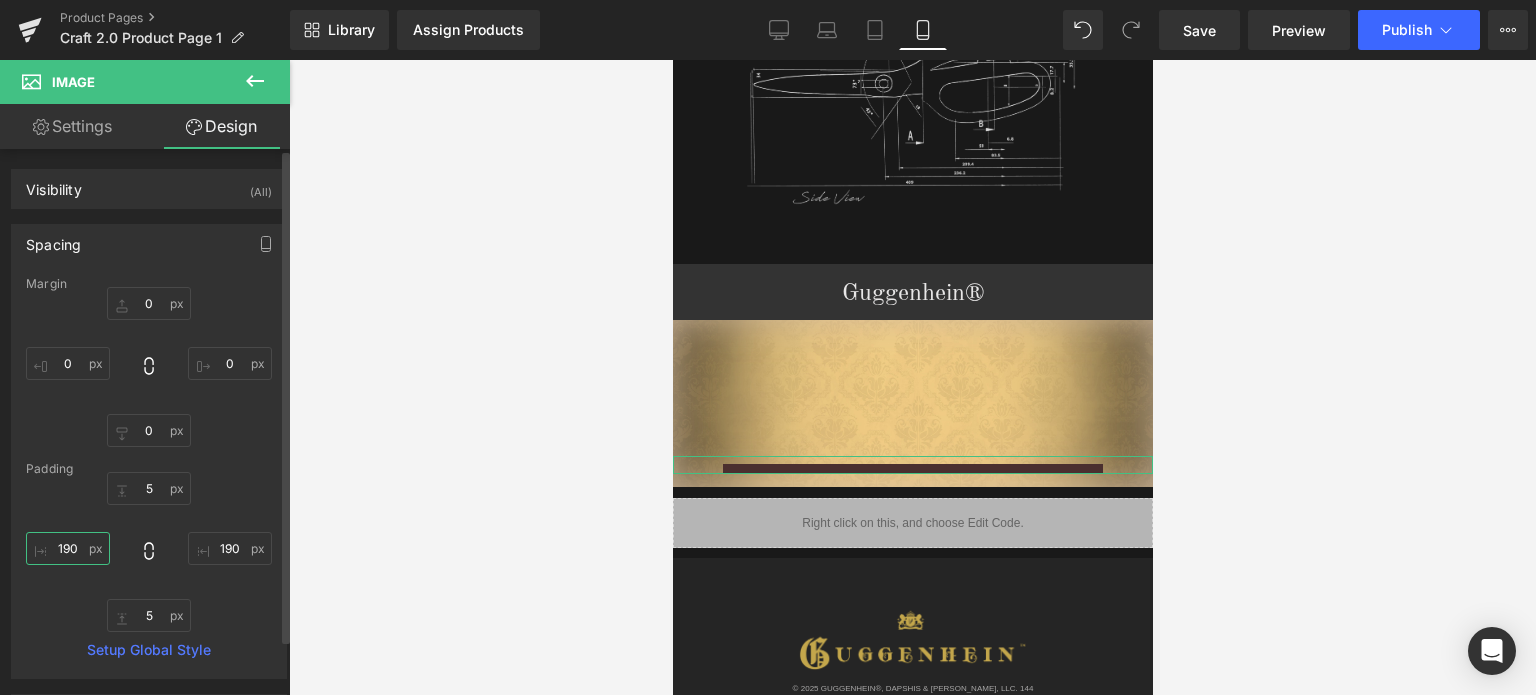click at bounding box center [68, 548] 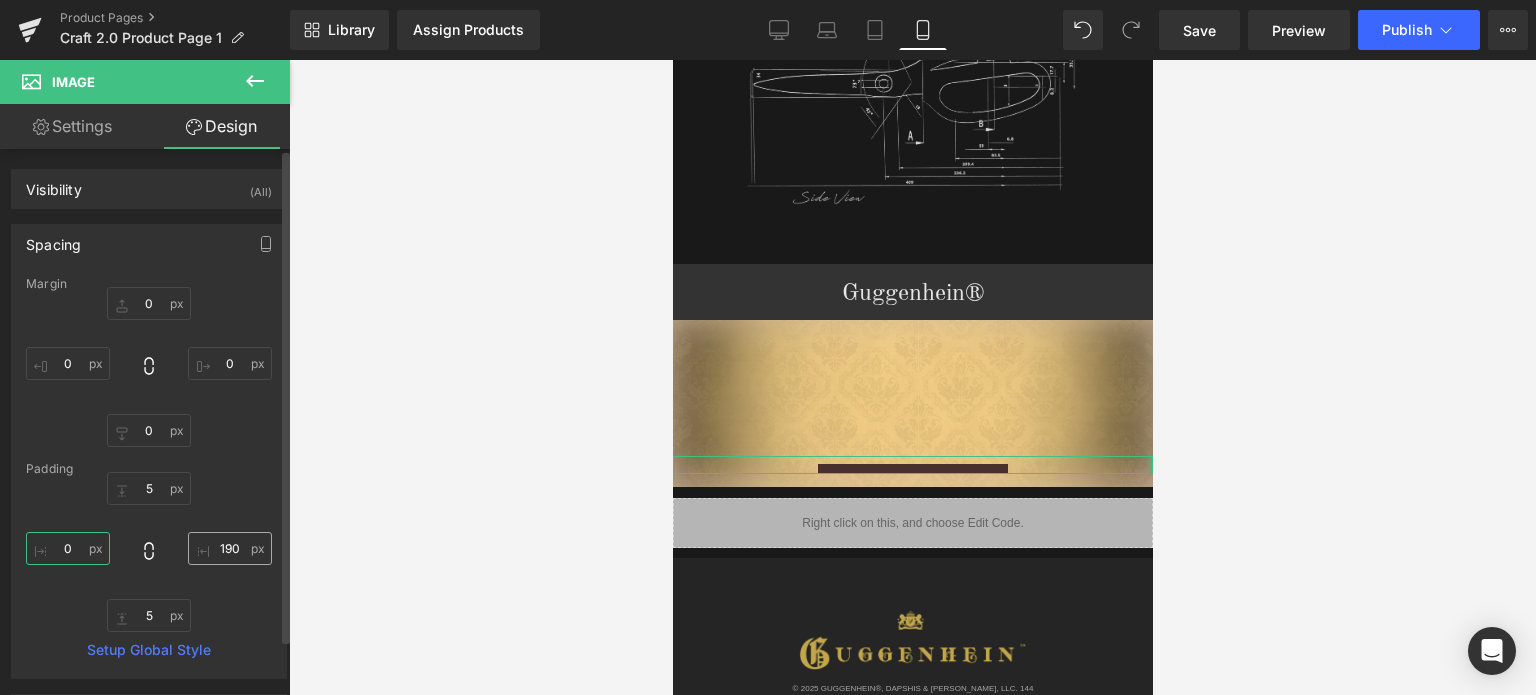 type on "0" 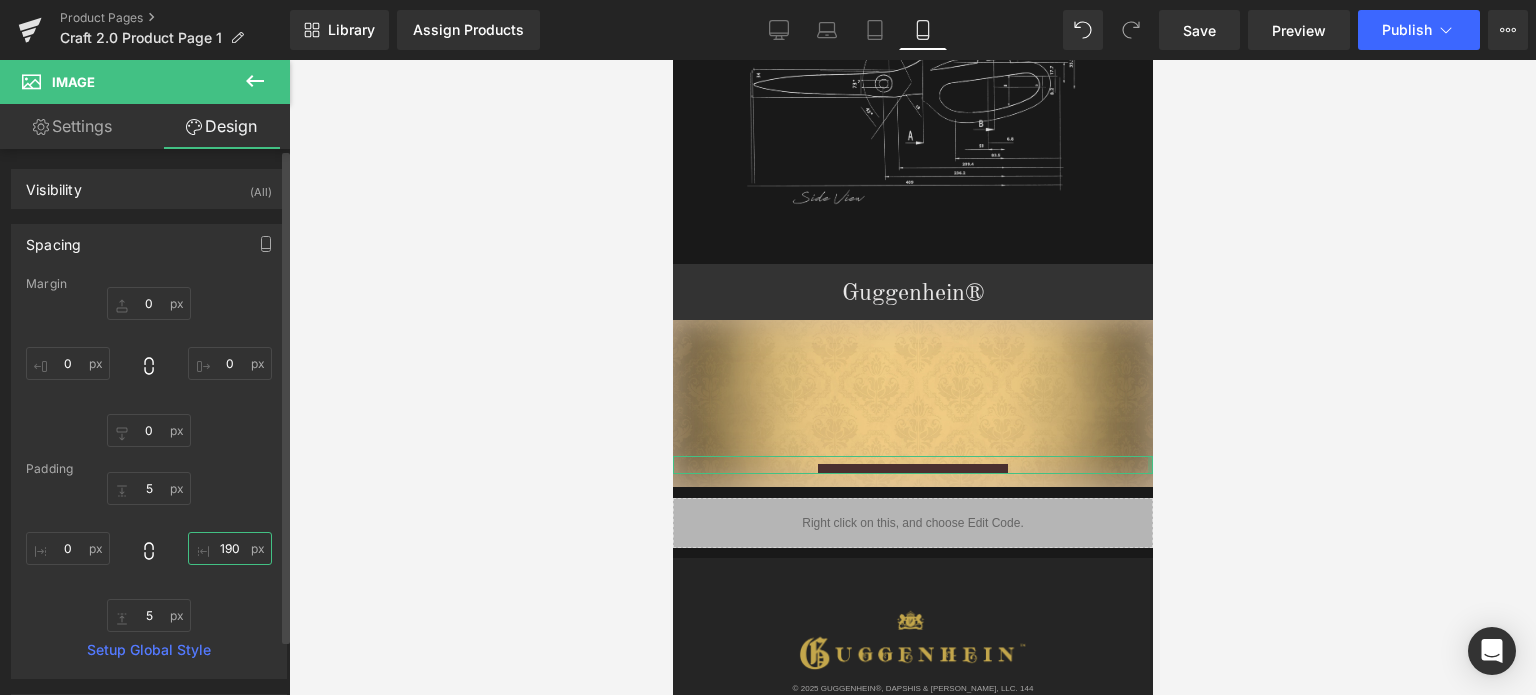 click at bounding box center [230, 548] 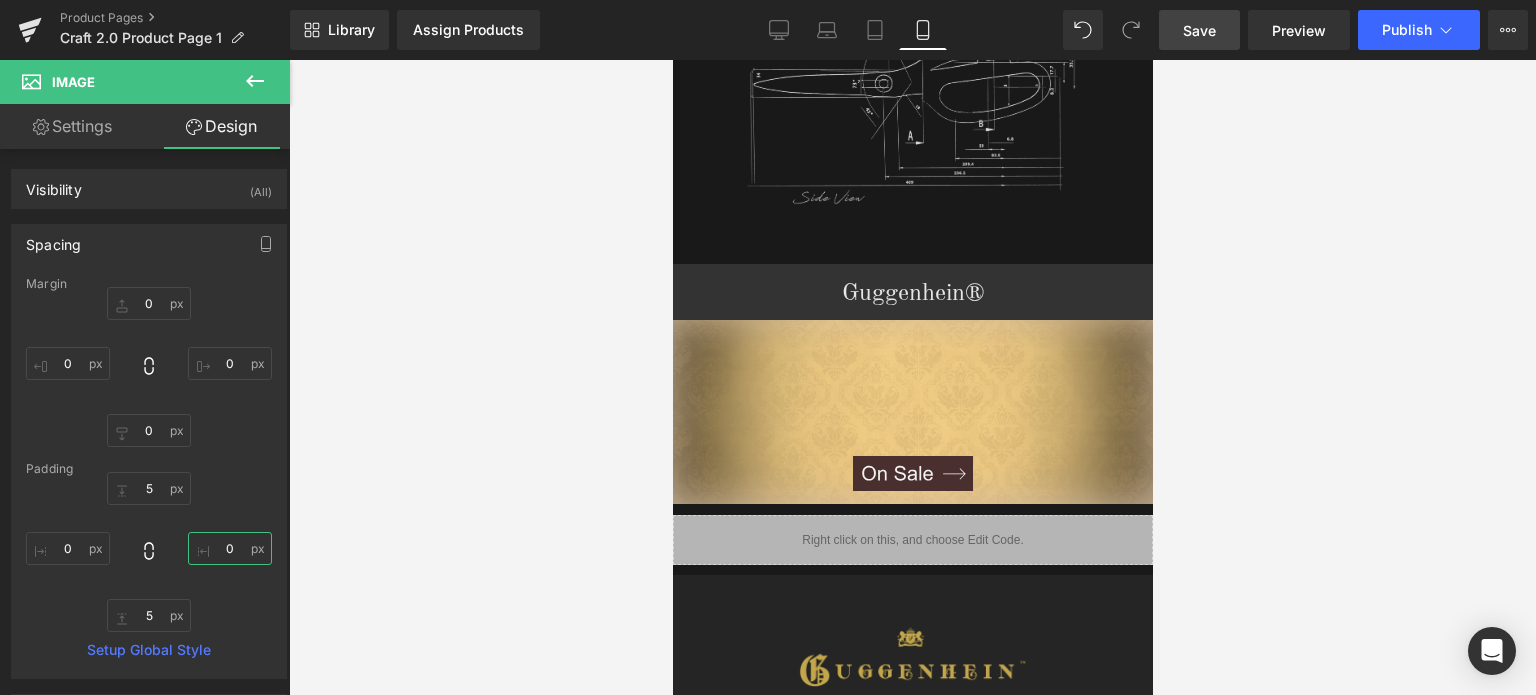 type on "0" 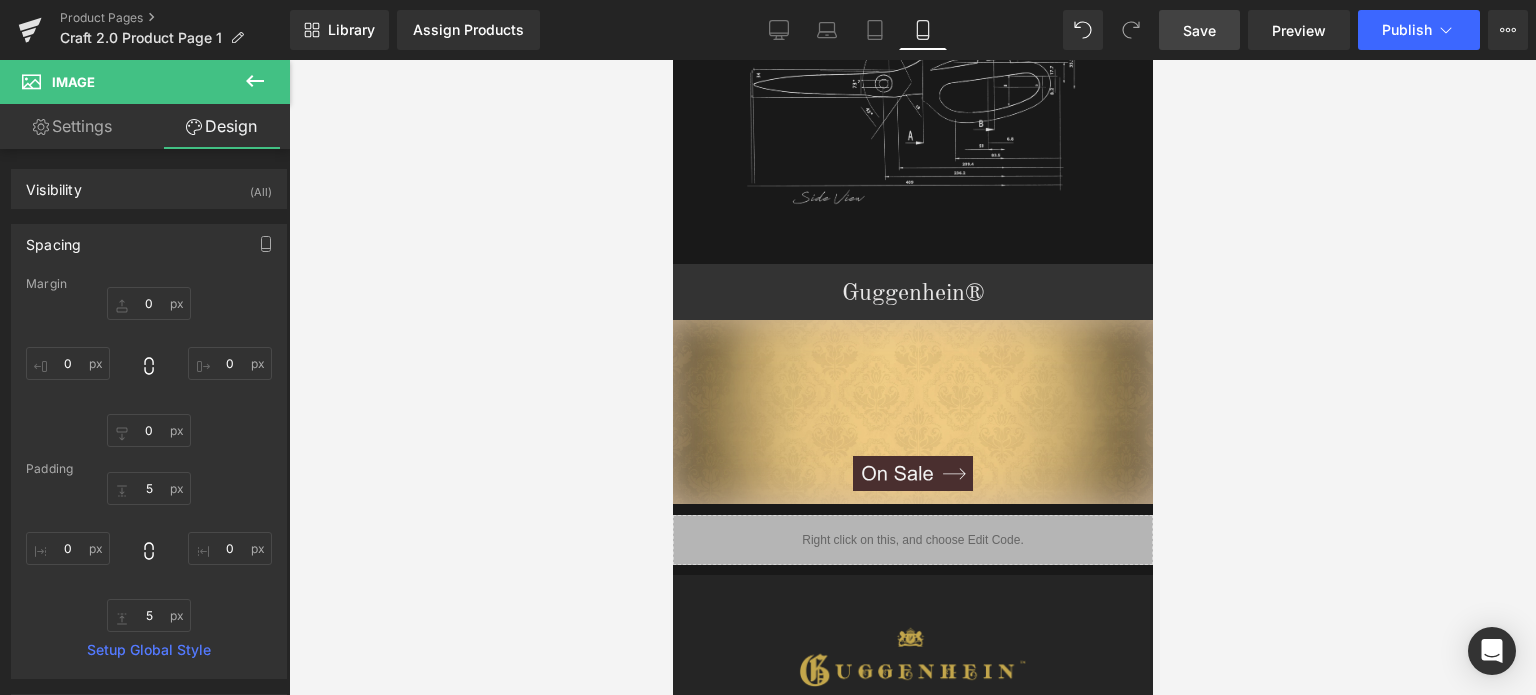 click on "Save" at bounding box center [1199, 30] 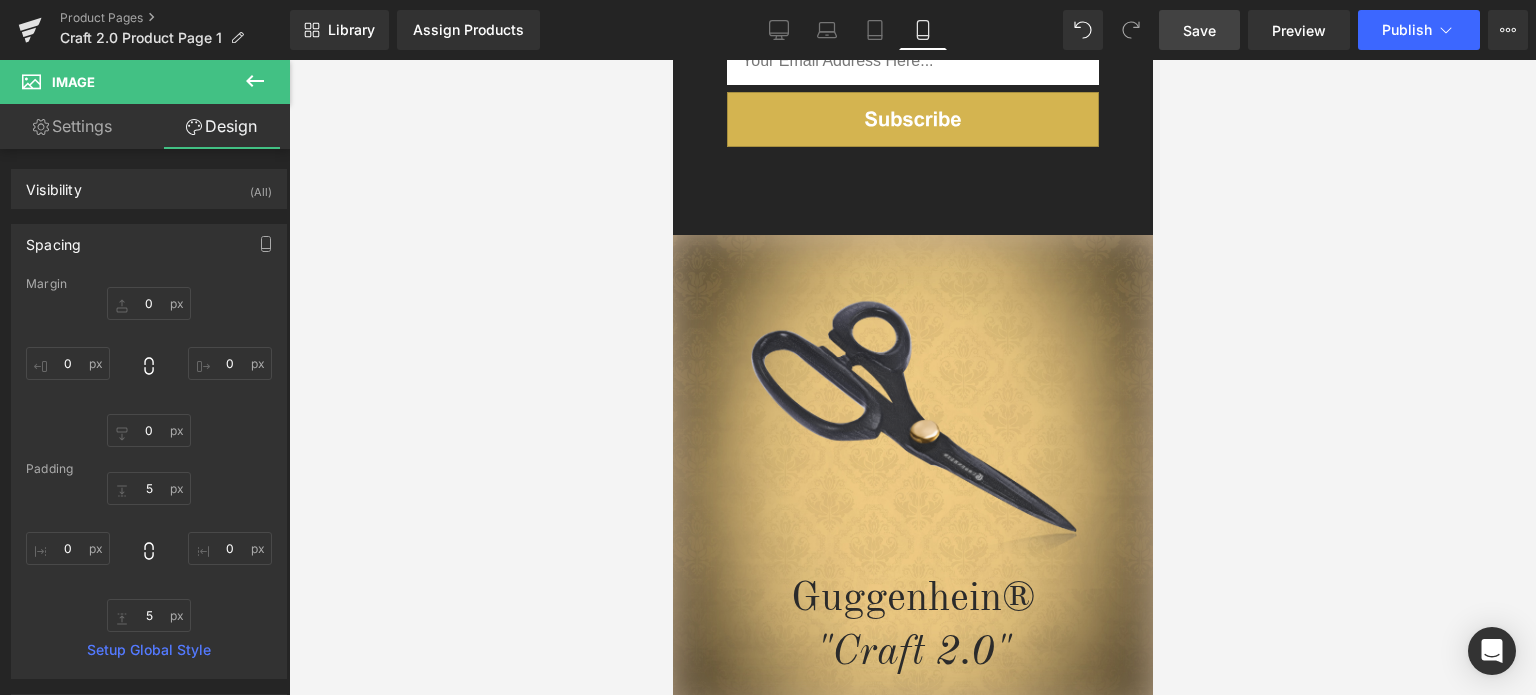 scroll, scrollTop: 4649, scrollLeft: 0, axis: vertical 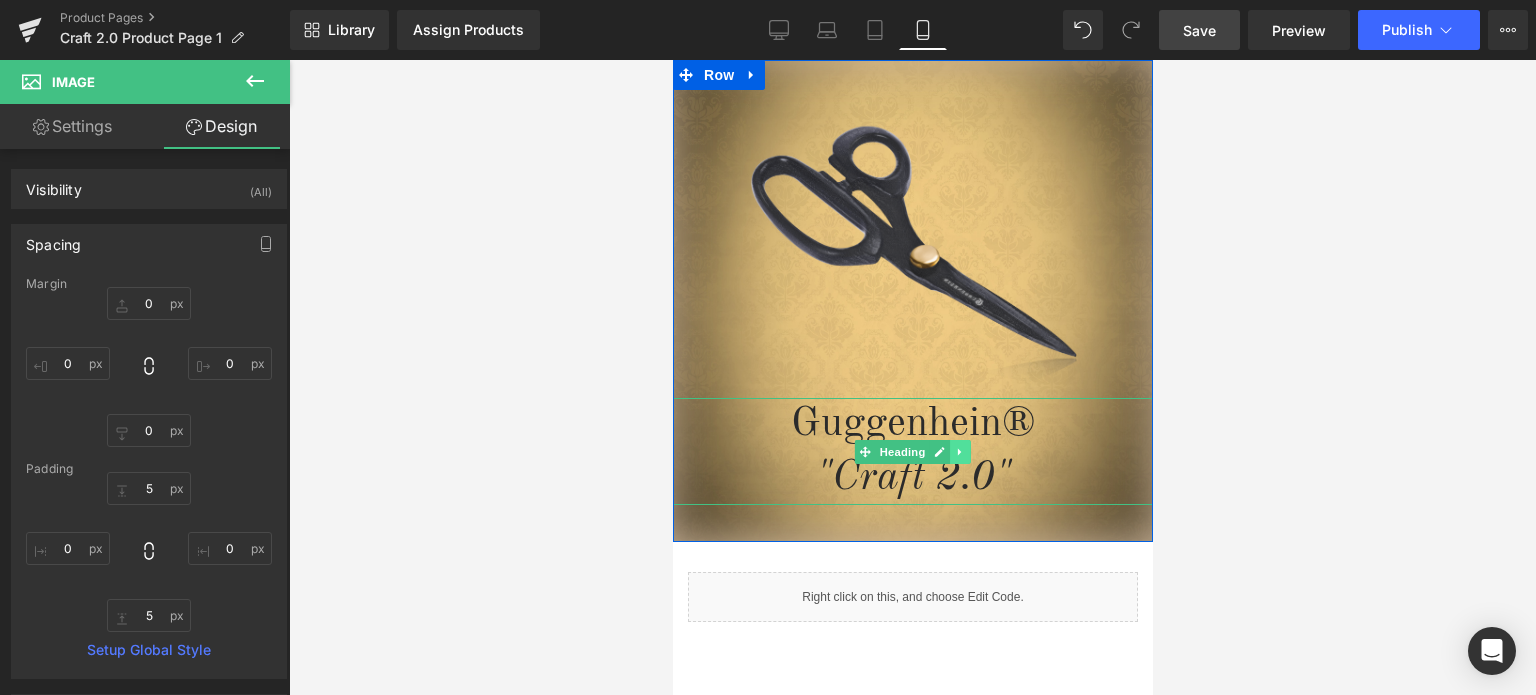 click 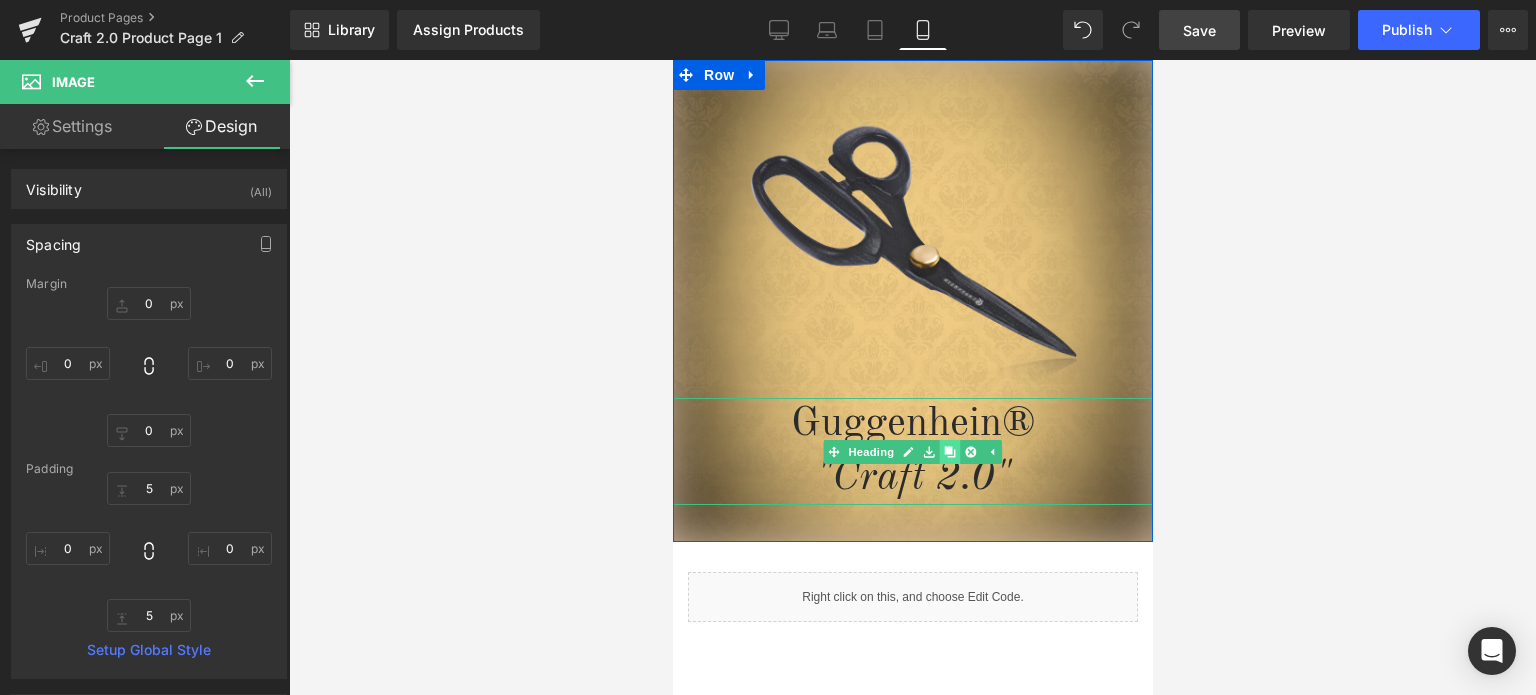 click 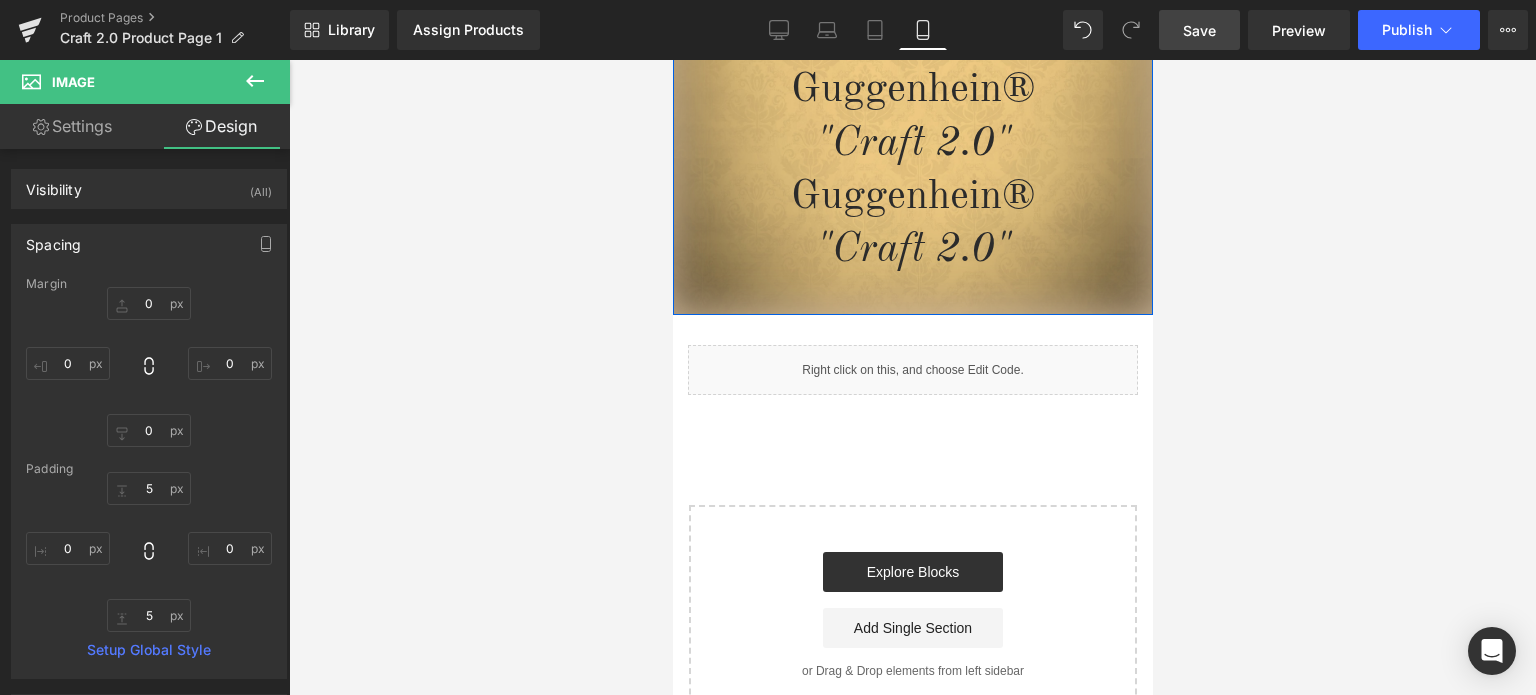 scroll, scrollTop: 4683, scrollLeft: 0, axis: vertical 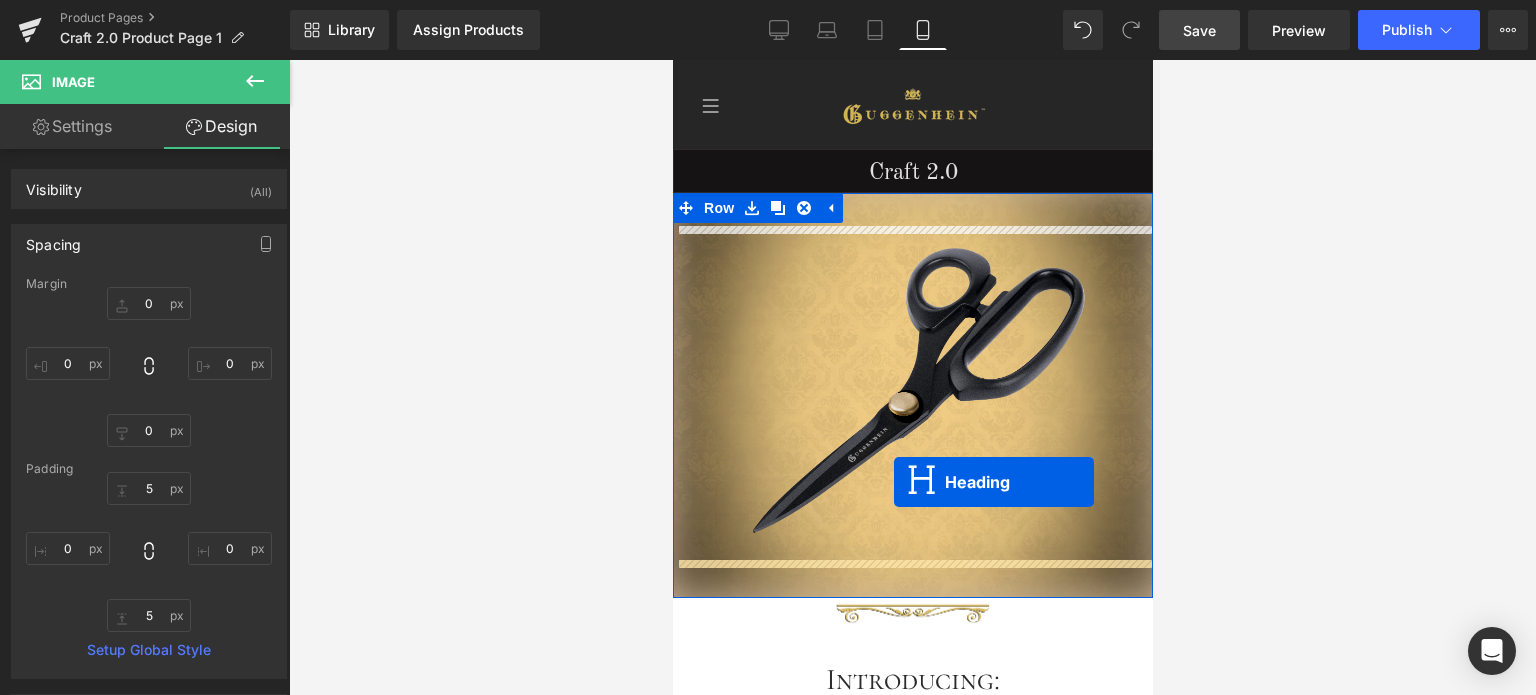 drag, startPoint x: 855, startPoint y: 491, endPoint x: 893, endPoint y: 483, distance: 38.832977 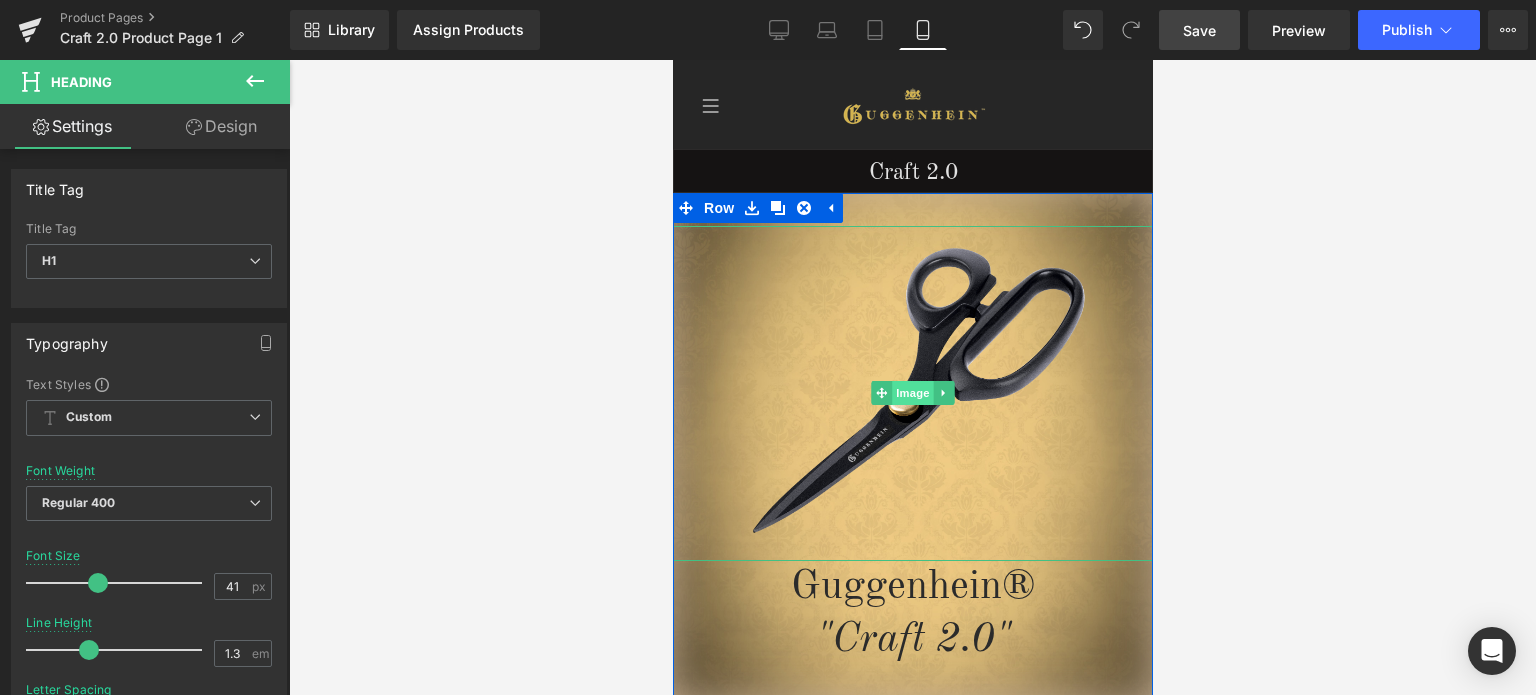 click on "Image" at bounding box center (912, 393) 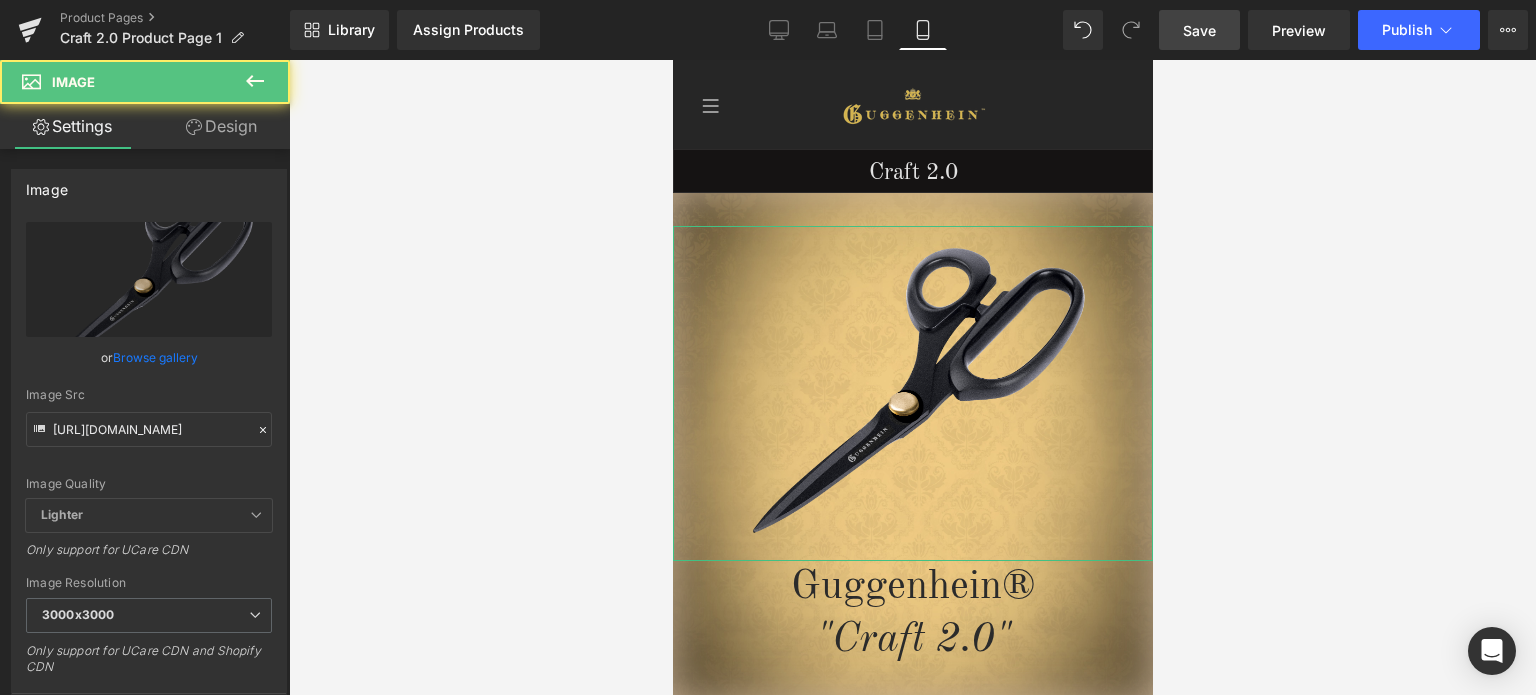 click on "Design" at bounding box center (221, 126) 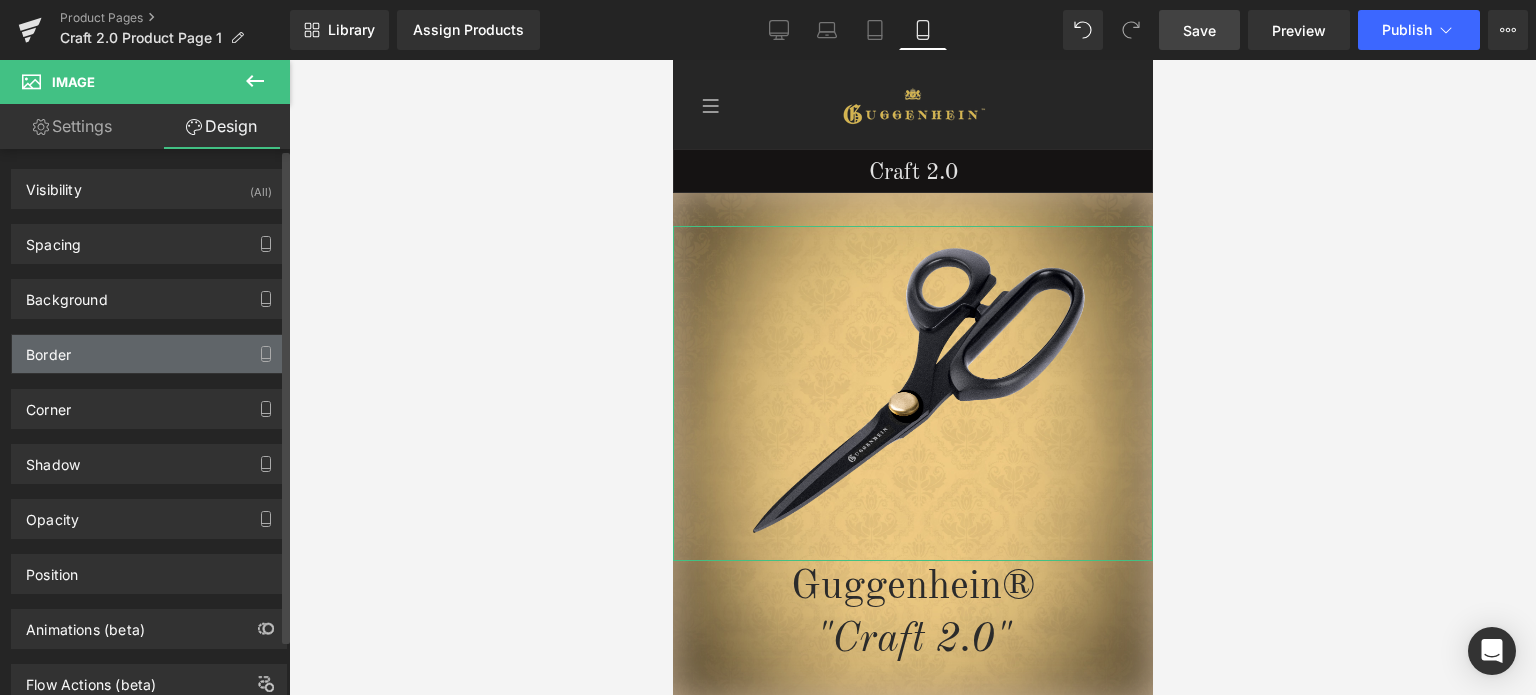 click on "Border" at bounding box center (149, 354) 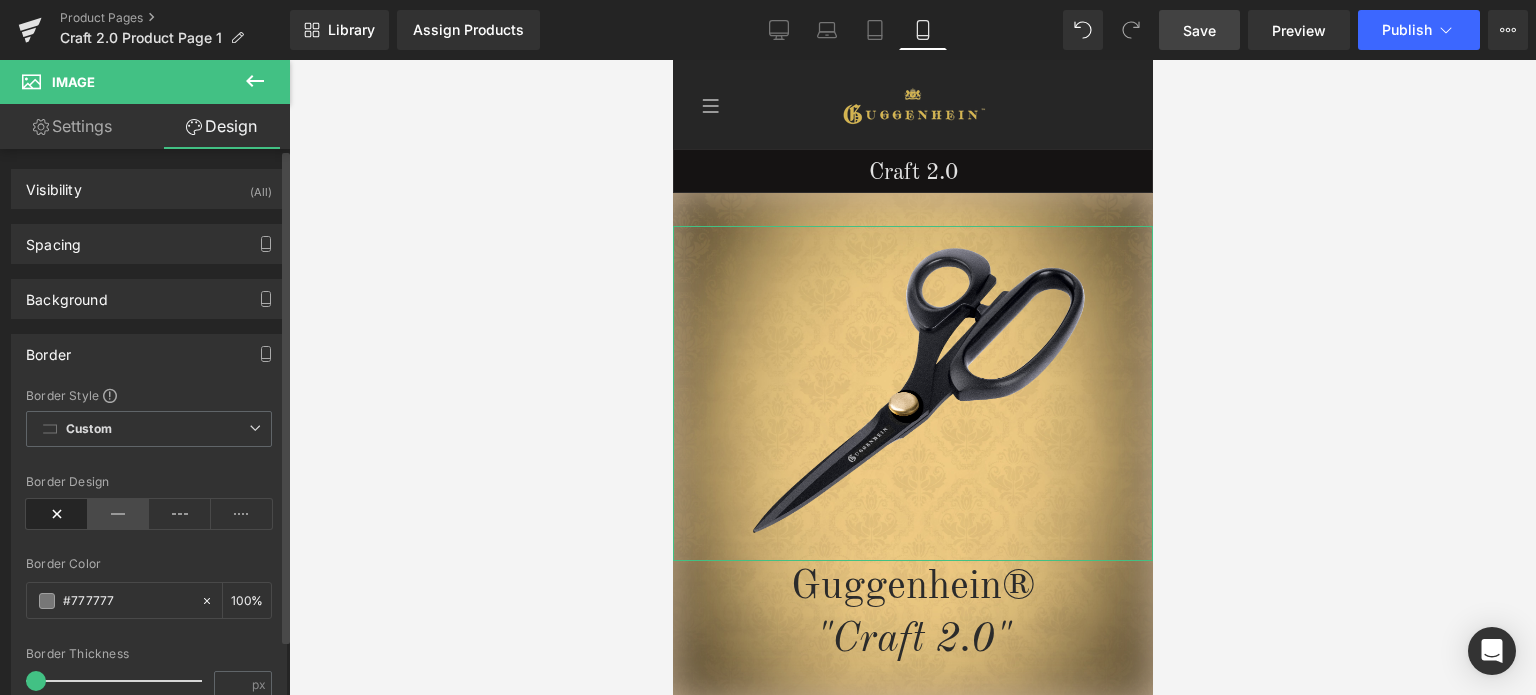 click at bounding box center [119, 514] 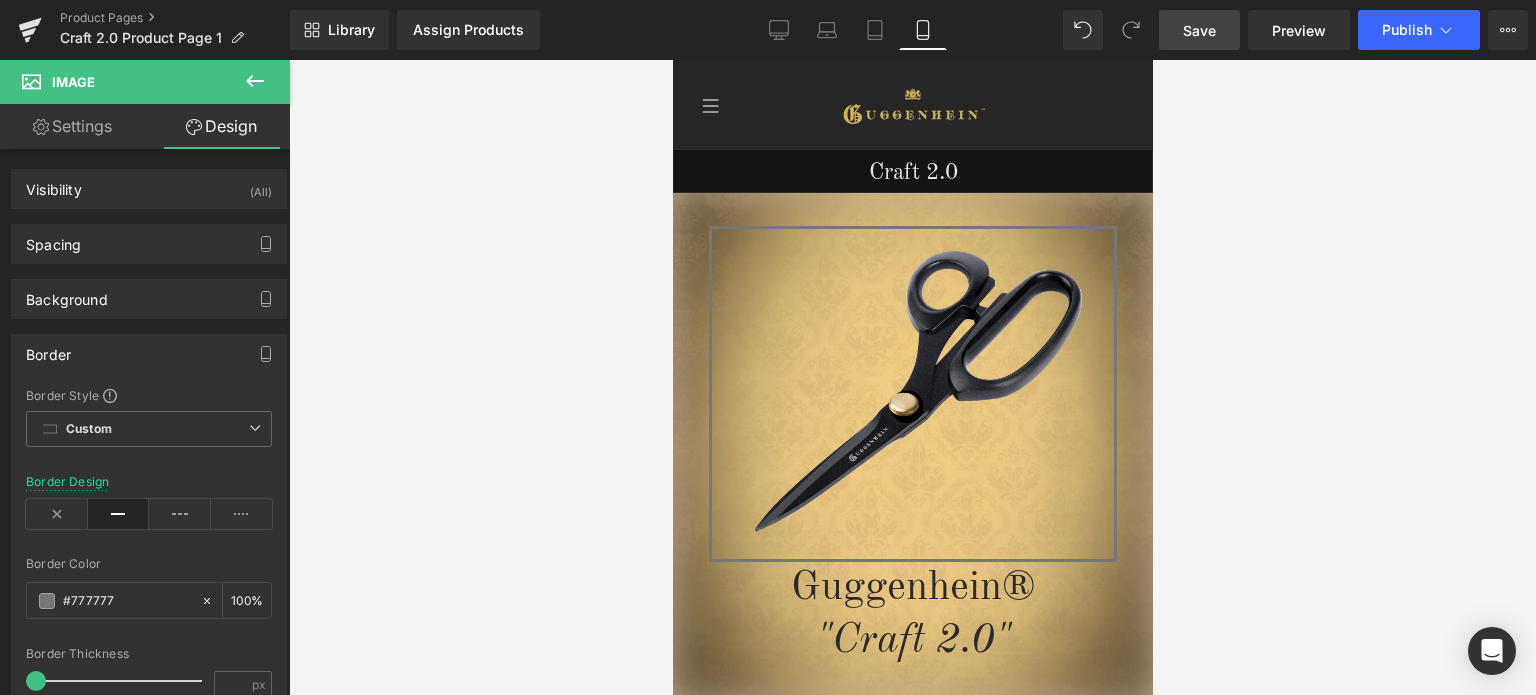 click on "Save" at bounding box center [1199, 30] 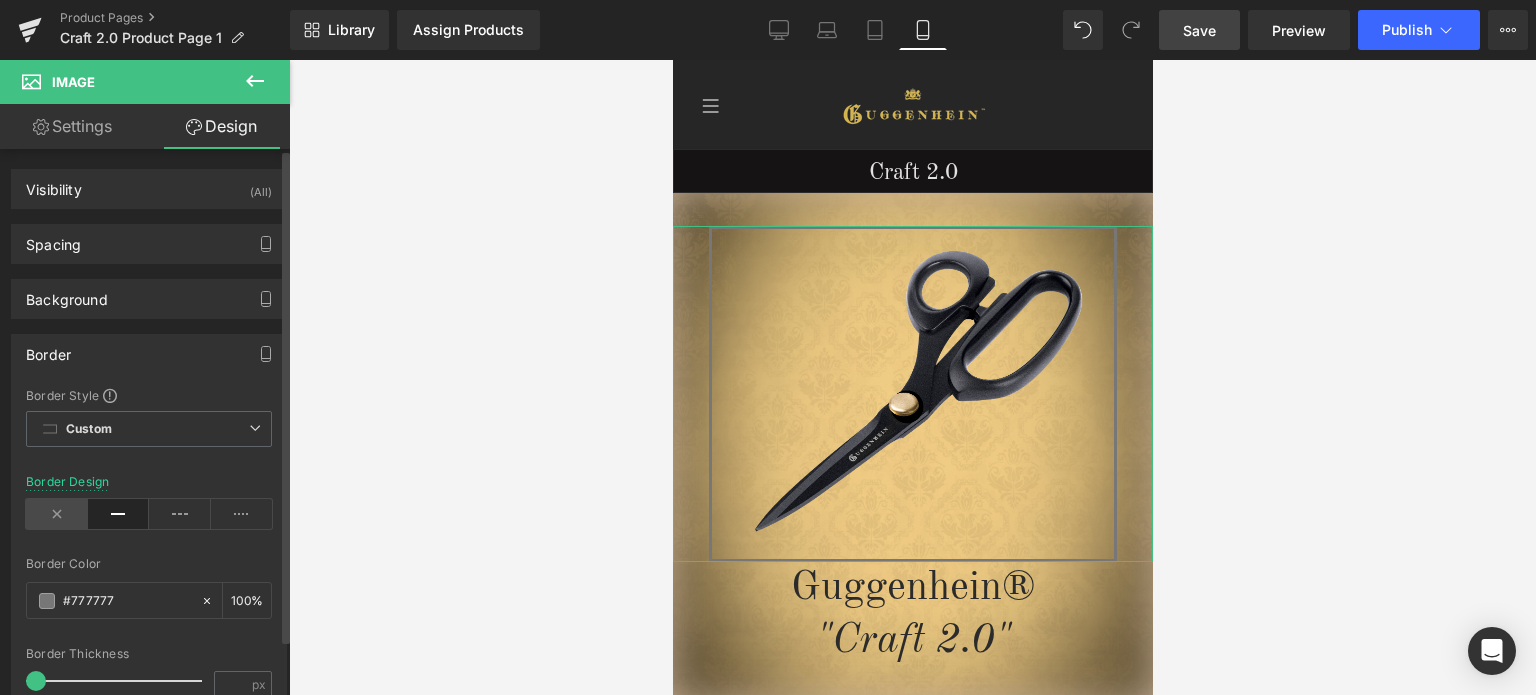 click at bounding box center (57, 514) 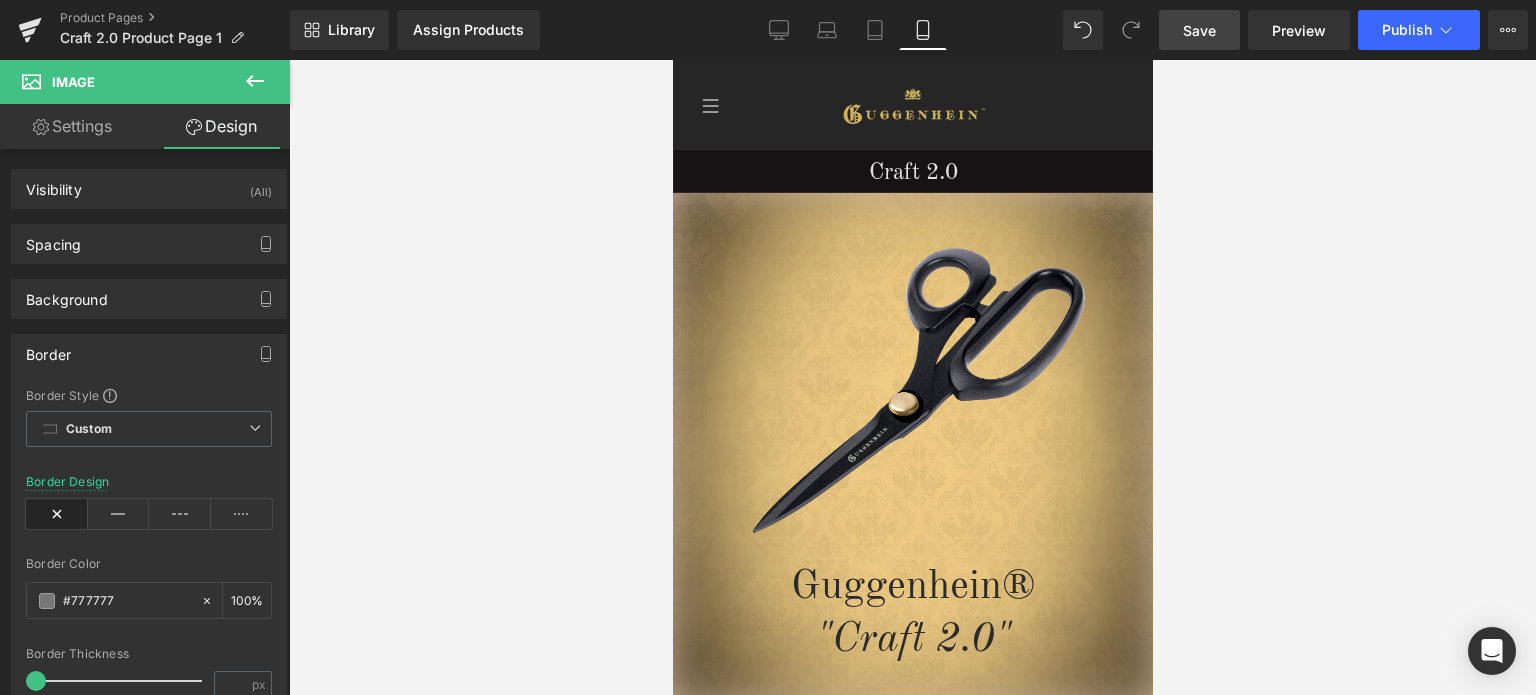 click on "Save" at bounding box center (1199, 30) 